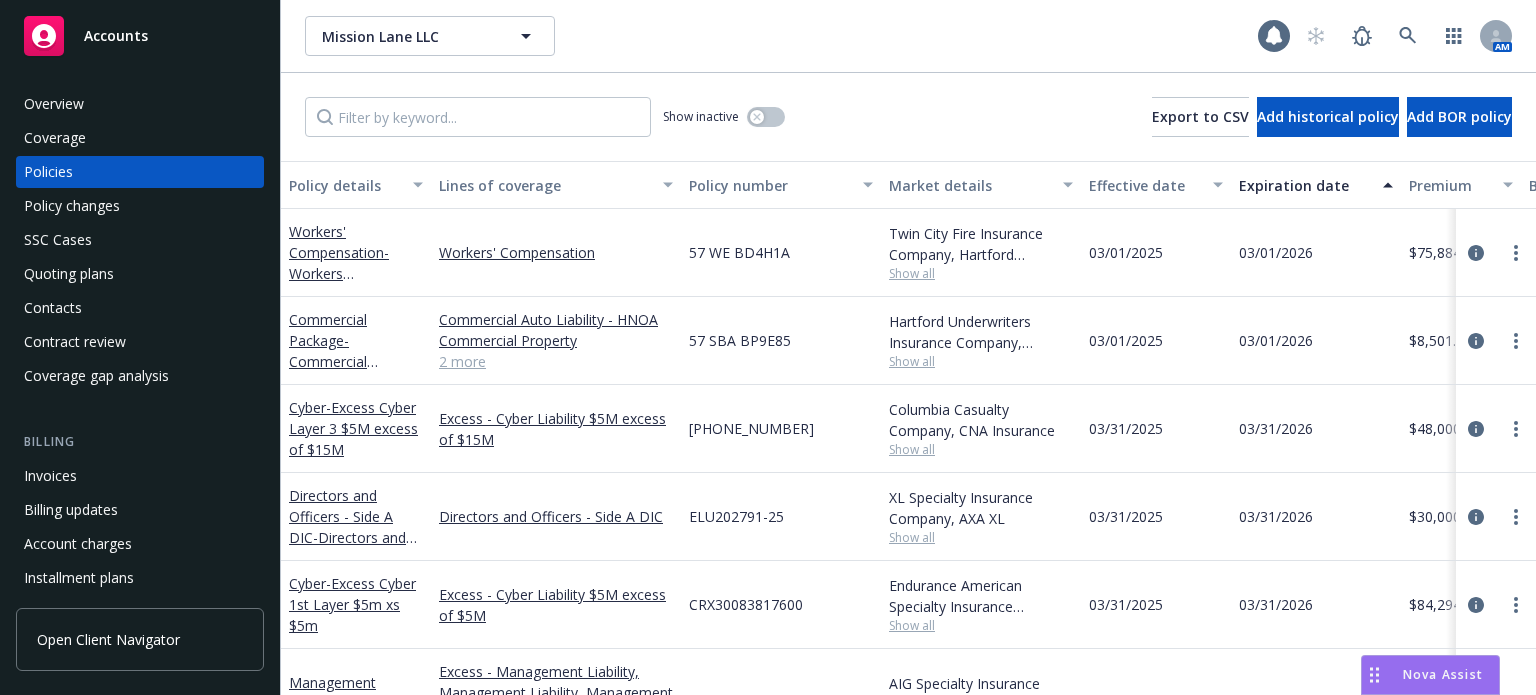 scroll, scrollTop: 0, scrollLeft: 0, axis: both 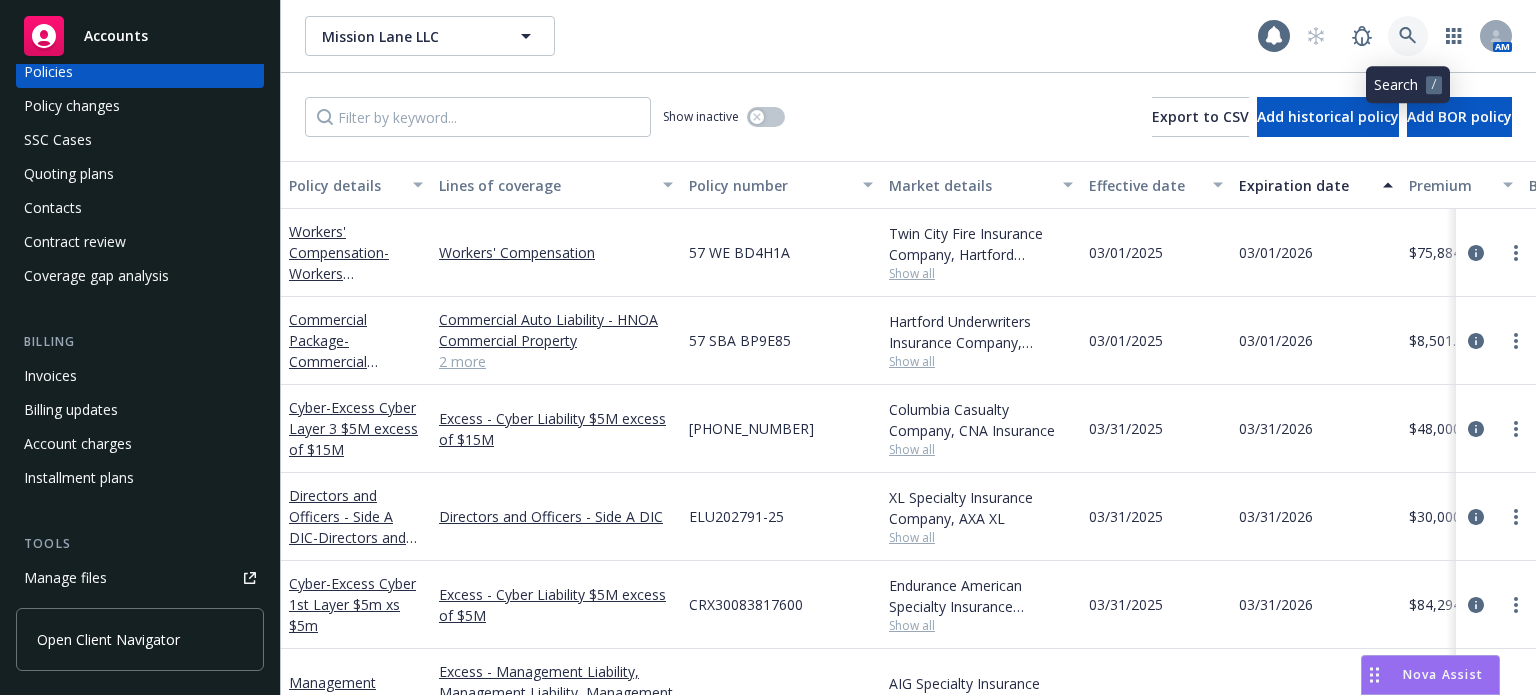 click 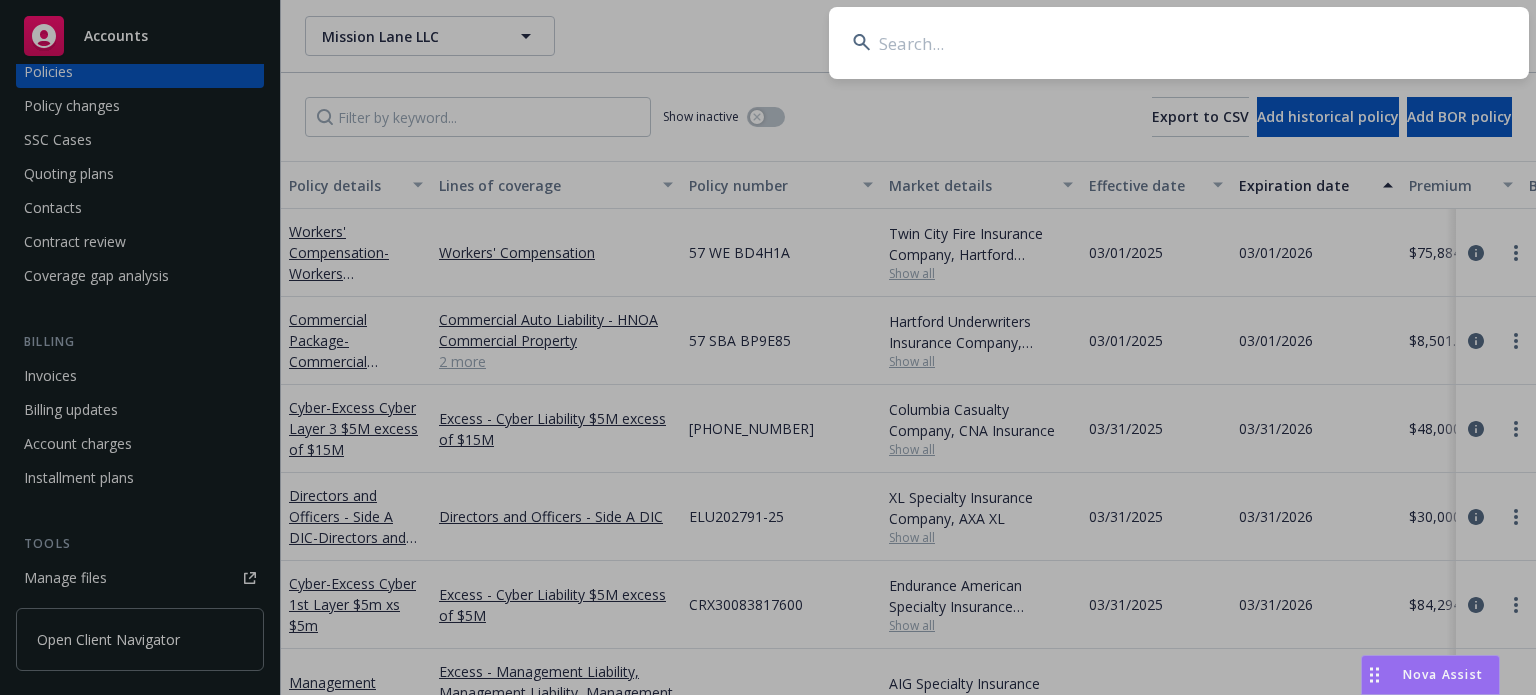click at bounding box center [1179, 43] 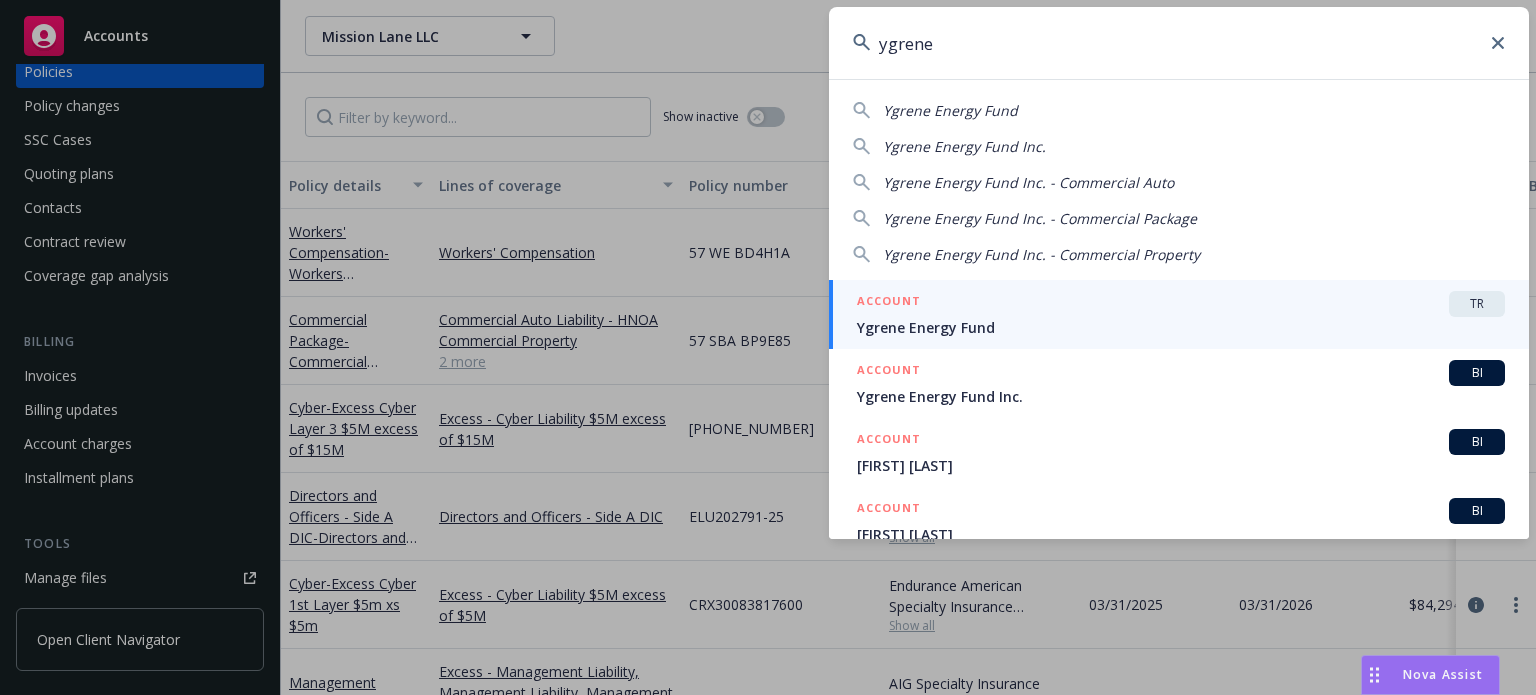 type on "ygrene" 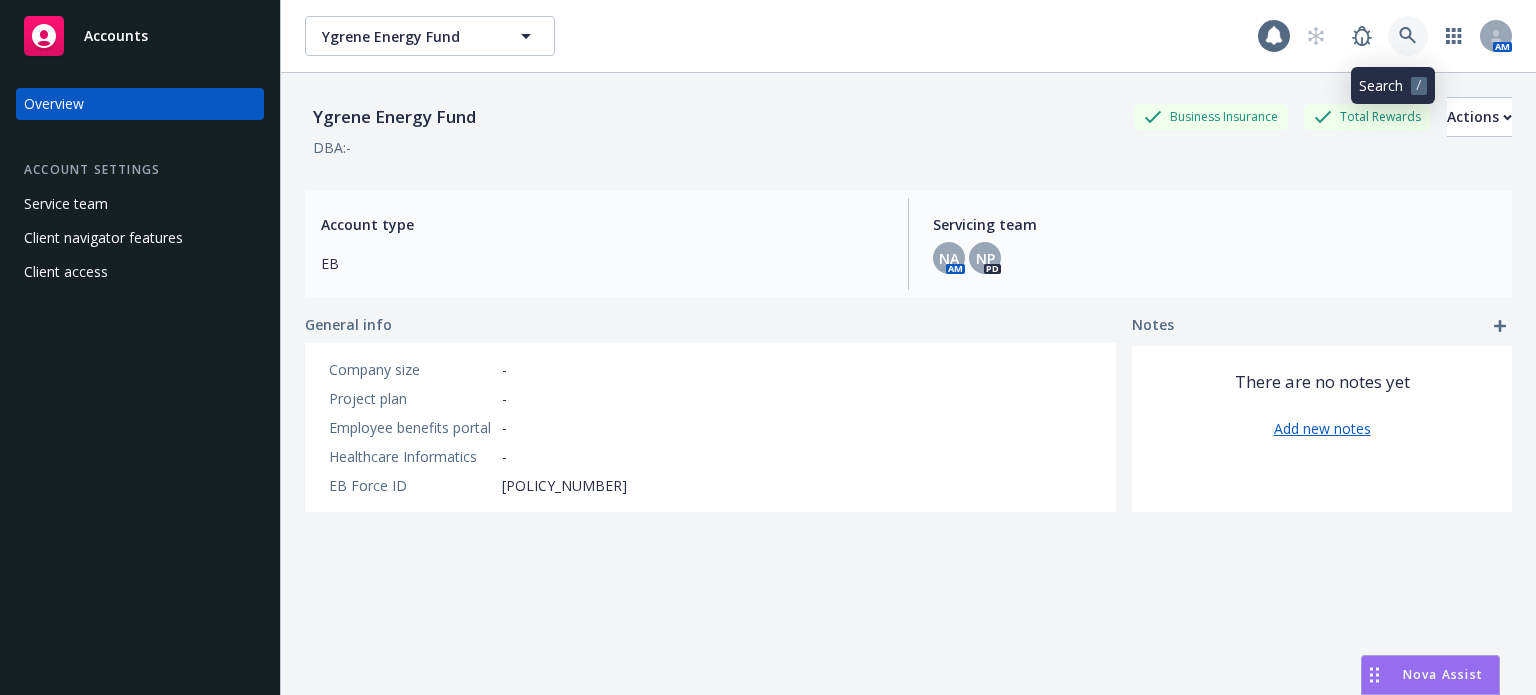 click 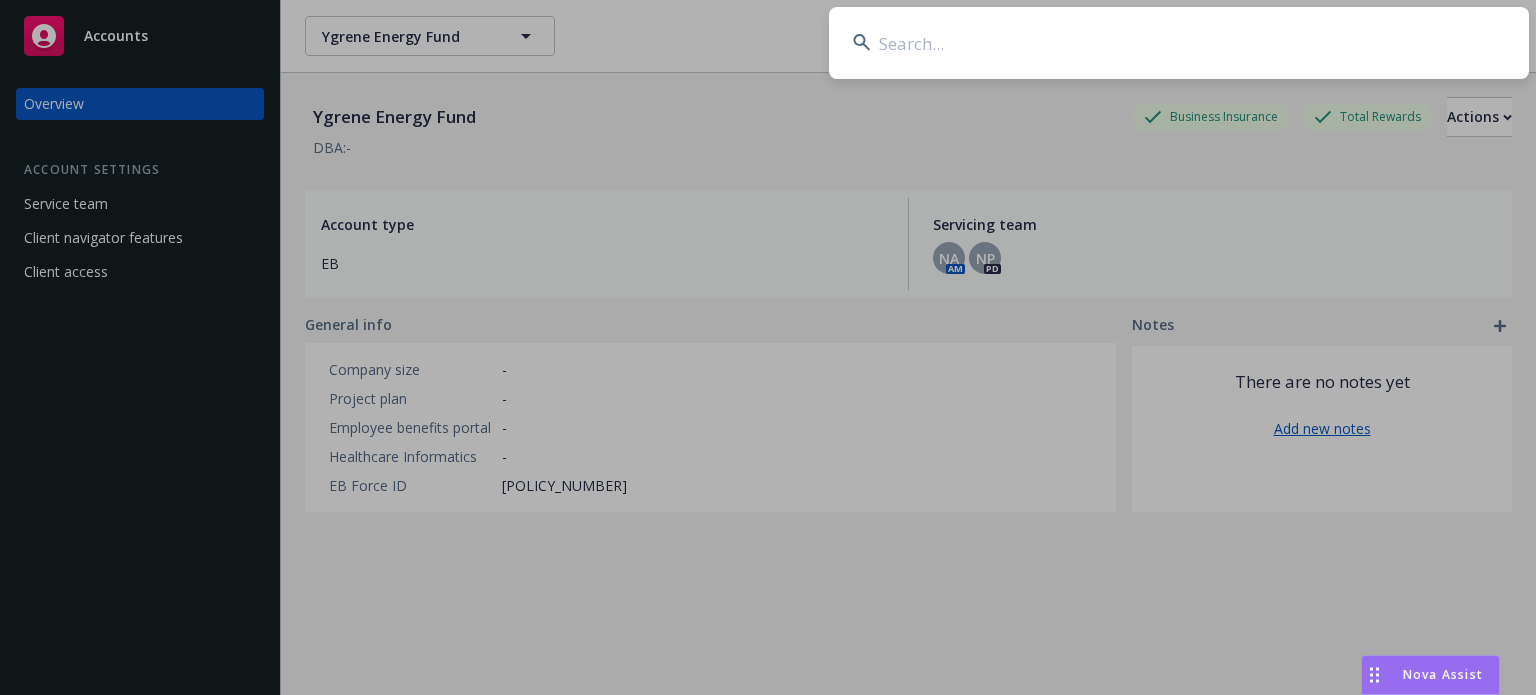 click at bounding box center (1179, 43) 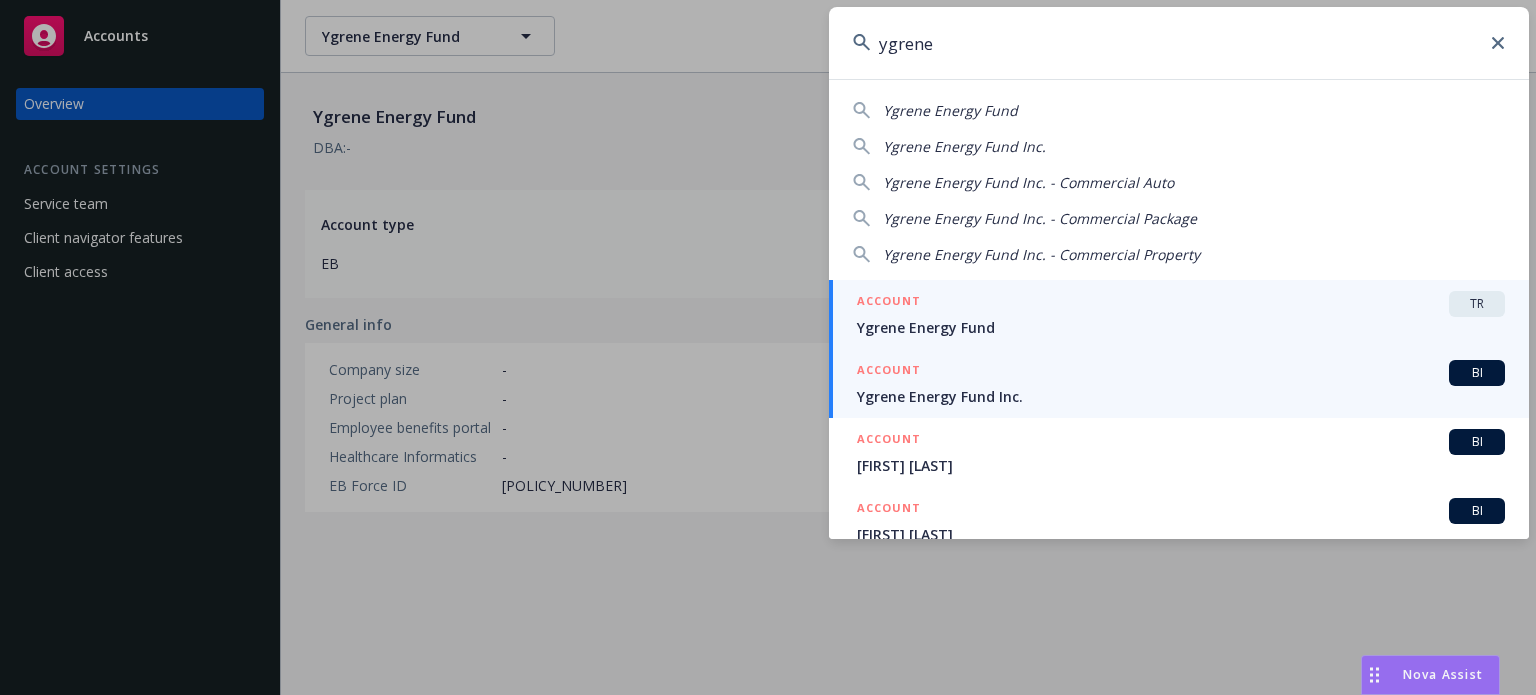 type on "ygrene" 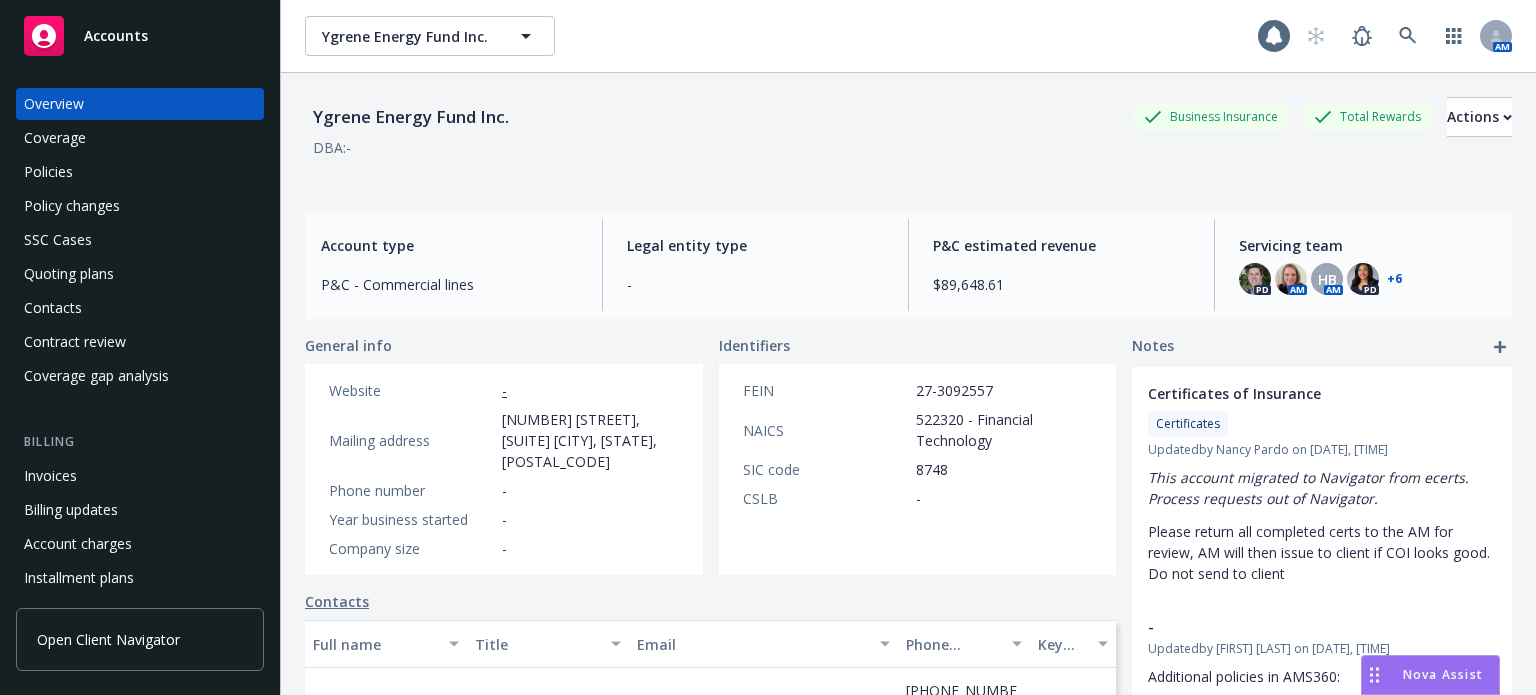 click on "Invoices" at bounding box center (140, 476) 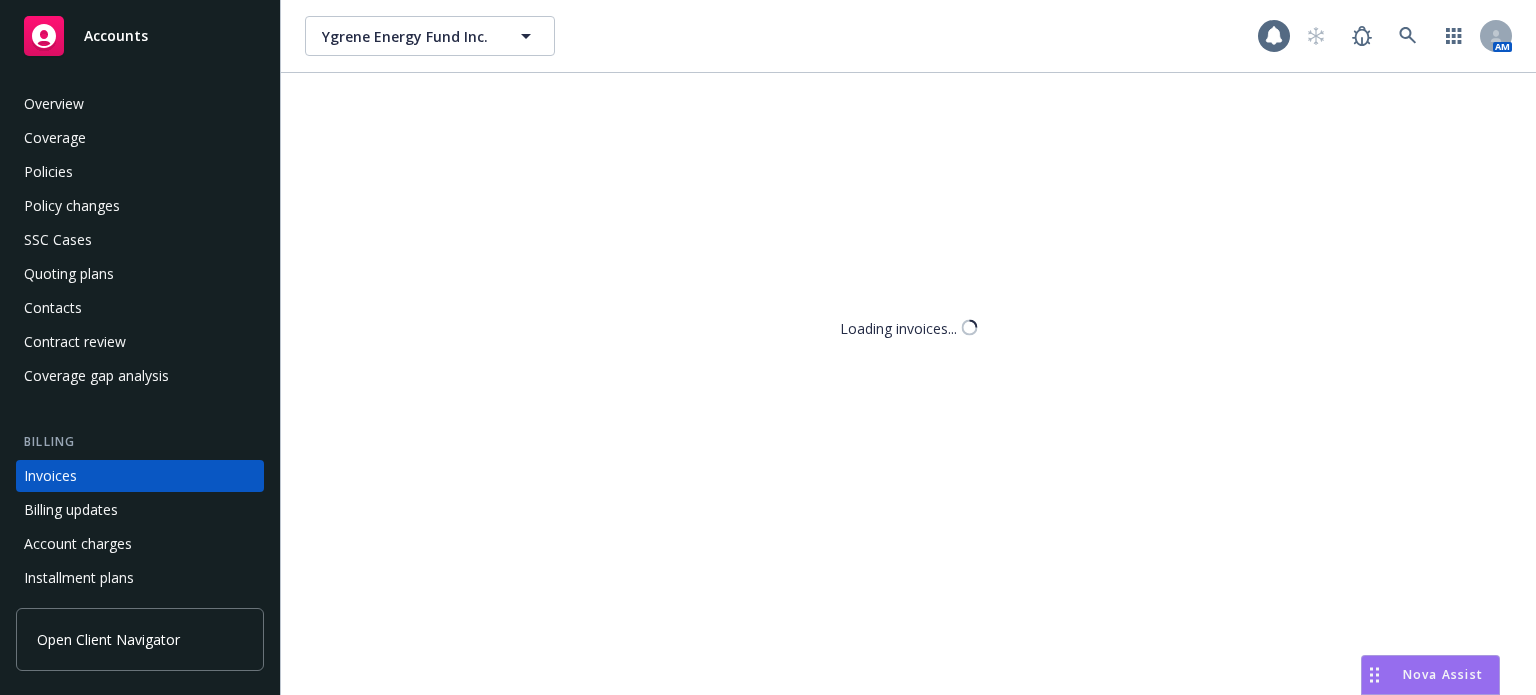 scroll, scrollTop: 96, scrollLeft: 0, axis: vertical 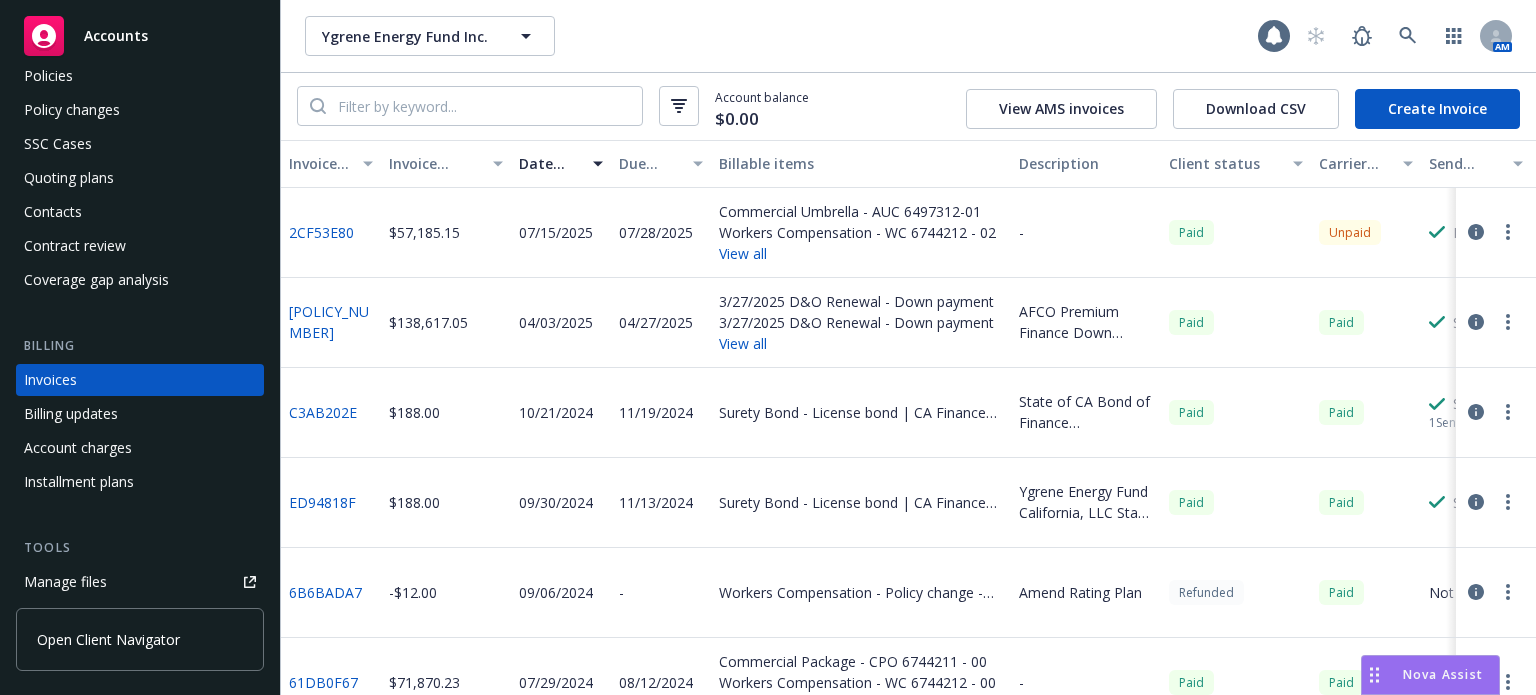 click 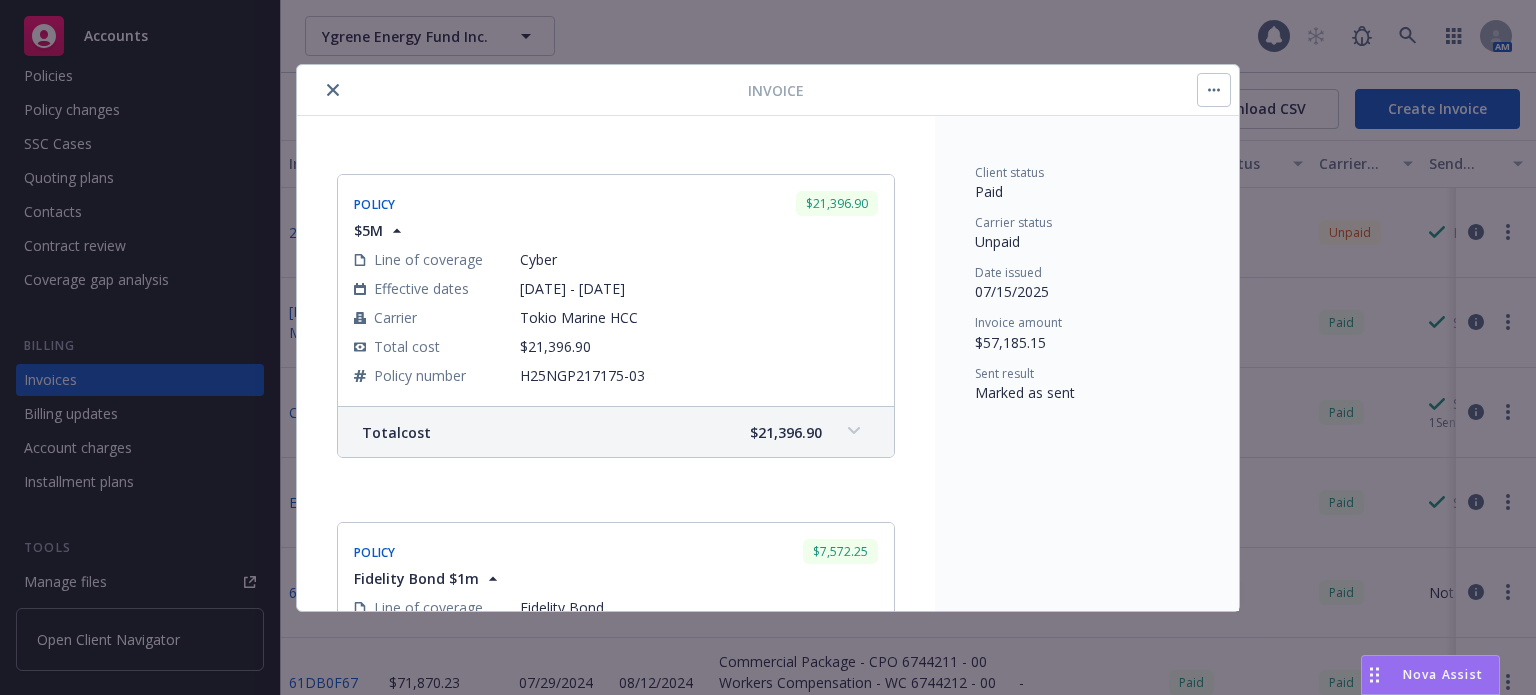 scroll, scrollTop: 1703, scrollLeft: 0, axis: vertical 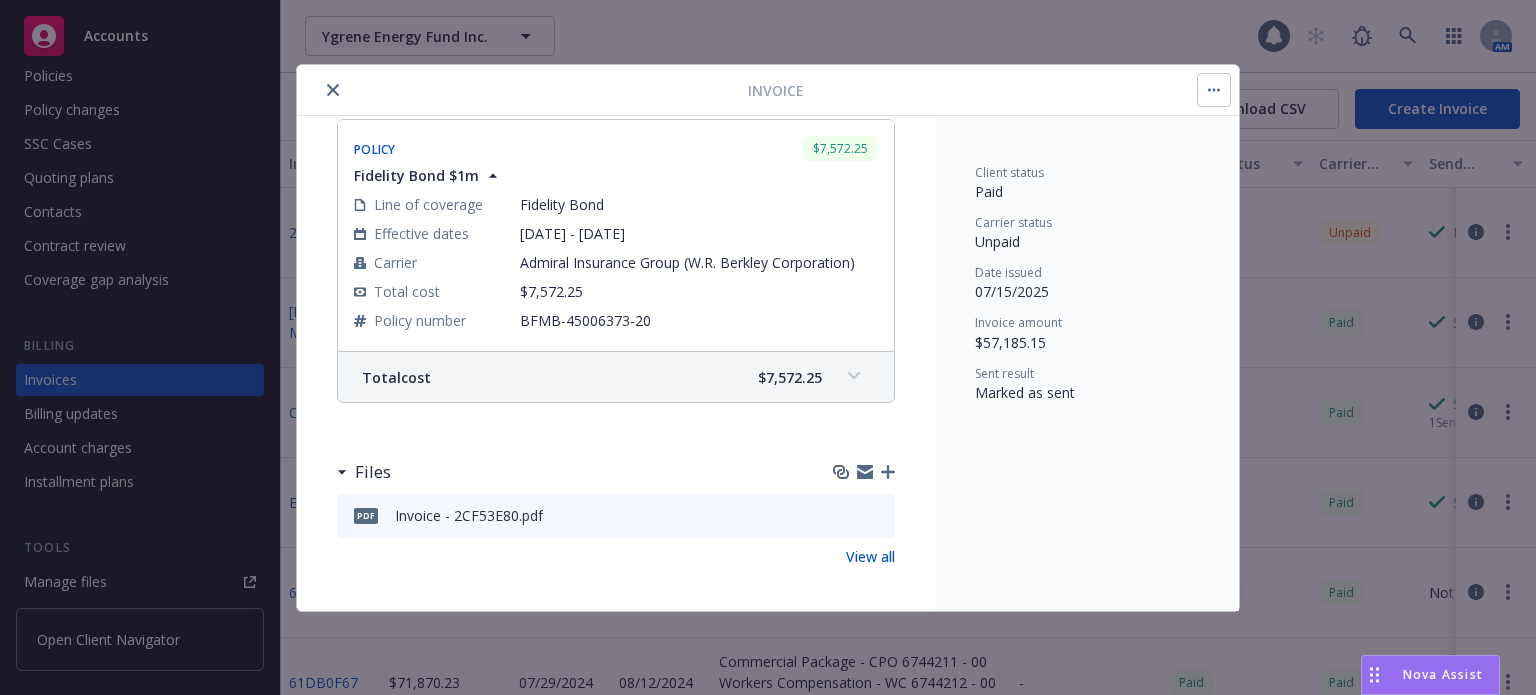 click 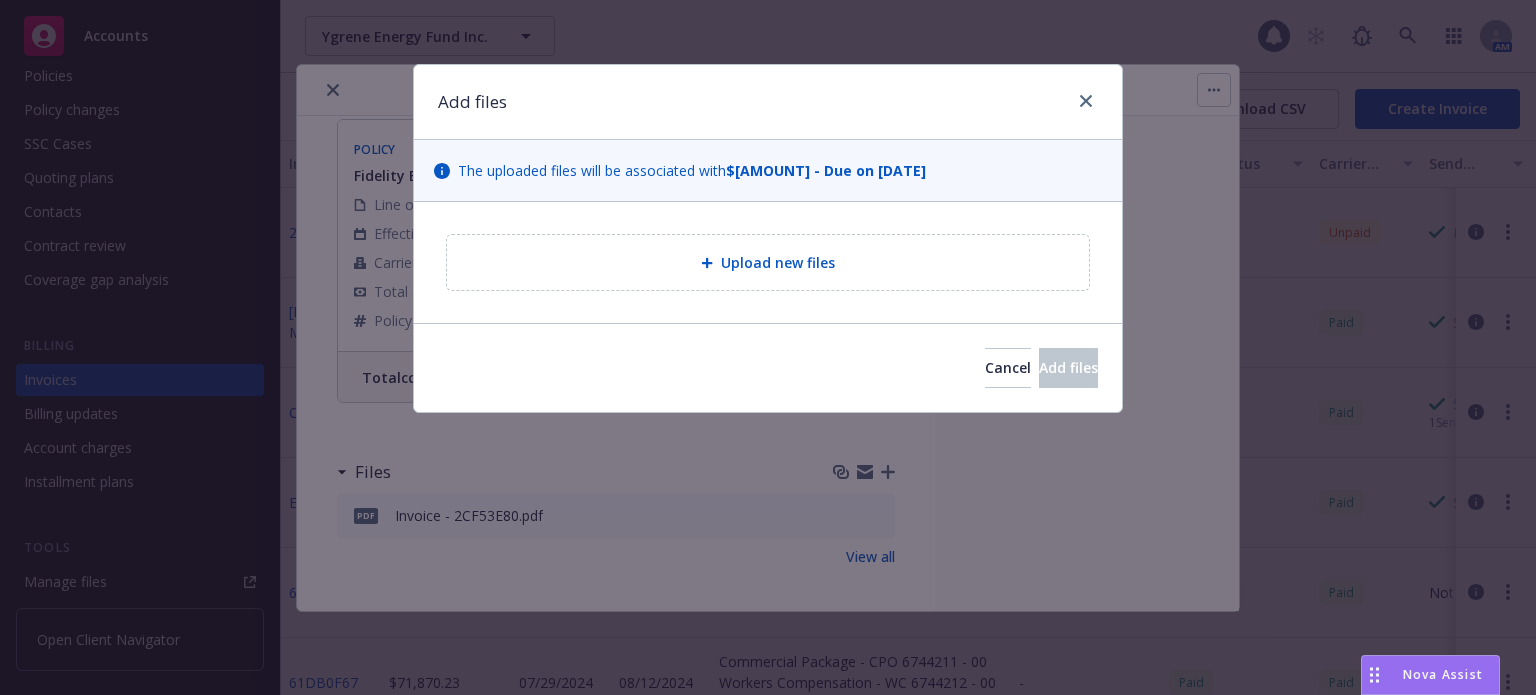 type on "x" 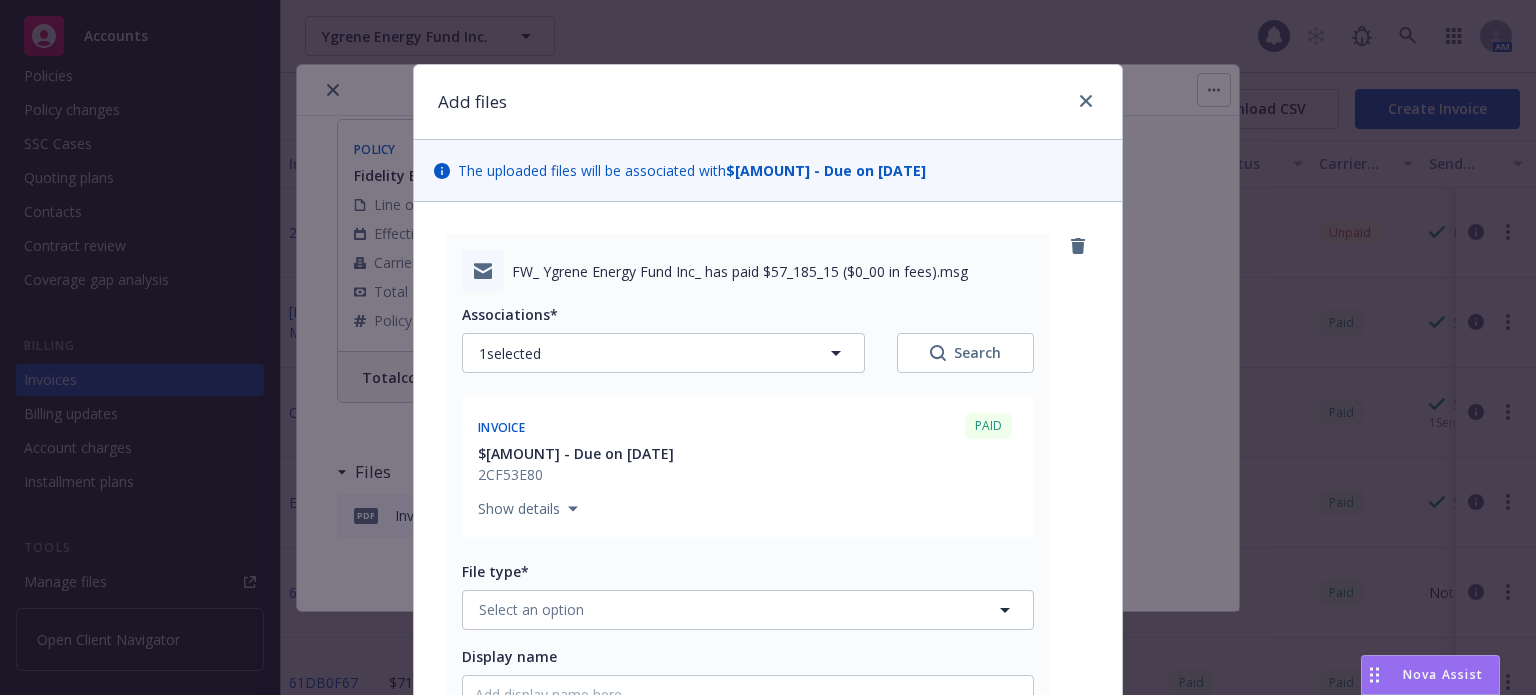 scroll, scrollTop: 200, scrollLeft: 0, axis: vertical 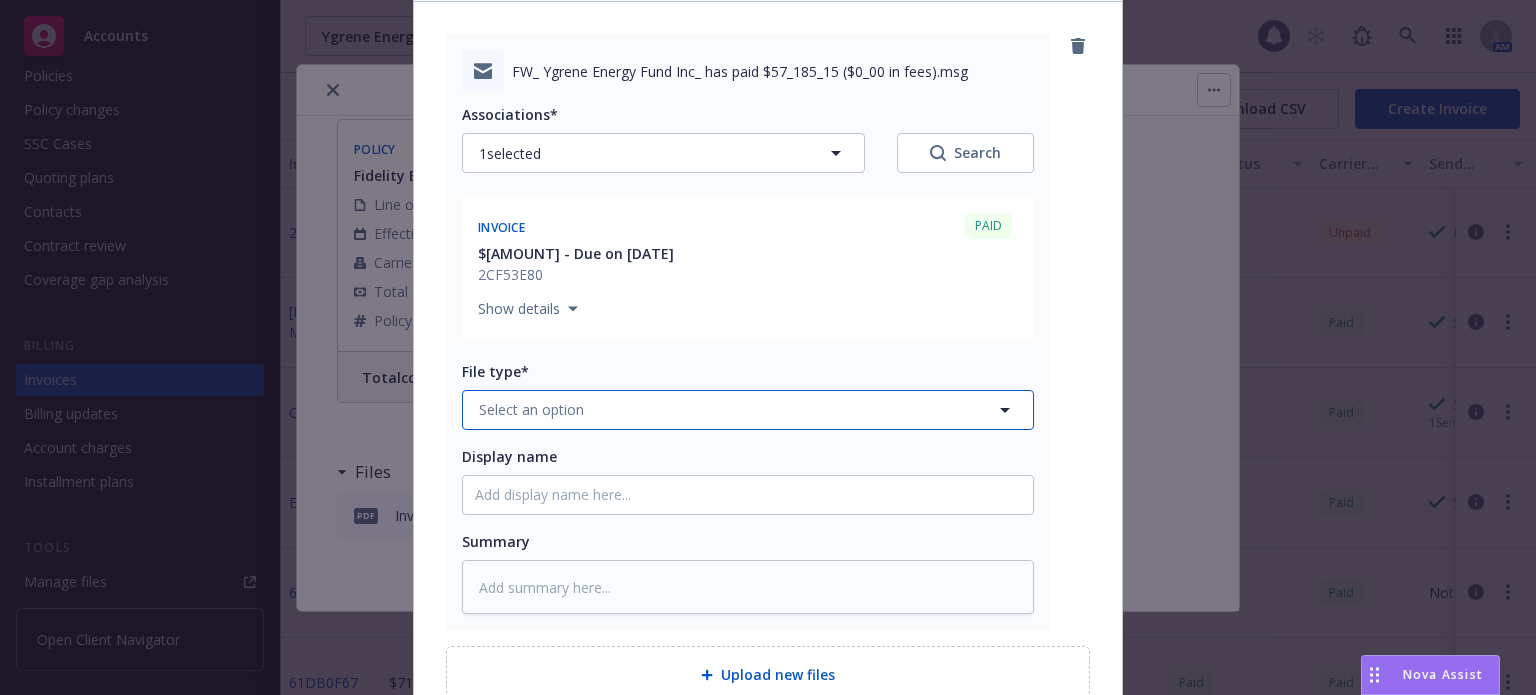 click on "Select an option" at bounding box center (531, 409) 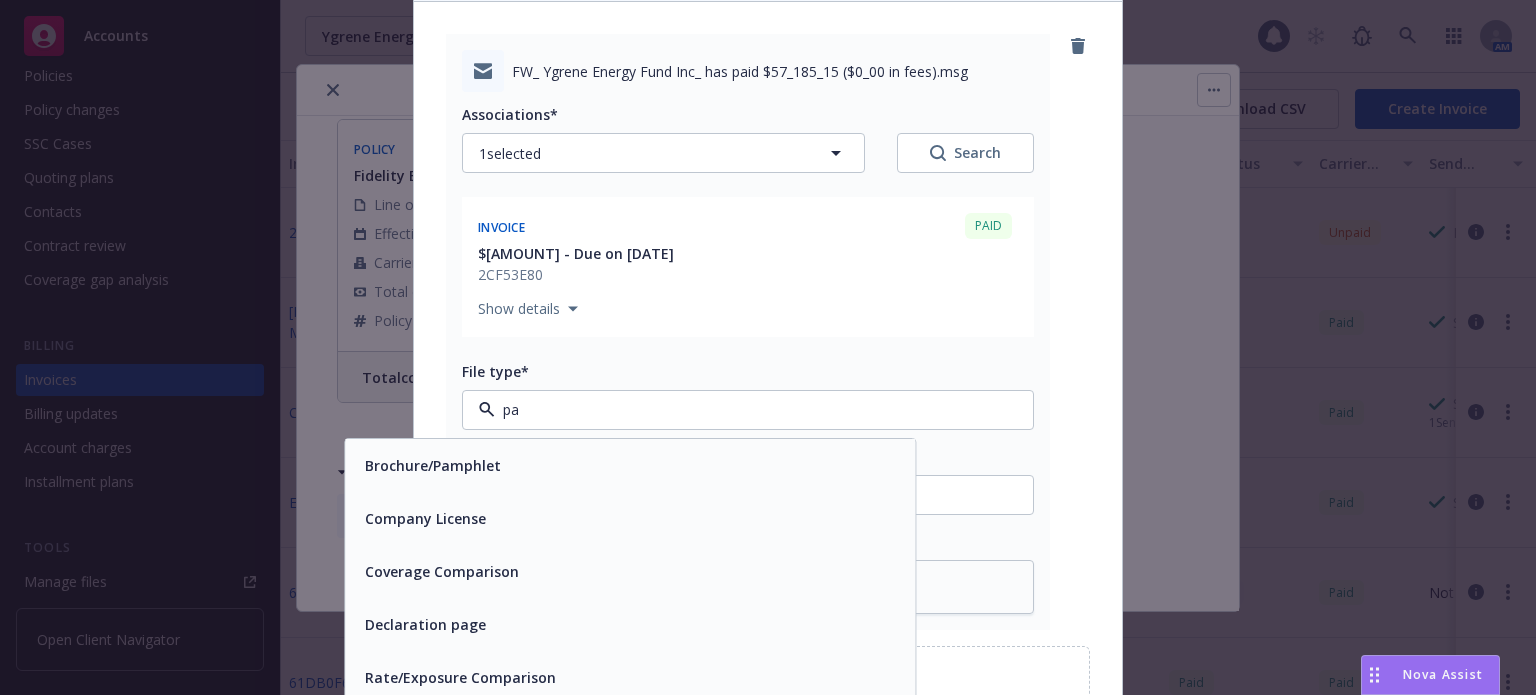 type on "pay" 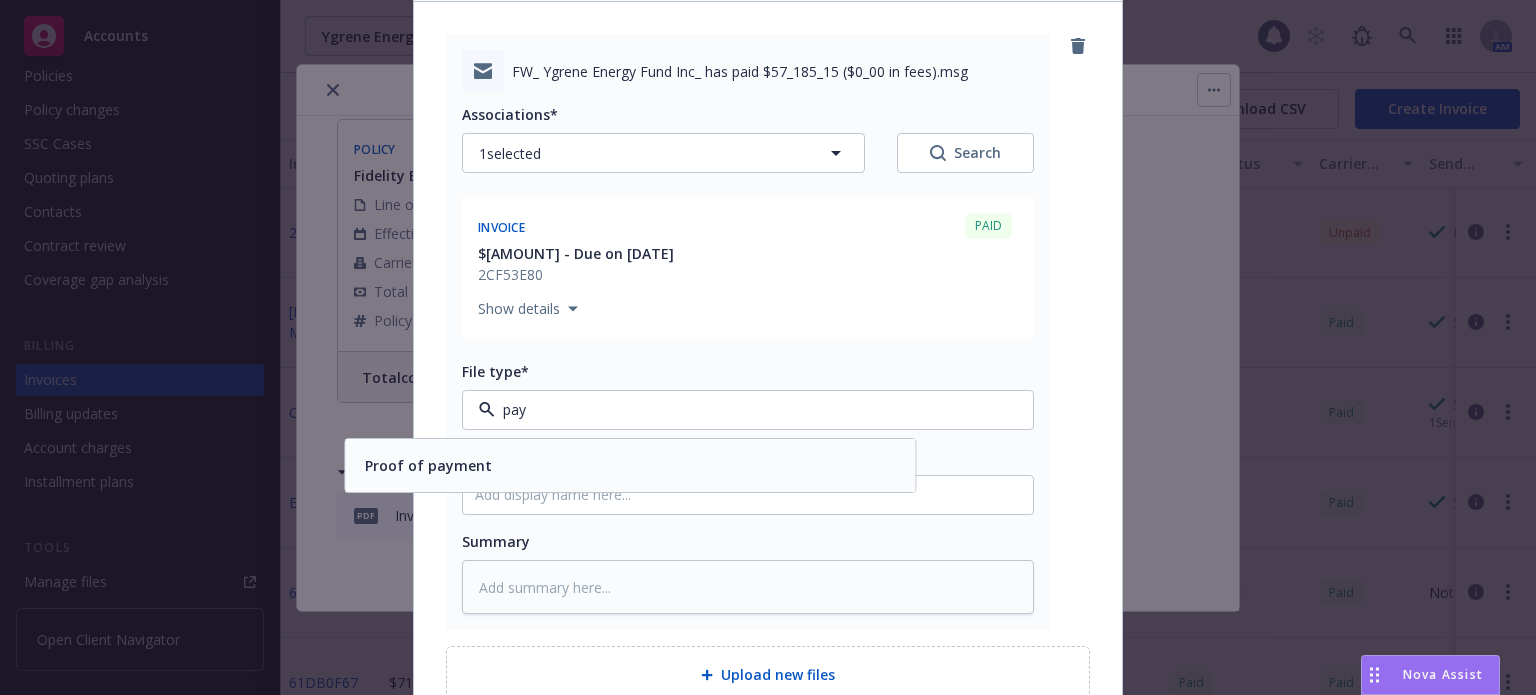 click on "Proof of payment" at bounding box center [630, 465] 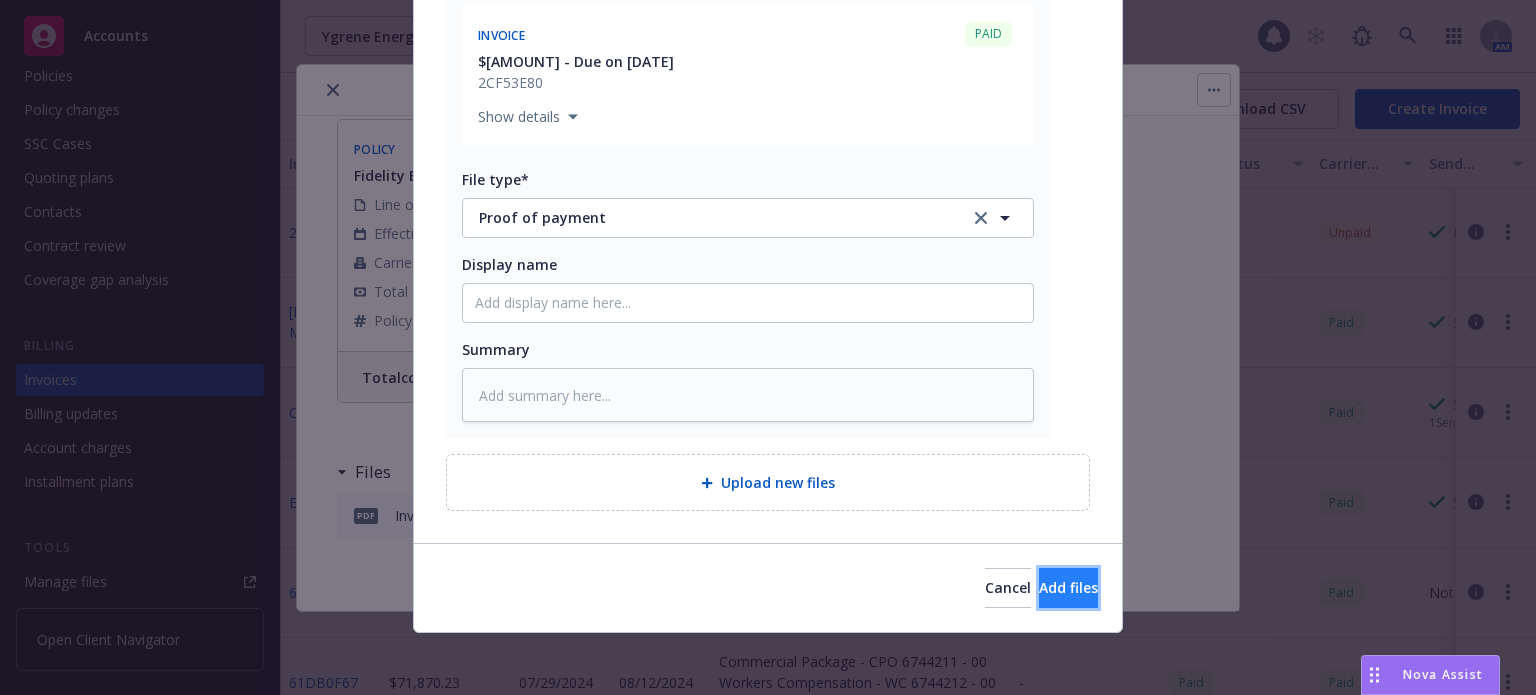 click on "Add files" at bounding box center (1068, 588) 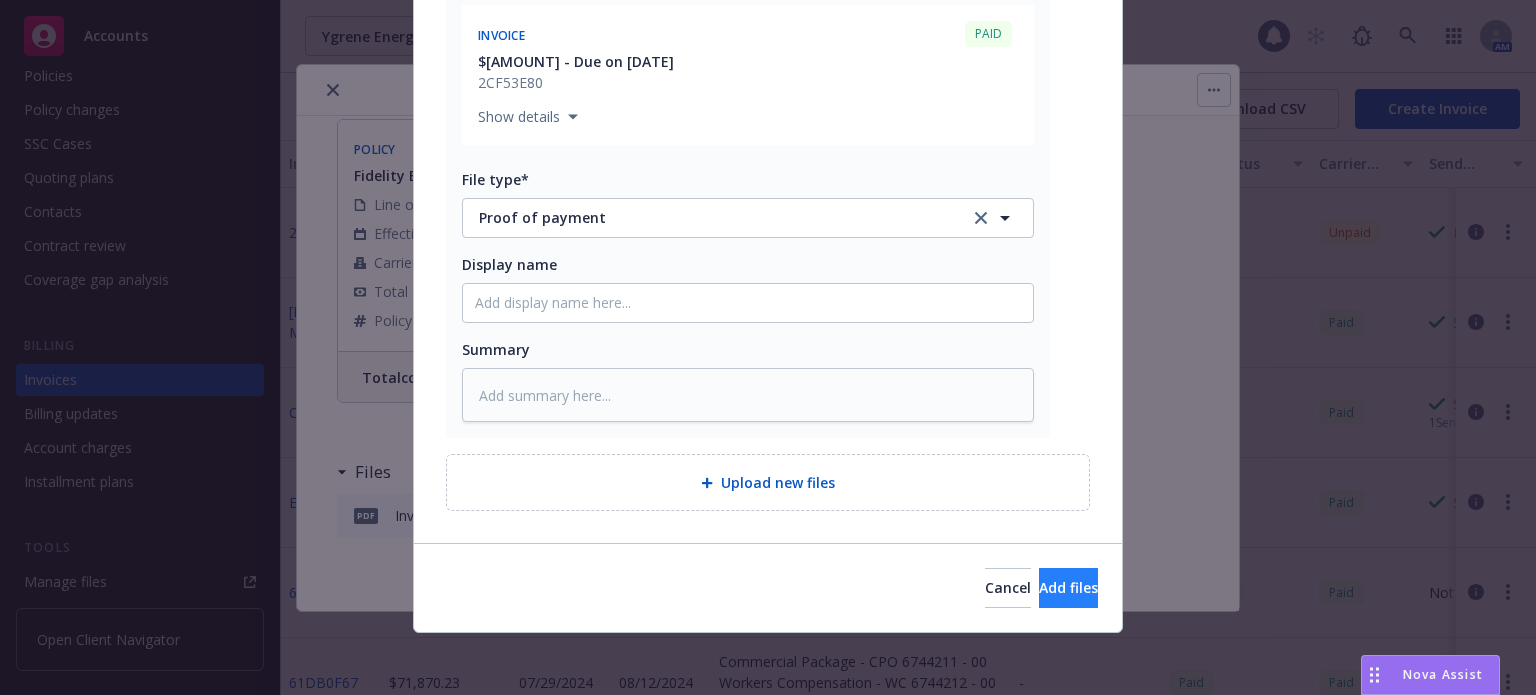 scroll, scrollTop: 320, scrollLeft: 0, axis: vertical 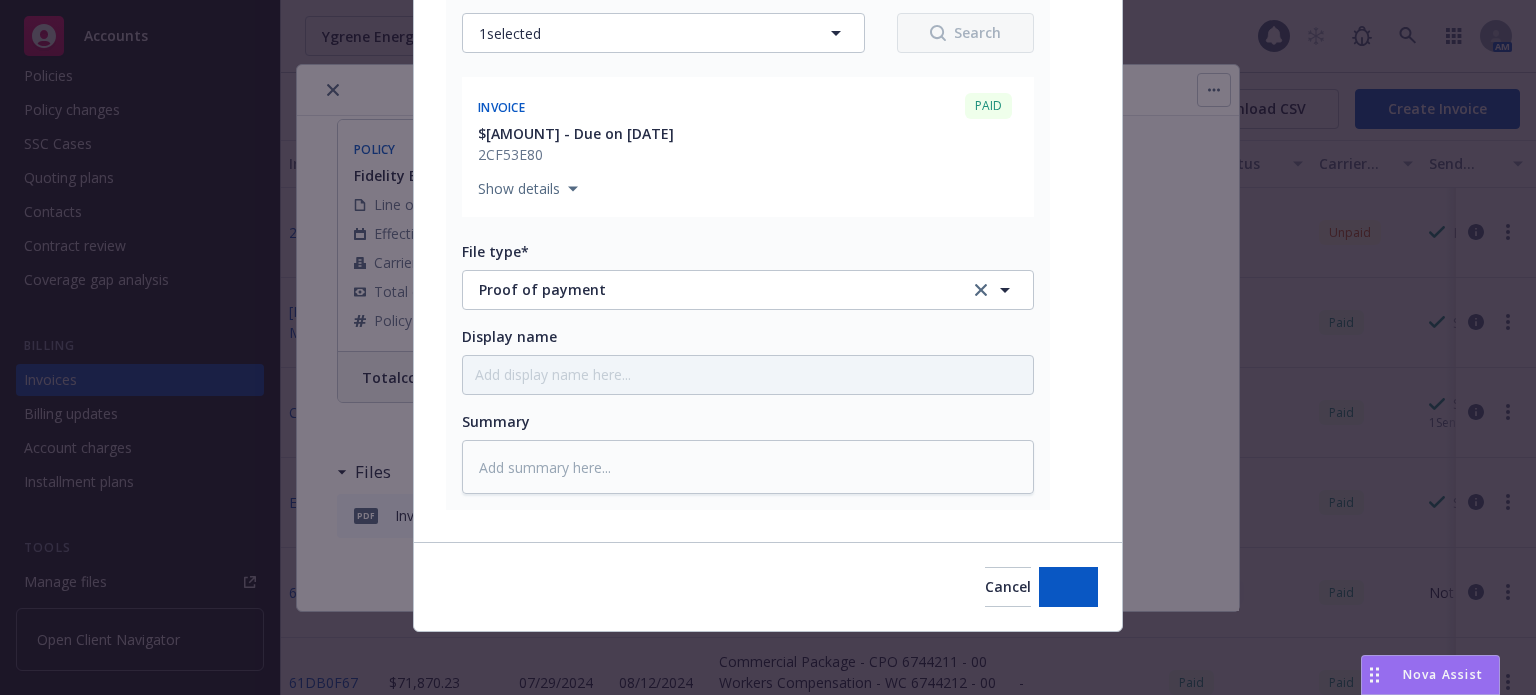 type on "x" 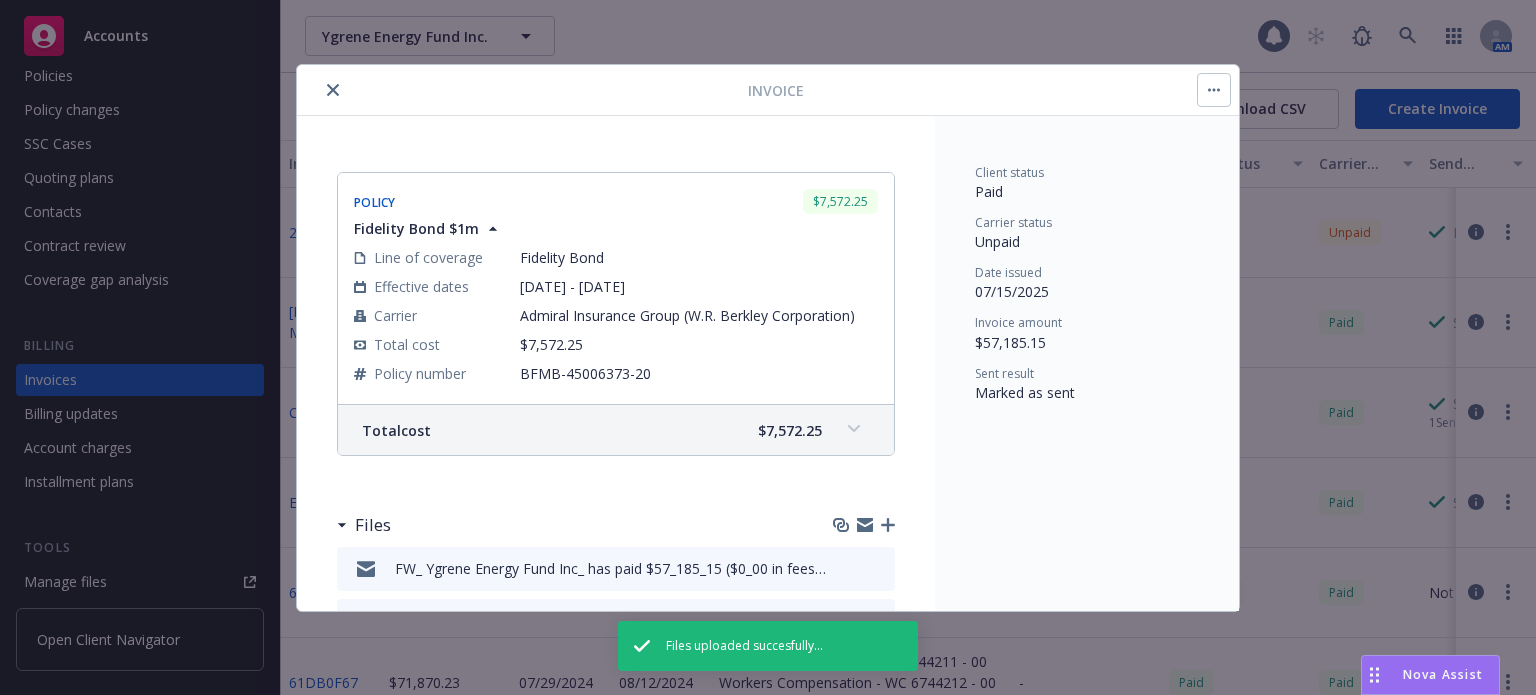 scroll, scrollTop: 1603, scrollLeft: 0, axis: vertical 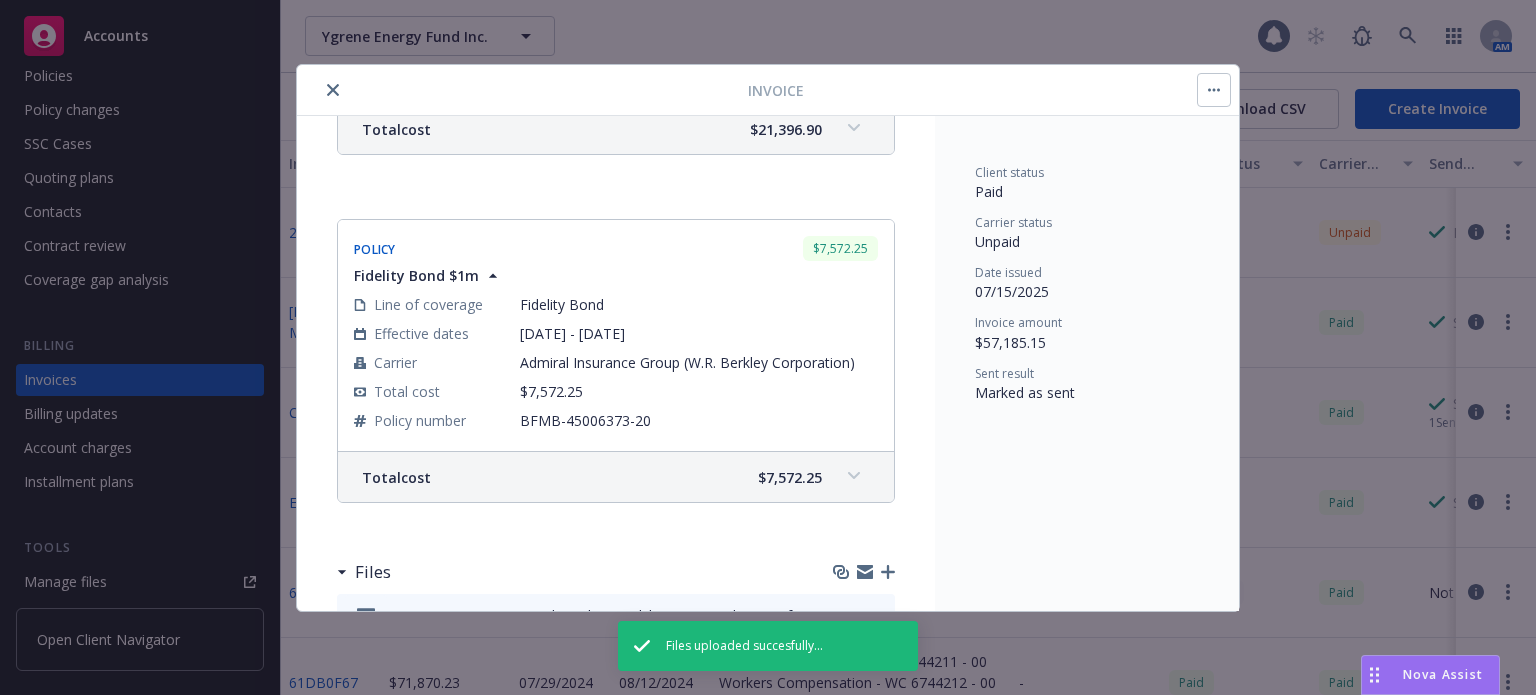 click 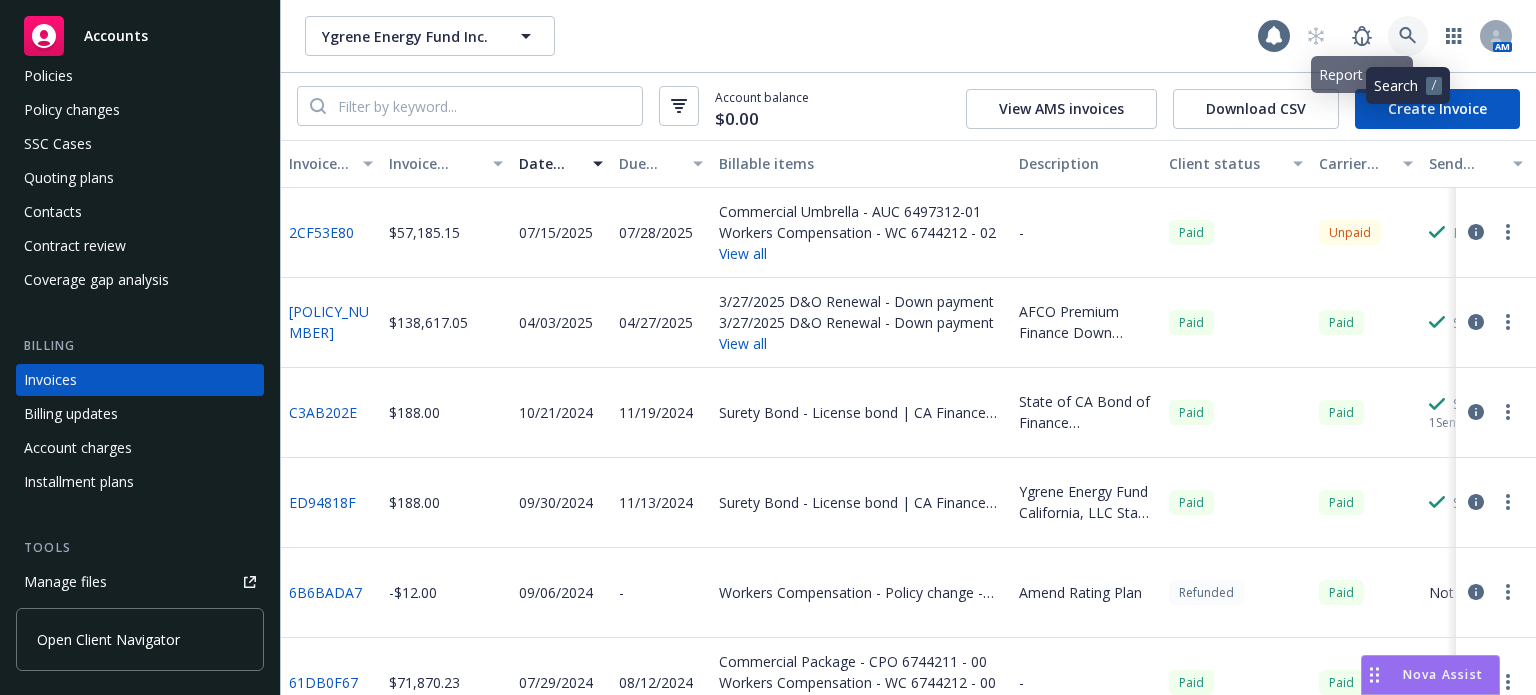click at bounding box center (1408, 36) 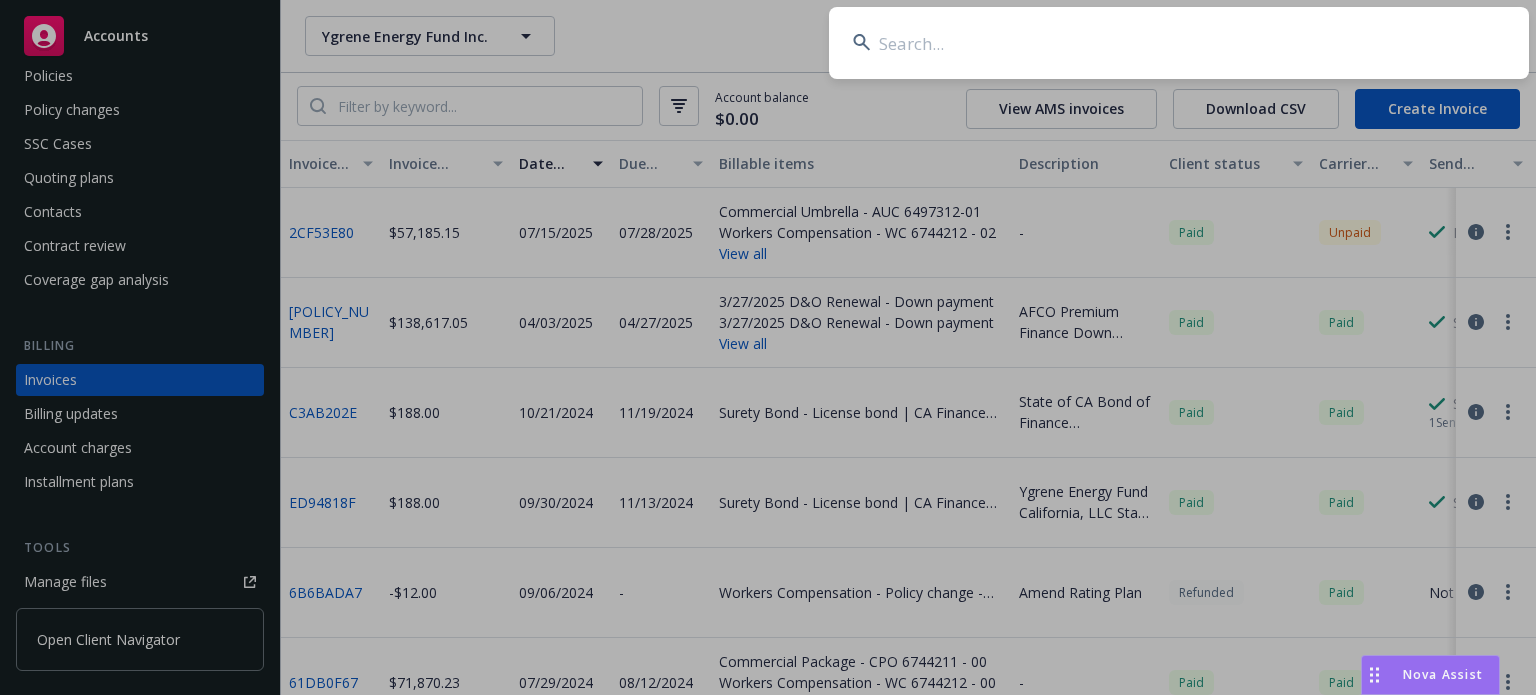 click at bounding box center [1179, 43] 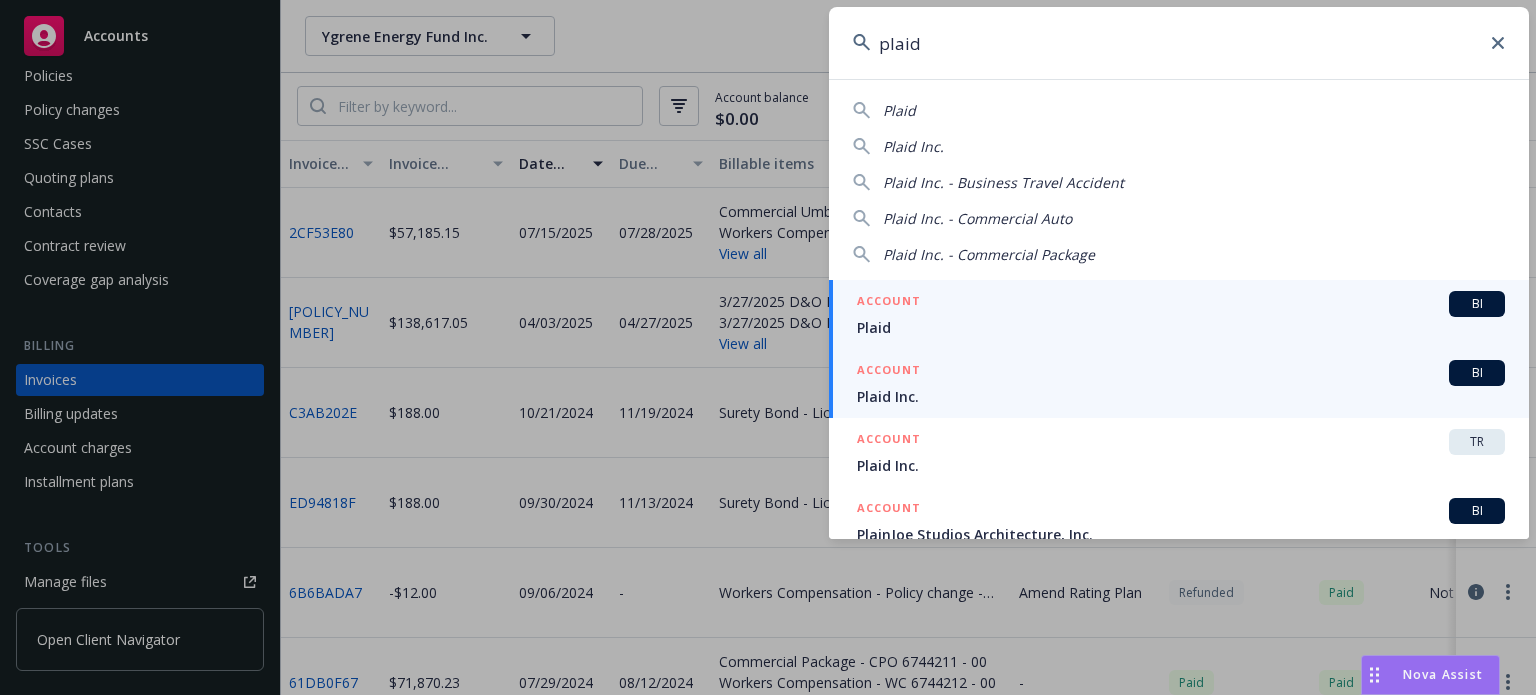 type on "plaid" 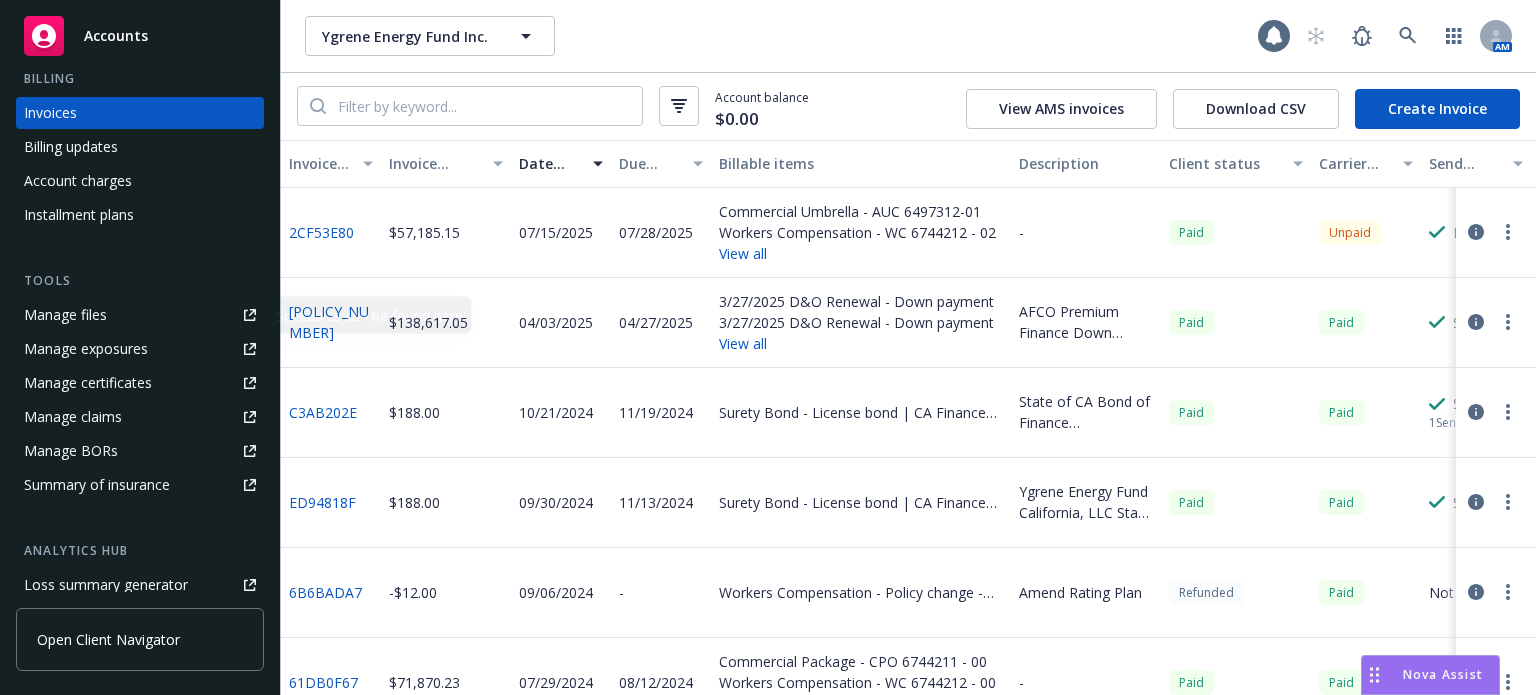 scroll, scrollTop: 396, scrollLeft: 0, axis: vertical 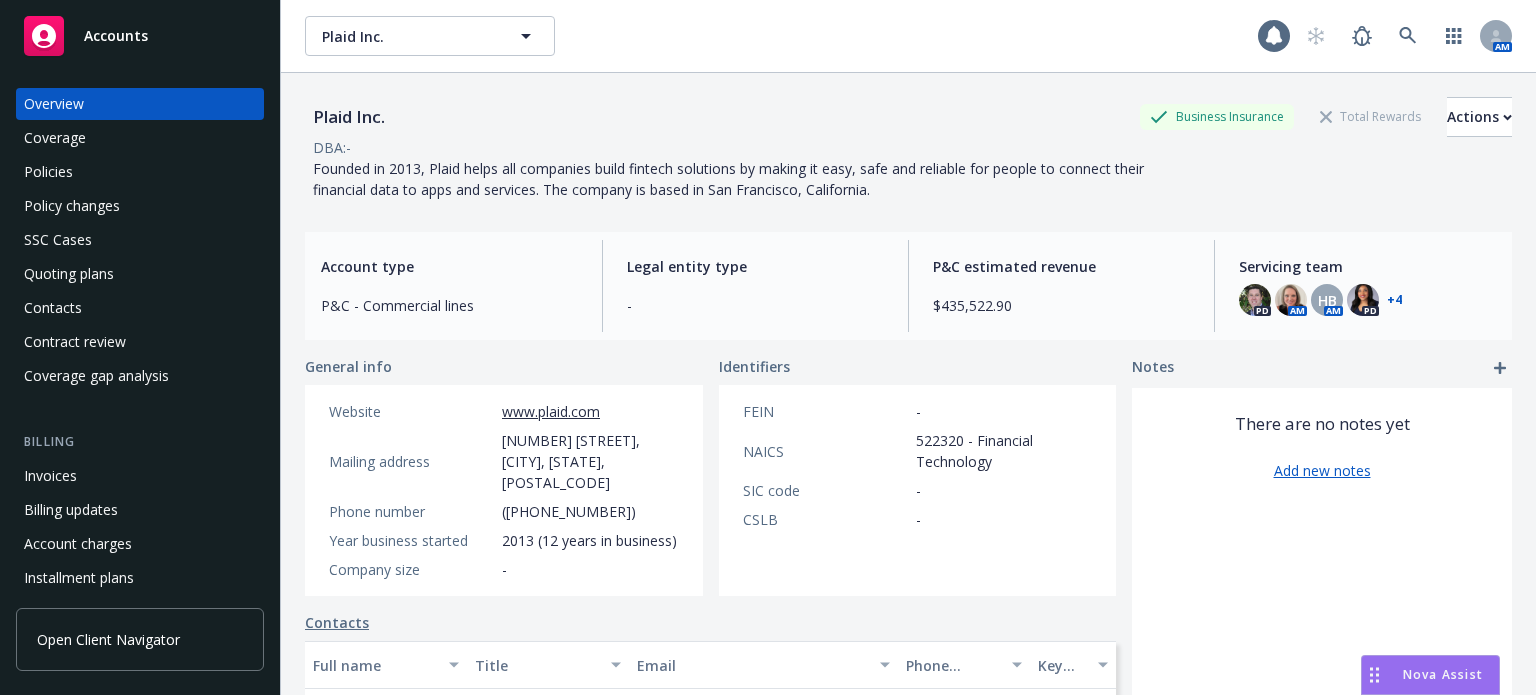 drag, startPoint x: 122, startPoint y: 359, endPoint x: 116, endPoint y: 339, distance: 20.880613 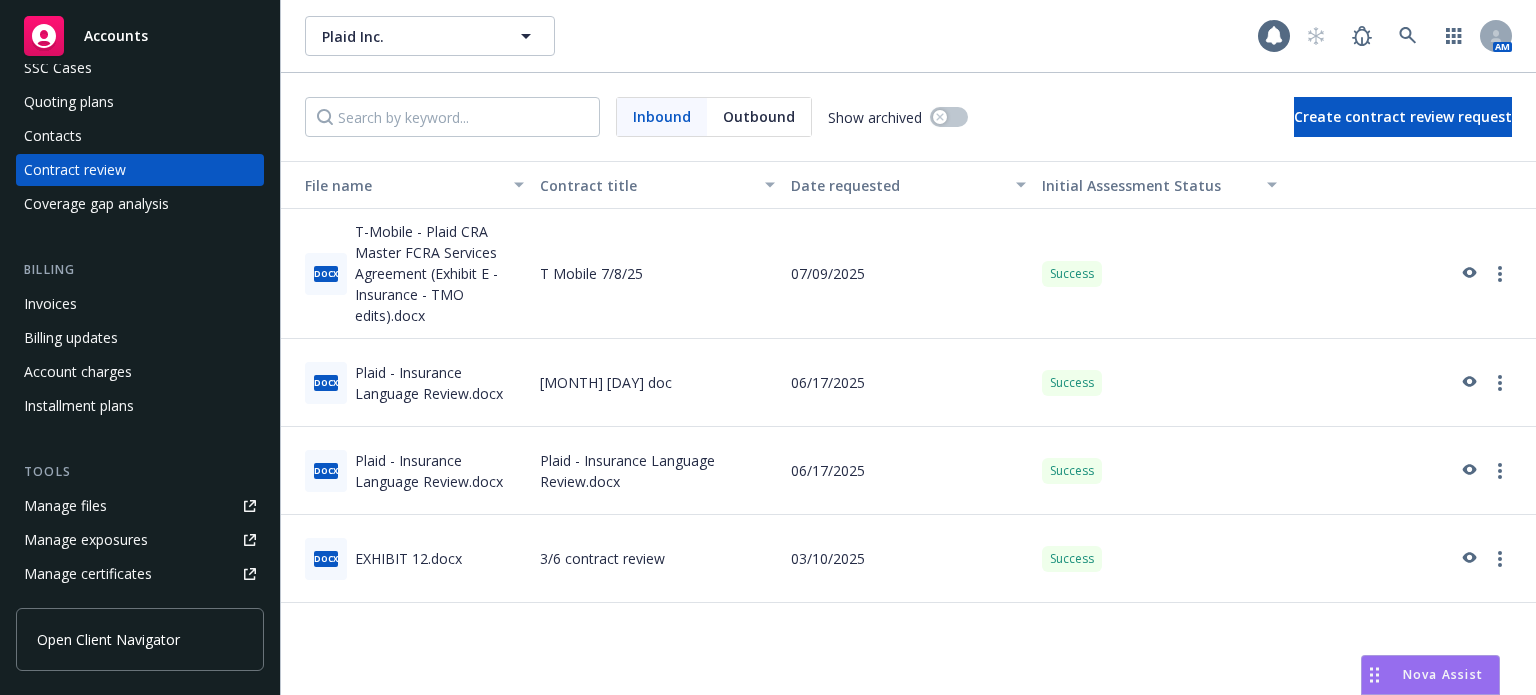 scroll, scrollTop: 200, scrollLeft: 0, axis: vertical 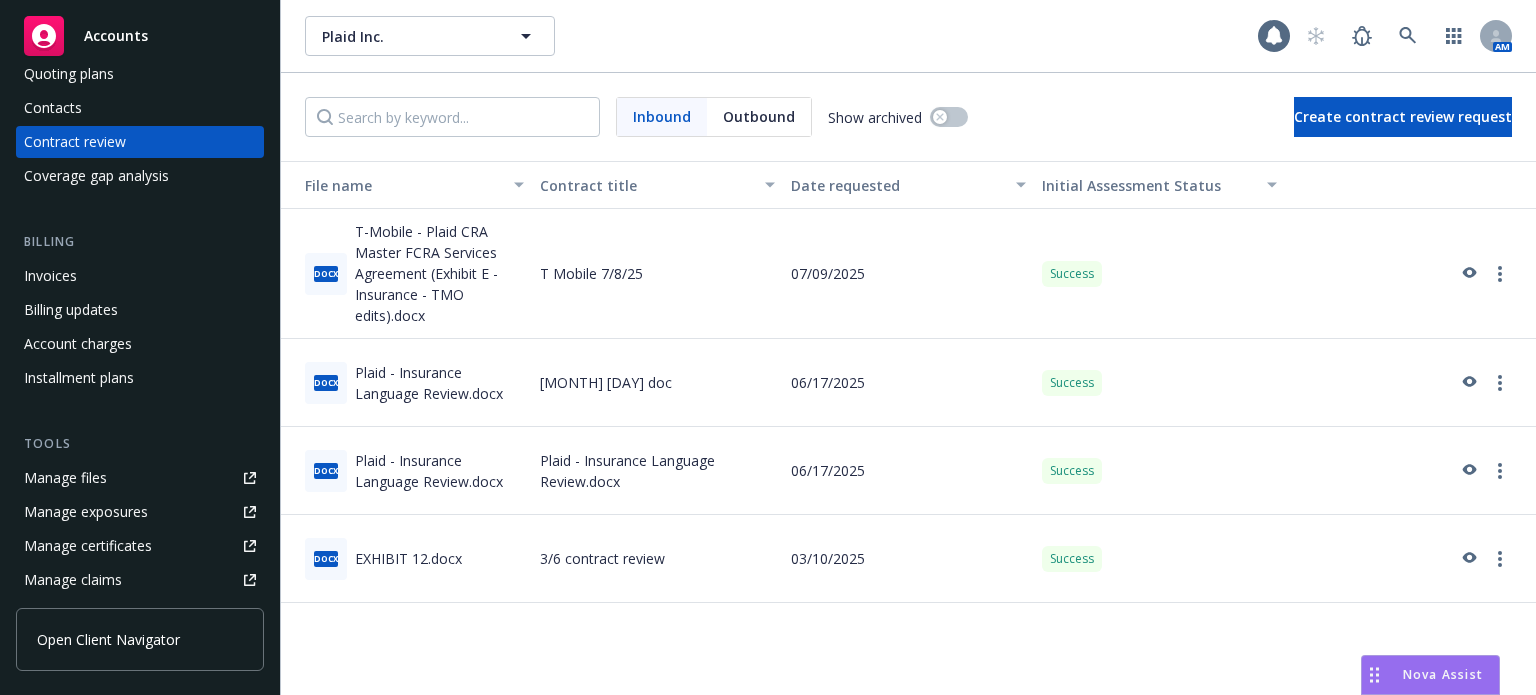 click on "Manage certificates" at bounding box center [88, 546] 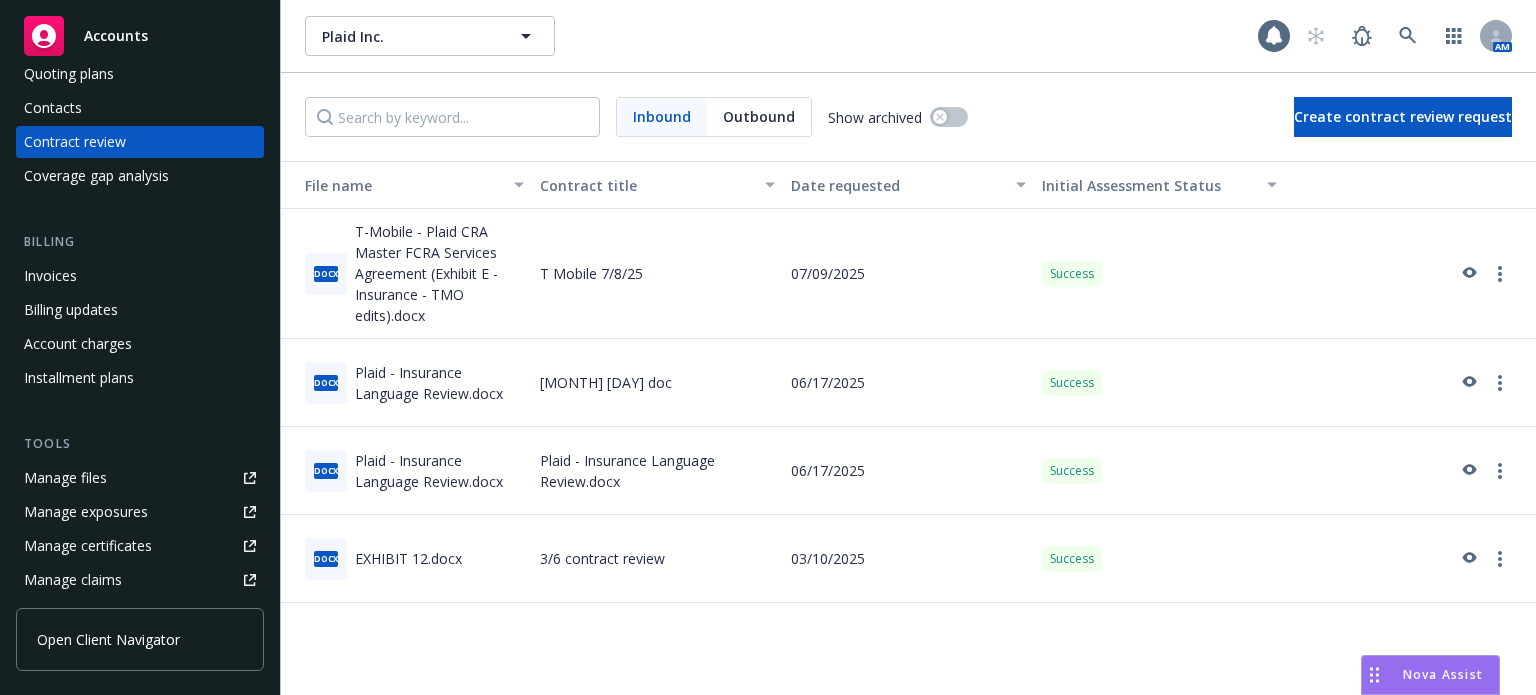 scroll, scrollTop: 0, scrollLeft: 0, axis: both 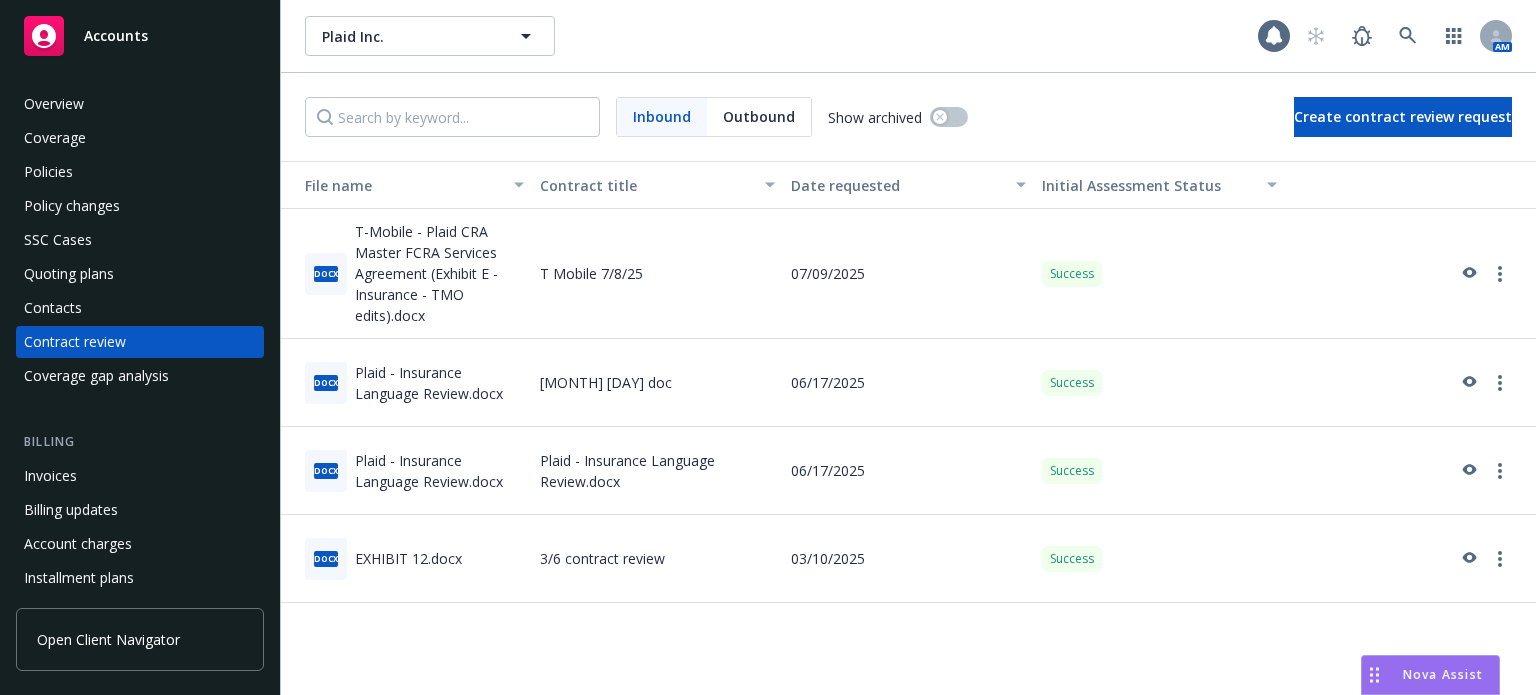 click on "Policies" at bounding box center (140, 172) 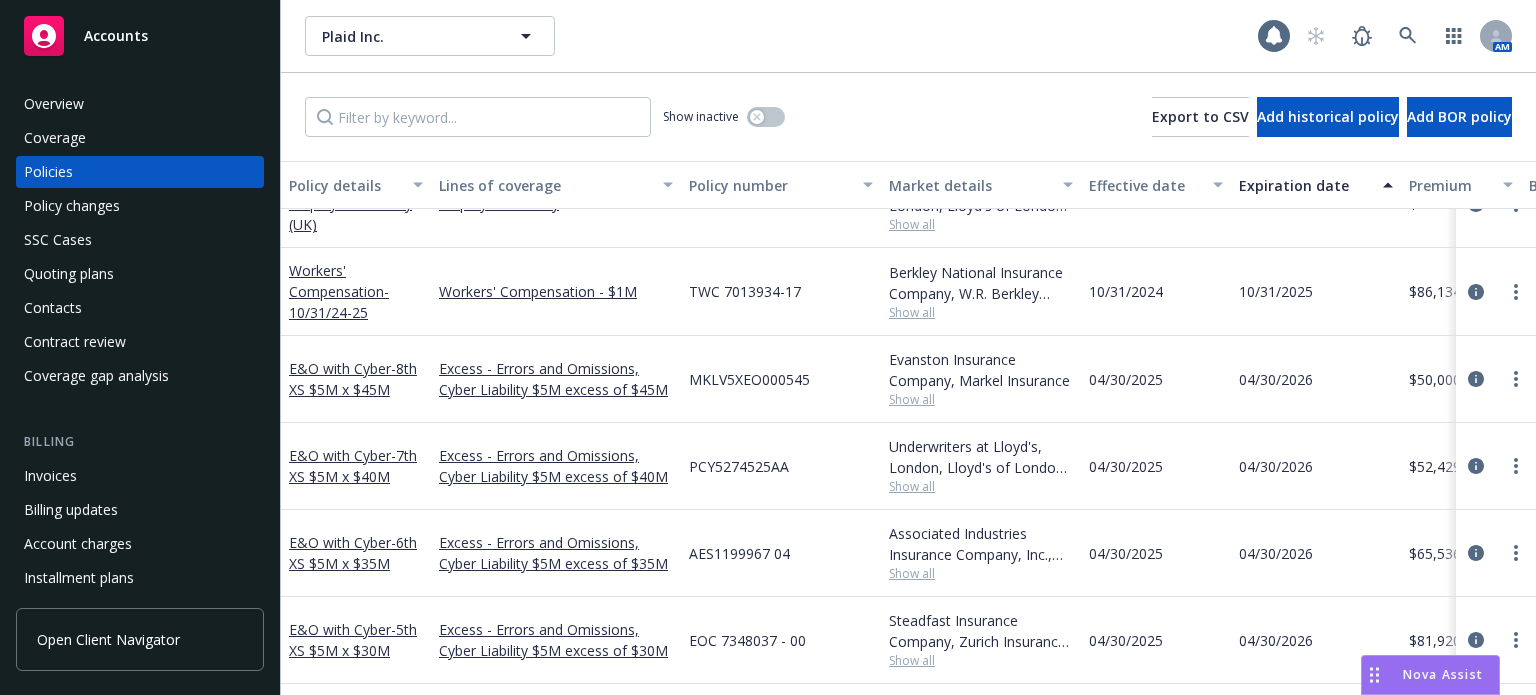 scroll, scrollTop: 0, scrollLeft: 0, axis: both 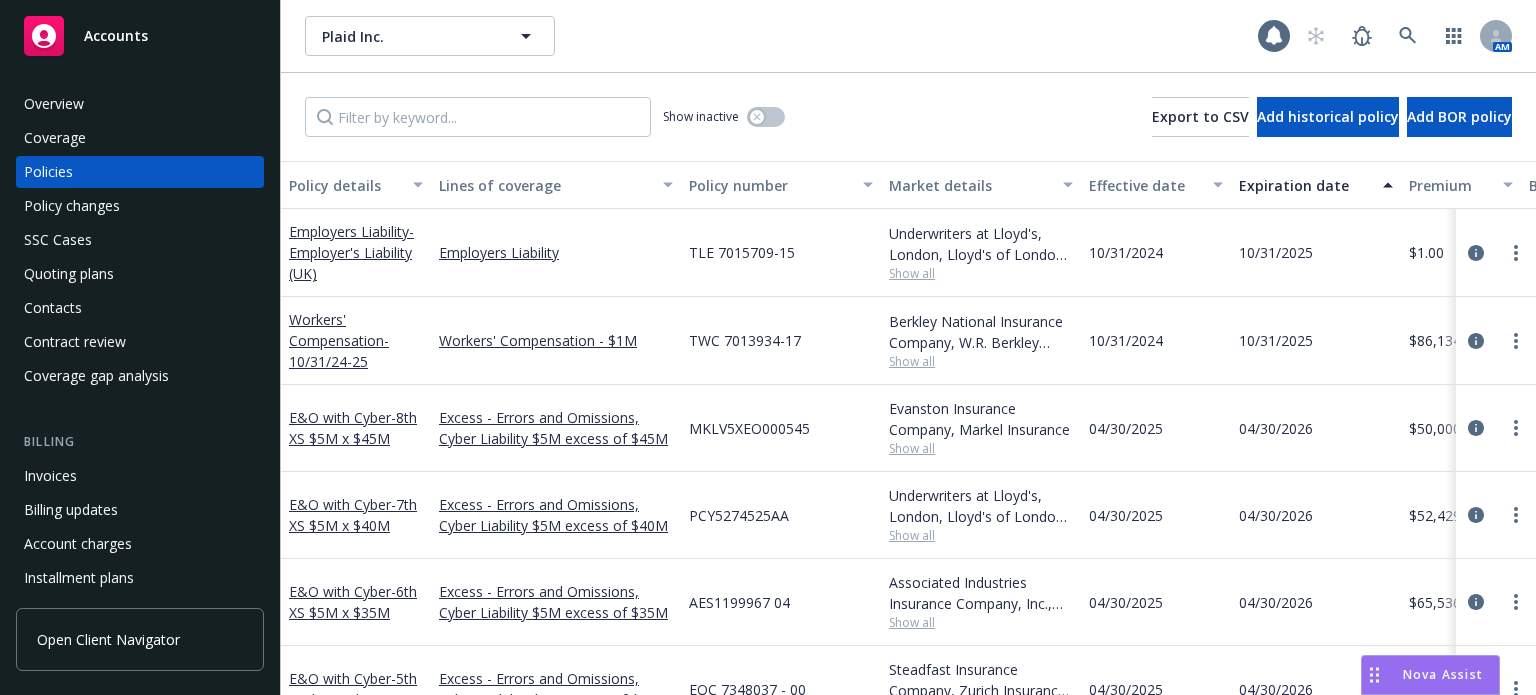 click on "Policy details" at bounding box center (356, 185) 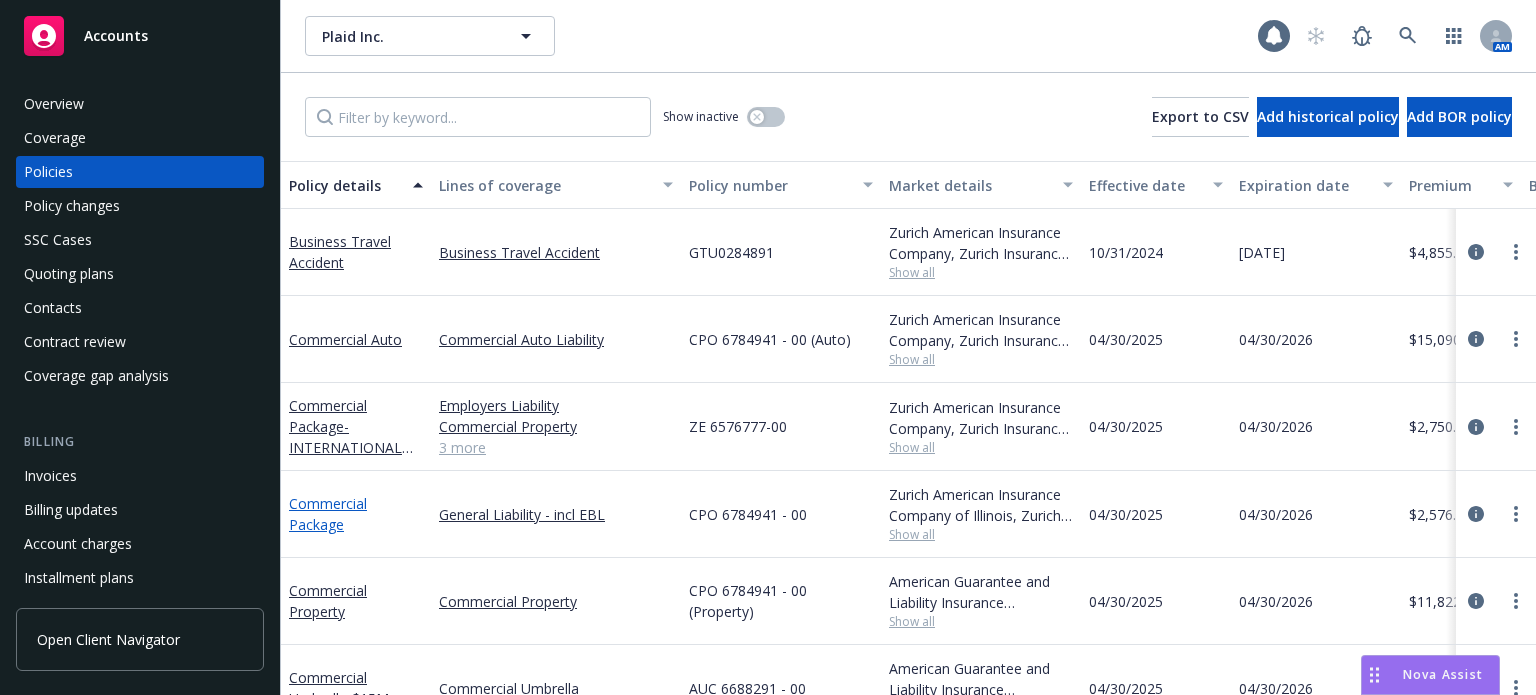 click on "Commercial Package" at bounding box center [328, 514] 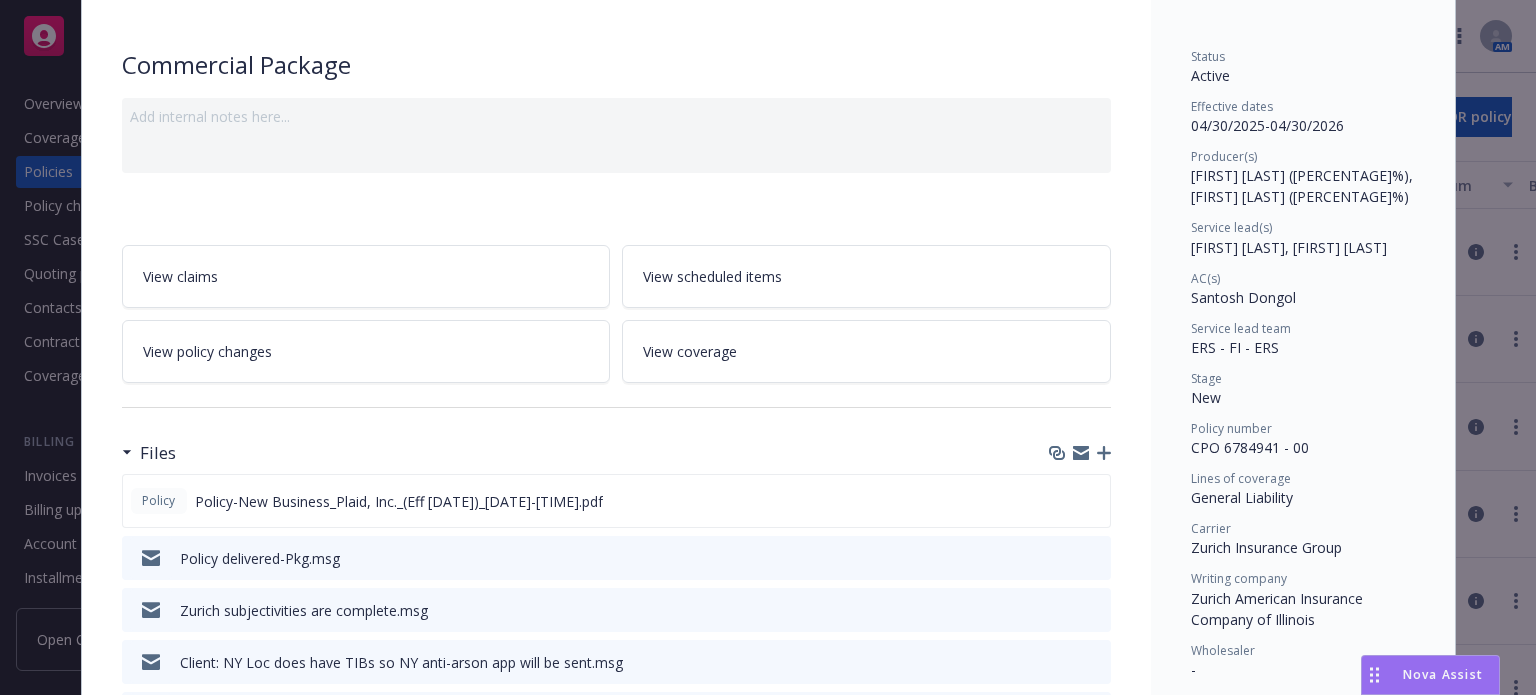 scroll, scrollTop: 200, scrollLeft: 0, axis: vertical 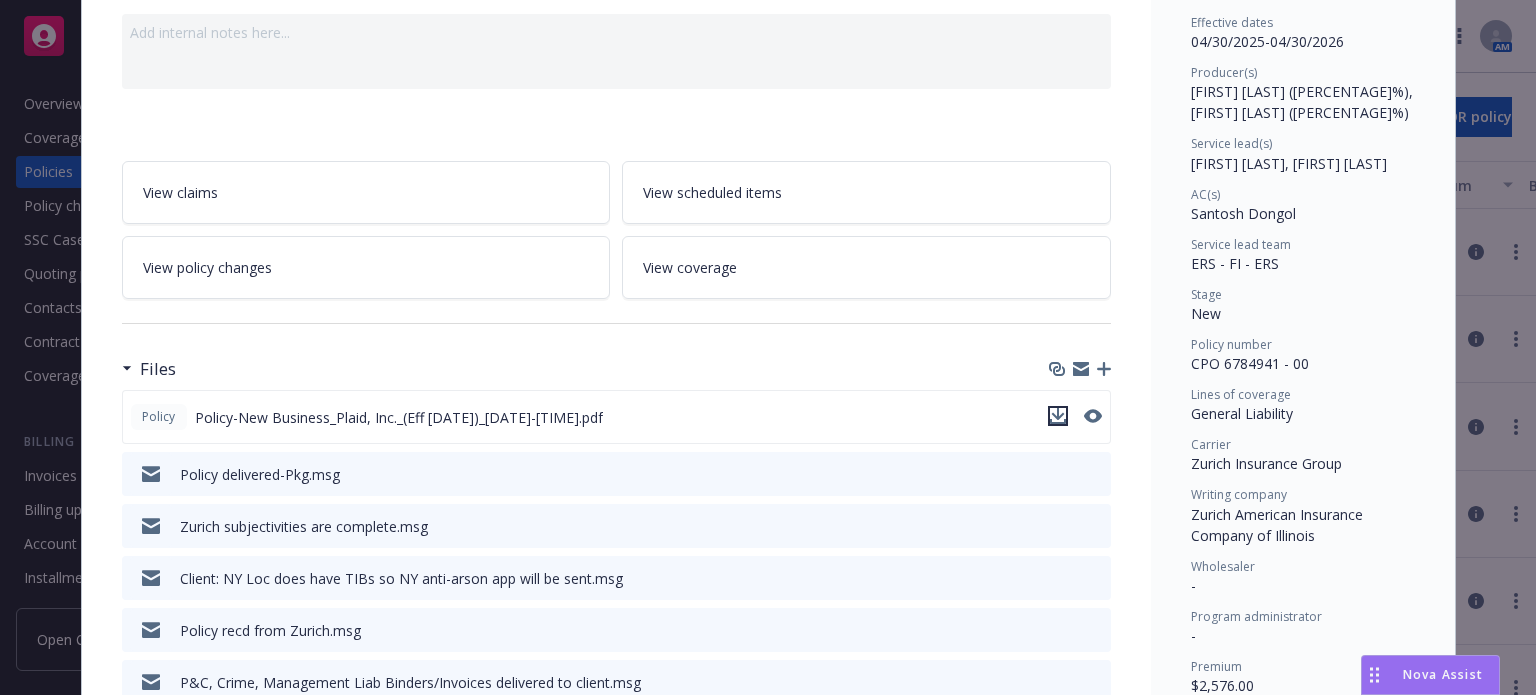 click 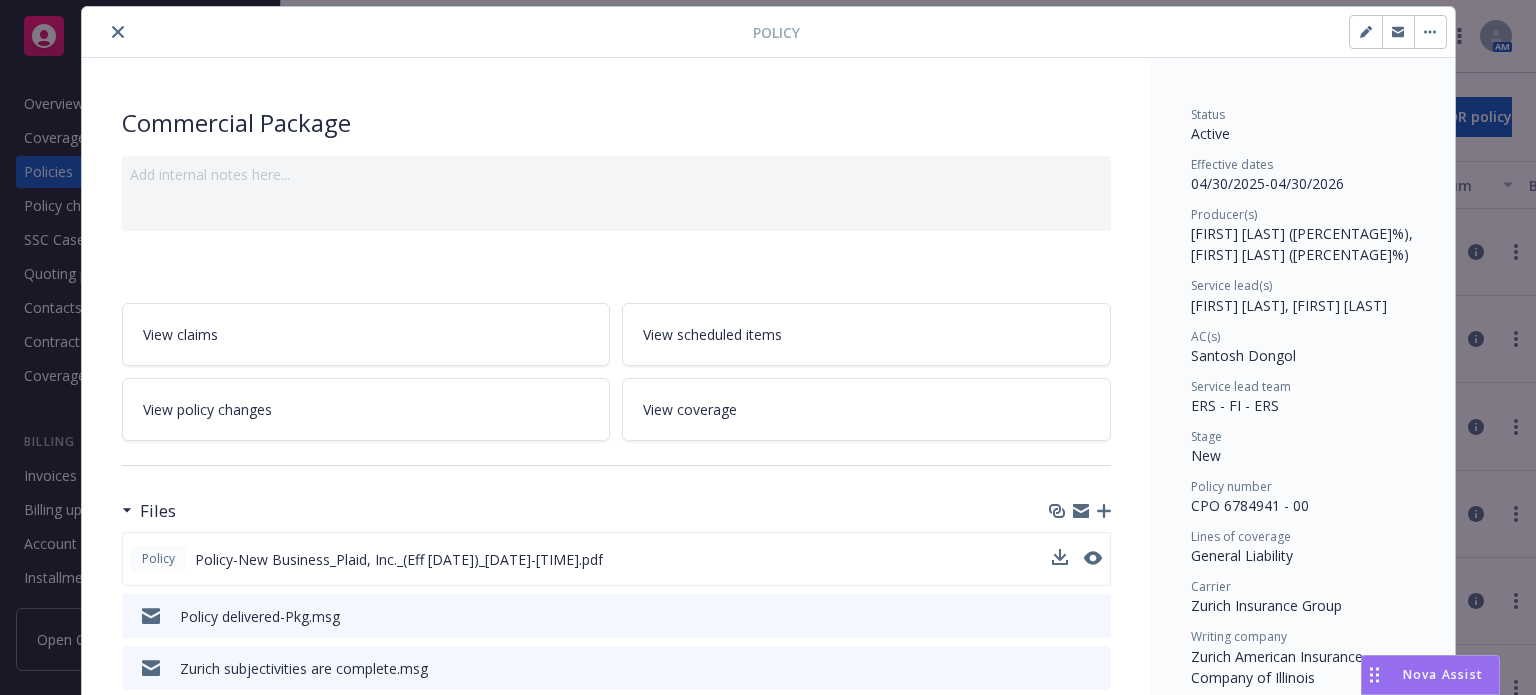 scroll, scrollTop: 0, scrollLeft: 0, axis: both 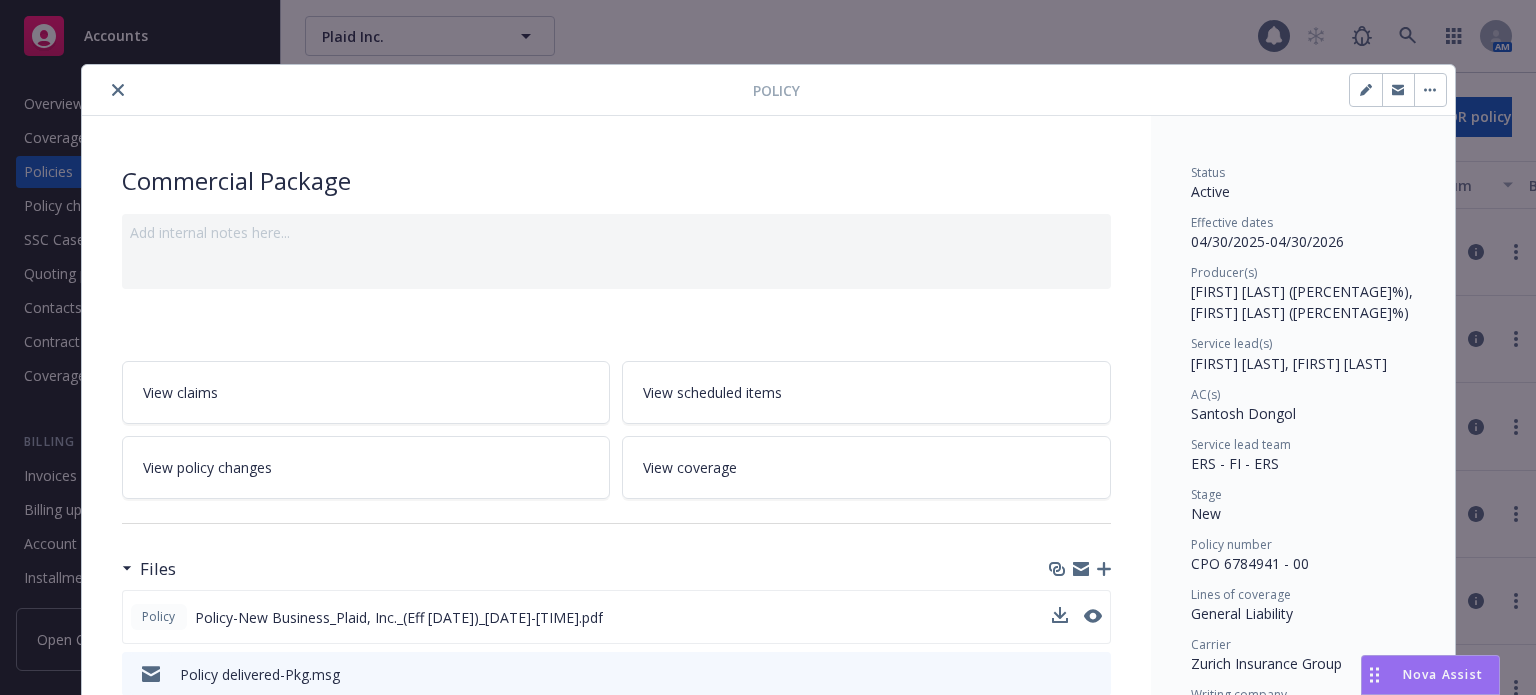 click 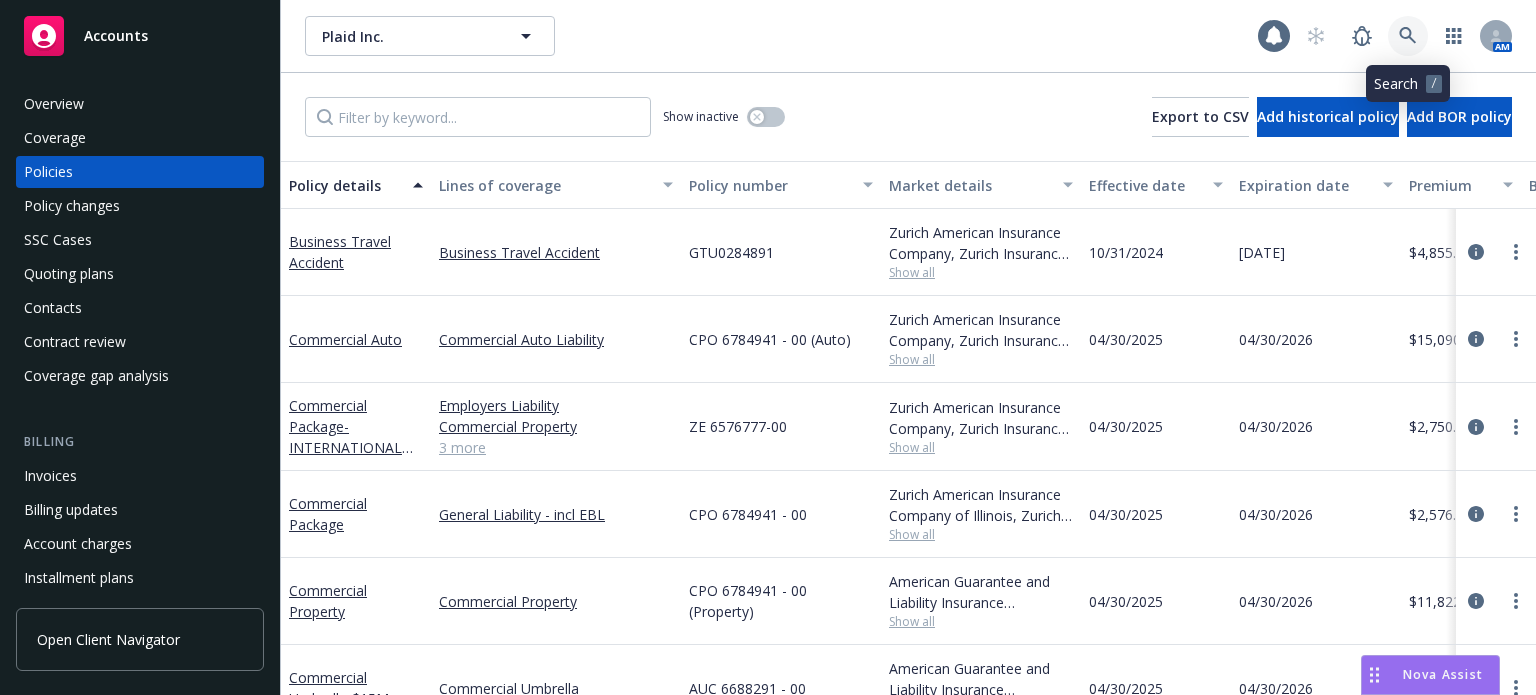 click 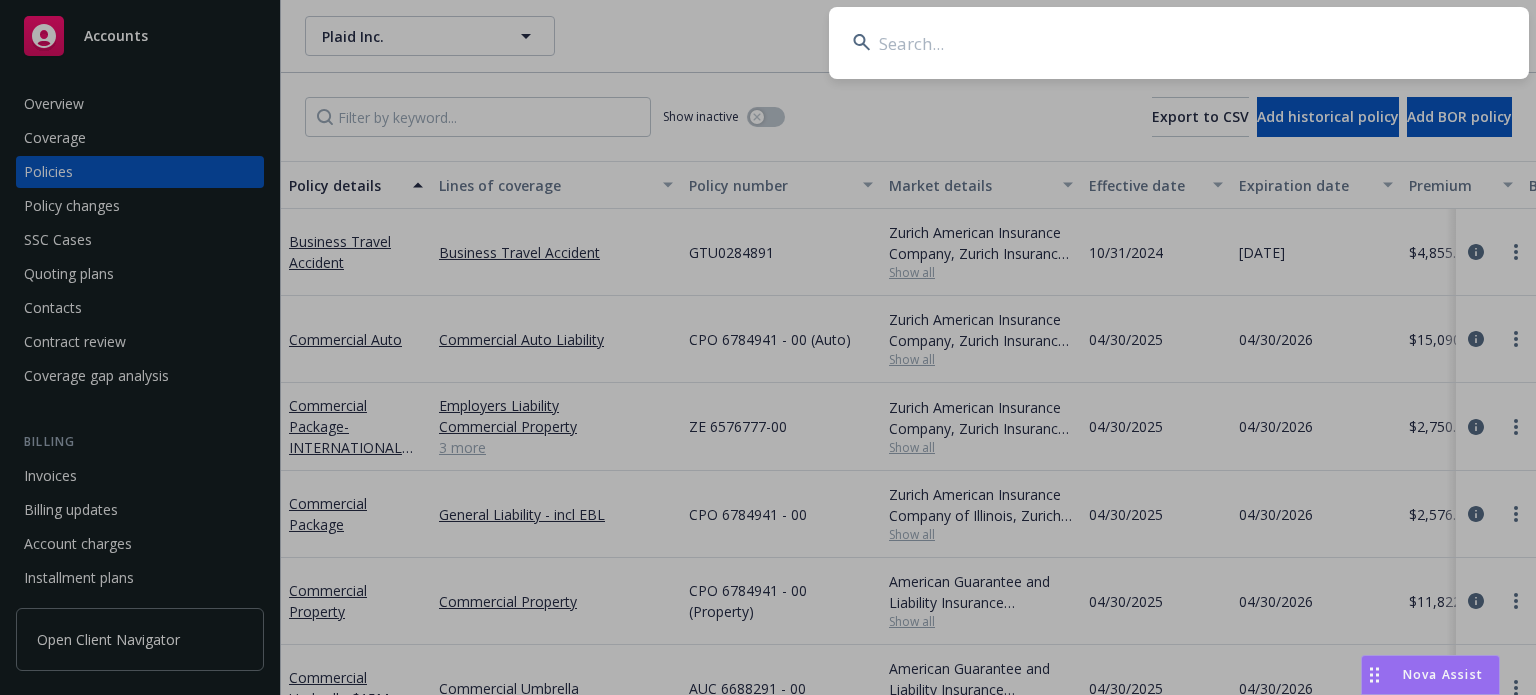click at bounding box center (1179, 43) 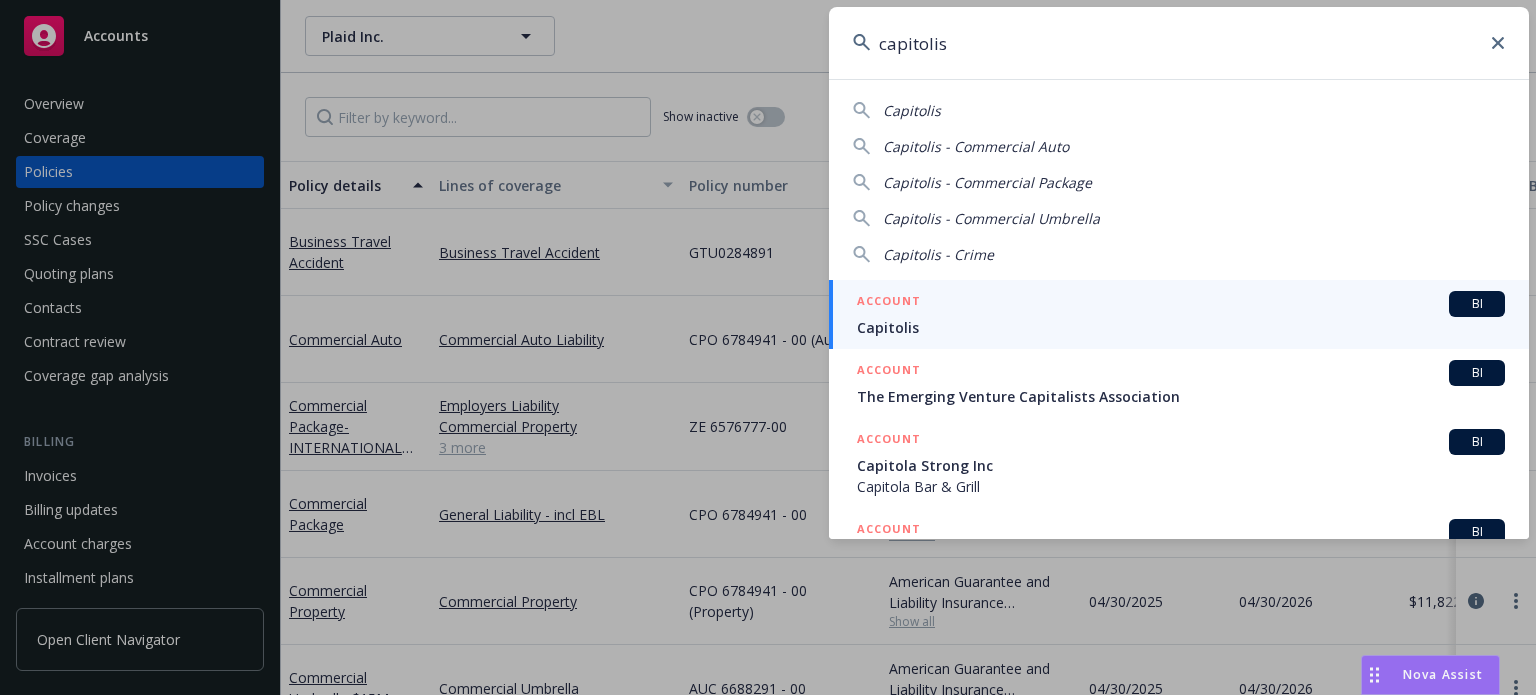 type on "capitolis" 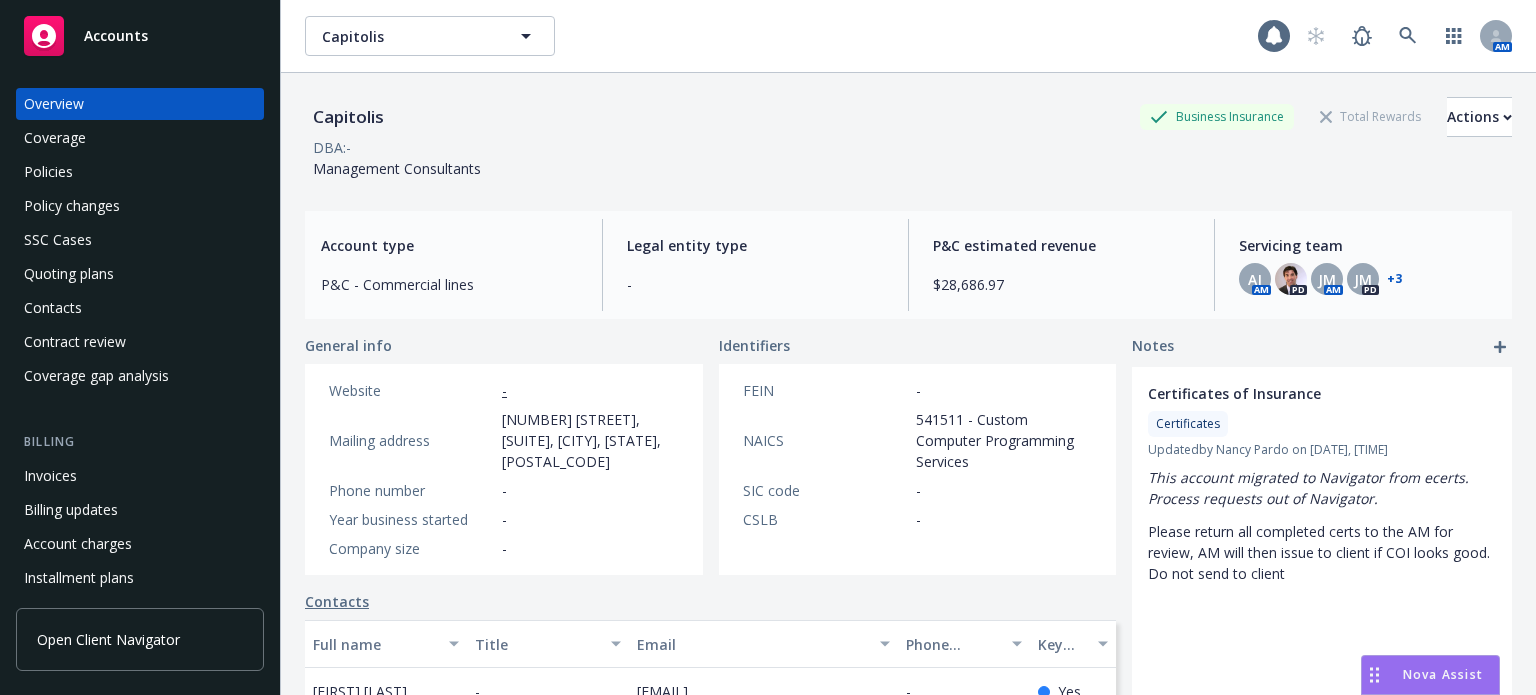 click on "Policies" at bounding box center [140, 172] 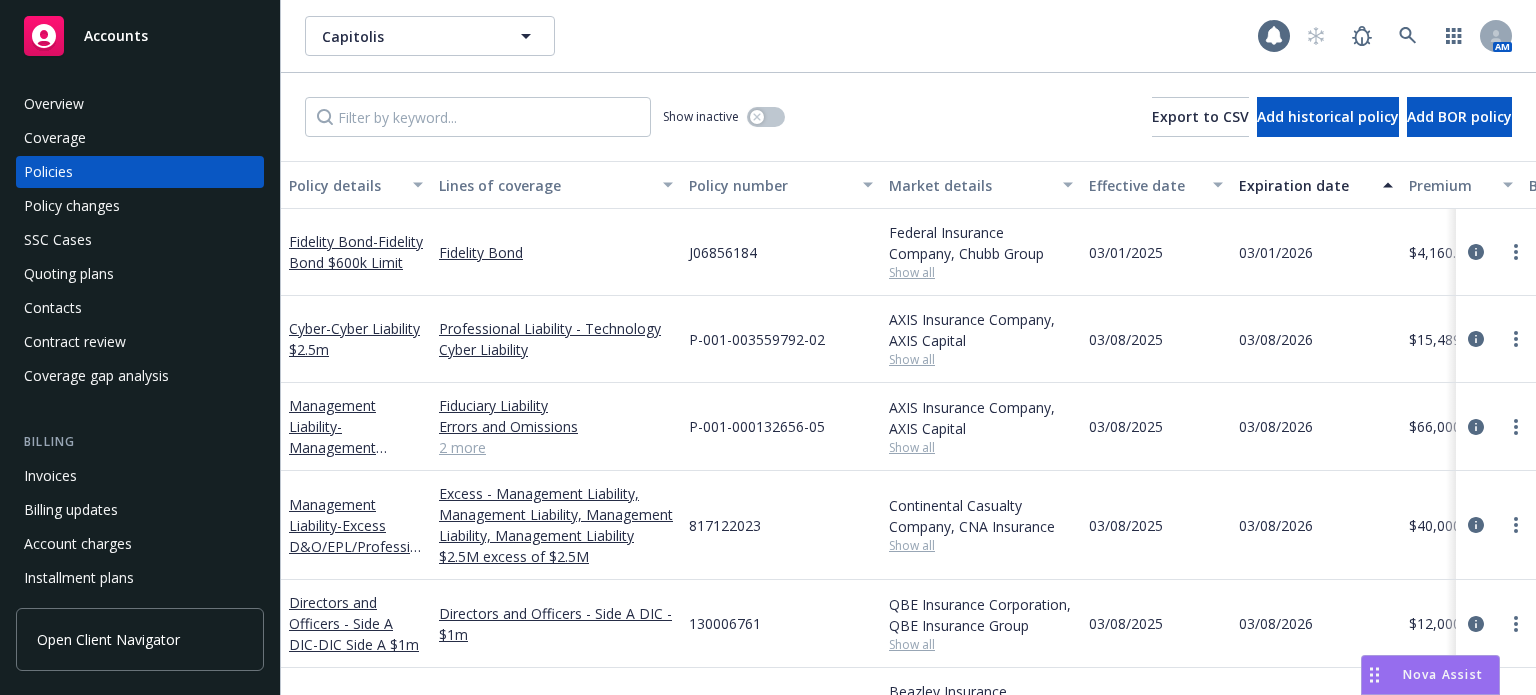 click on "Policy details" at bounding box center (345, 185) 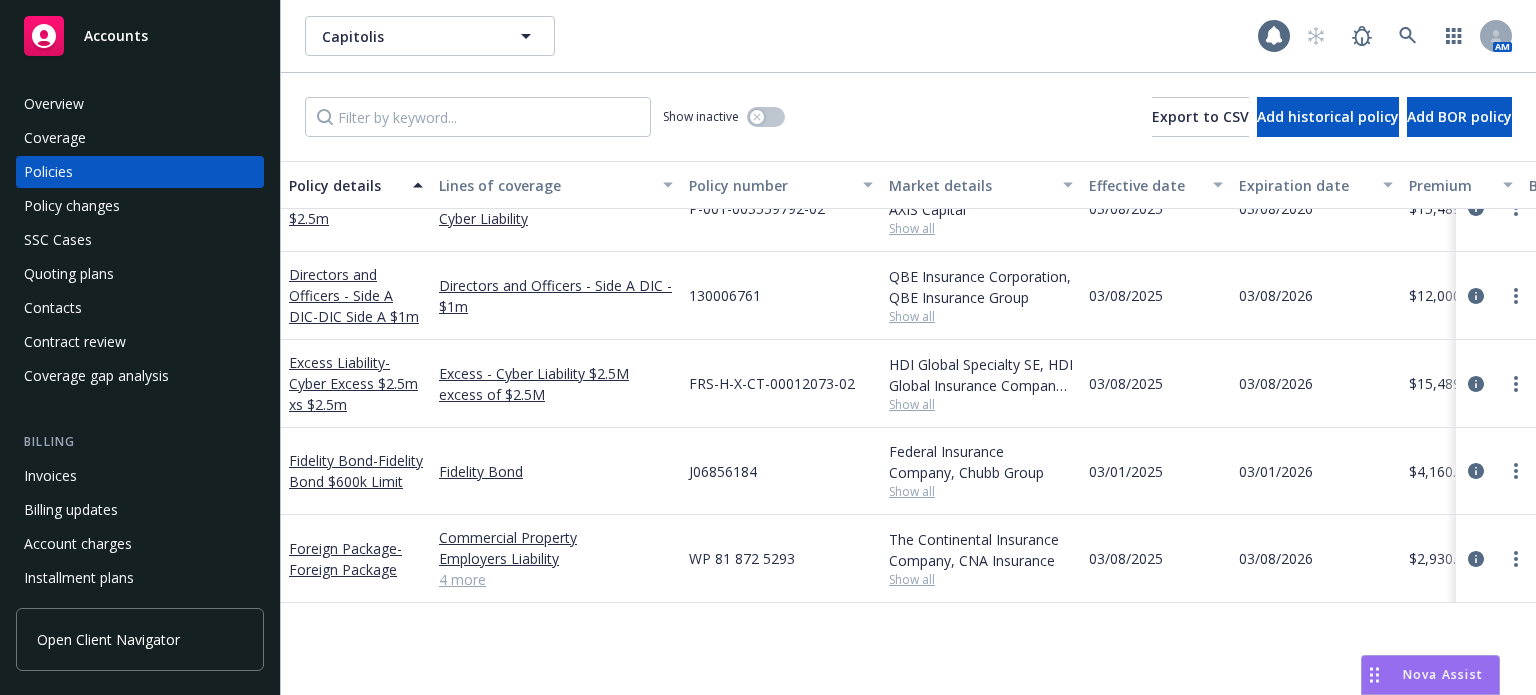 scroll, scrollTop: 0, scrollLeft: 0, axis: both 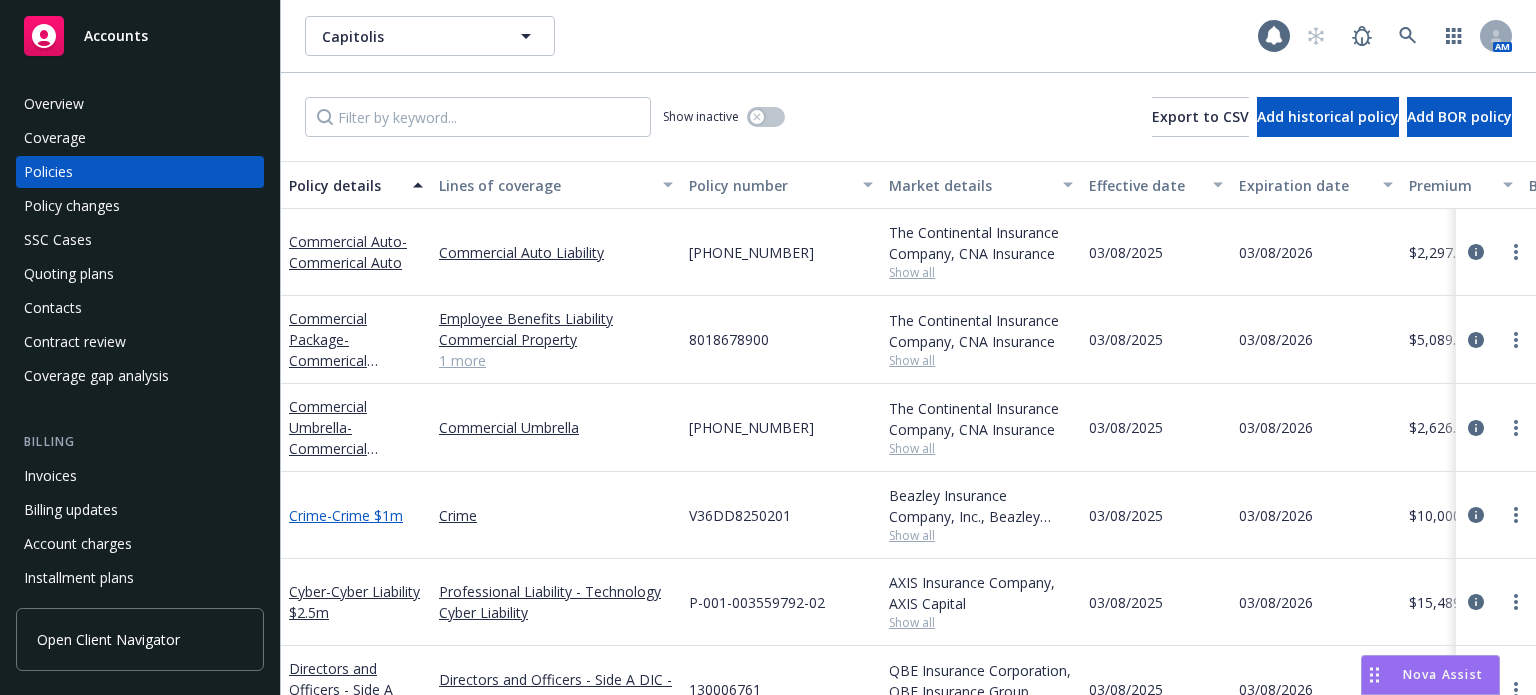 click on "-  Crime $1m" at bounding box center (365, 515) 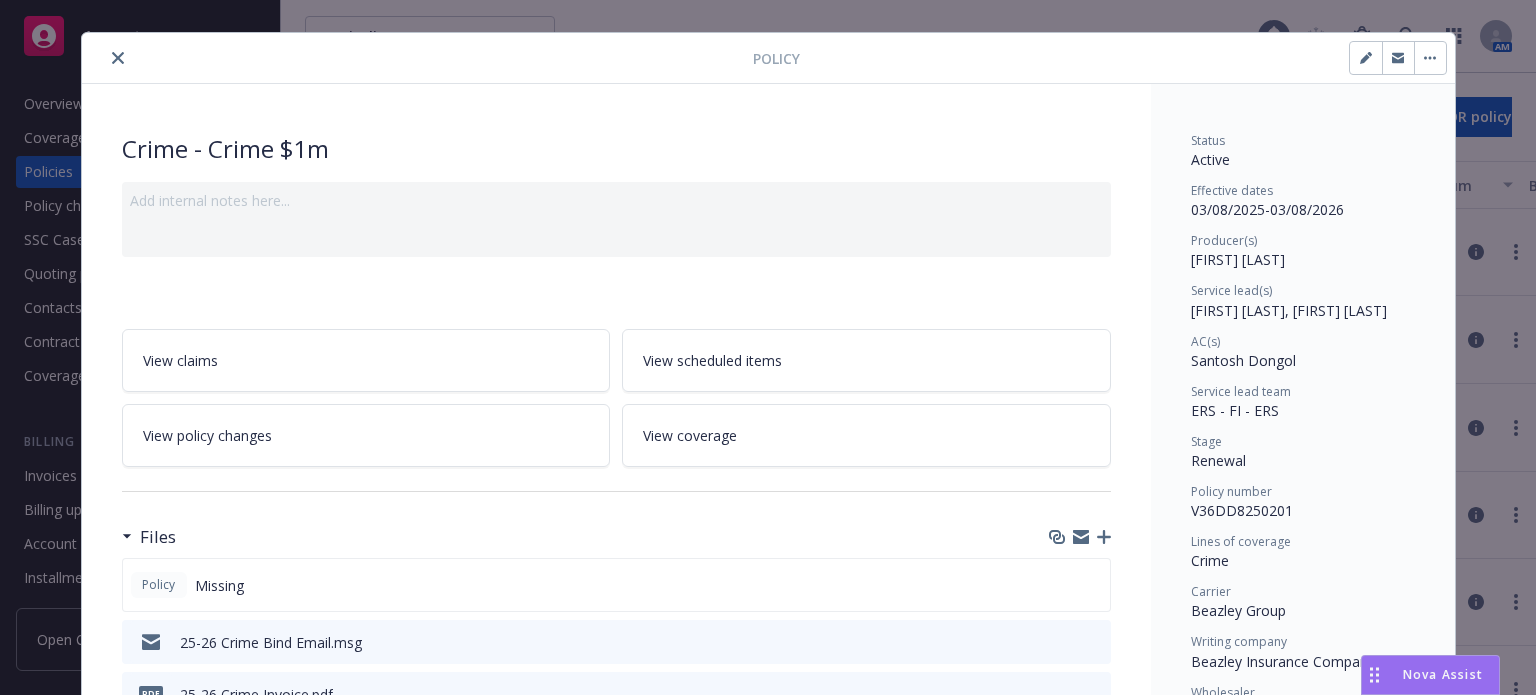 scroll, scrollTop: 0, scrollLeft: 0, axis: both 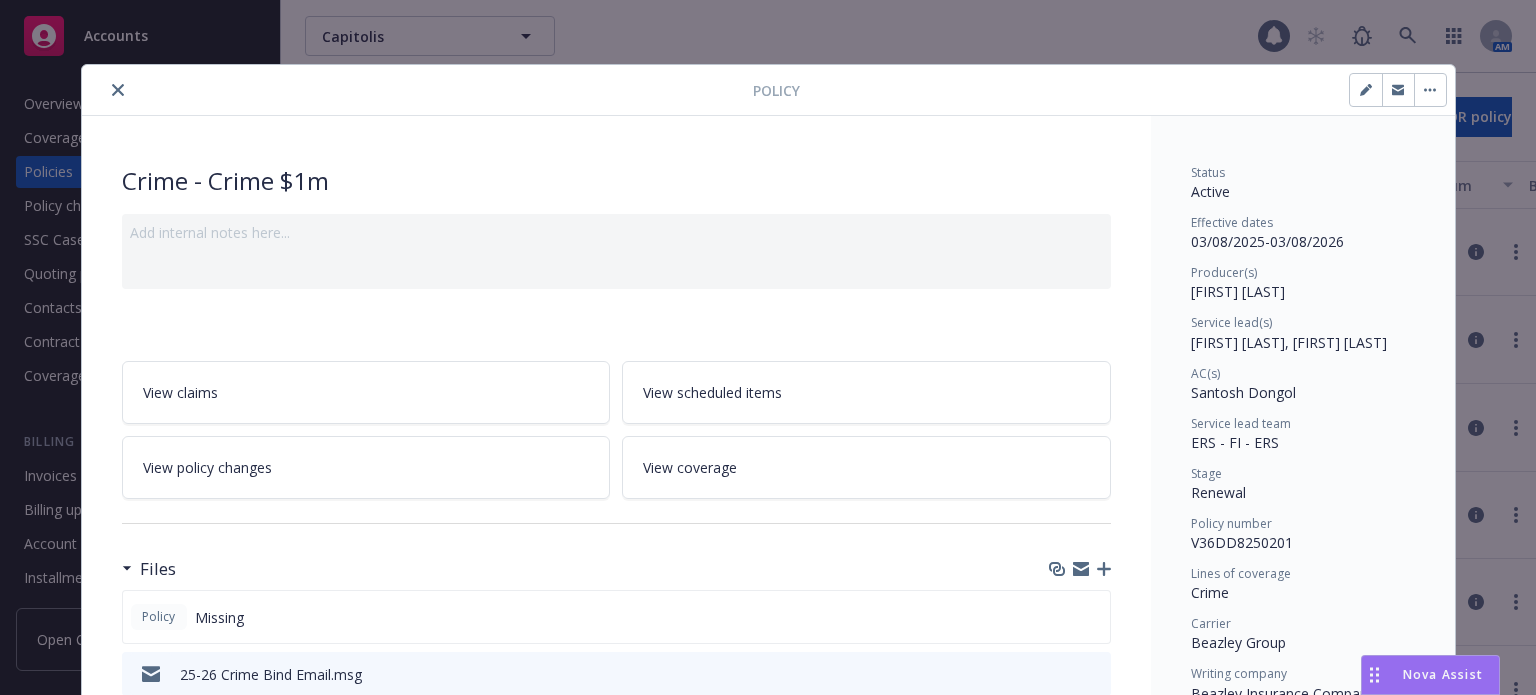 click at bounding box center (118, 90) 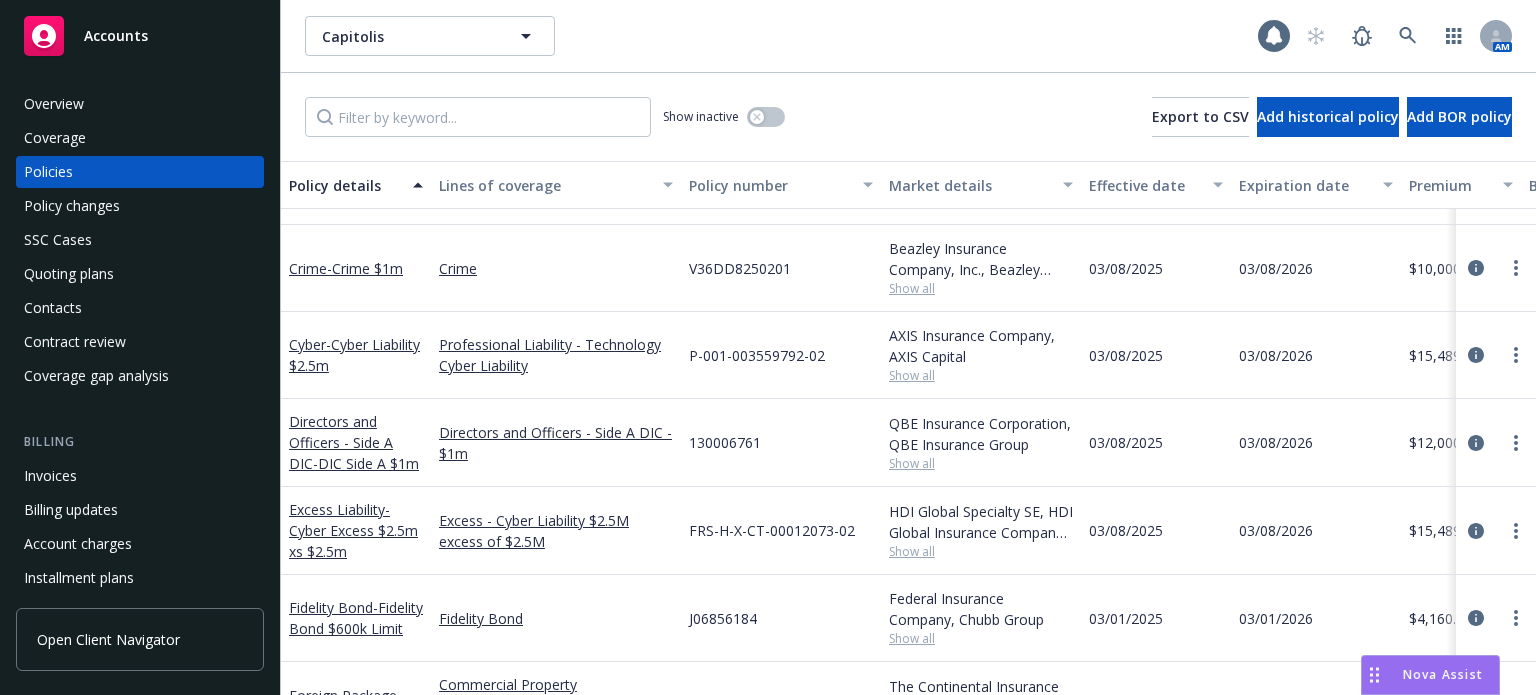 scroll, scrollTop: 300, scrollLeft: 0, axis: vertical 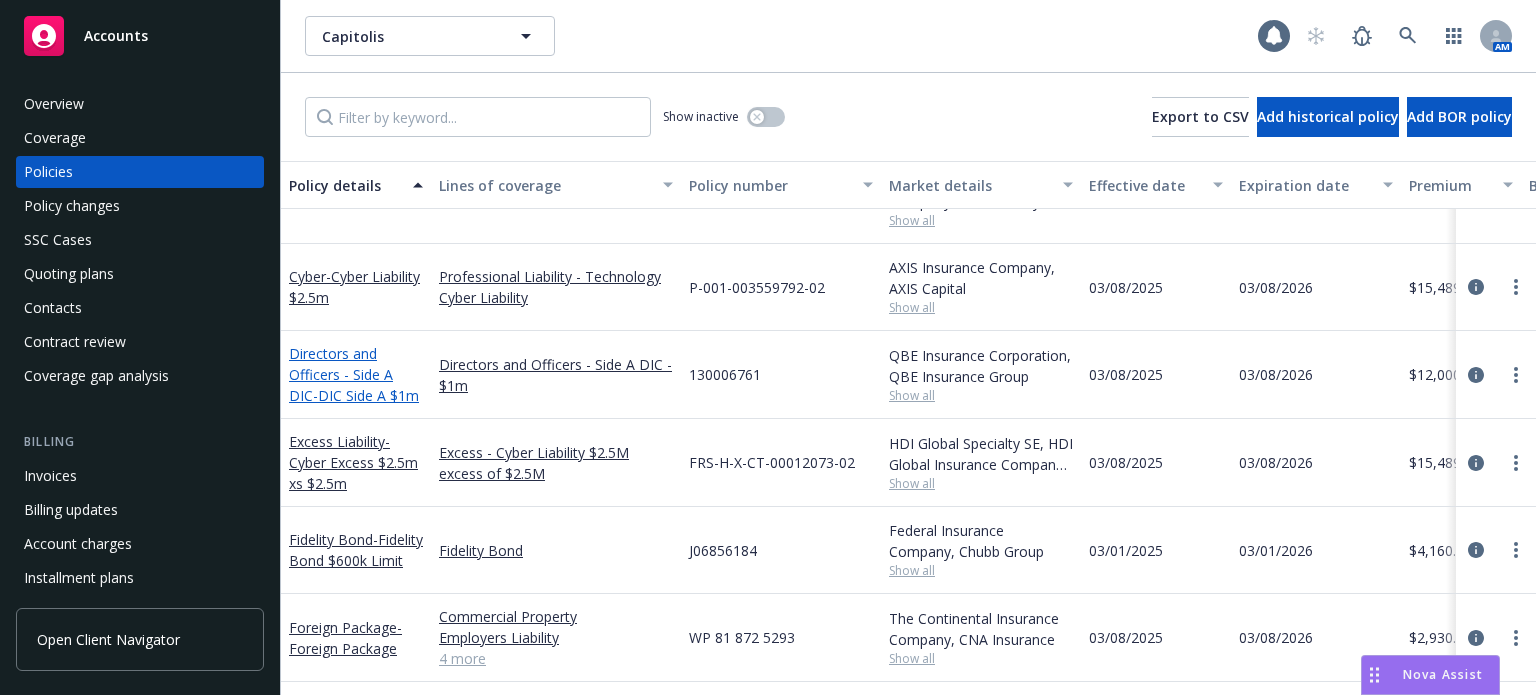 click on "-  DIC Side A $1m" at bounding box center (366, 395) 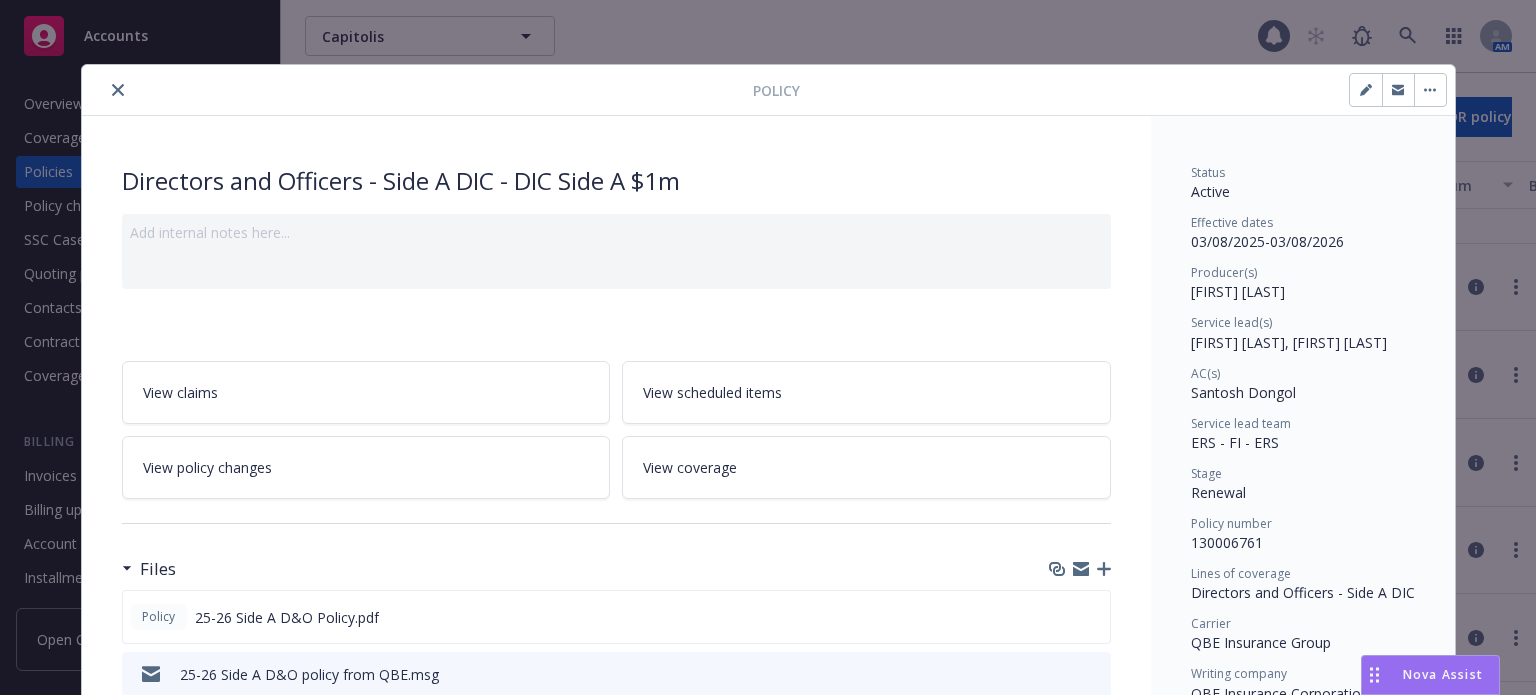 click at bounding box center (118, 90) 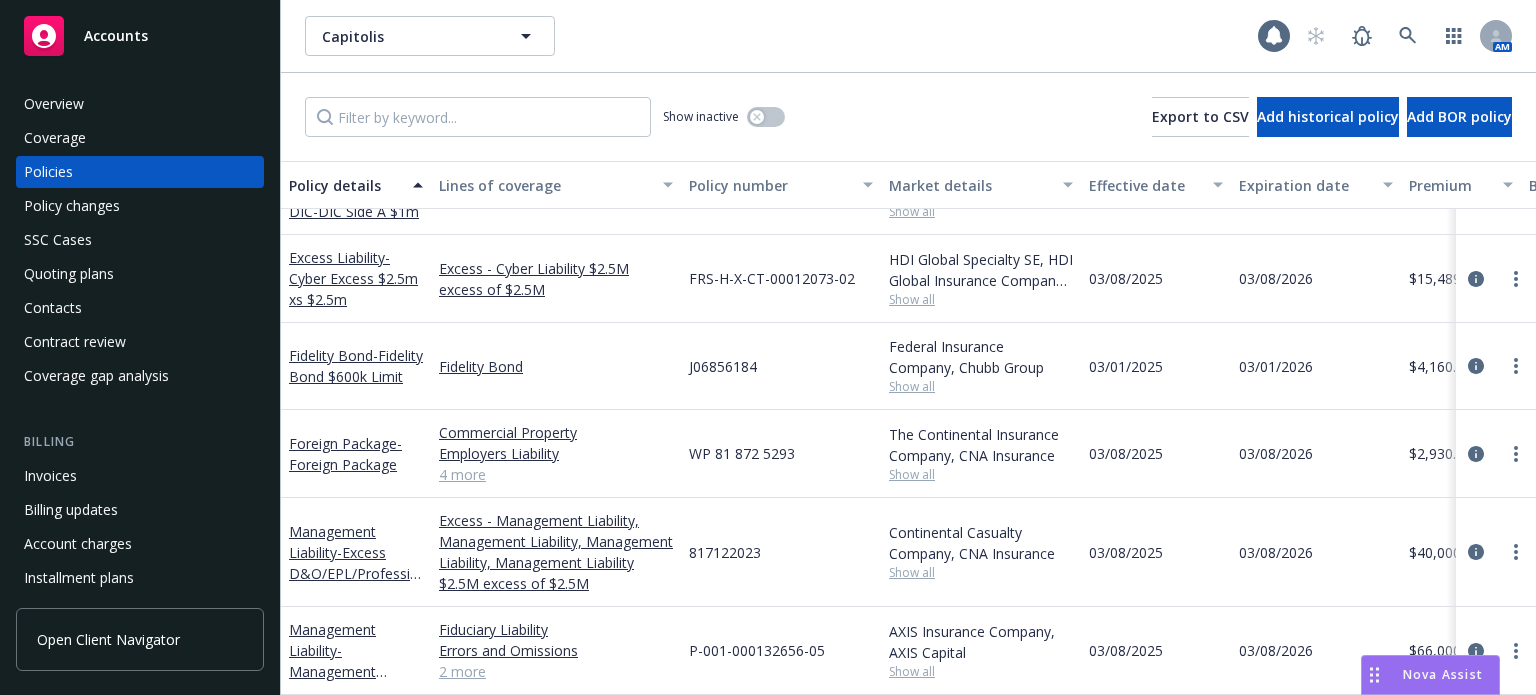 scroll, scrollTop: 476, scrollLeft: 0, axis: vertical 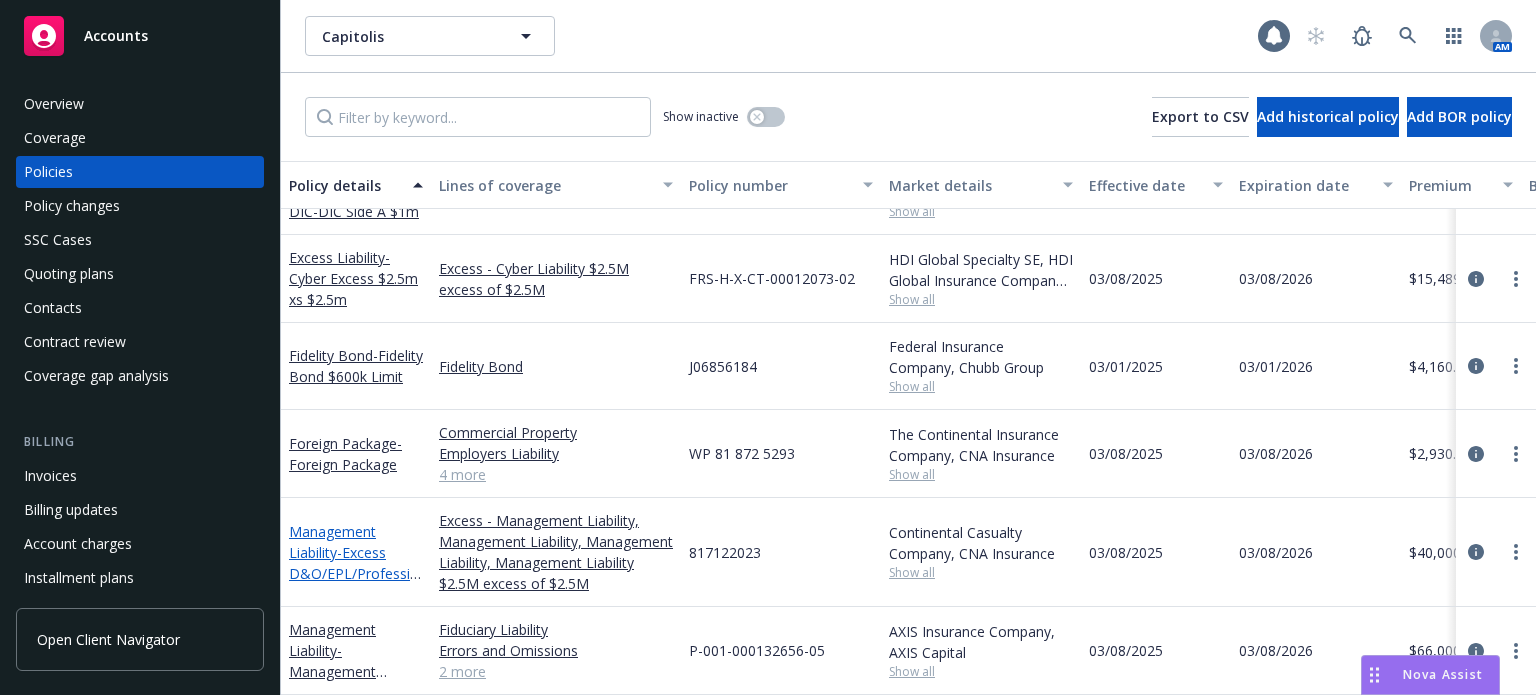 click on "-  Excess D&O/EPL/Professional Liability $2.5m xs $2.5m" at bounding box center [355, 584] 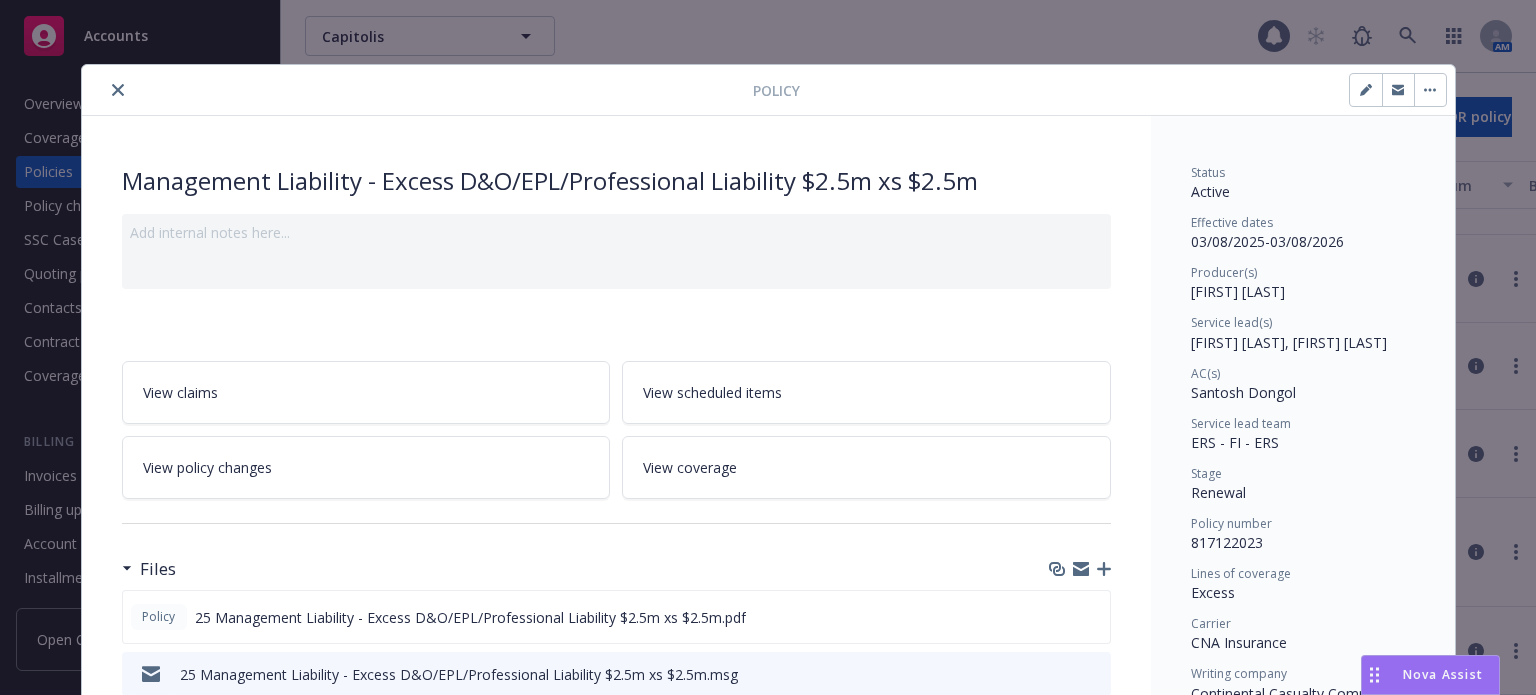 click 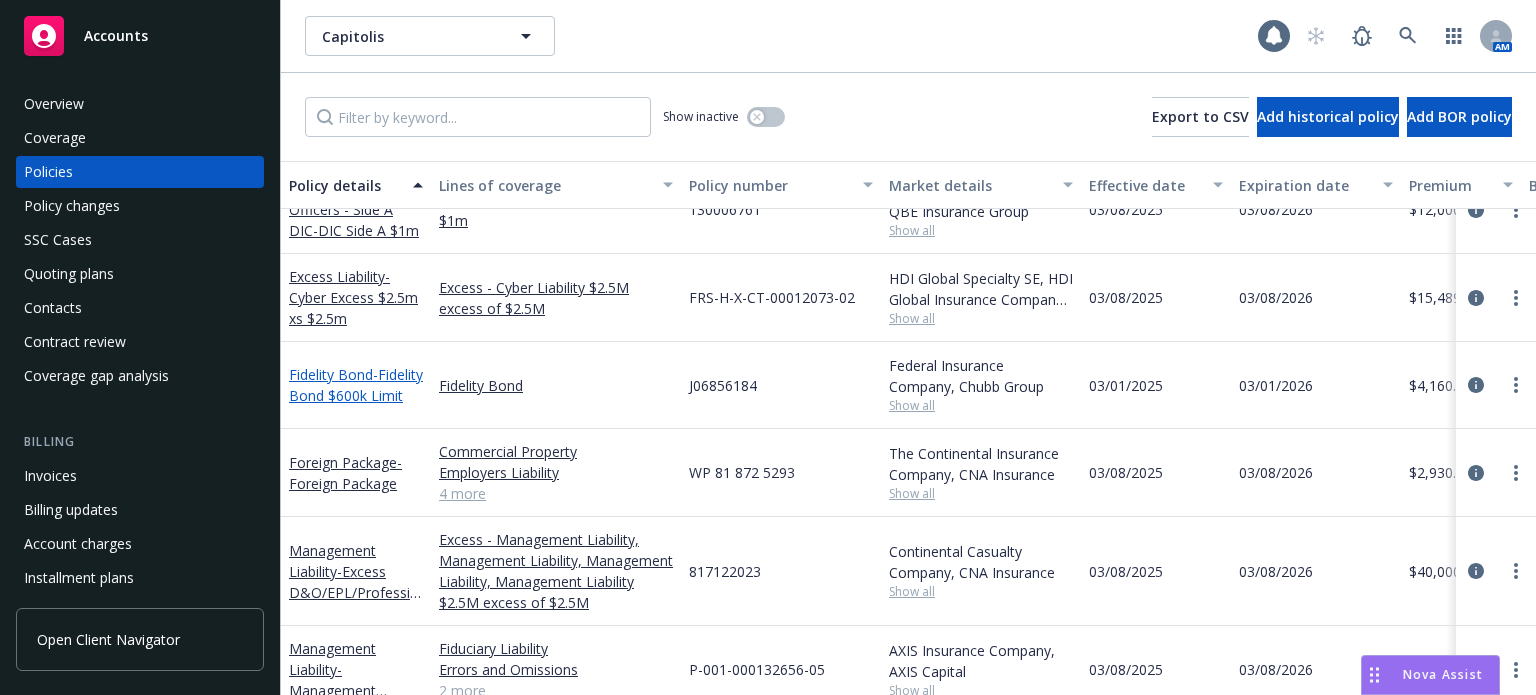 scroll, scrollTop: 476, scrollLeft: 0, axis: vertical 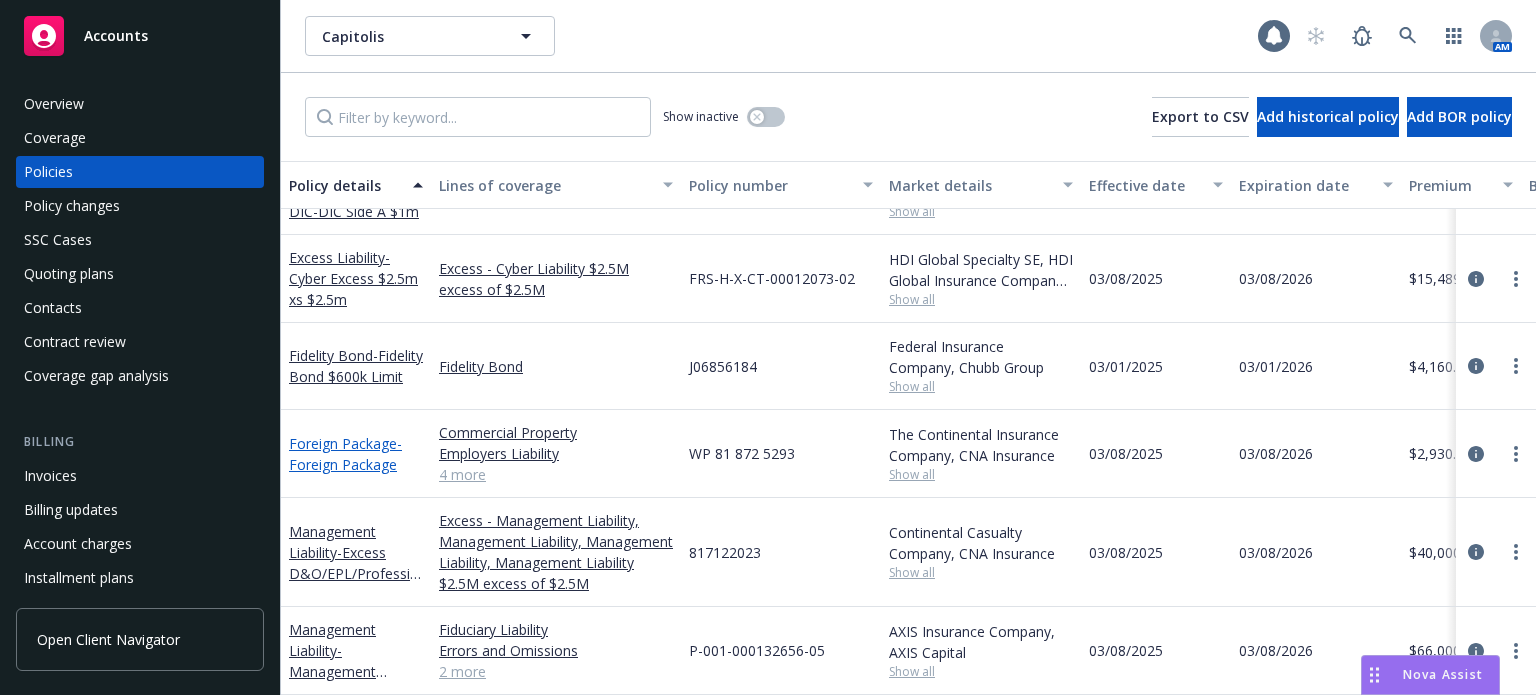 click on "Foreign Package  -  Foreign Package" at bounding box center [345, 454] 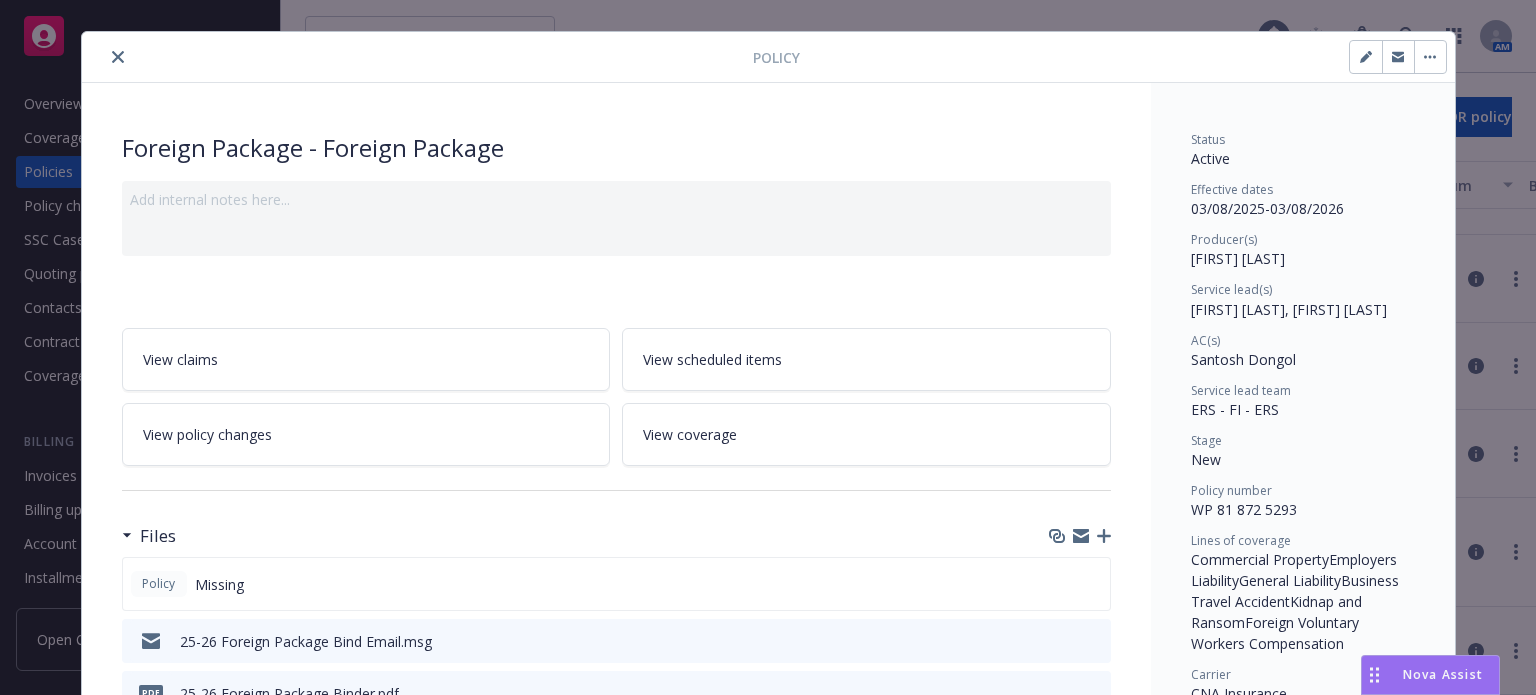 scroll, scrollTop: 0, scrollLeft: 0, axis: both 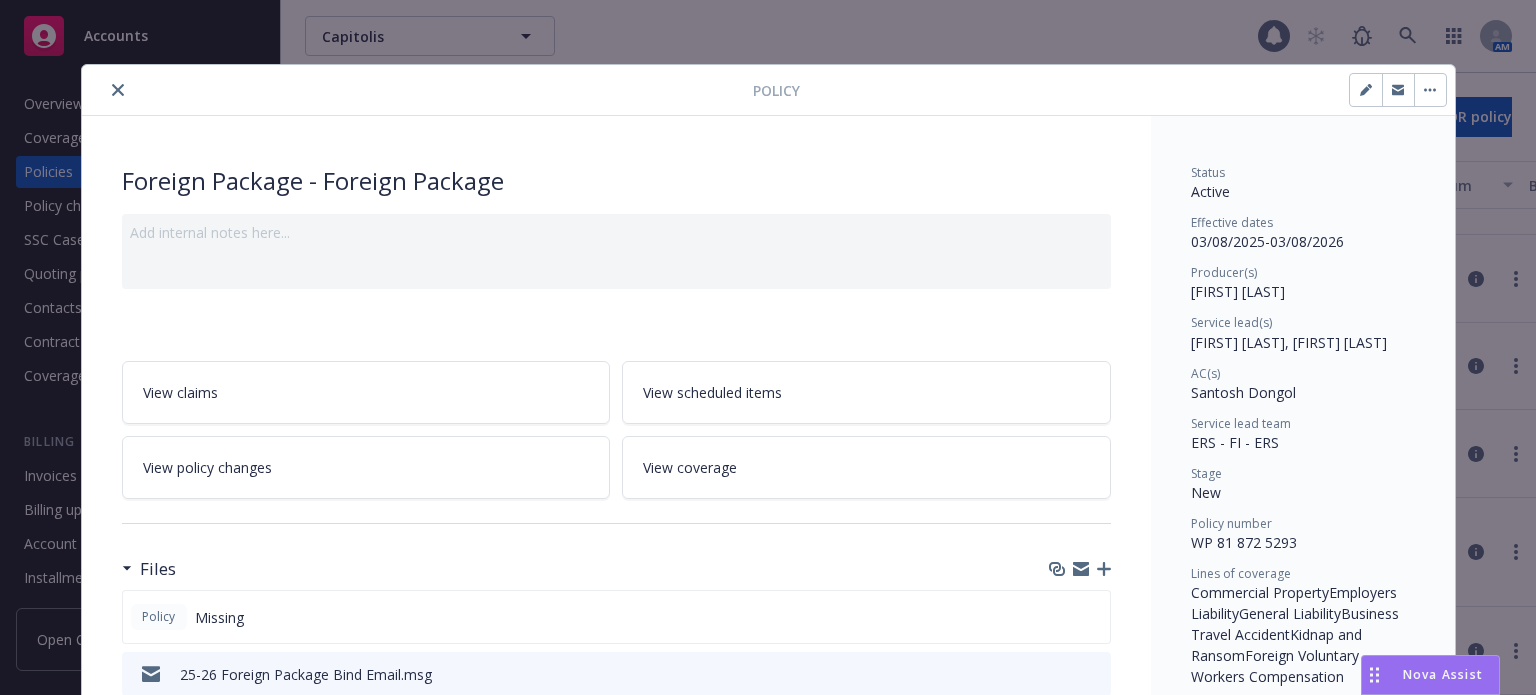 click 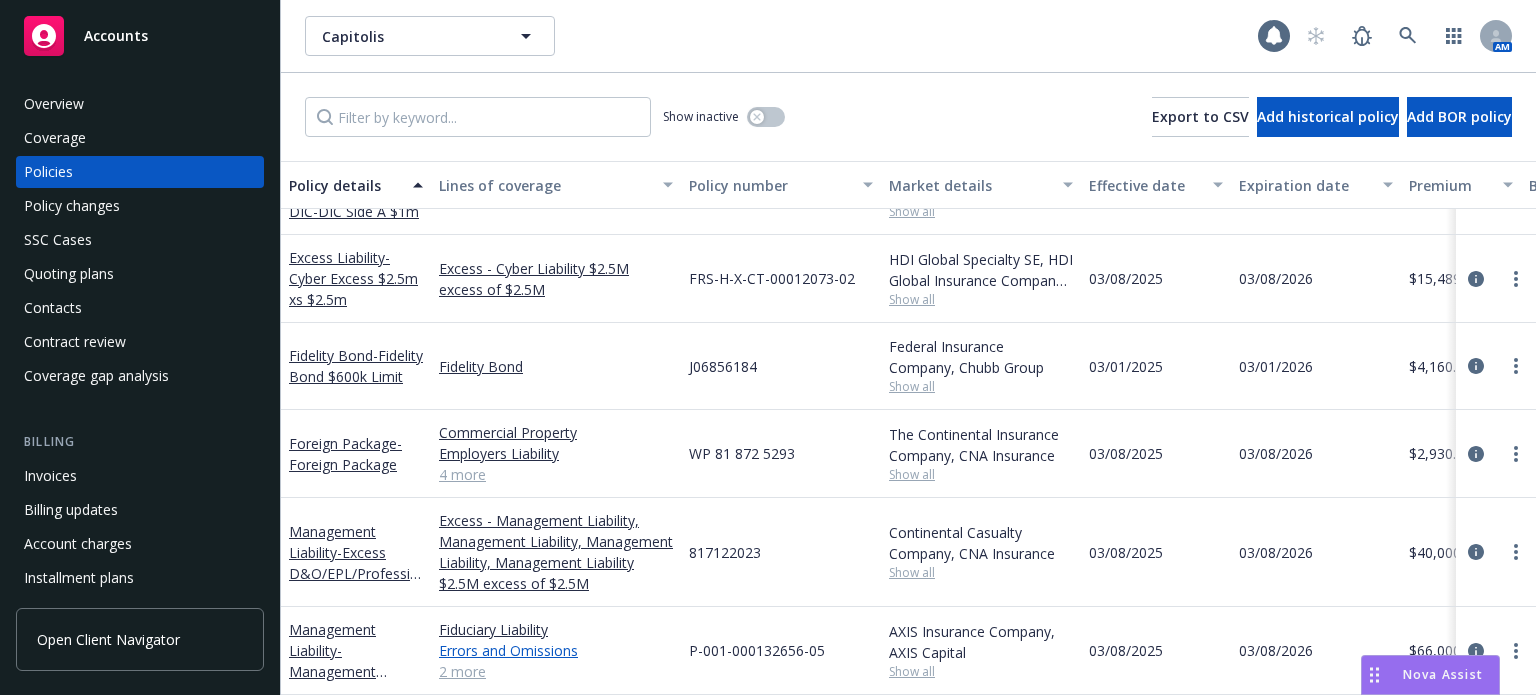scroll, scrollTop: 477, scrollLeft: 0, axis: vertical 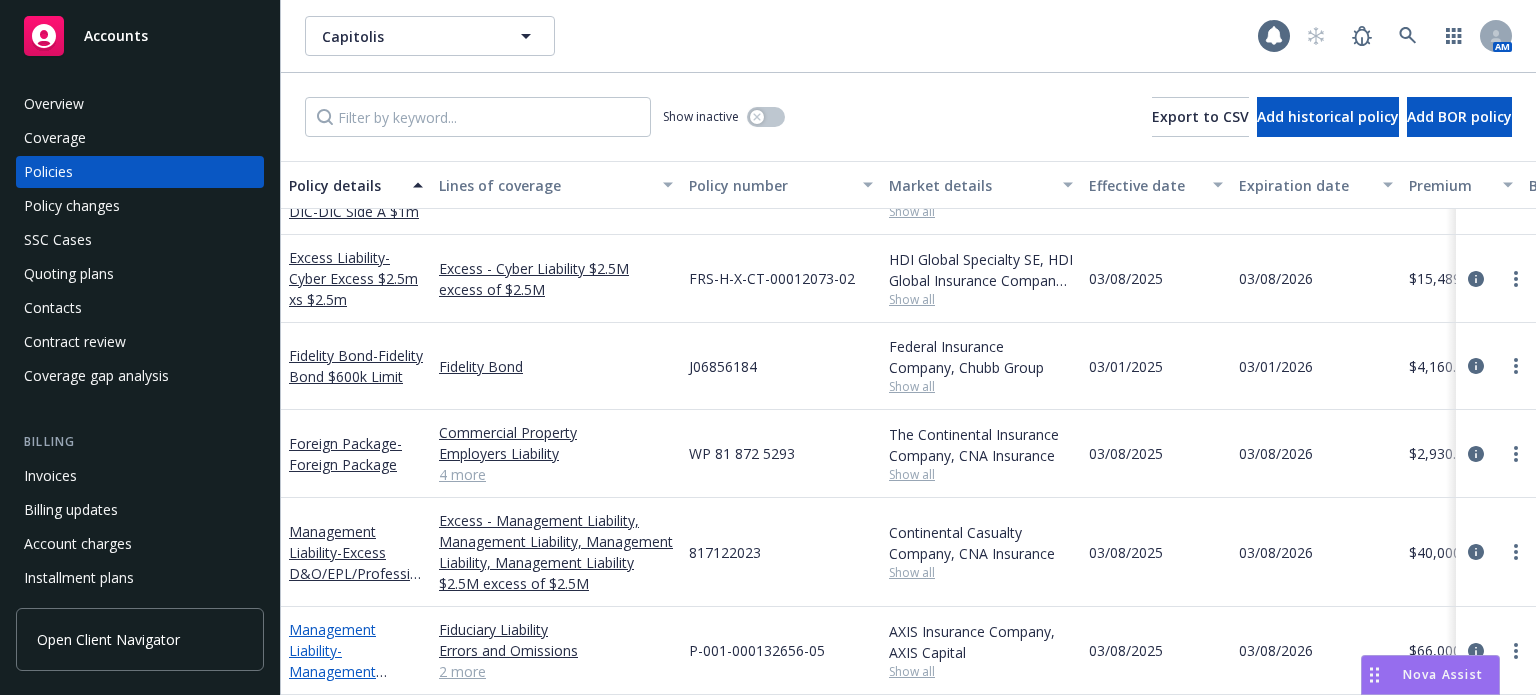 click on "Management Liability  -  Management Liability (D&O $2.5, professional $2.5m, EPL $2.5m & Fid $1m)" at bounding box center [353, 692] 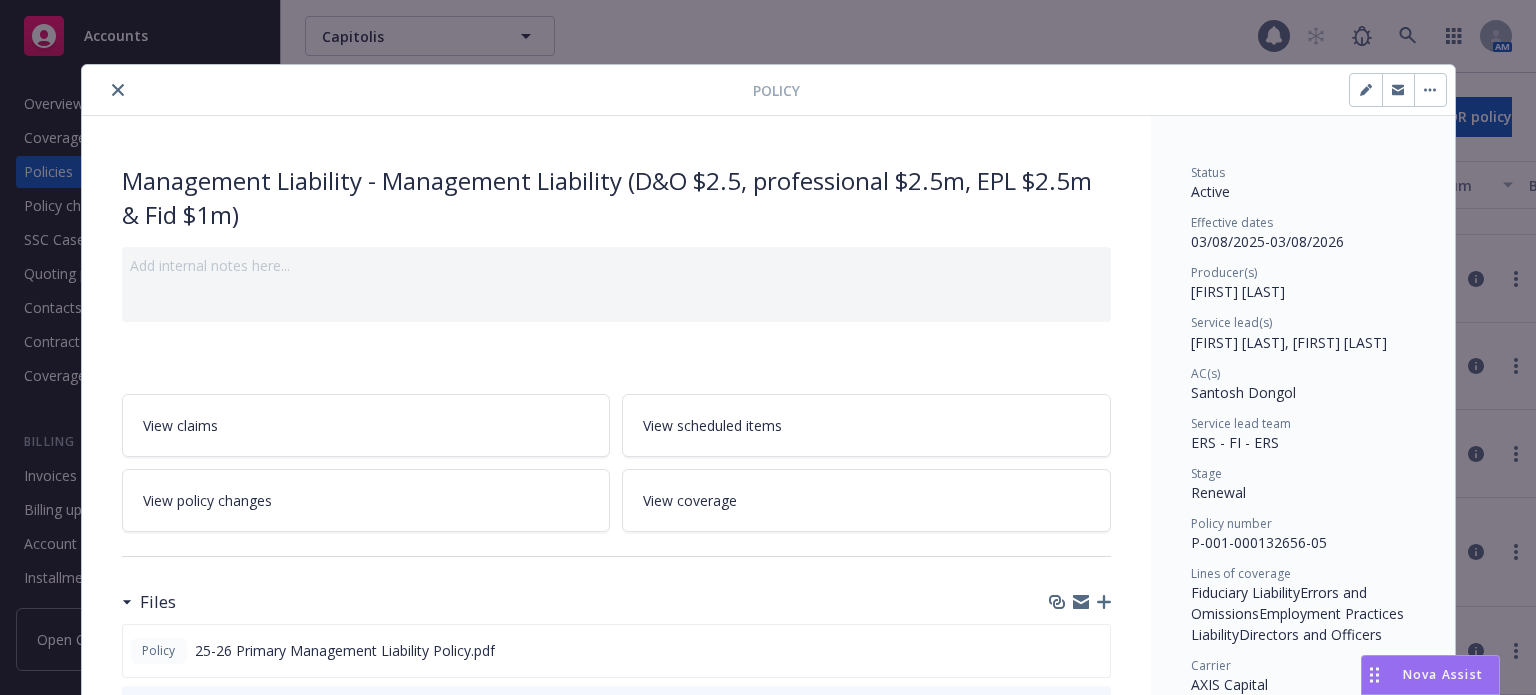 scroll, scrollTop: 100, scrollLeft: 0, axis: vertical 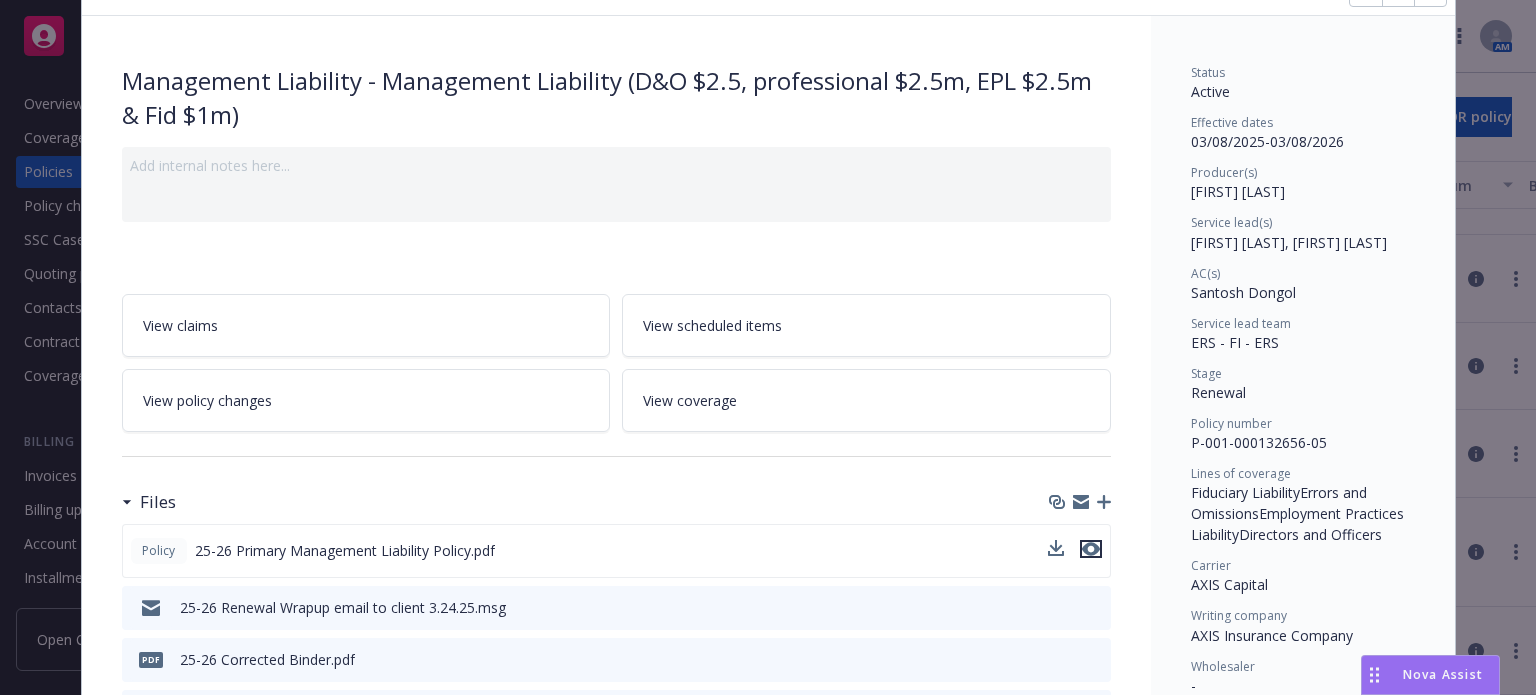 click 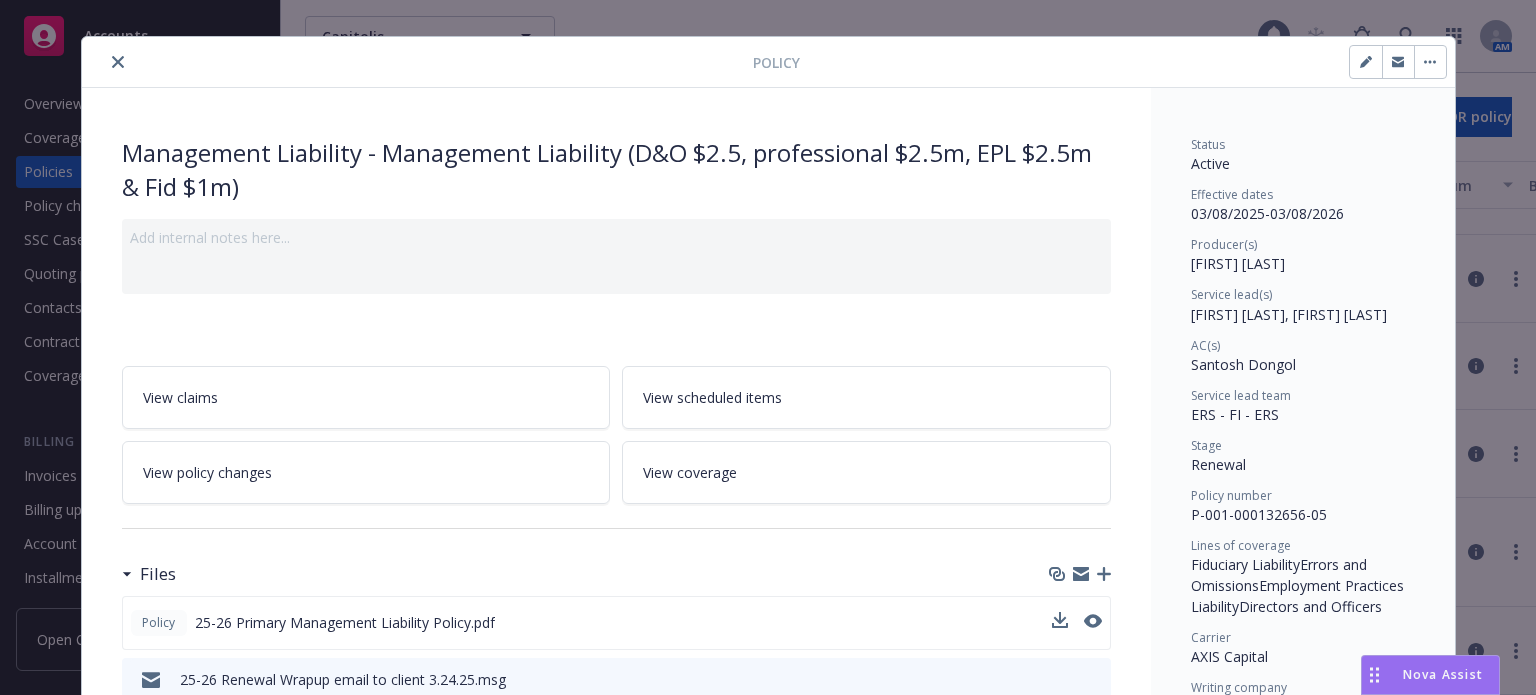 scroll, scrollTop: 0, scrollLeft: 0, axis: both 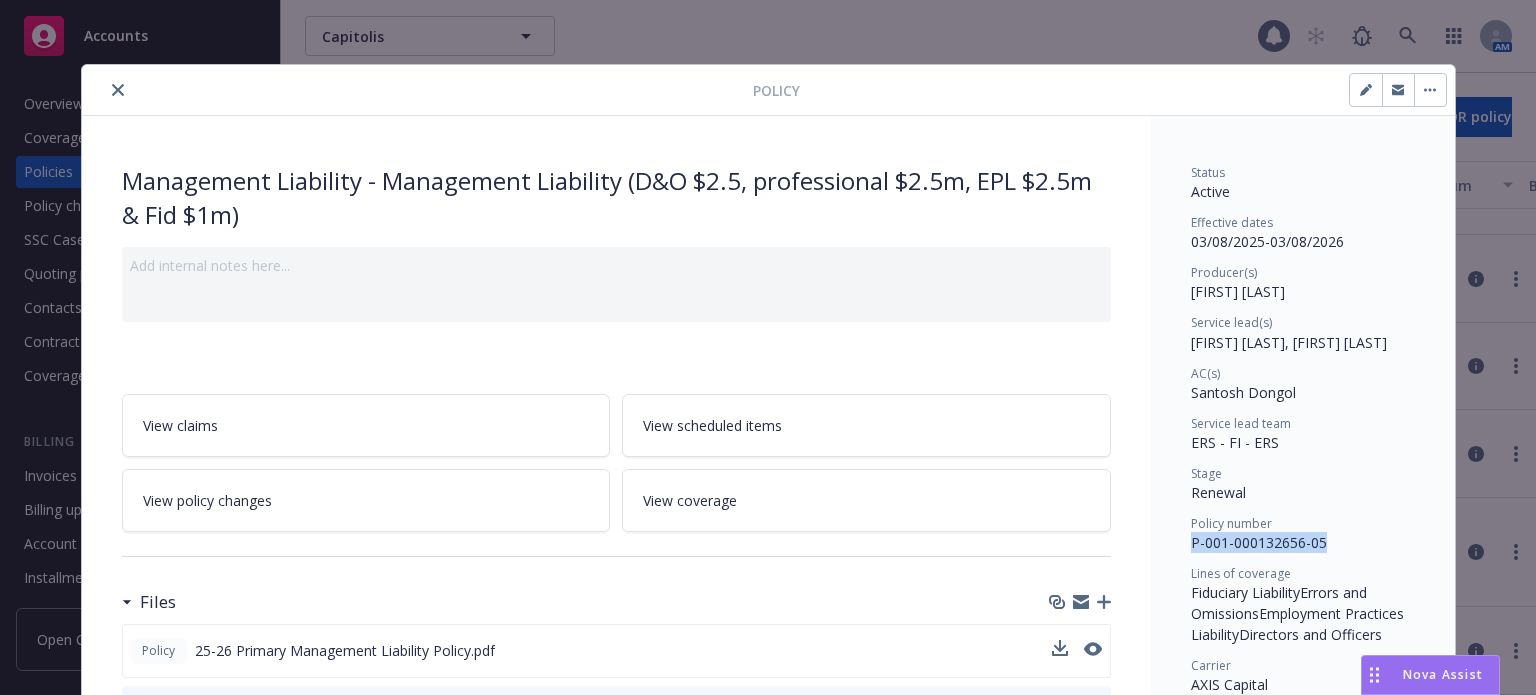 drag, startPoint x: 1331, startPoint y: 544, endPoint x: 1183, endPoint y: 547, distance: 148.0304 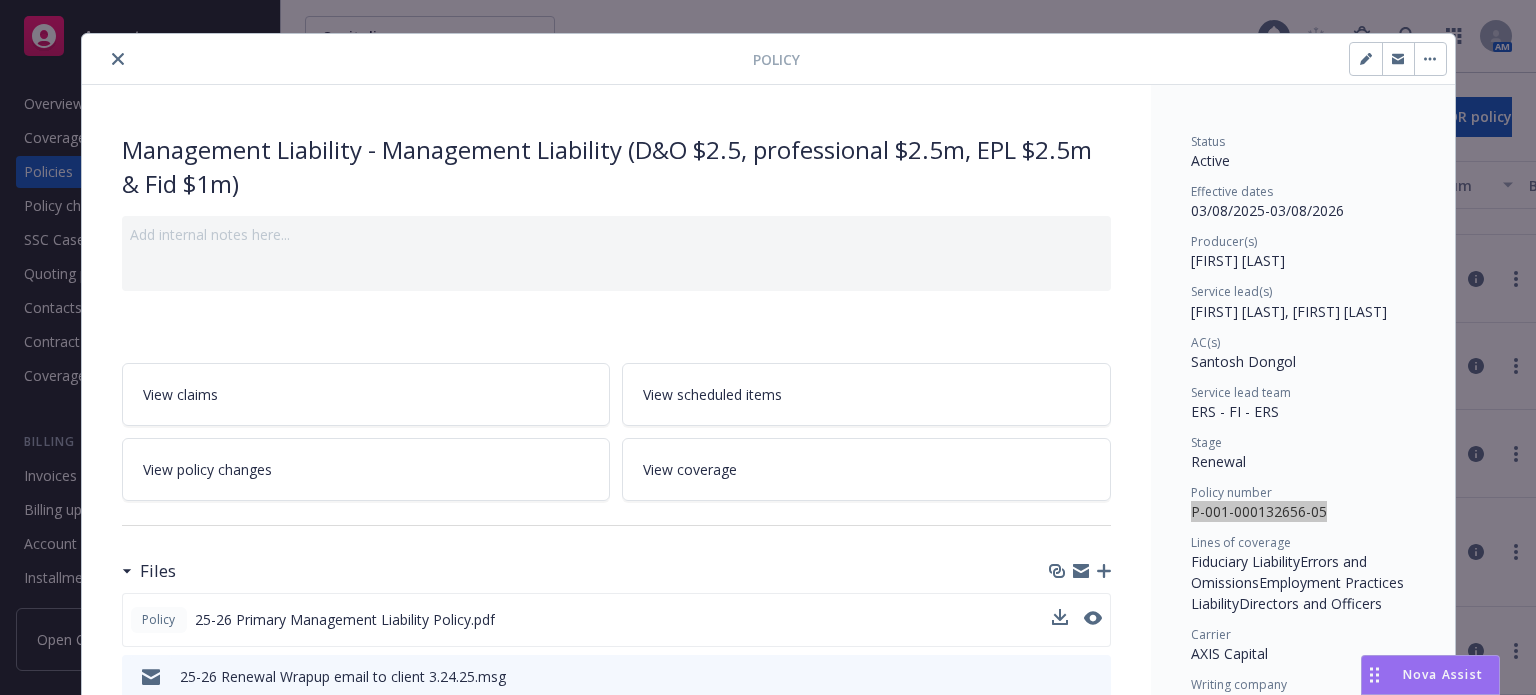 scroll, scrollTop: 0, scrollLeft: 0, axis: both 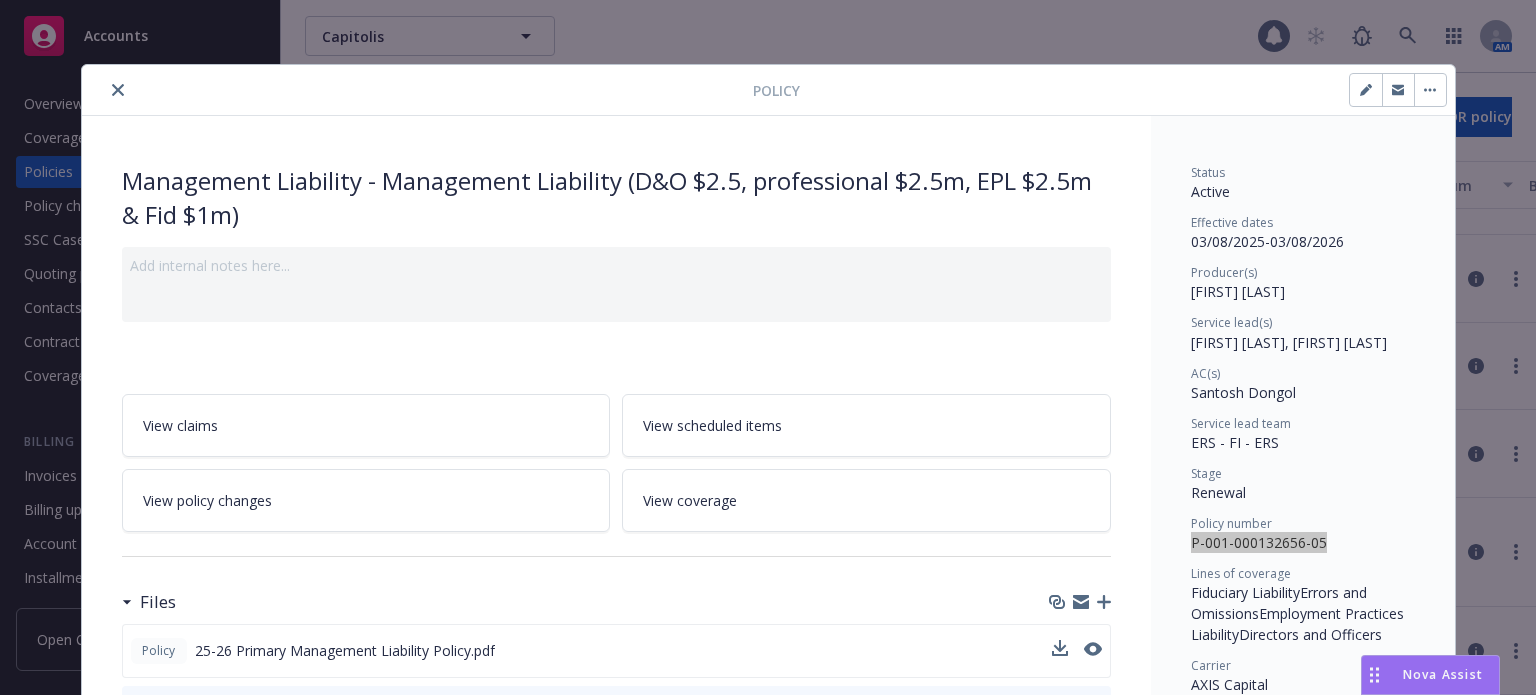 click 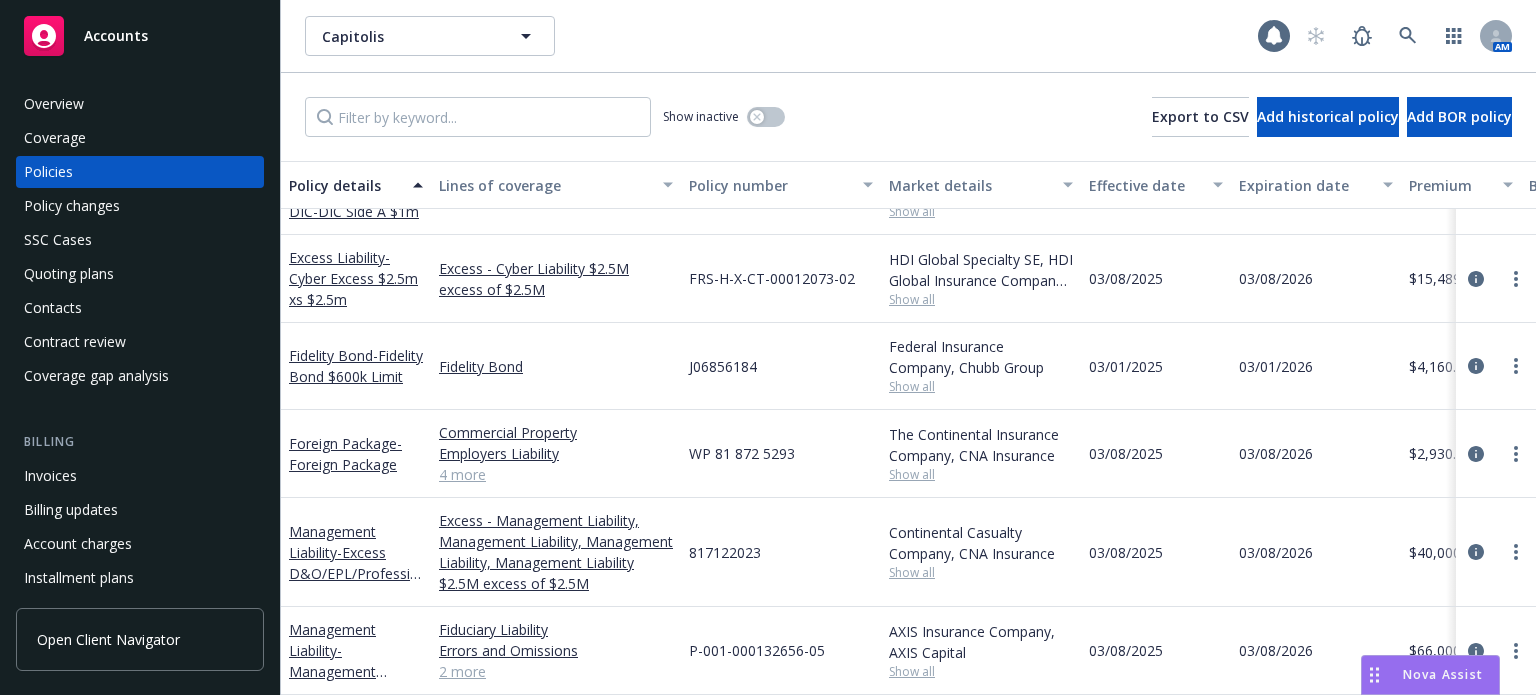 scroll, scrollTop: 476, scrollLeft: 0, axis: vertical 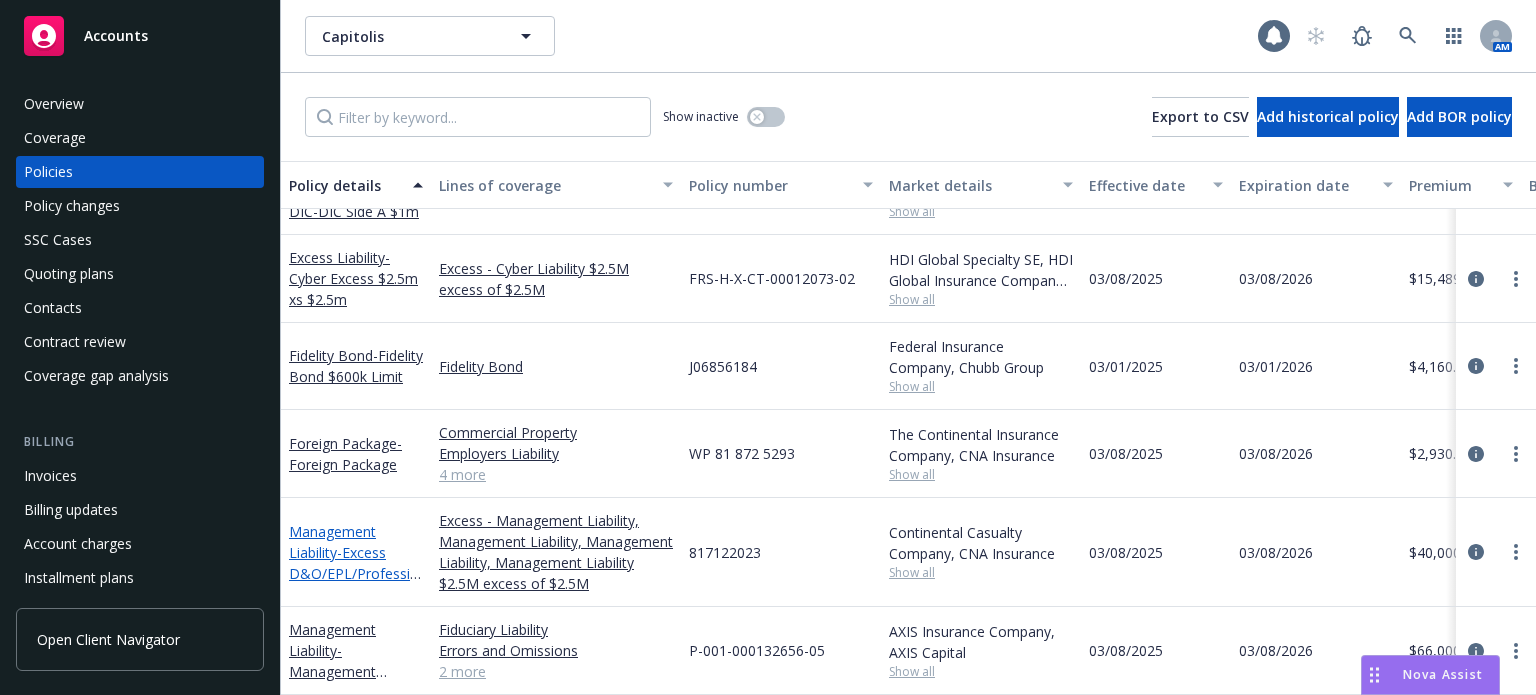 click on "-  Excess D&O/EPL/Professional Liability $2.5m xs $2.5m" at bounding box center (355, 584) 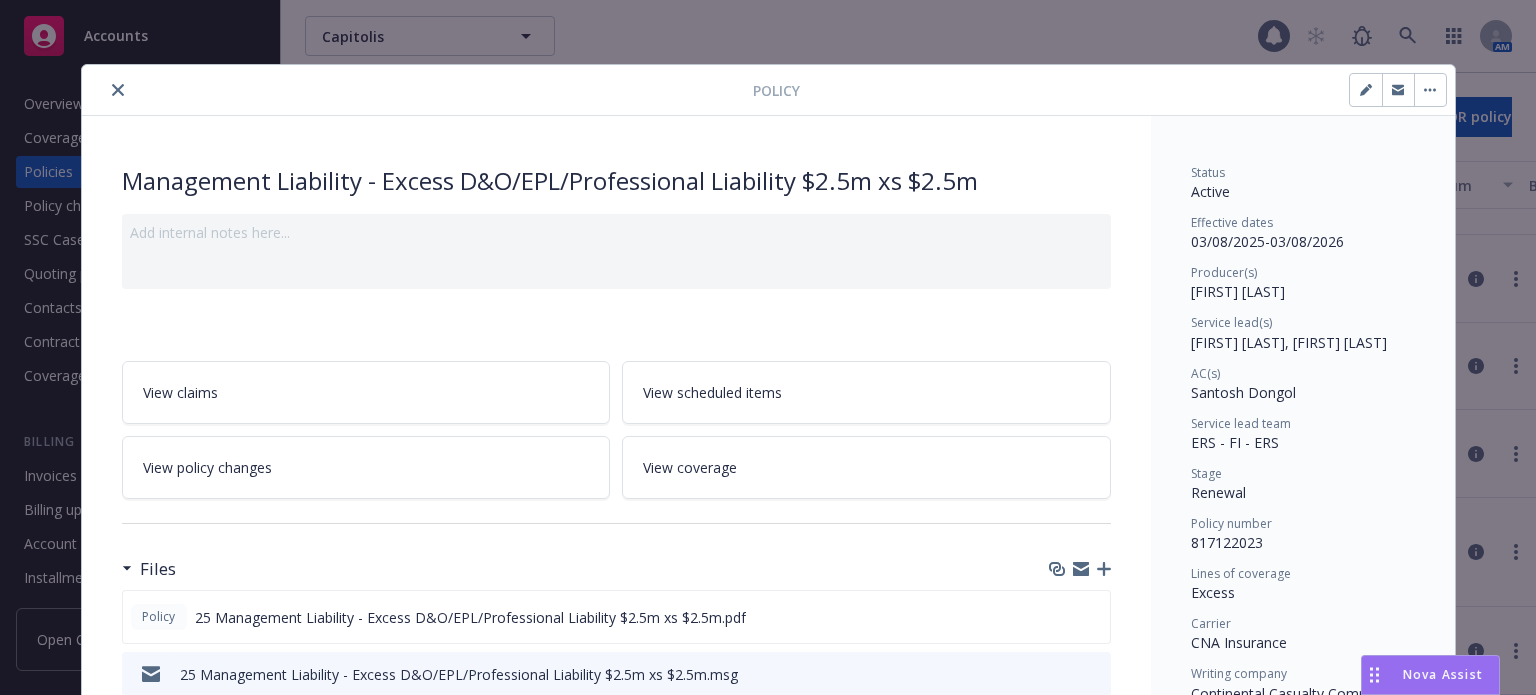scroll, scrollTop: 60, scrollLeft: 0, axis: vertical 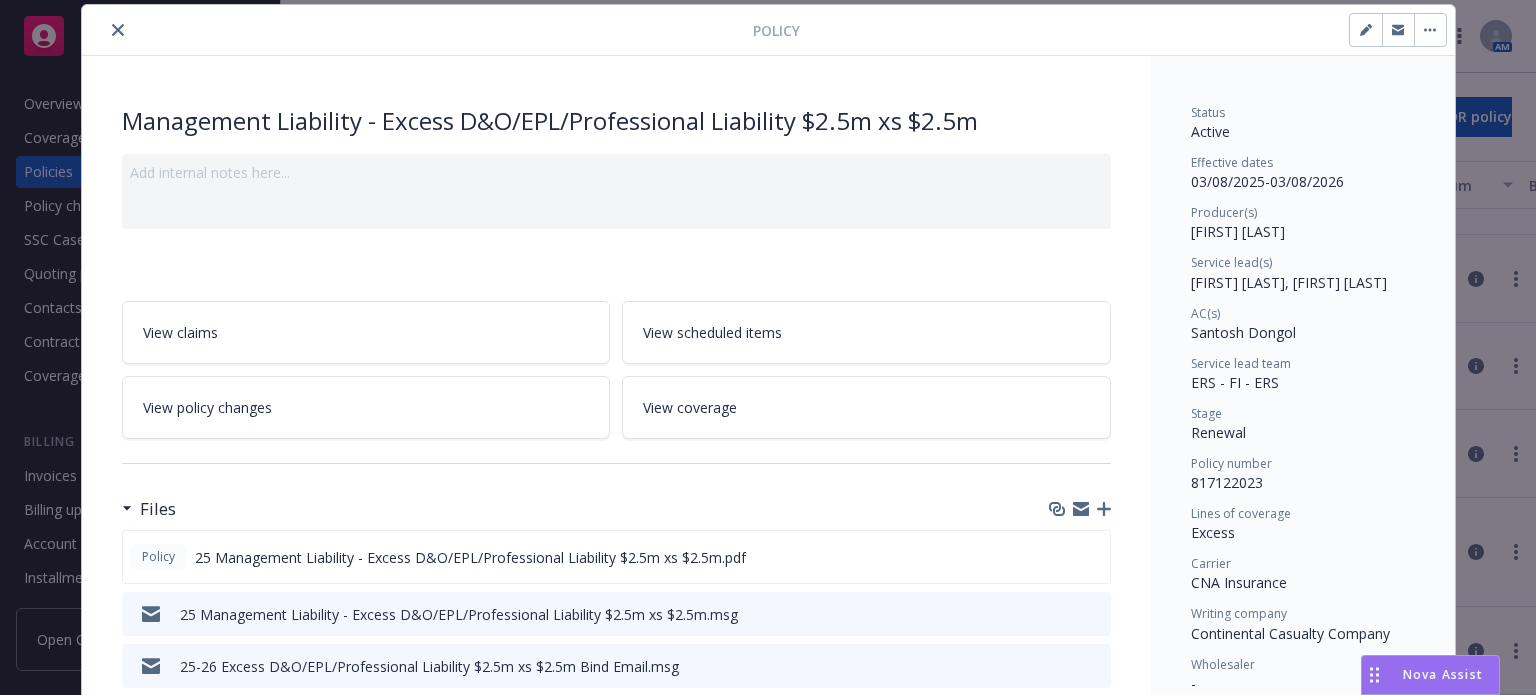 click at bounding box center (118, 30) 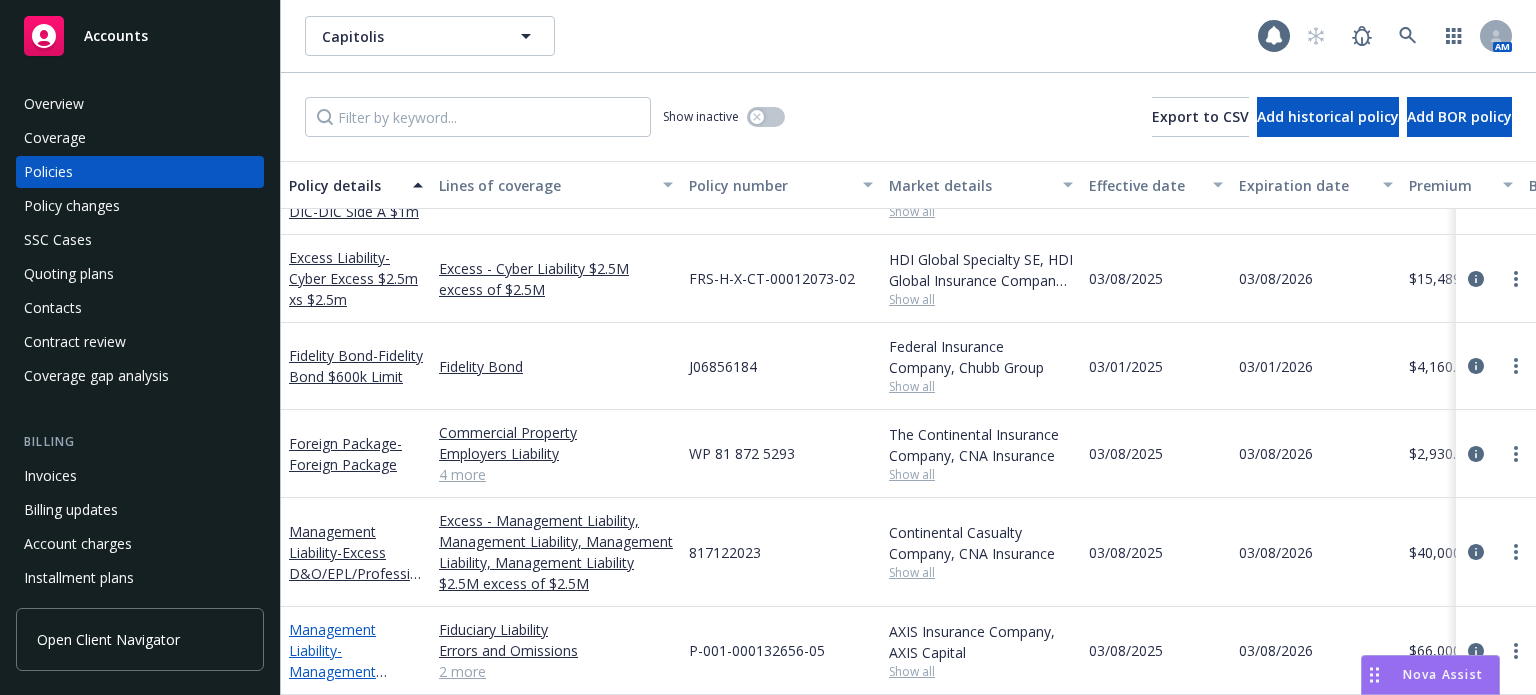 scroll, scrollTop: 478, scrollLeft: 0, axis: vertical 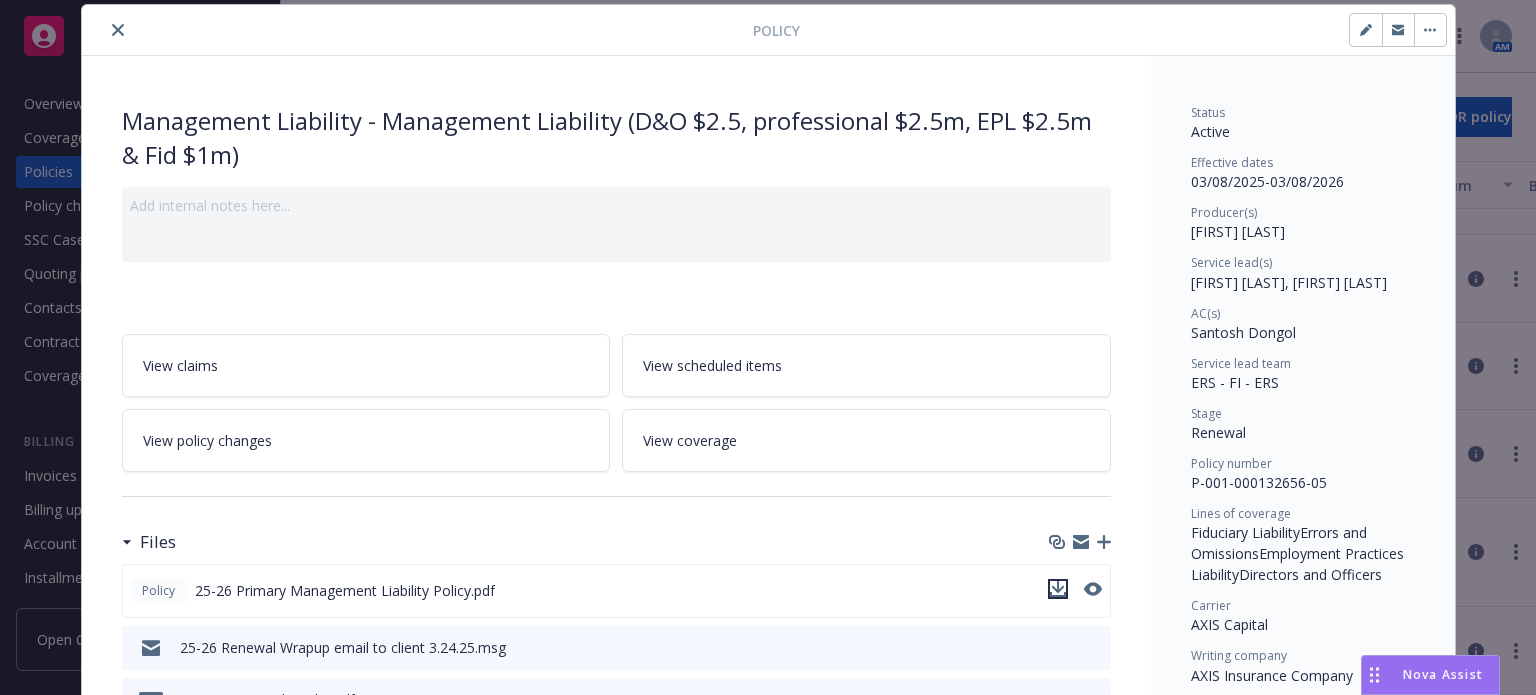 click 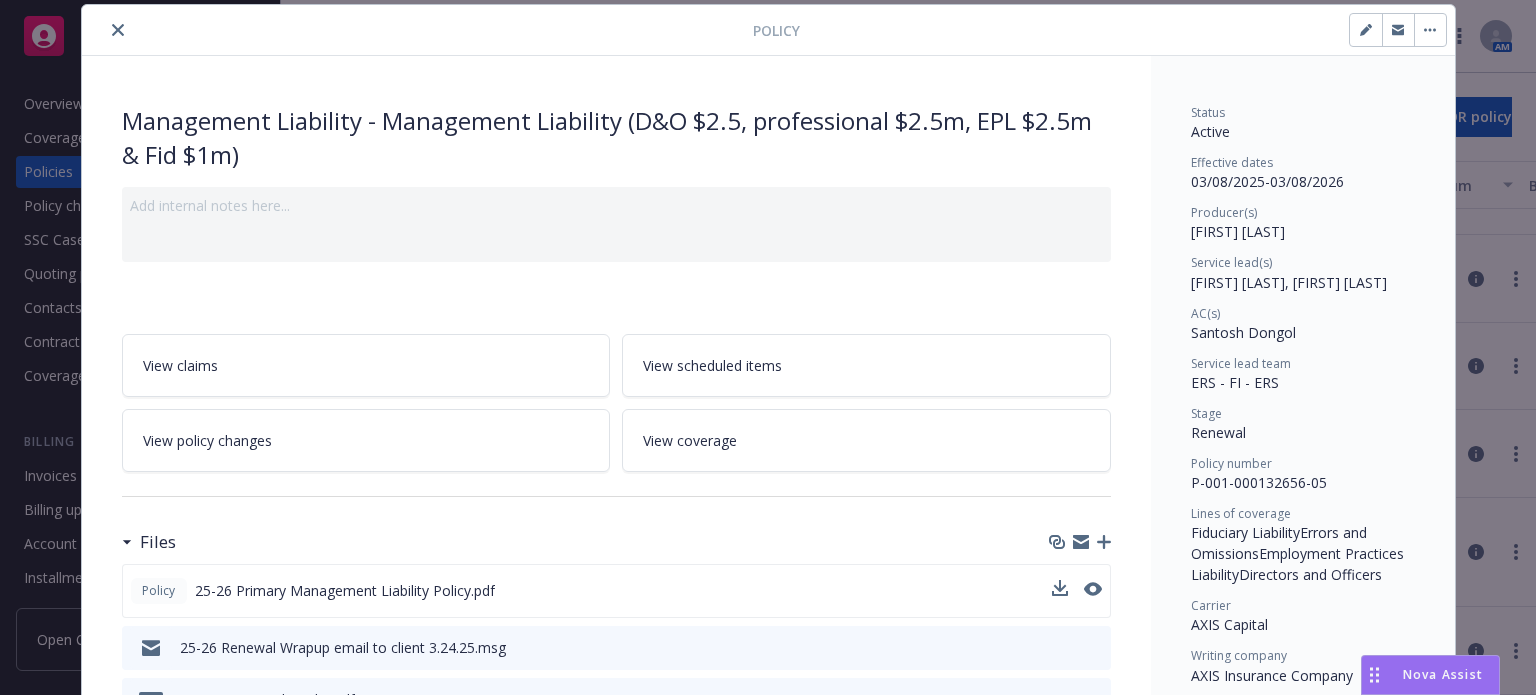 scroll, scrollTop: 0, scrollLeft: 0, axis: both 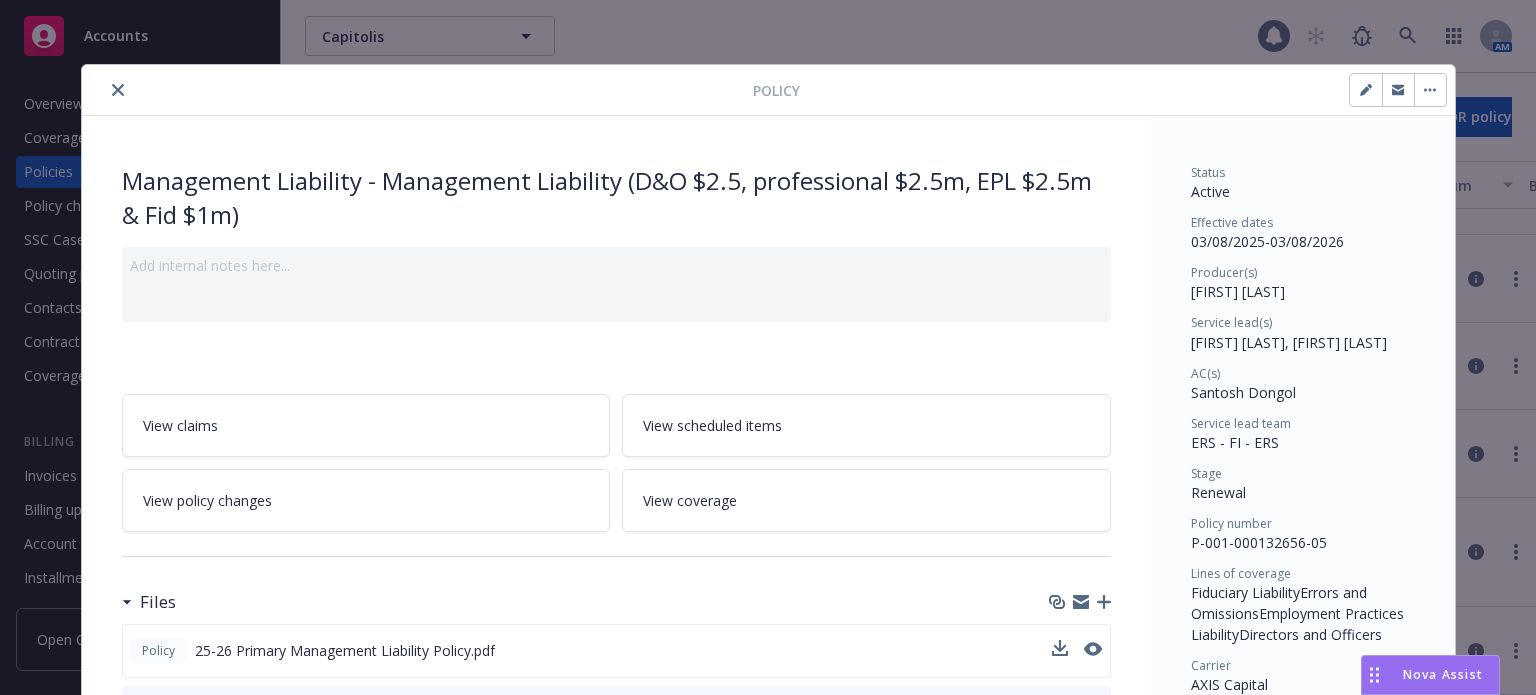 click on "Policy" at bounding box center [768, 90] 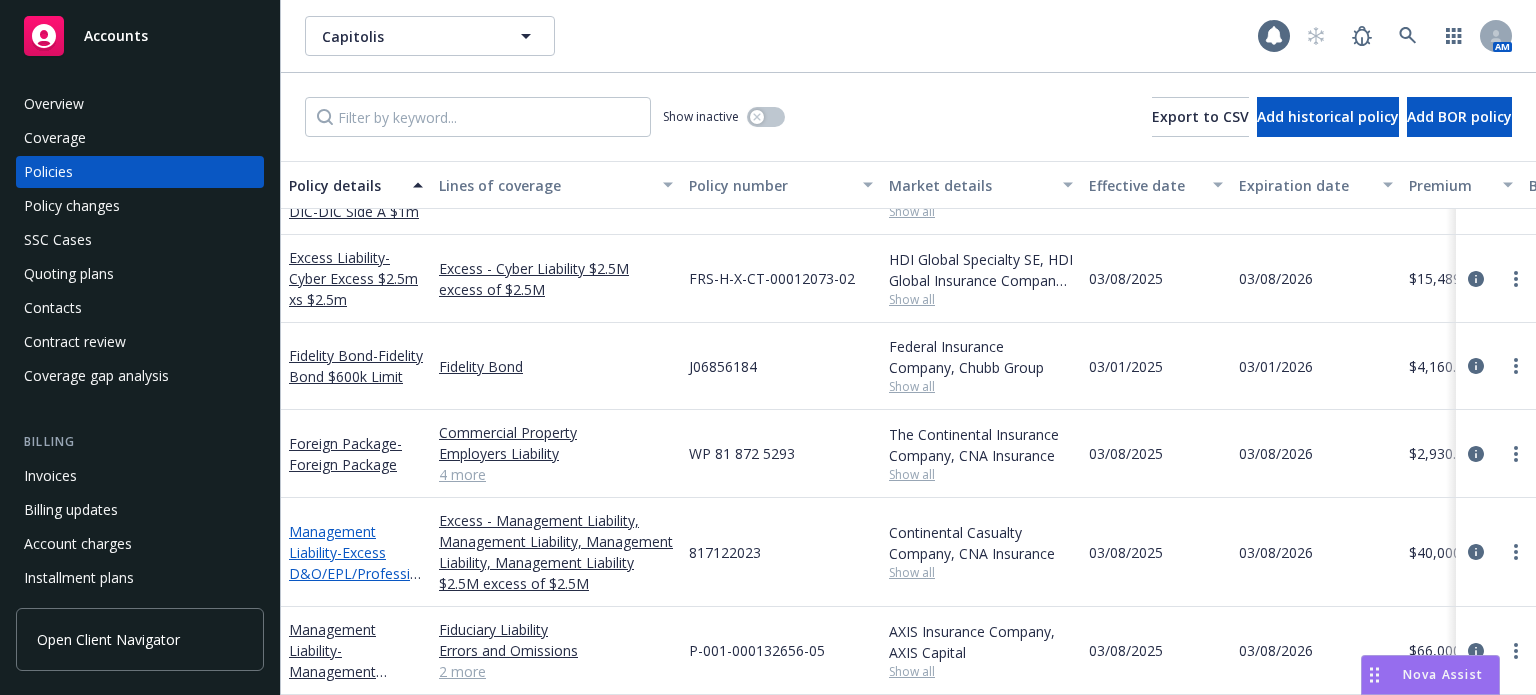click on "Management Liability  -  Excess D&O/EPL/Professional Liability $2.5m xs $2.5m" at bounding box center (355, 573) 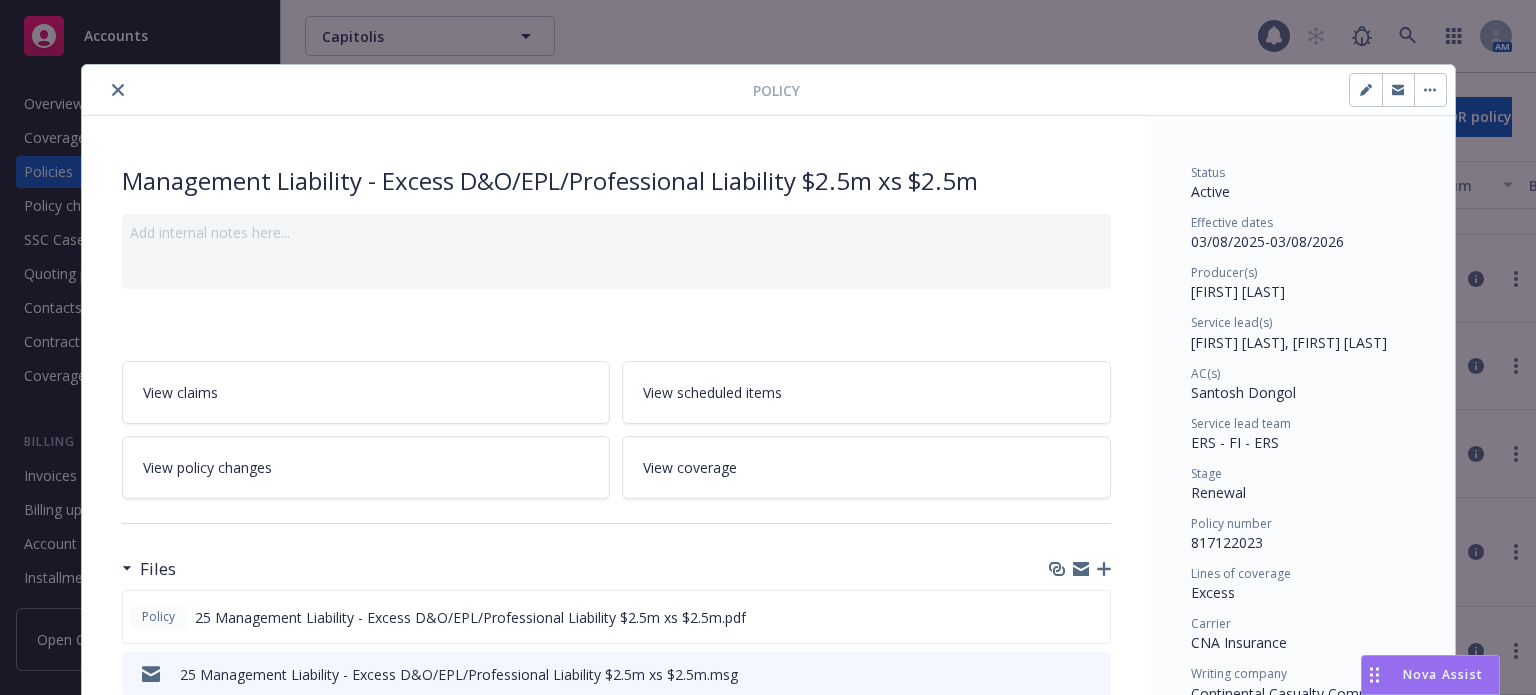 scroll, scrollTop: 60, scrollLeft: 0, axis: vertical 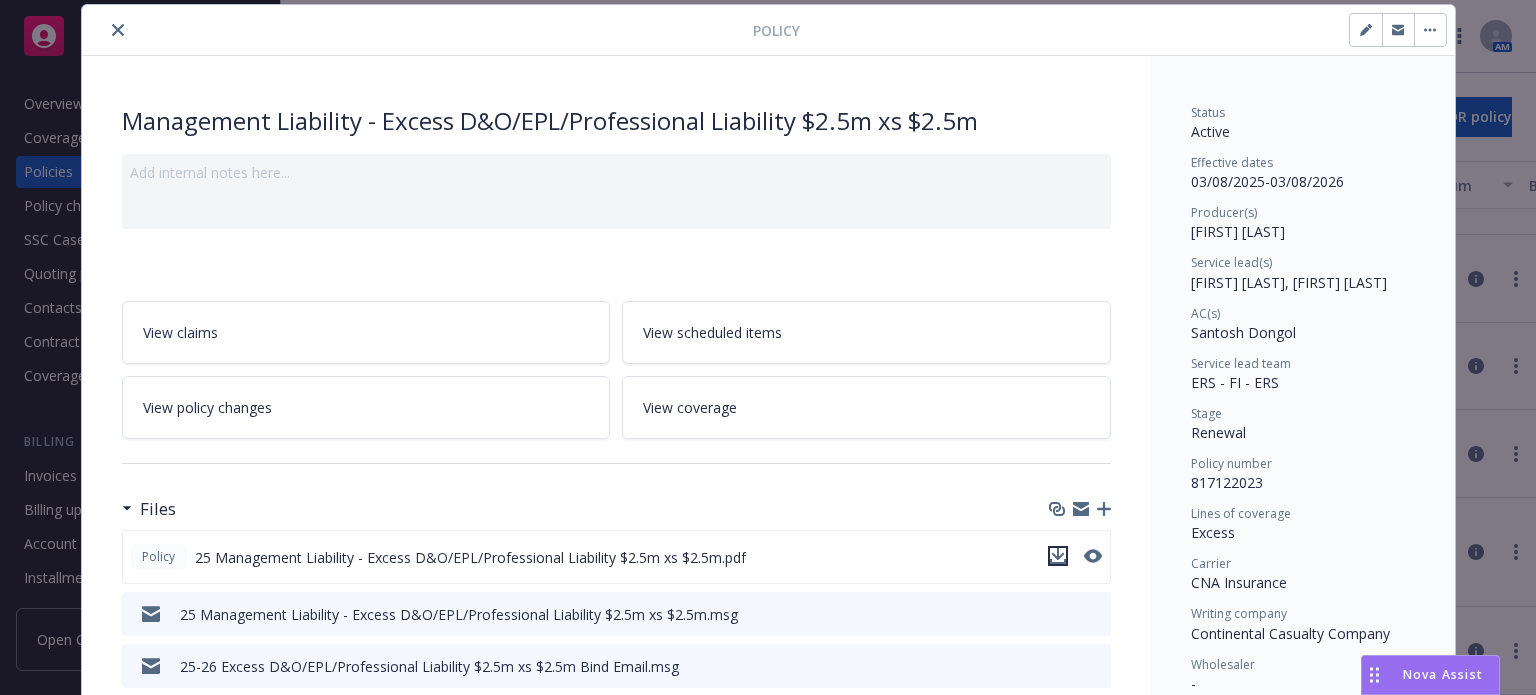 click 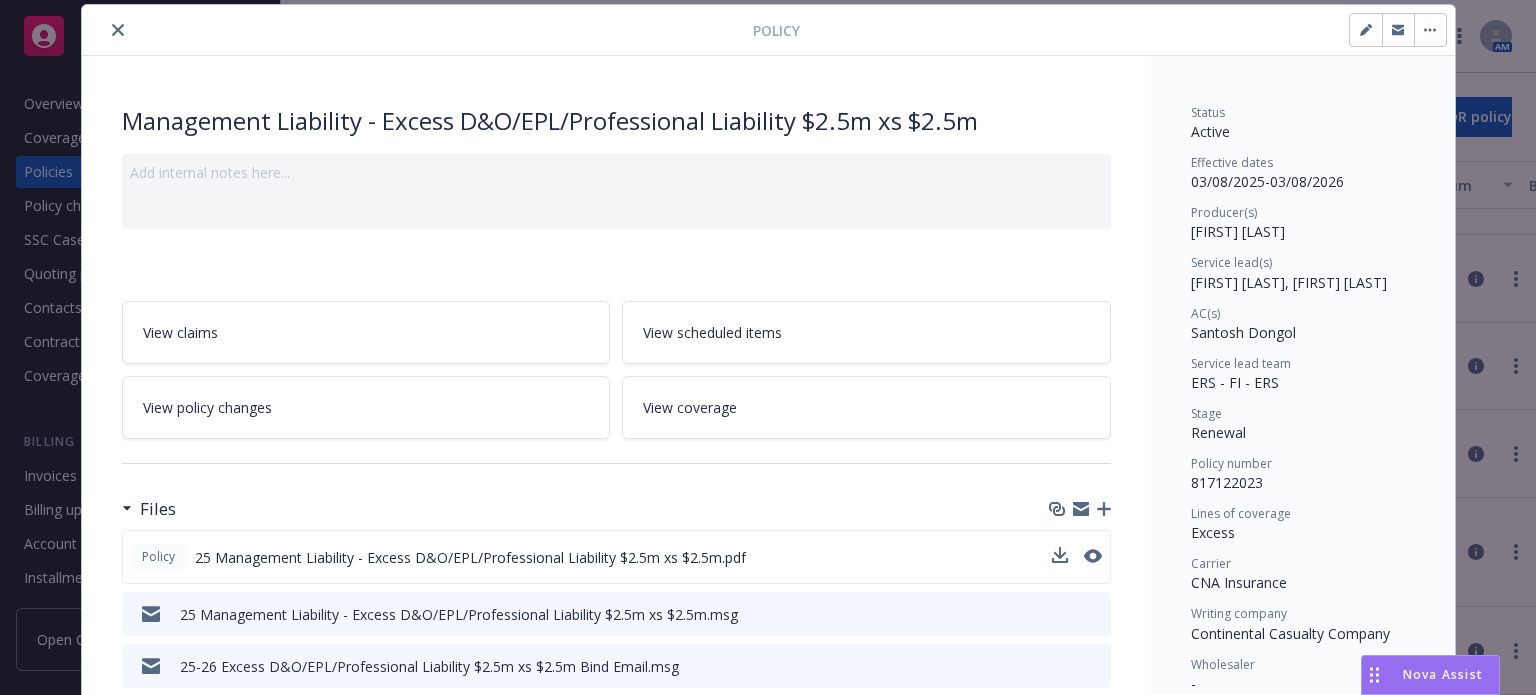 click on "Policy" at bounding box center [768, 30] 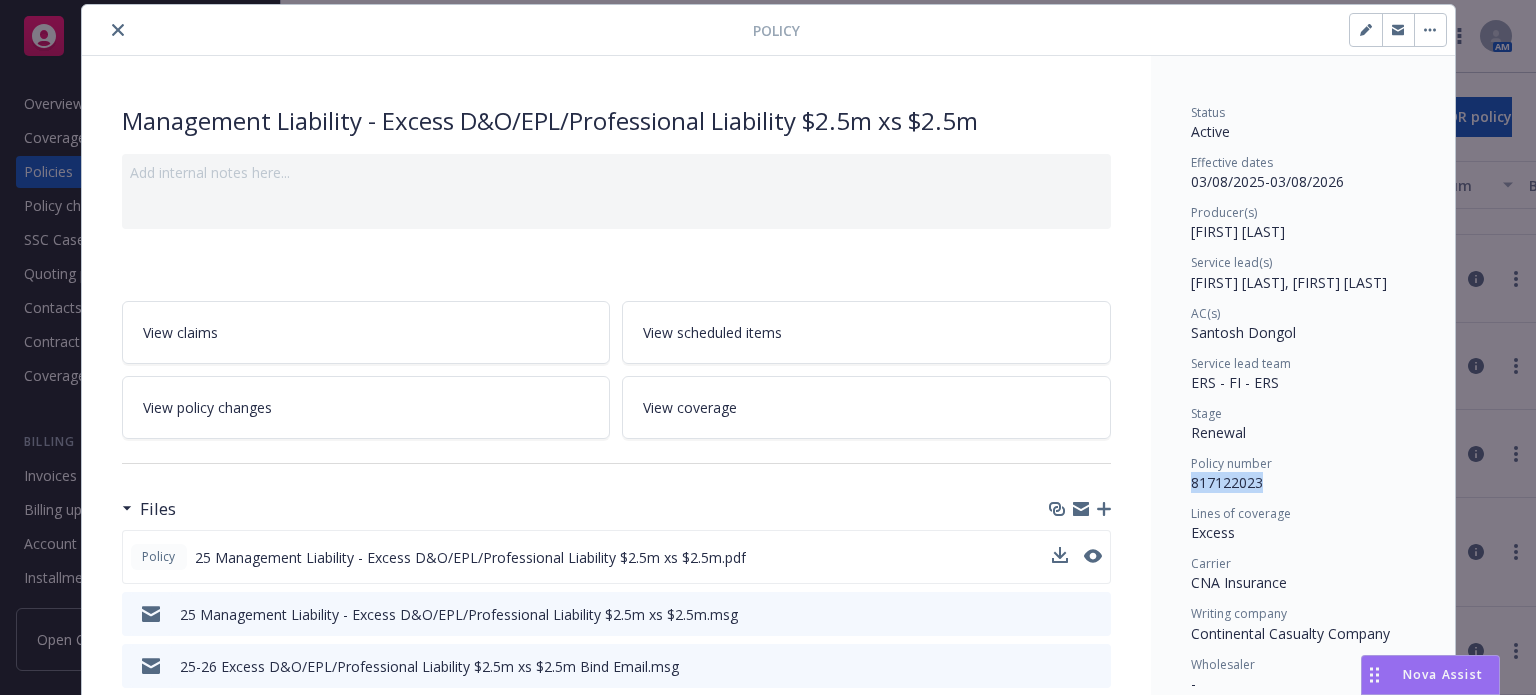 drag, startPoint x: 1281, startPoint y: 484, endPoint x: 1184, endPoint y: 487, distance: 97.04638 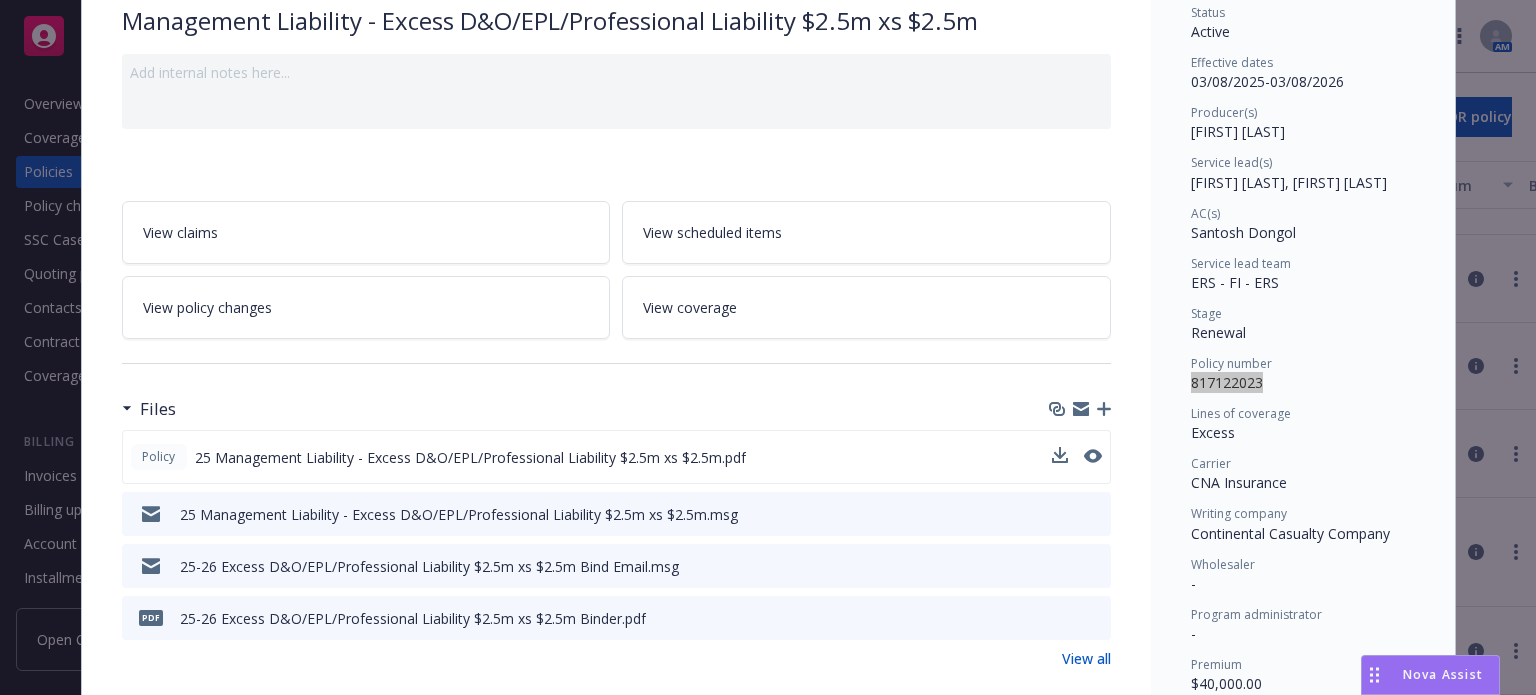 scroll, scrollTop: 60, scrollLeft: 0, axis: vertical 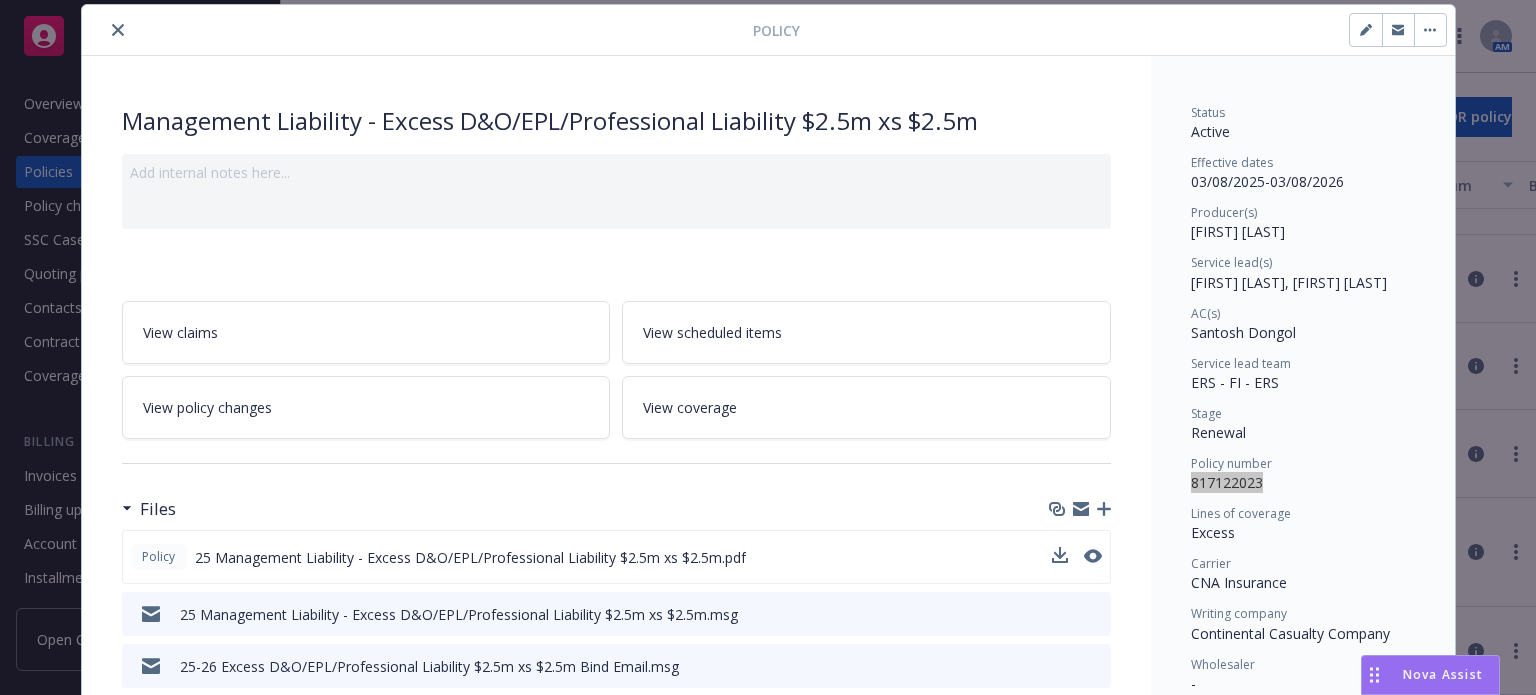 click 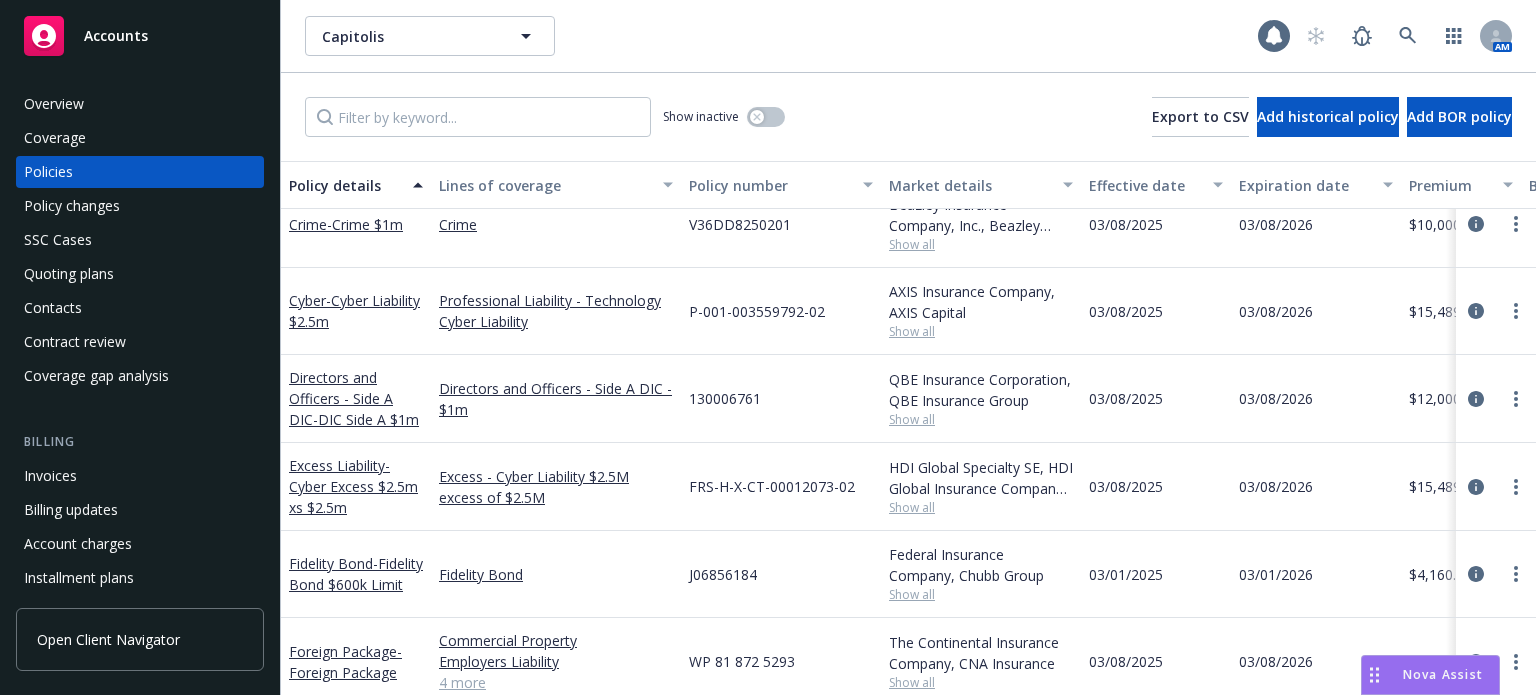 scroll, scrollTop: 176, scrollLeft: 0, axis: vertical 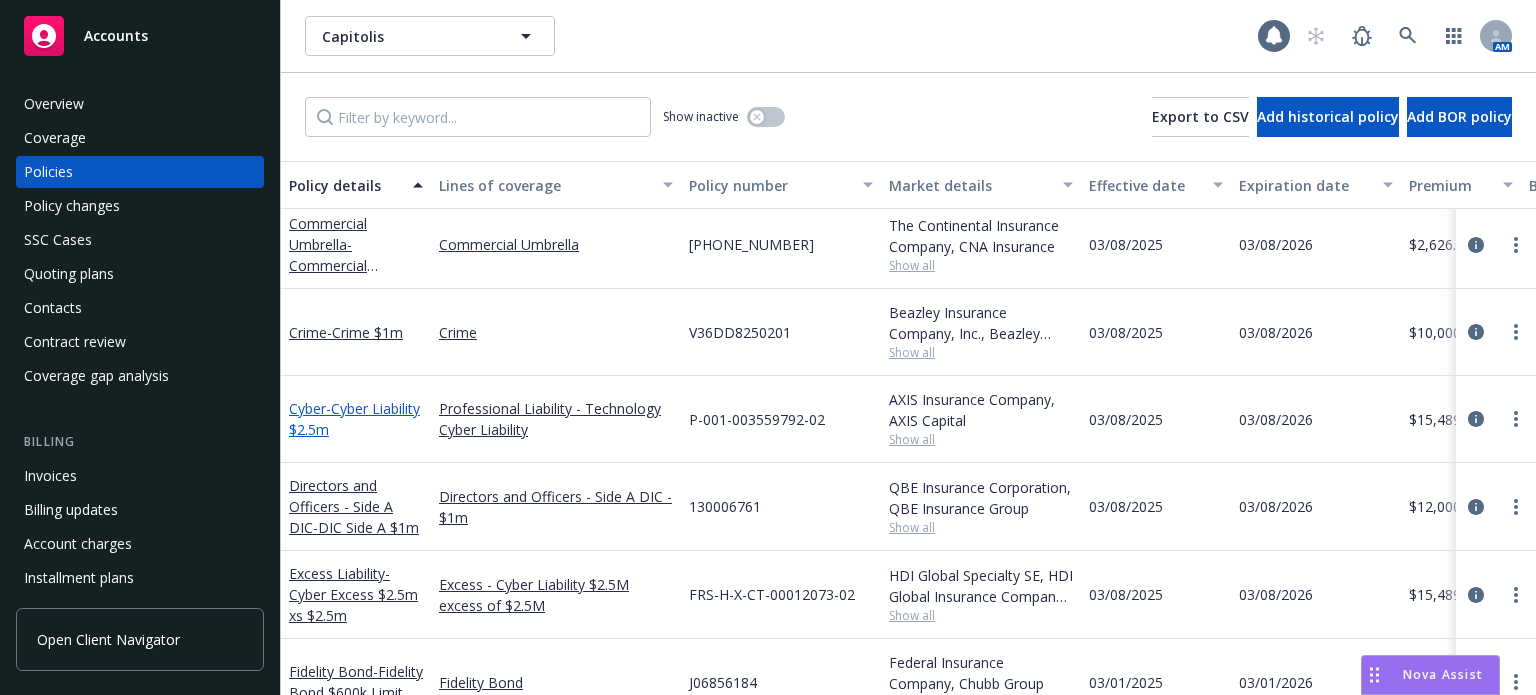 click on "-  Cyber Liability $2.5m" at bounding box center [354, 419] 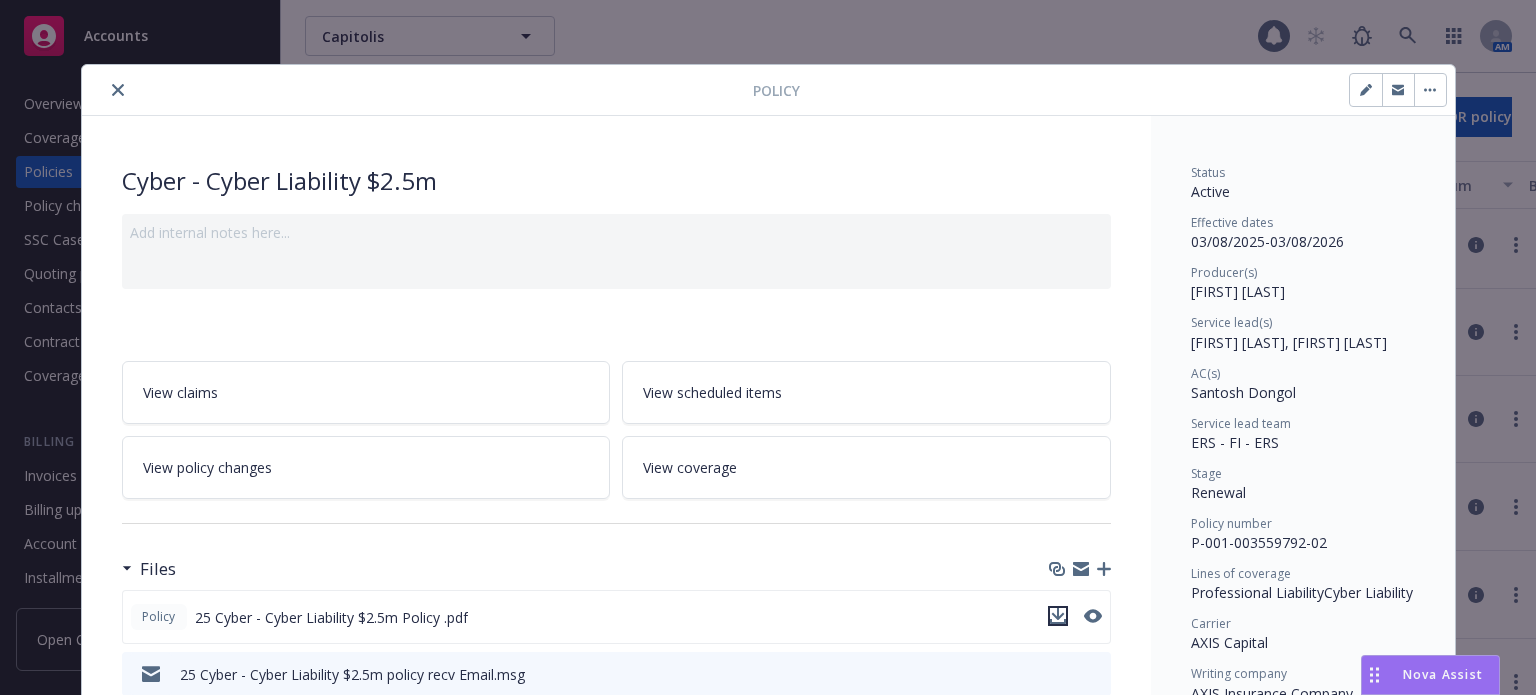 click 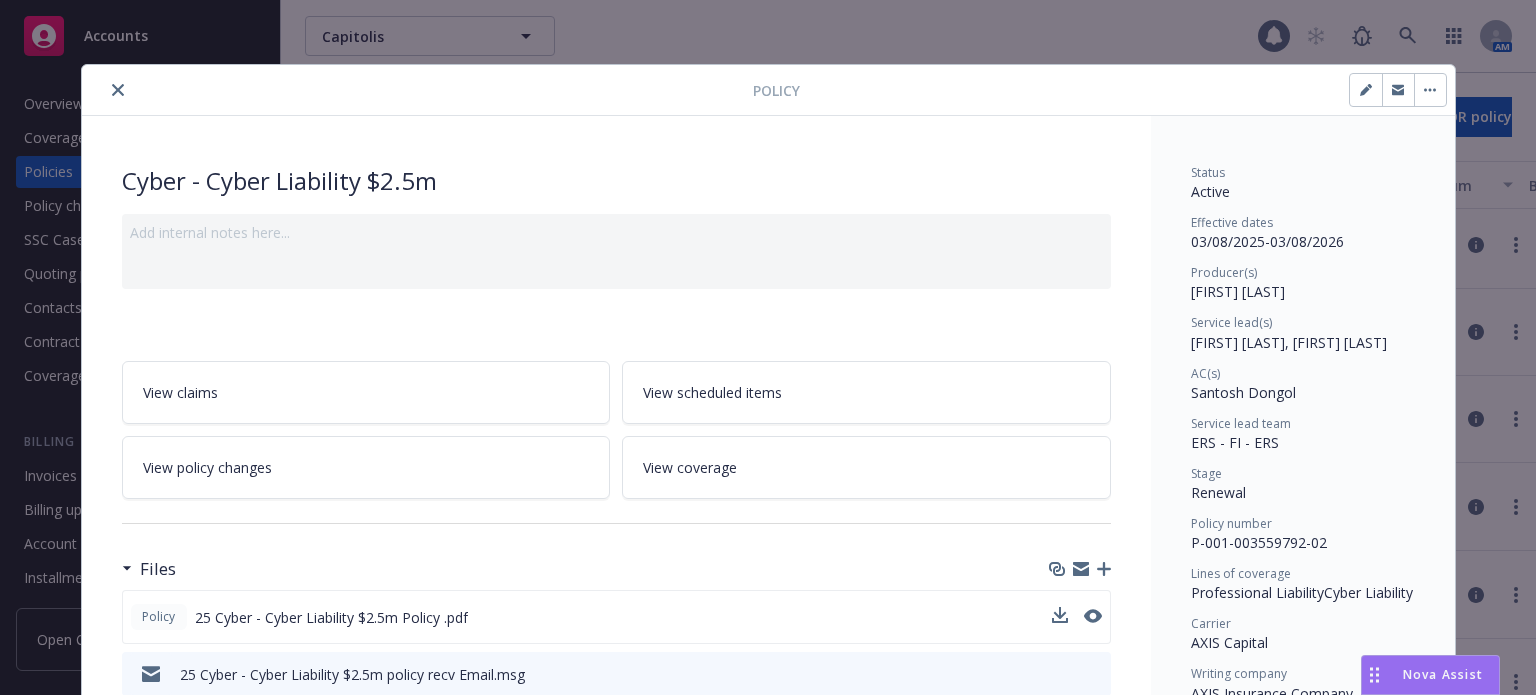 click on "P-001-003559792-02" at bounding box center [1259, 542] 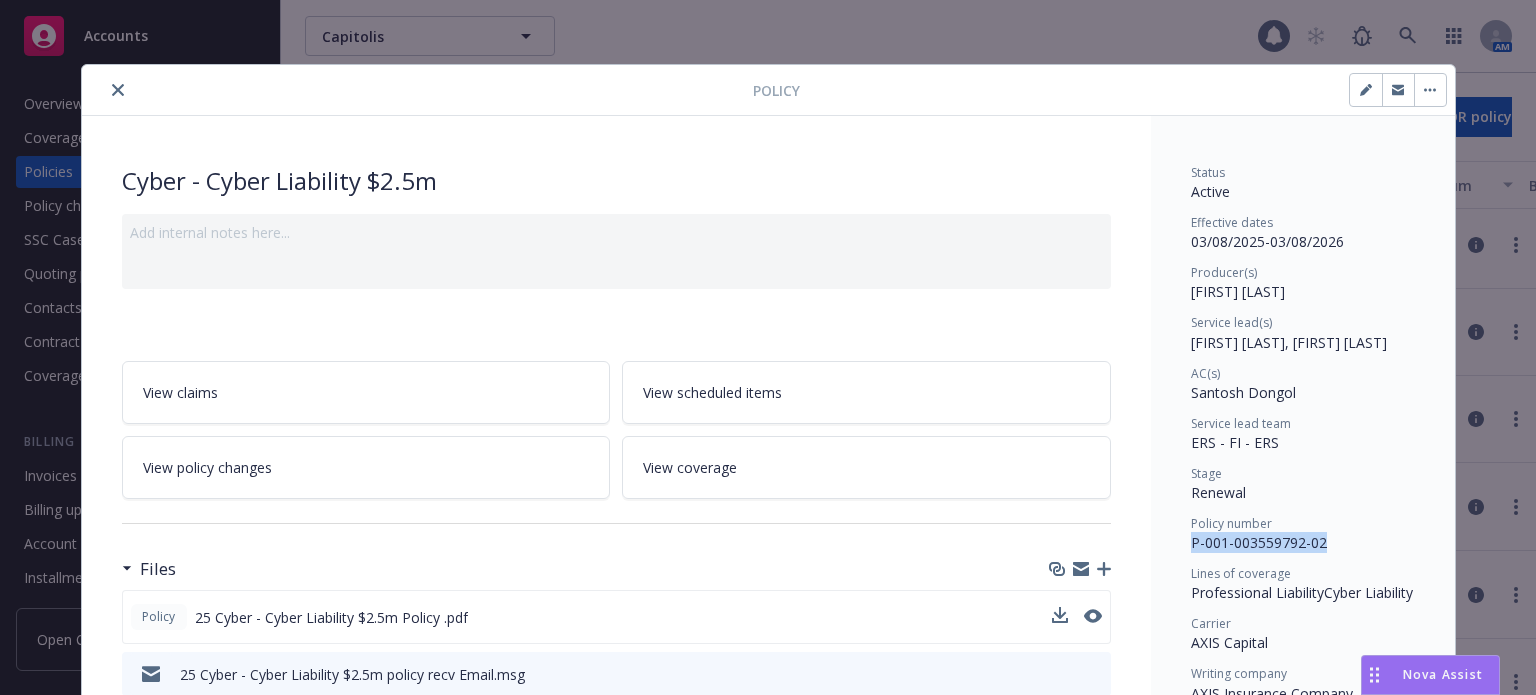 drag, startPoint x: 1320, startPoint y: 540, endPoint x: 1185, endPoint y: 546, distance: 135.13327 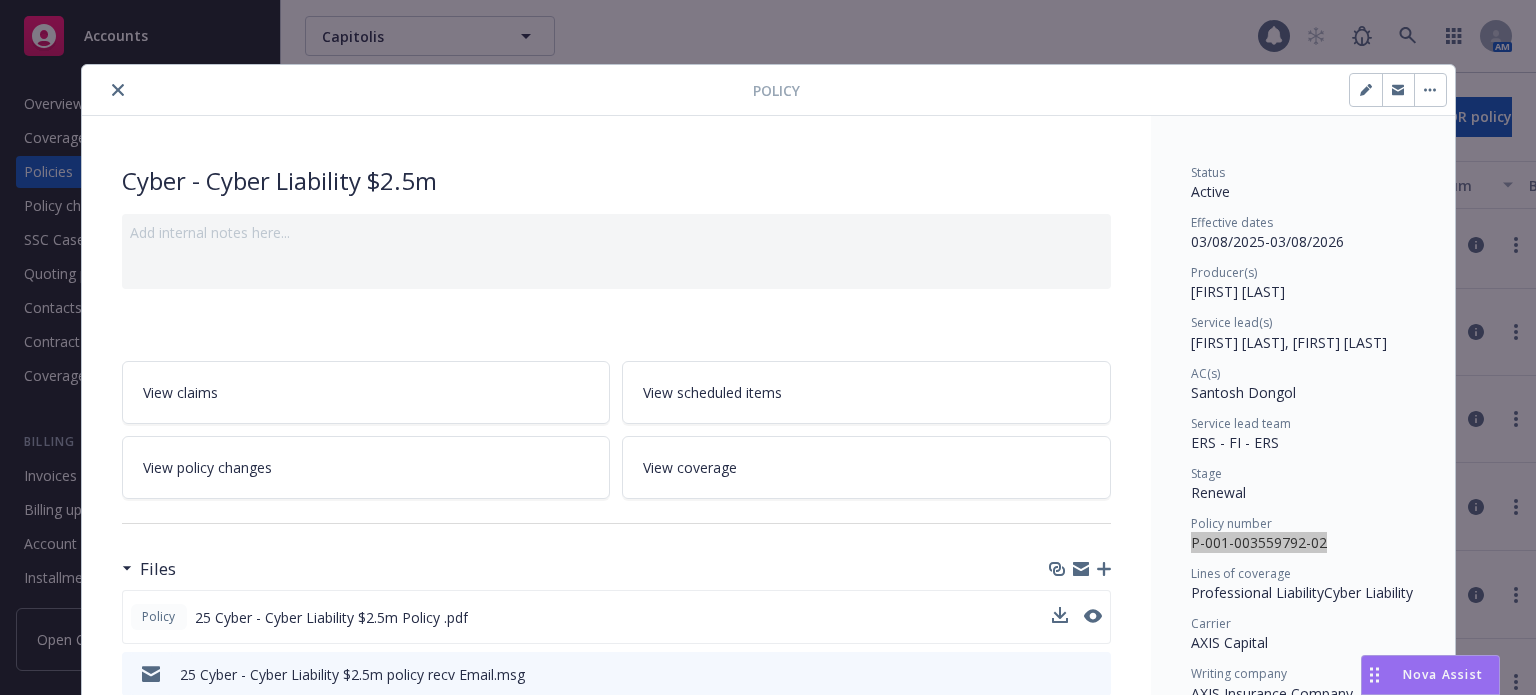 drag, startPoint x: 112, startPoint y: 86, endPoint x: 232, endPoint y: 319, distance: 262.08588 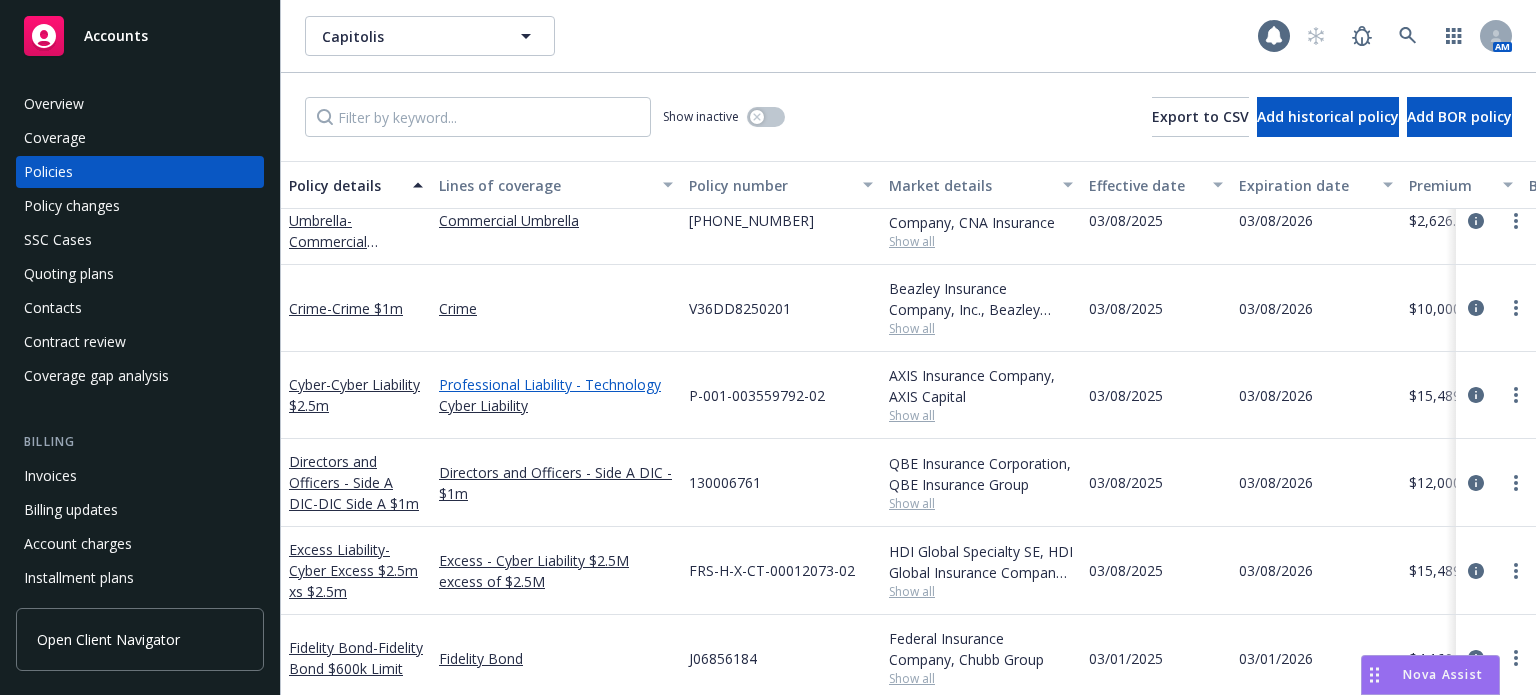 scroll, scrollTop: 300, scrollLeft: 0, axis: vertical 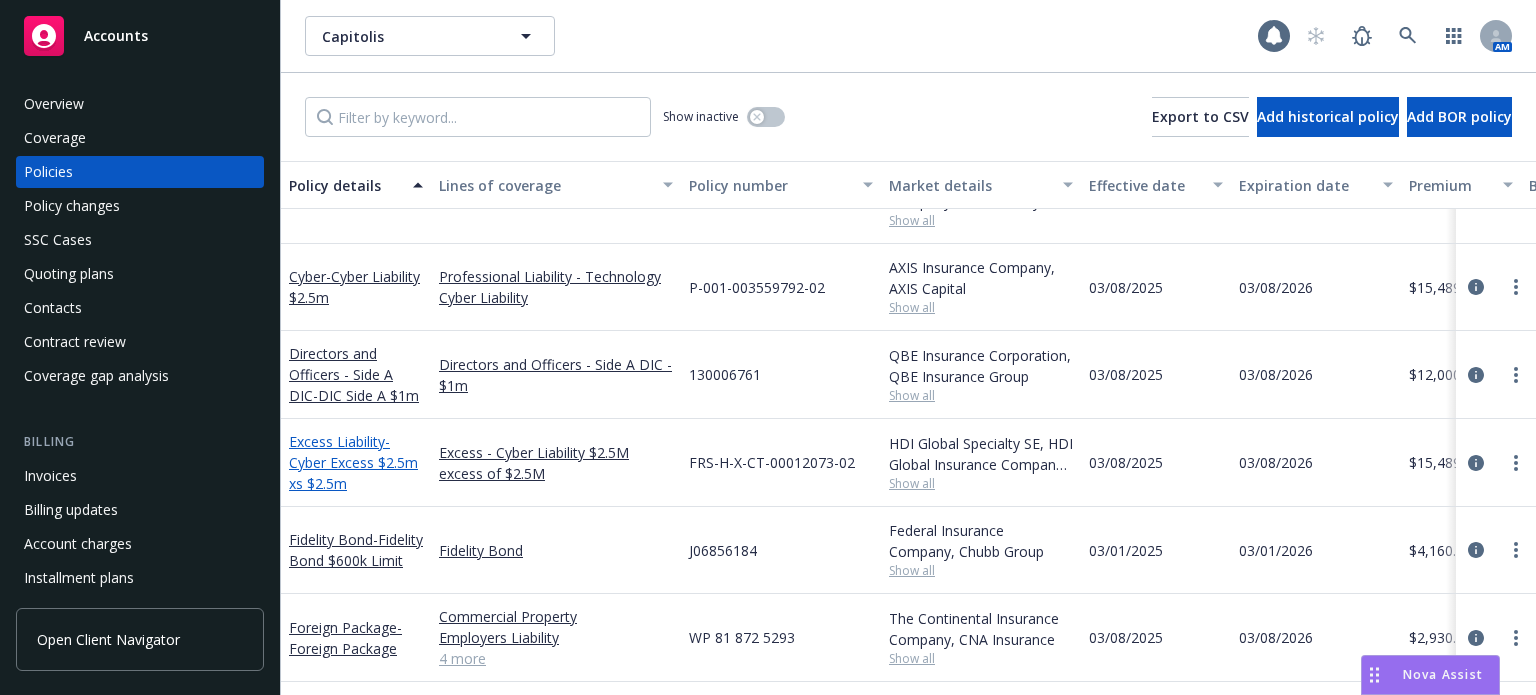 click on "Excess Liability  -   Cyber Excess $2.5m xs $2.5m" at bounding box center (353, 462) 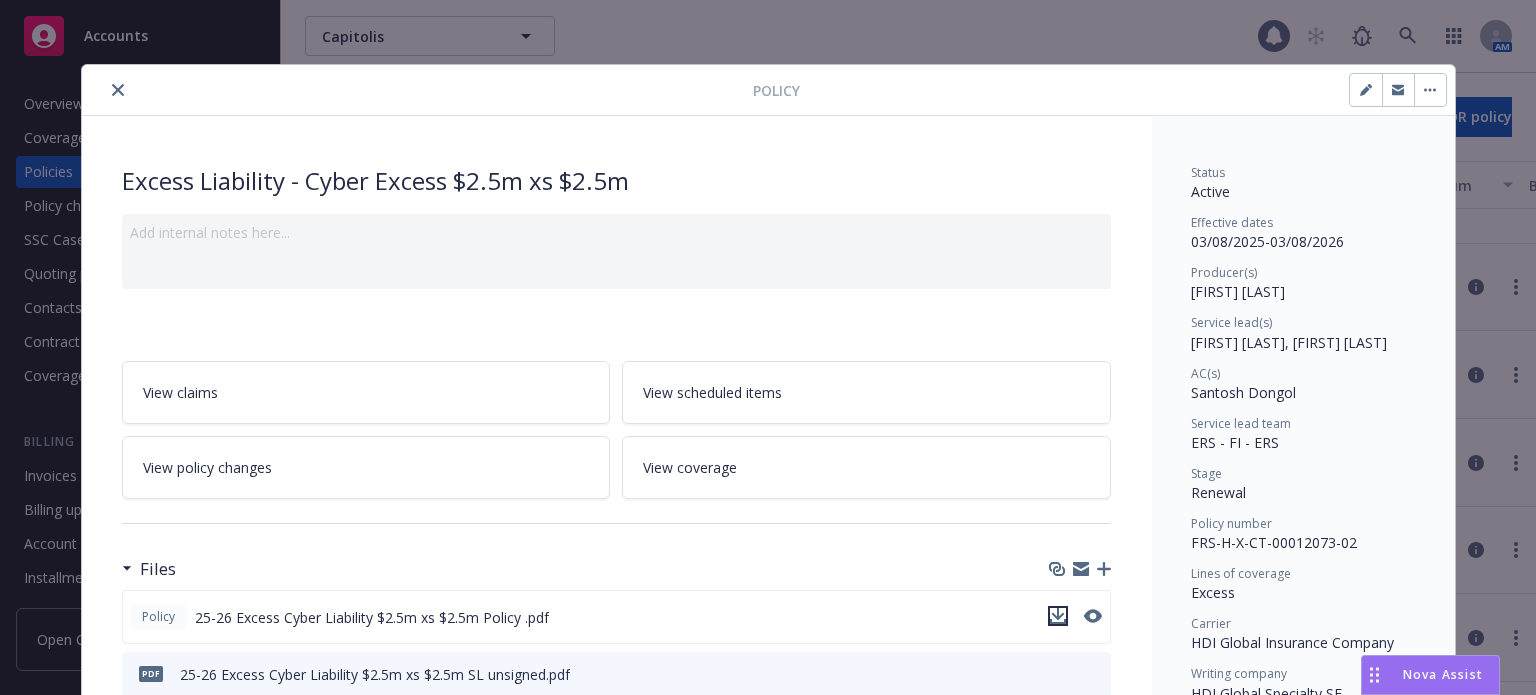 click at bounding box center (1058, 616) 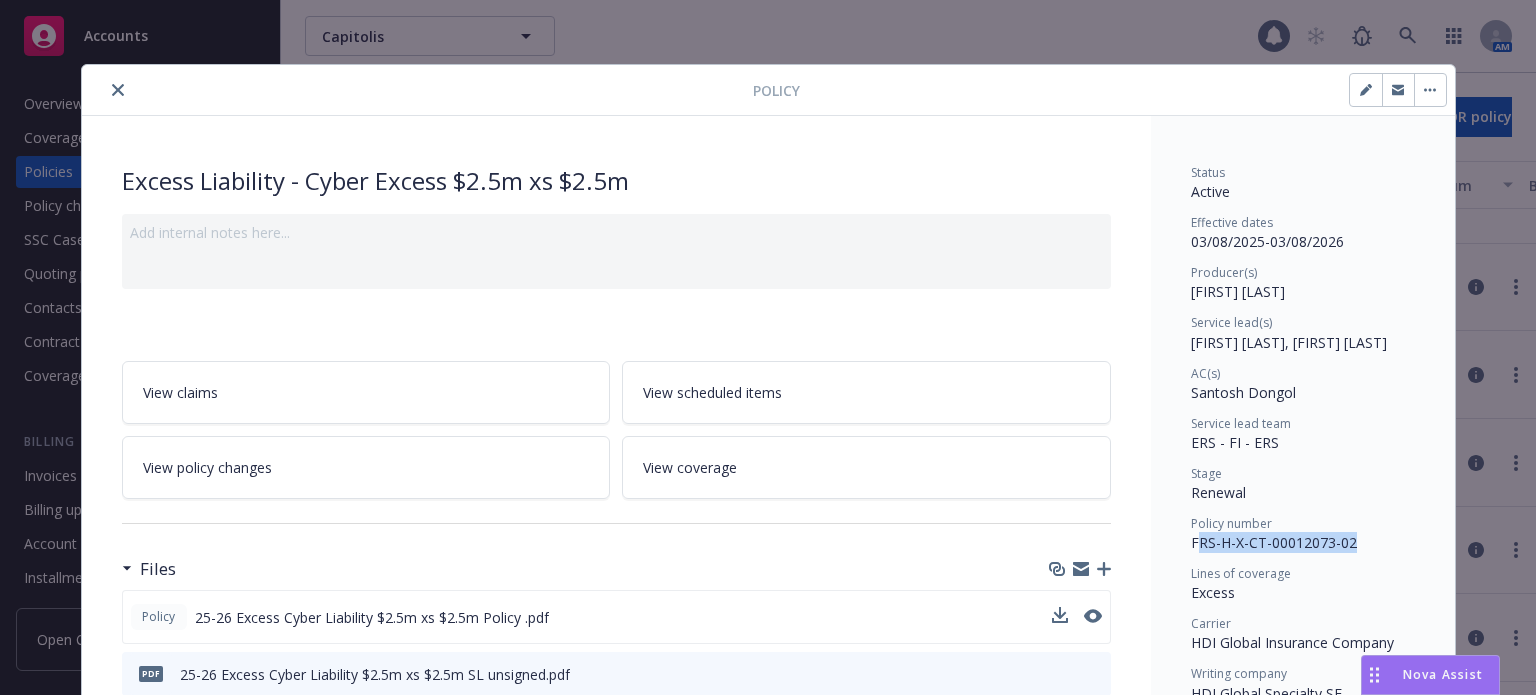 drag, startPoint x: 1354, startPoint y: 539, endPoint x: 1188, endPoint y: 551, distance: 166.43317 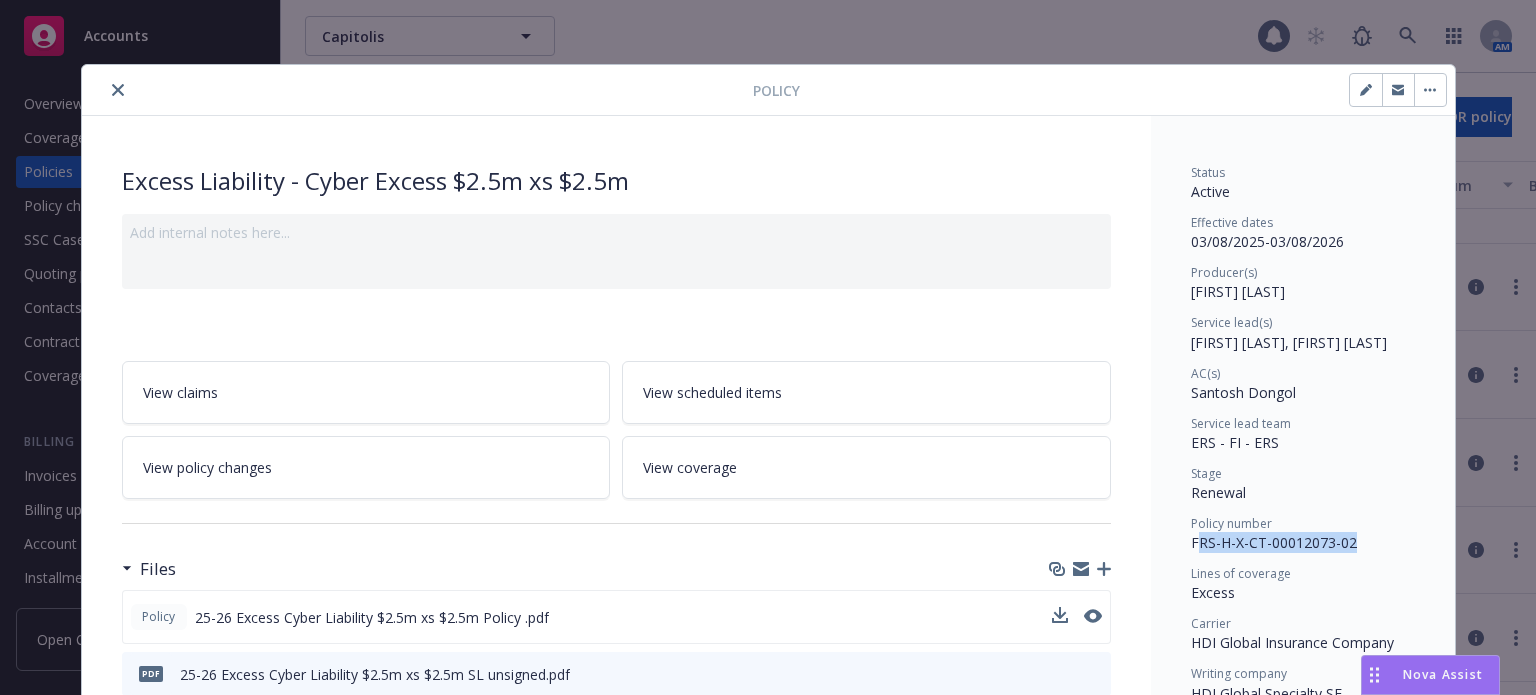 copy on "RS-H-X-CT-00012073-02" 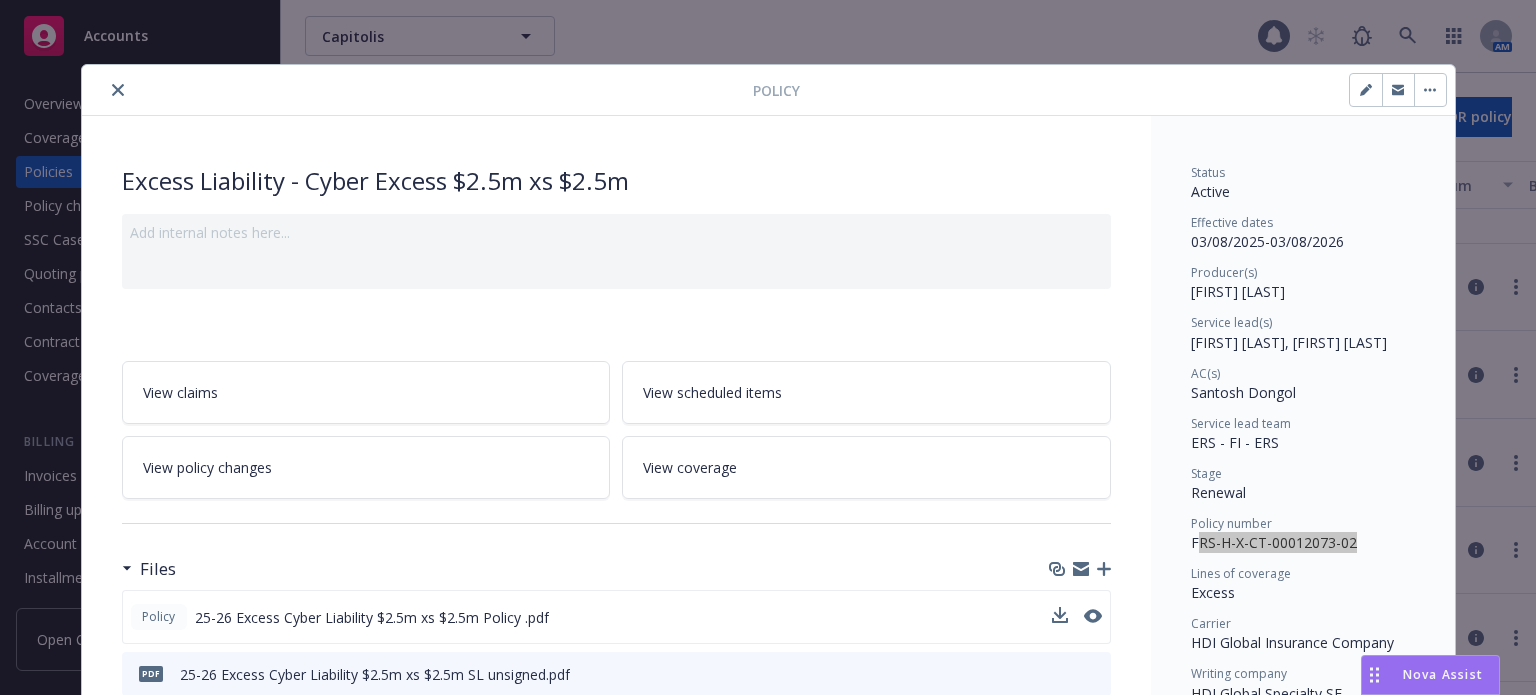 click at bounding box center (421, 90) 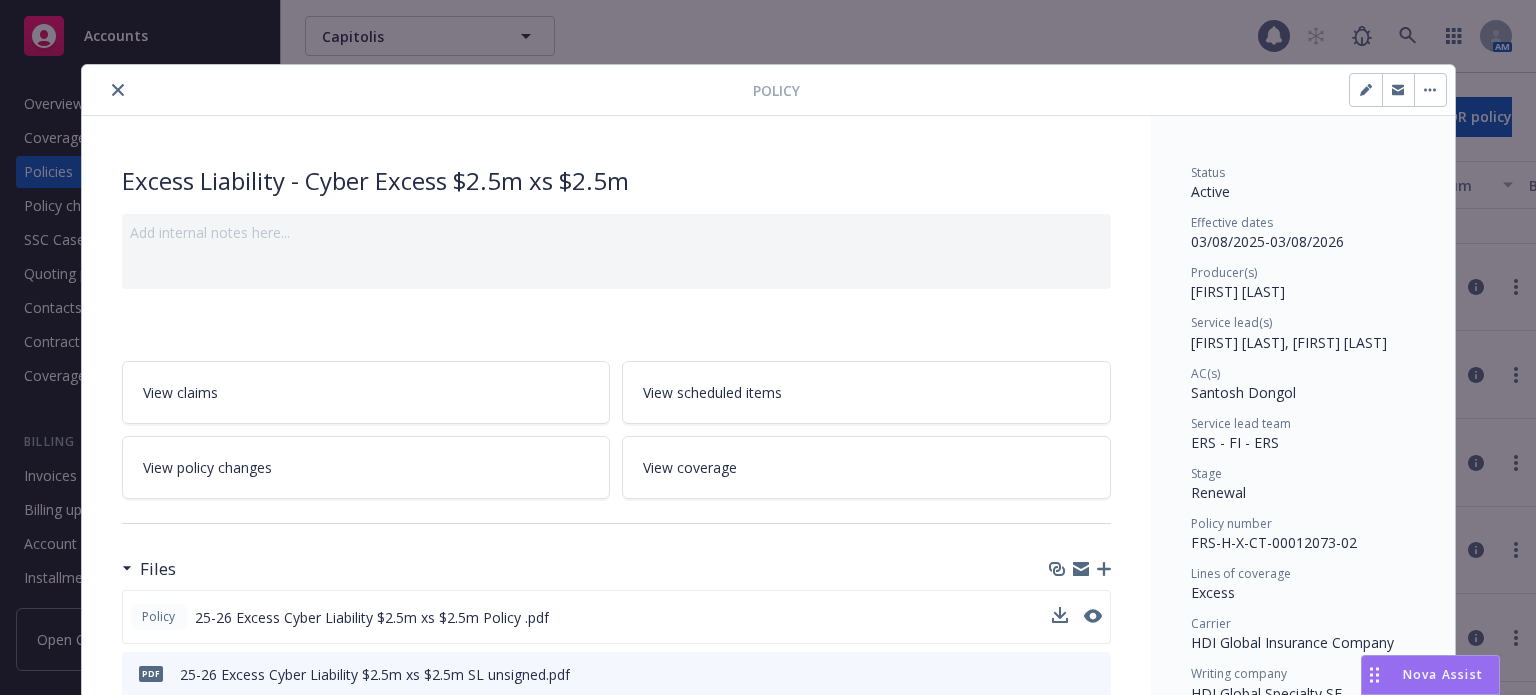 click 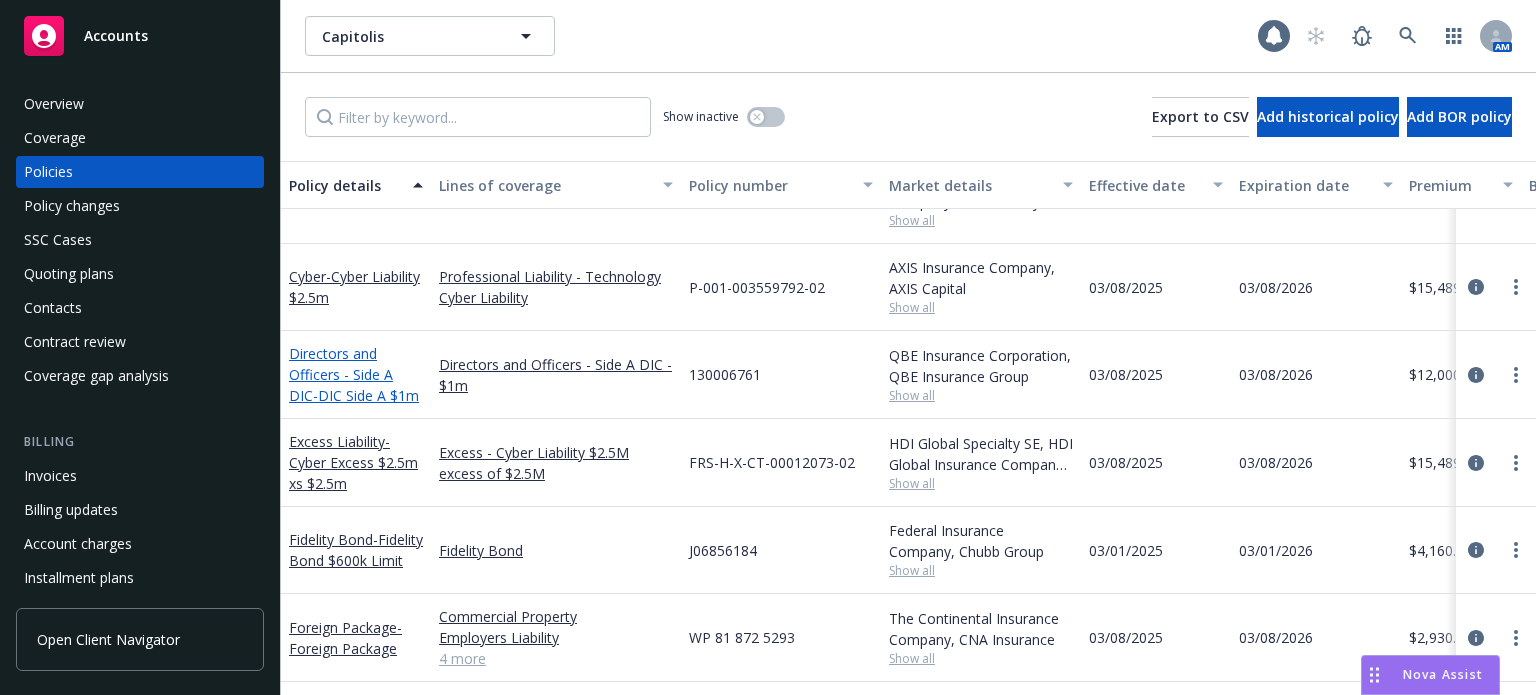 click on "-  DIC Side A $1m" at bounding box center [366, 395] 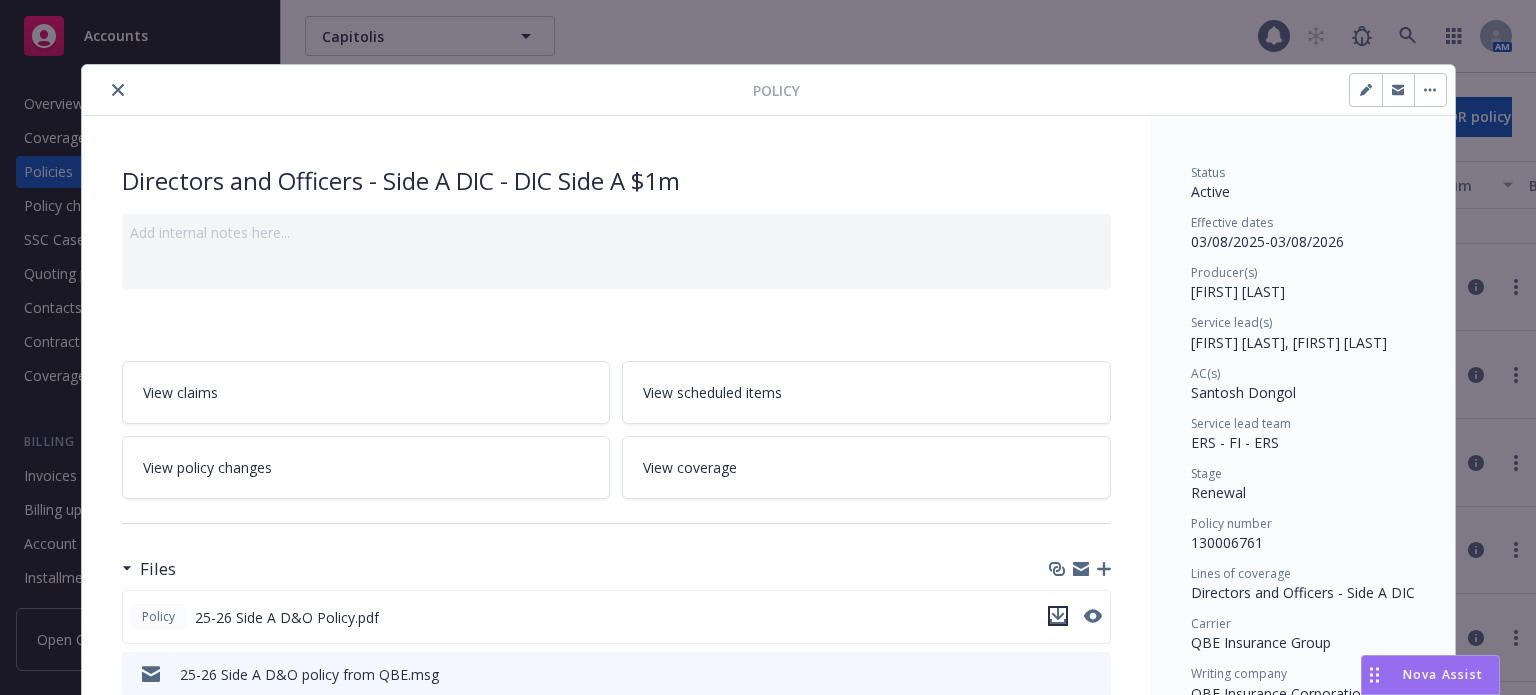 click 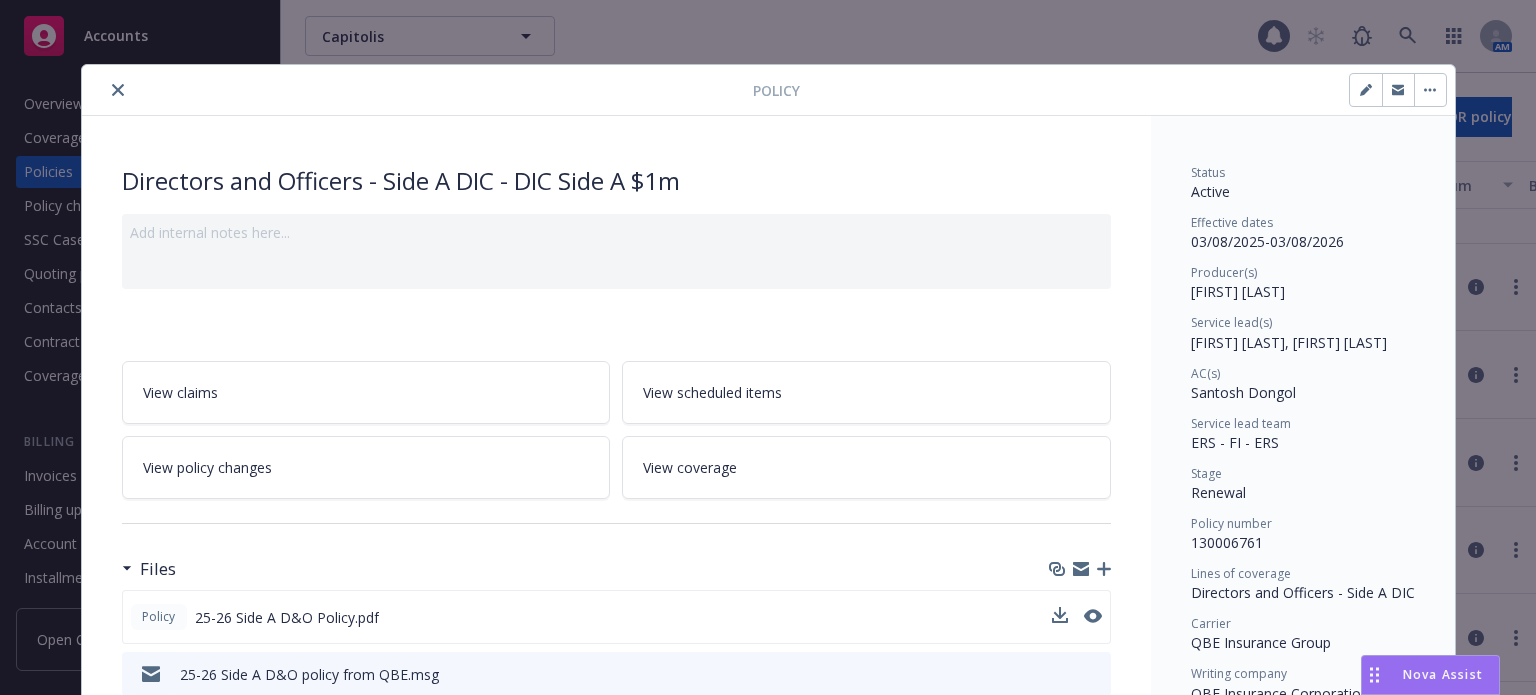 click on "Policy number 130006761" at bounding box center (1303, 534) 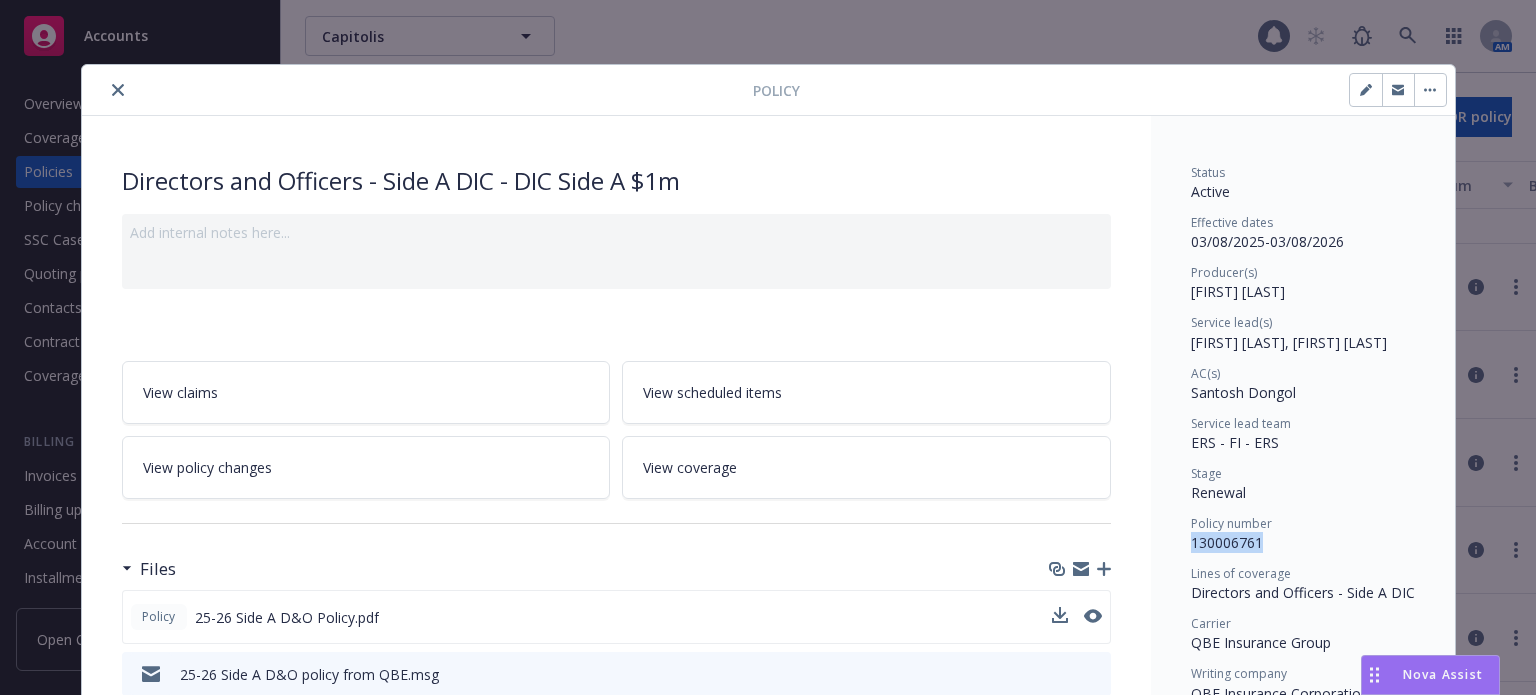 drag, startPoint x: 1256, startPoint y: 542, endPoint x: 1186, endPoint y: 541, distance: 70.00714 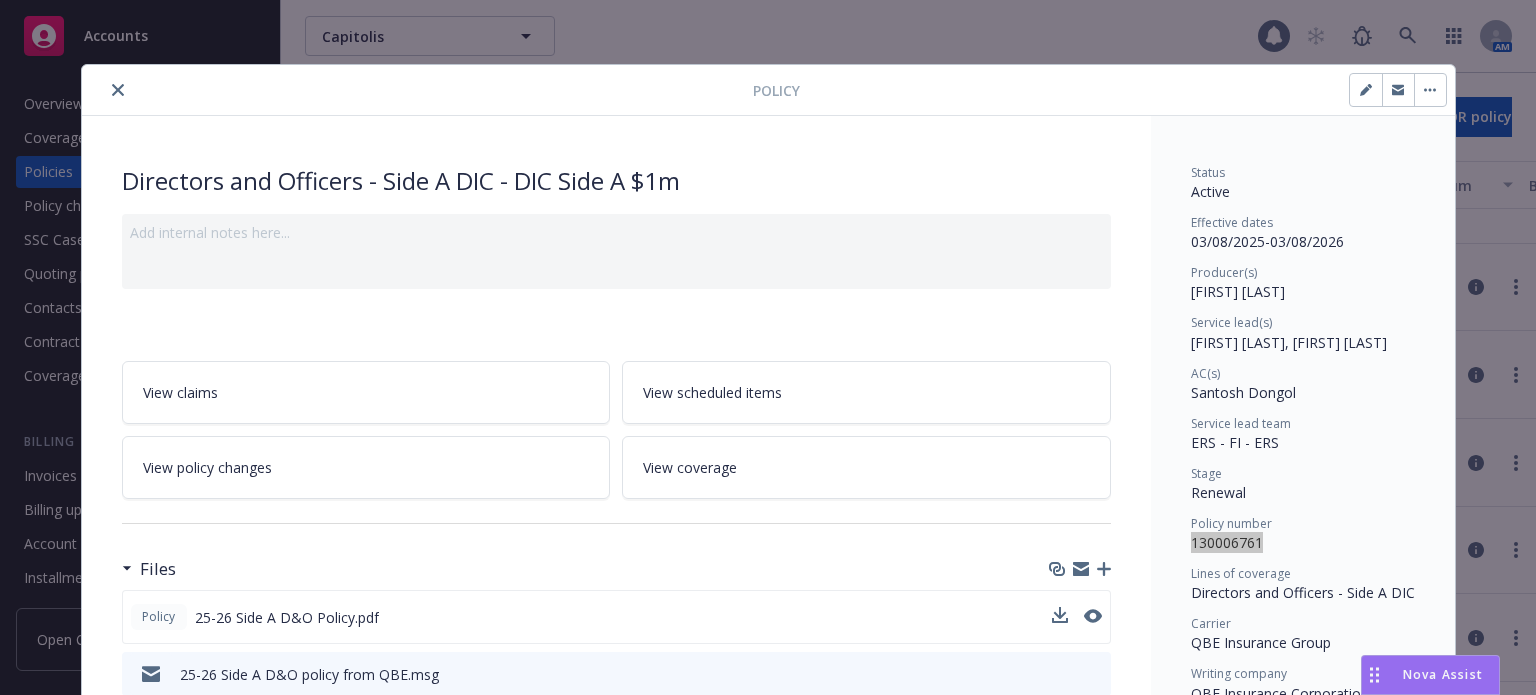 click 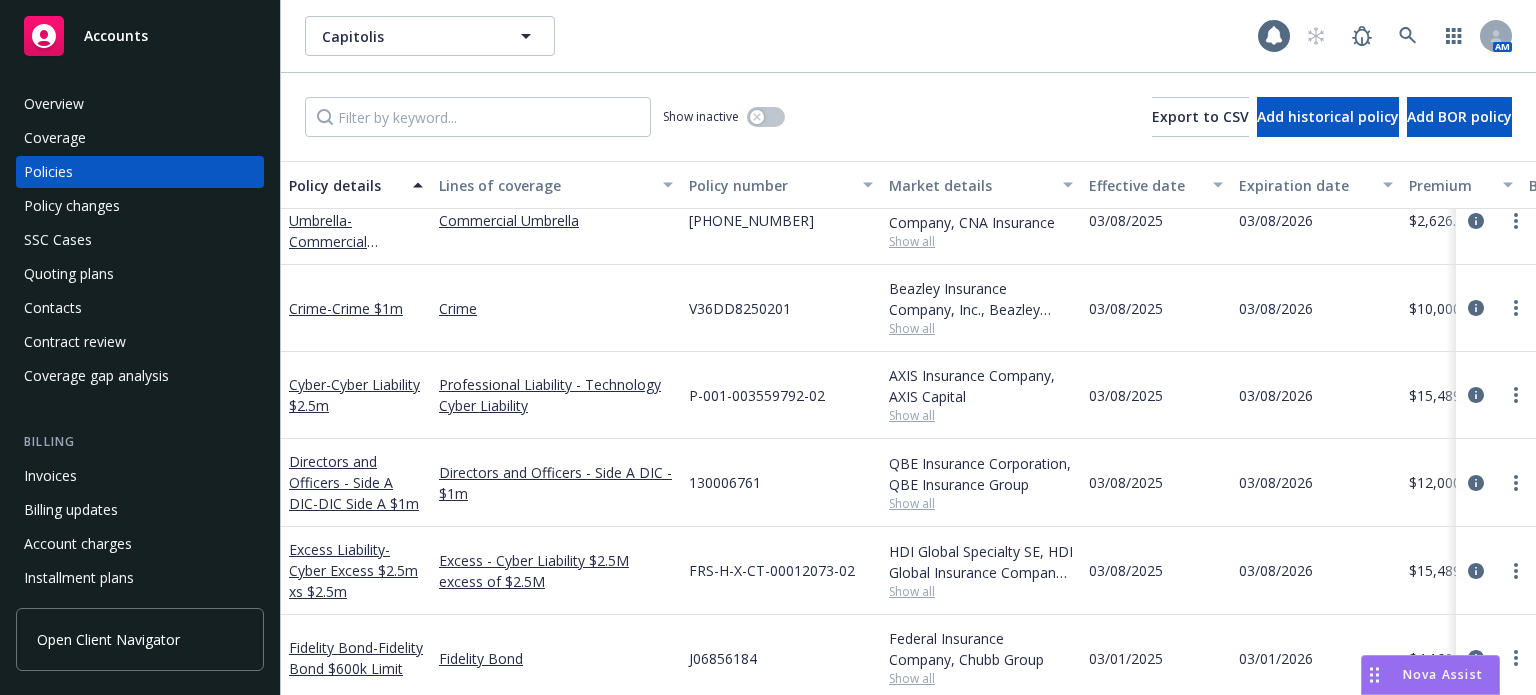 scroll, scrollTop: 0, scrollLeft: 0, axis: both 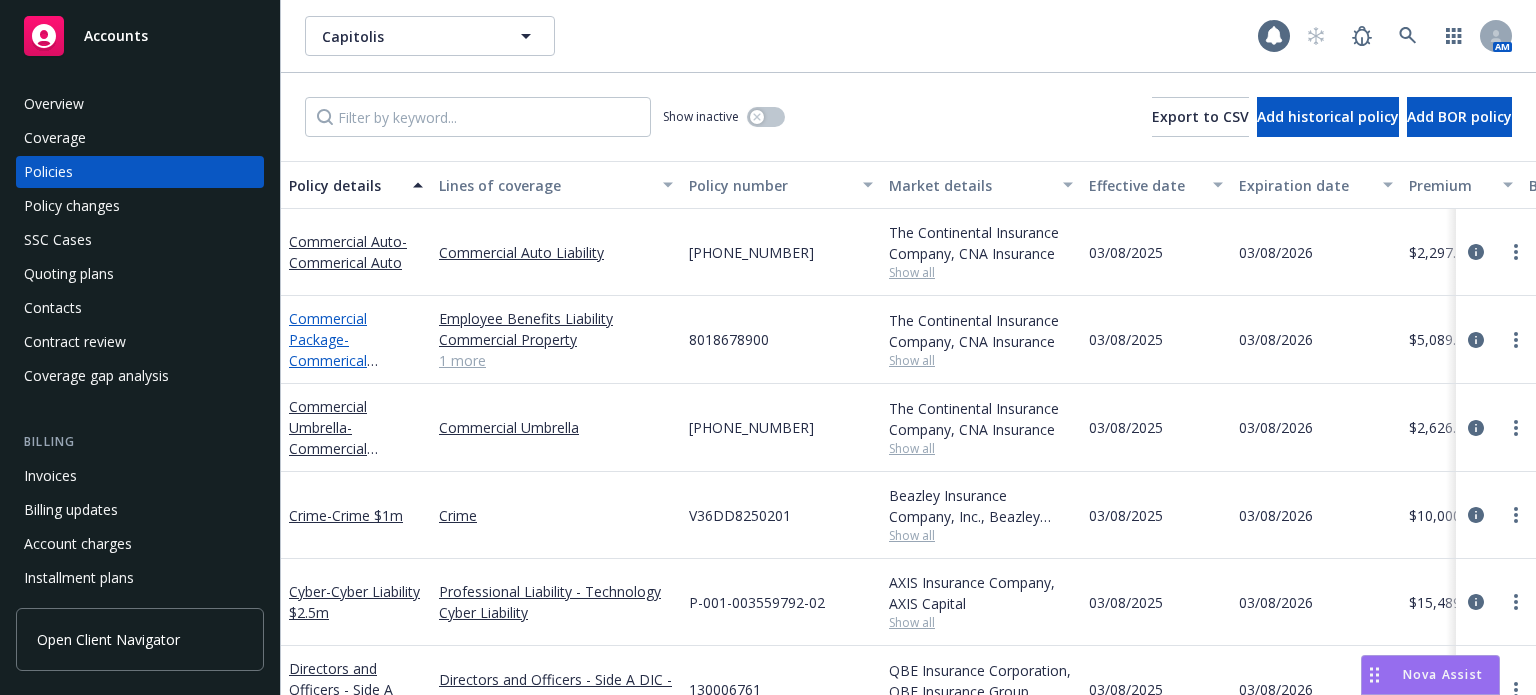 click on "Commercial Package  -  Commerical Package" at bounding box center [328, 350] 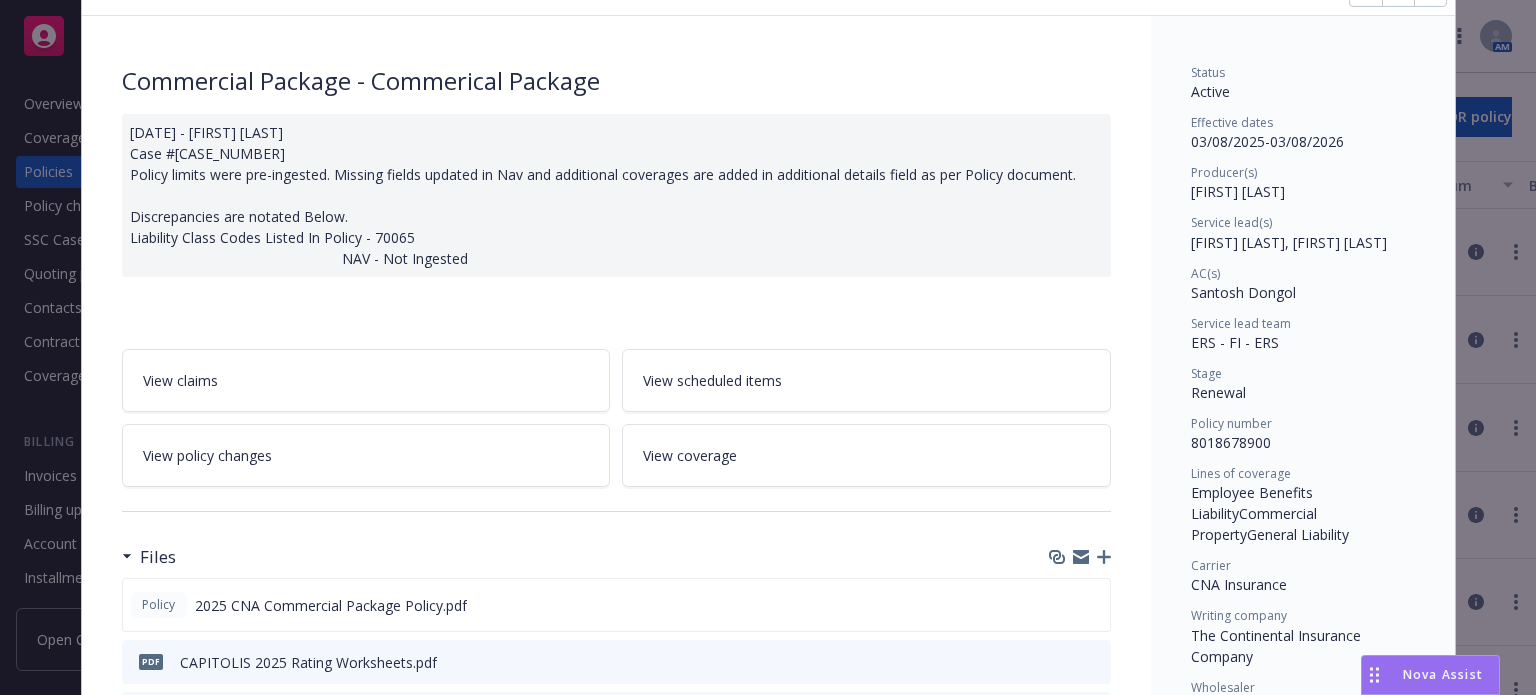 scroll, scrollTop: 200, scrollLeft: 0, axis: vertical 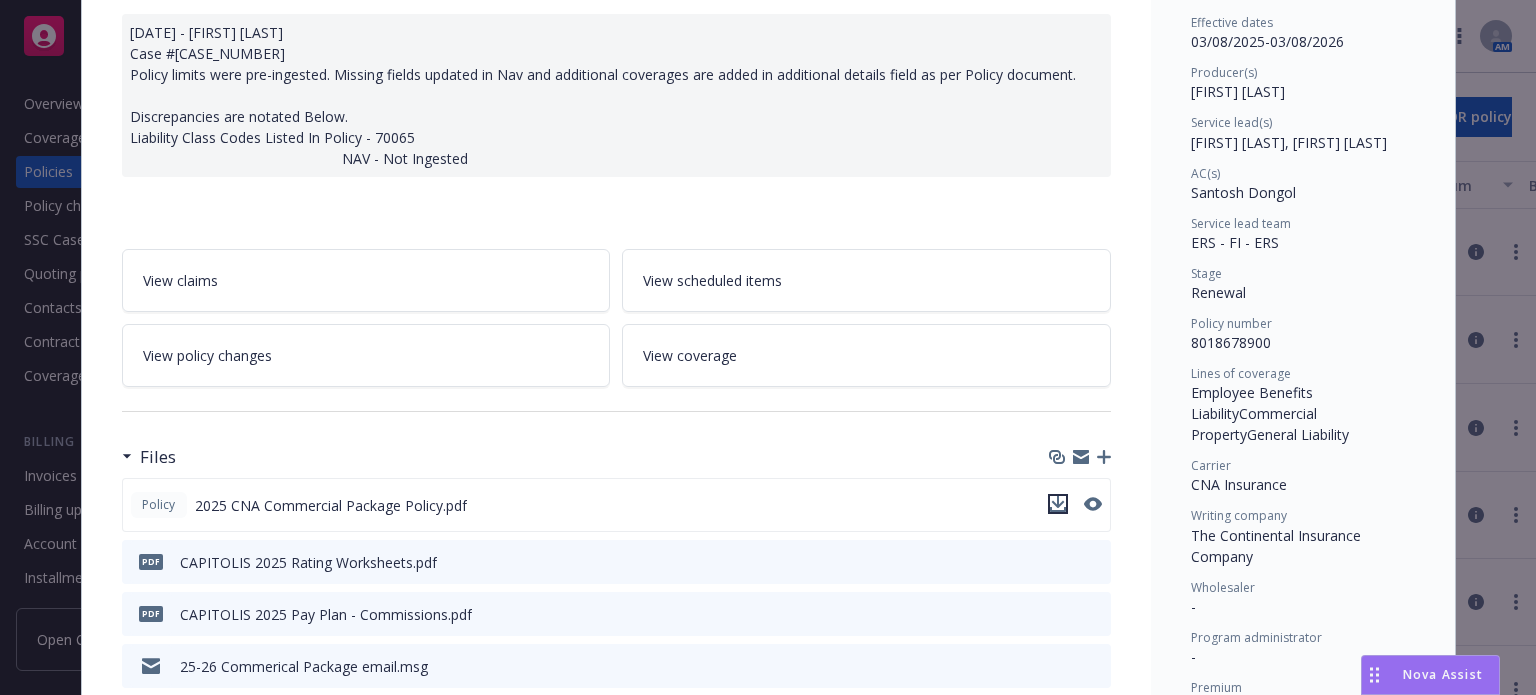click 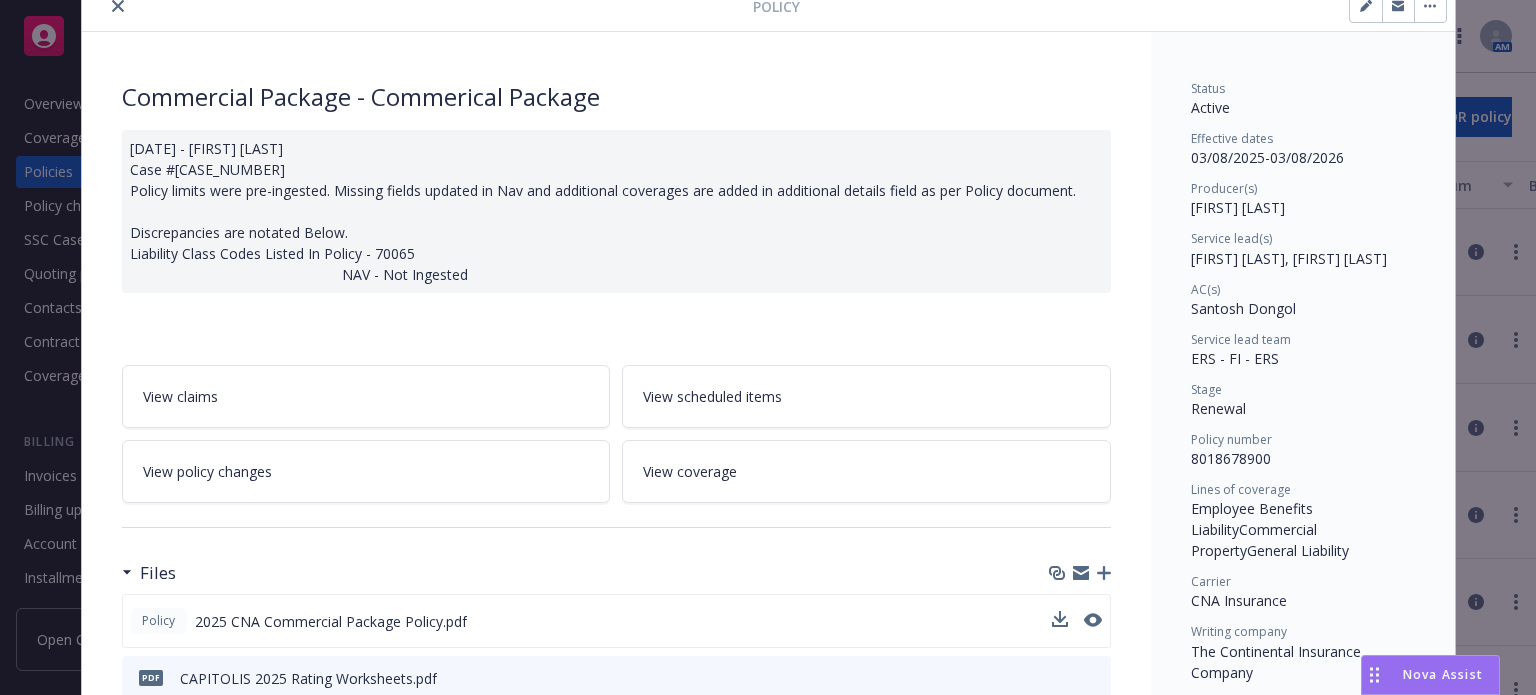 scroll, scrollTop: 0, scrollLeft: 0, axis: both 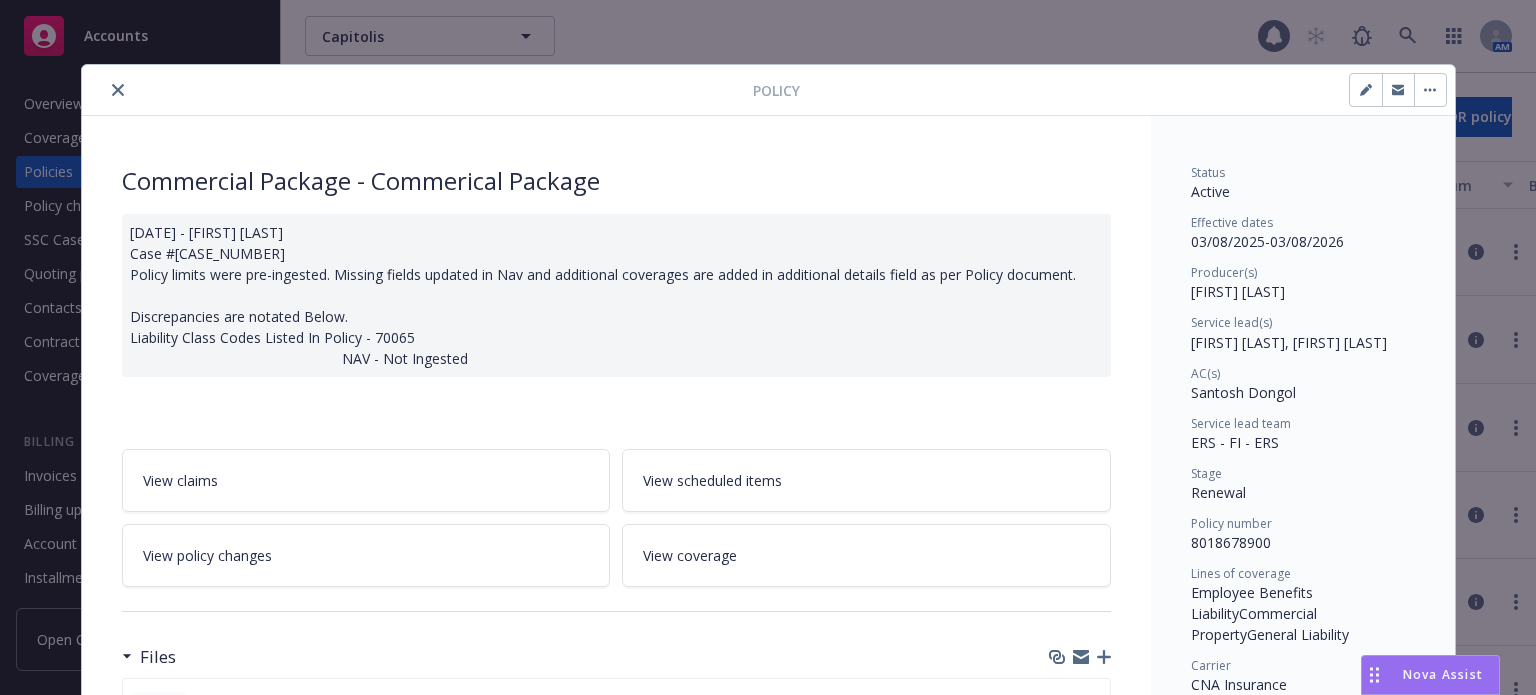 click at bounding box center (118, 90) 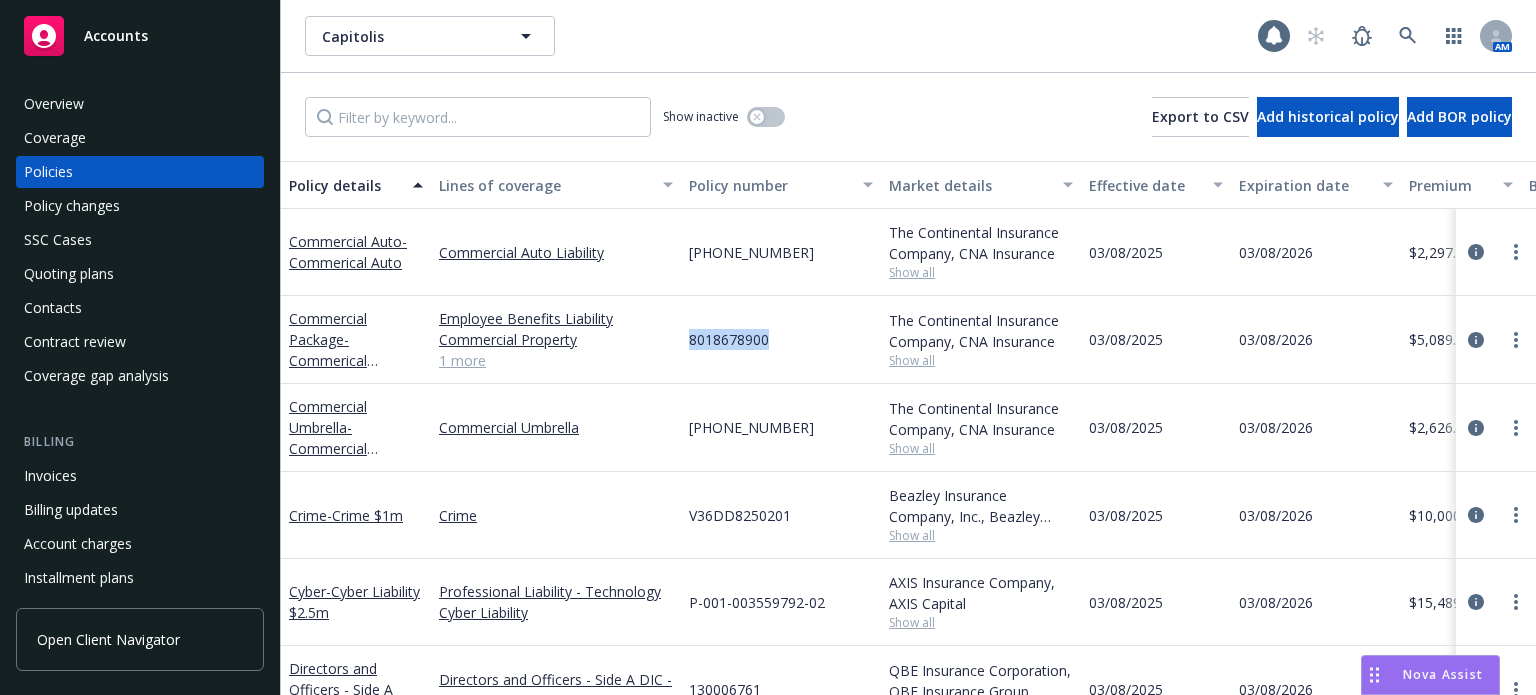 drag, startPoint x: 773, startPoint y: 340, endPoint x: 688, endPoint y: 342, distance: 85.02353 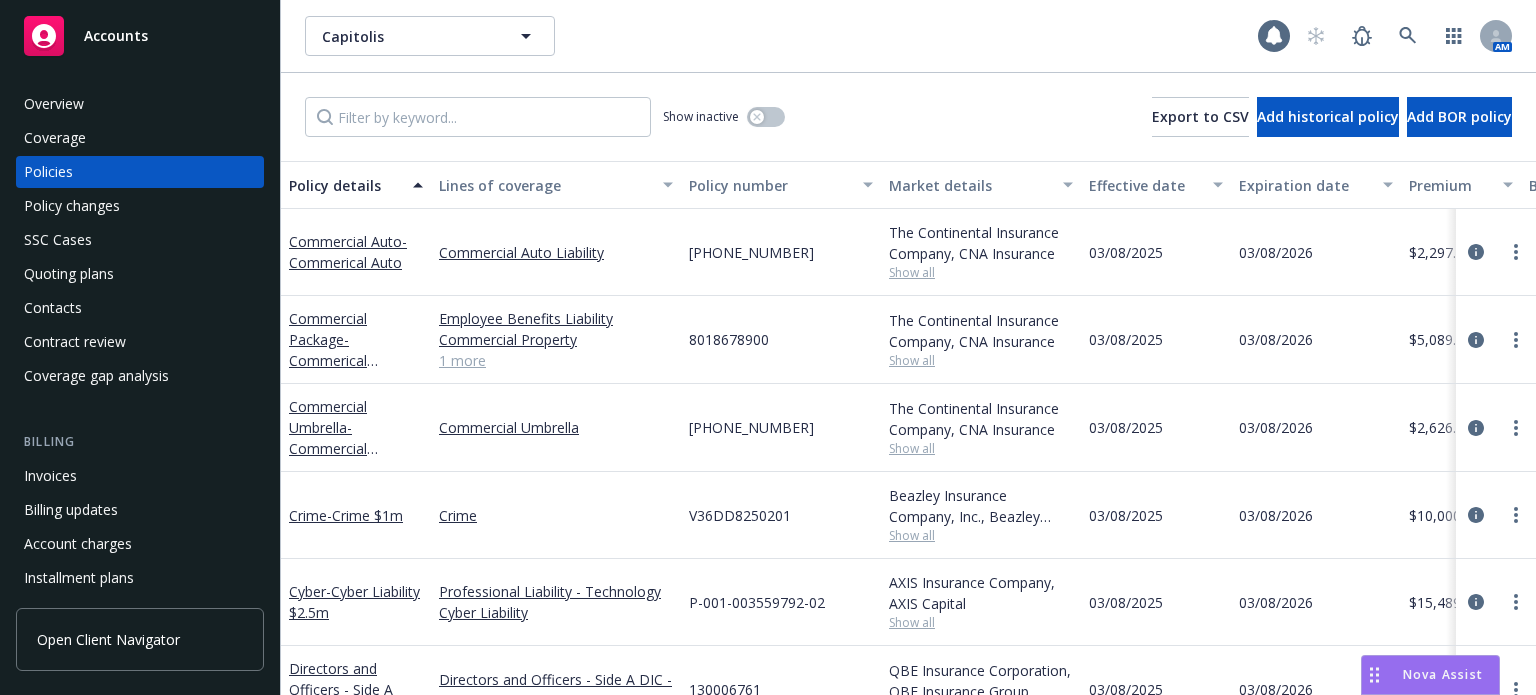 click on "Commercial Package  -  Commerical Package" at bounding box center [356, 339] 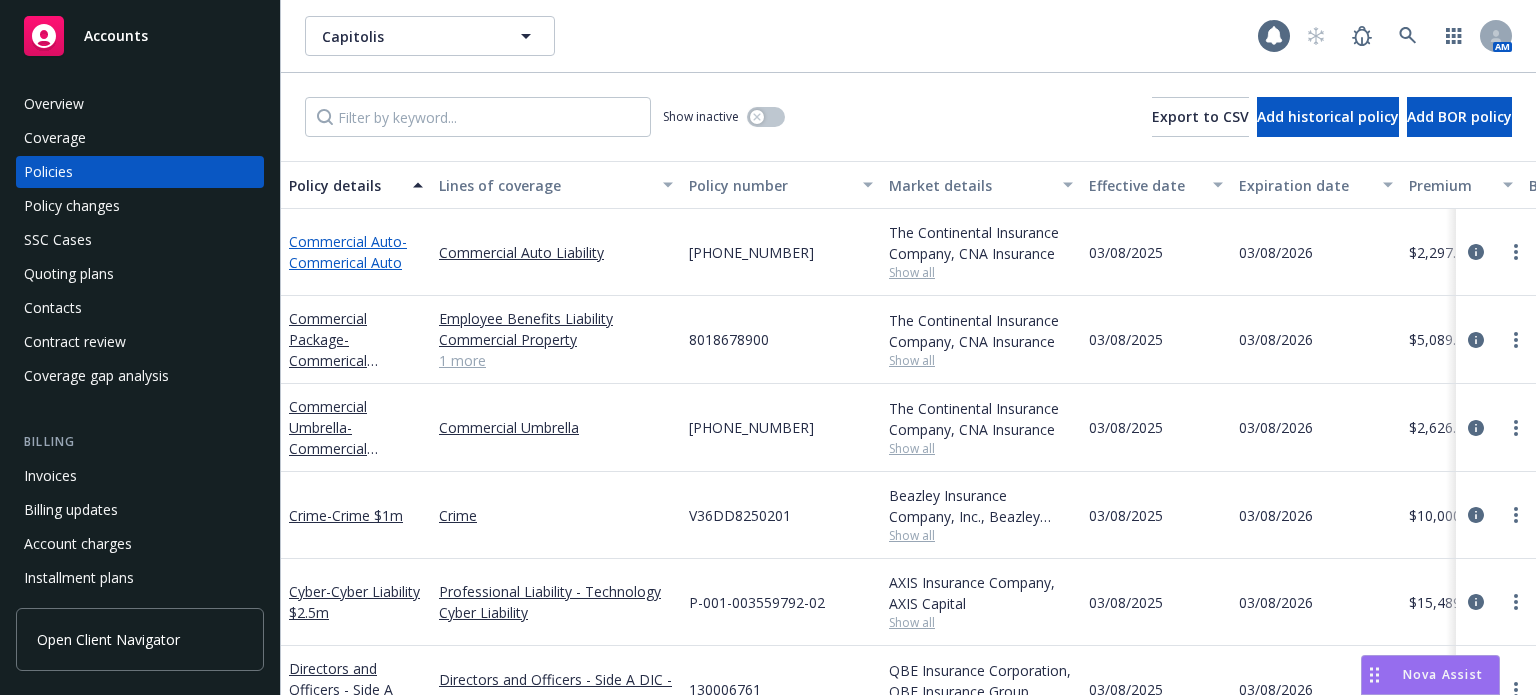 click on "-  Commerical Auto" at bounding box center (348, 252) 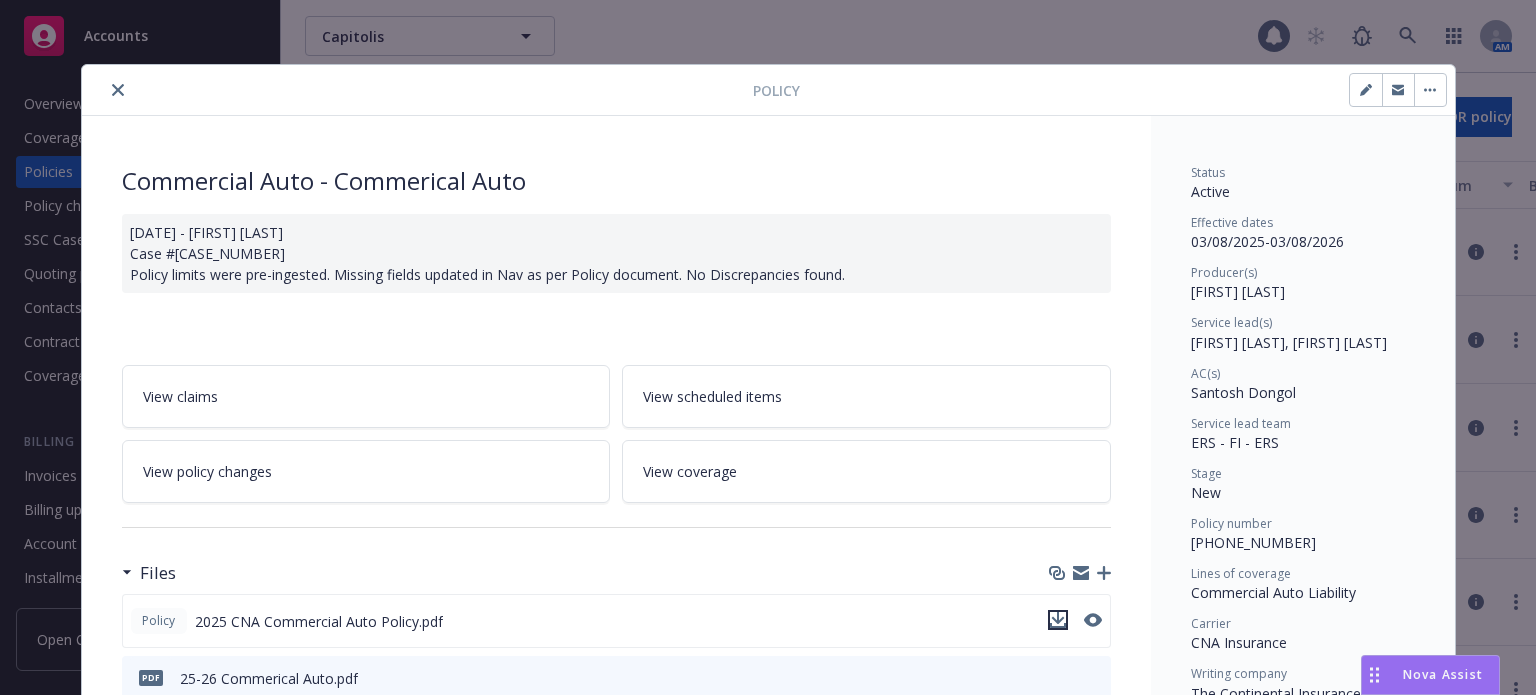 click 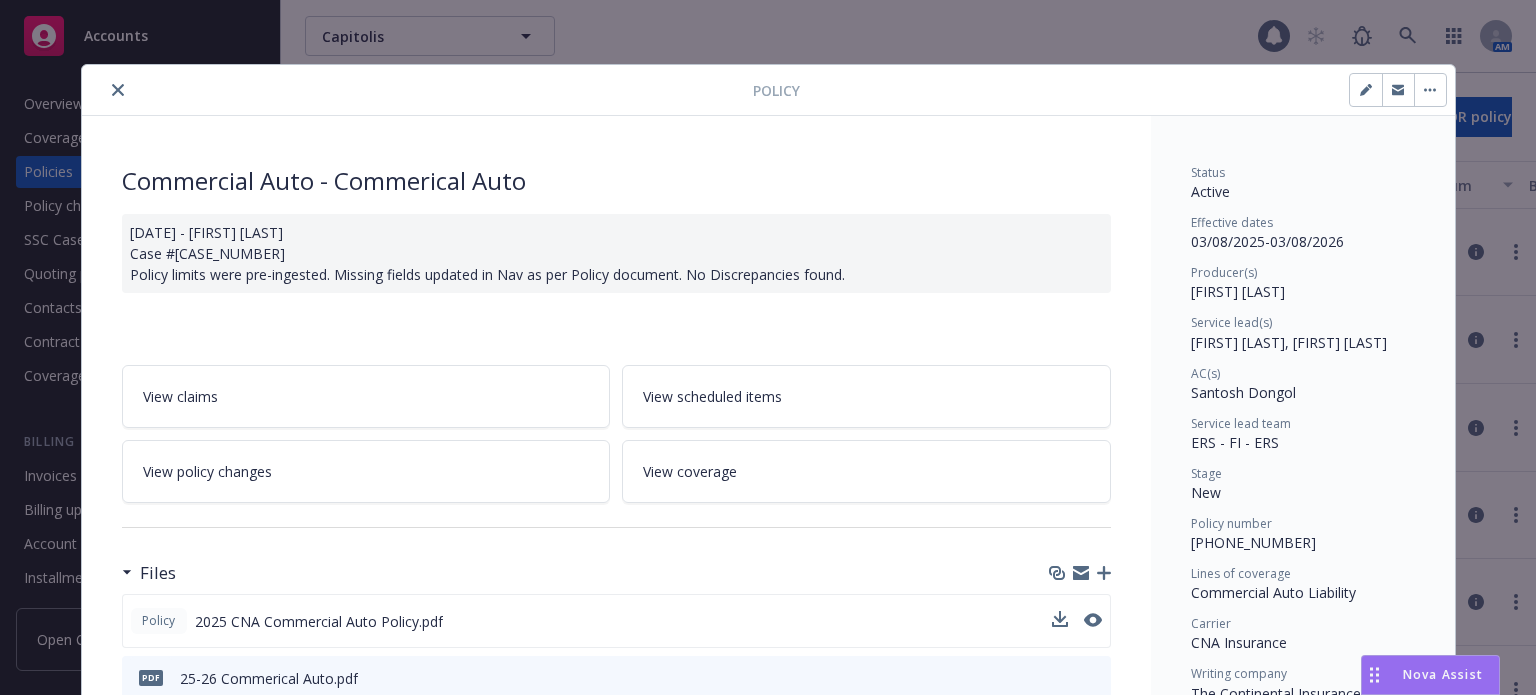 click on "Policy Commercial Auto   - Commerical Auto [DATE] - [FIRST] [LAST]
Case #[CASE_NUMBER]
Policy limits were pre-ingested. Missing fields updated in Nav as per Policy document. No Discrepancies found. View claims View scheduled items View policy changes View coverage Files Policy 2025 CNA Commercial Auto Policy.pdf pdf 25-26 Commerical Auto.pdf View all Billing summary Billing summary includes policy changes. View the policy start billing summary on the   policy start page . Amount ($) Premium $[AMOUNT] Surplus lines state tax $0.00 Surplus lines state fee $0.00 Misc taxes & fees $0.00 Carrier policy fee $0.00 Newfront fee / rebate $0.00 Wholesale fee $0.00 Inspection fee $0.00 Total $[AMOUNT] Billing method Direct Current coverage Commercial Auto Liability Status Active Effective dates [DATE]  -  [DATE] Producer(s) [FIRST] [LAST] Service lead(s) [FIRST] [LAST], [FIRST] [LAST] AC(s) [FIRST] [LAST] Service lead team ERS - FI - ERS Stage New Policy number [PHONE_NUMBER] Lines of coverage Commercial Auto Liability -" at bounding box center [768, 347] 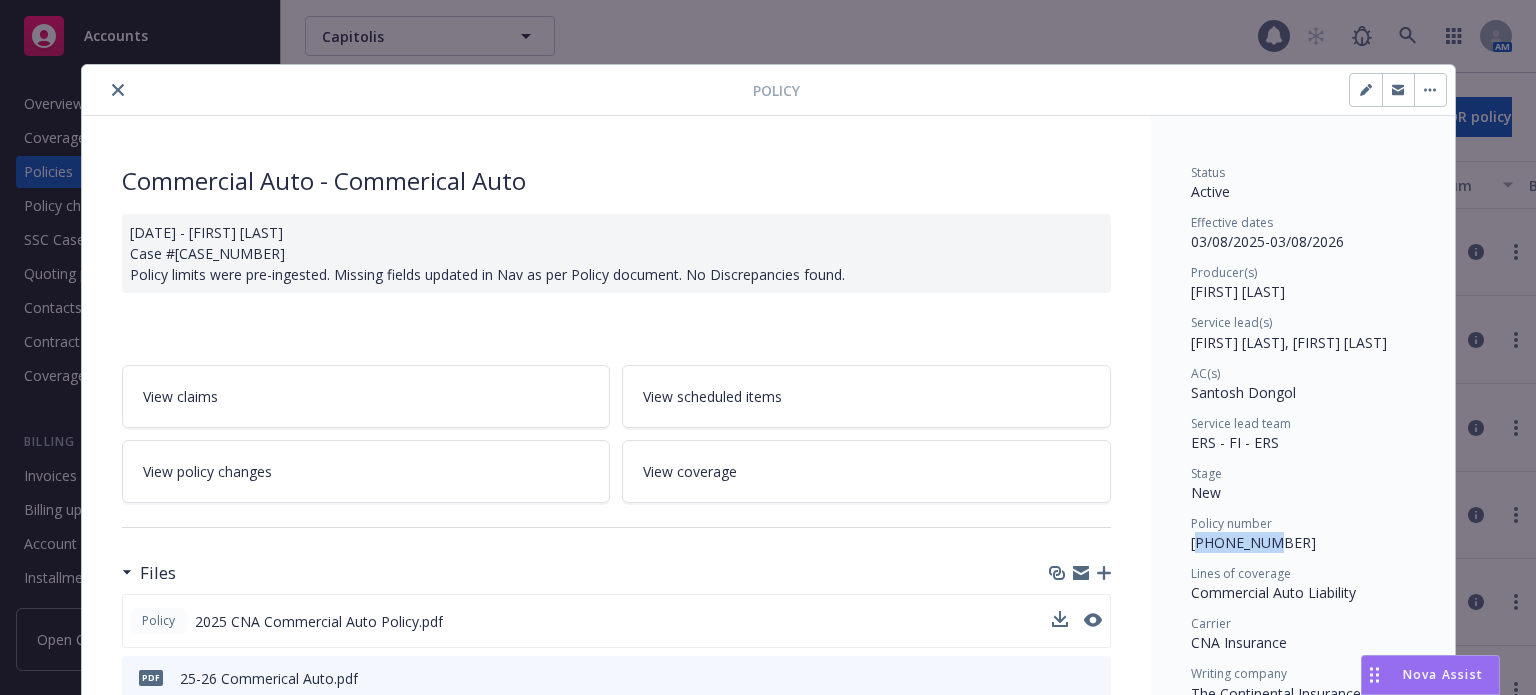 drag, startPoint x: 1276, startPoint y: 551, endPoint x: 1187, endPoint y: 545, distance: 89.20202 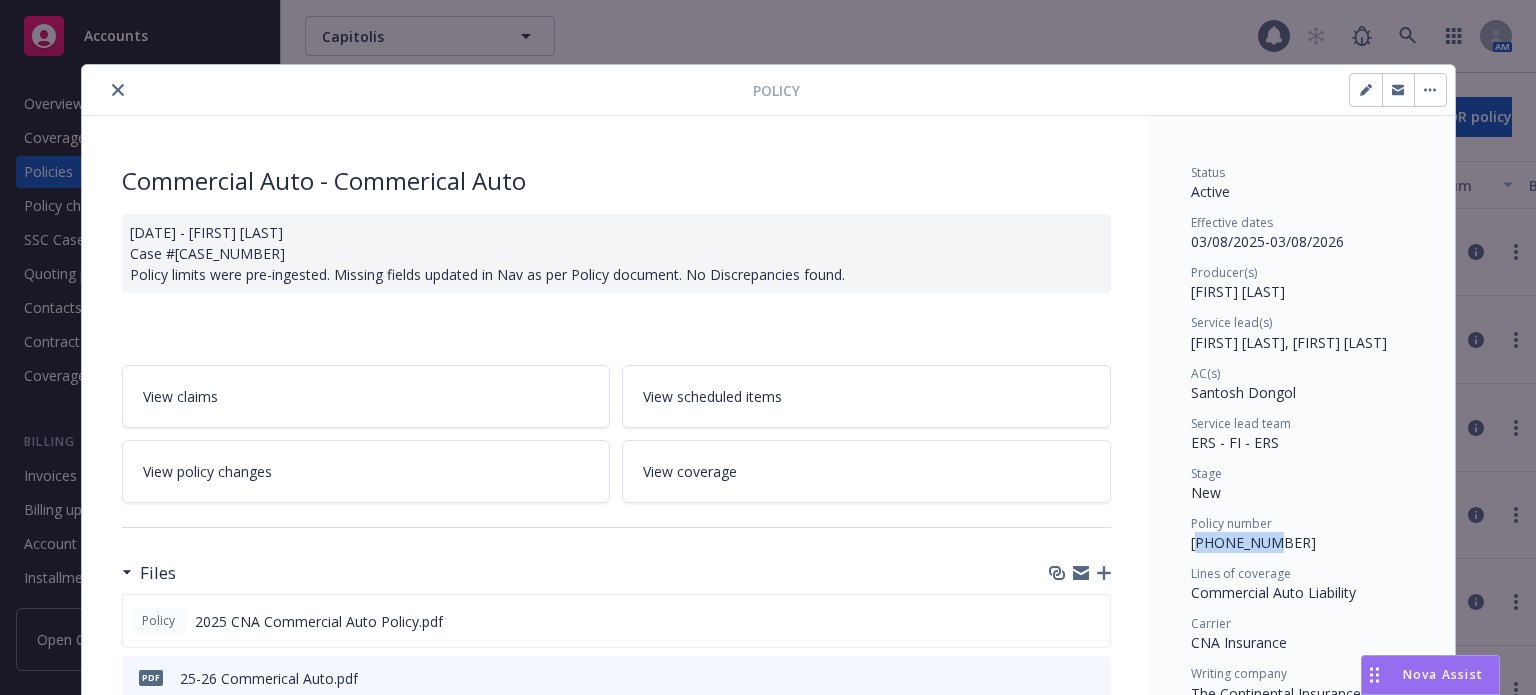click 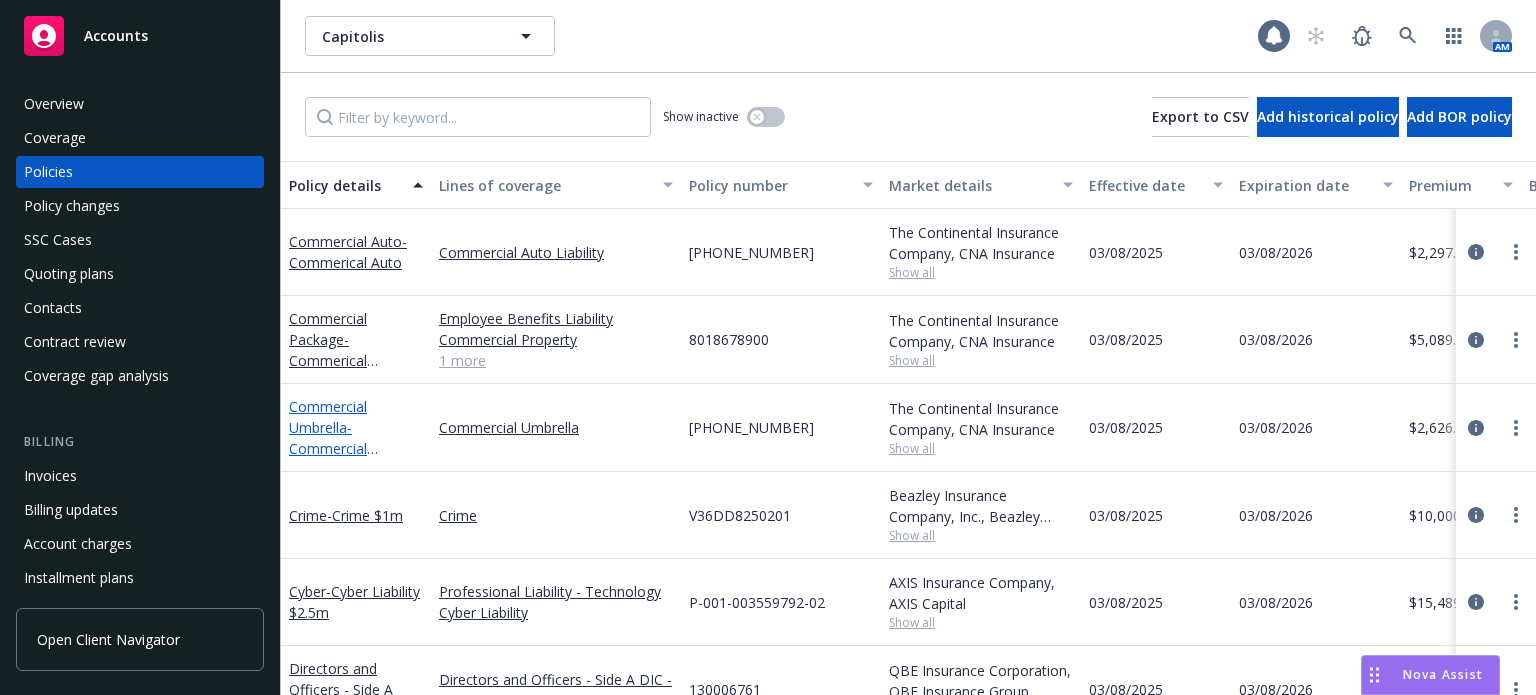 click on "Commercial Umbrella  -  Commercial Umbrella" at bounding box center (328, 438) 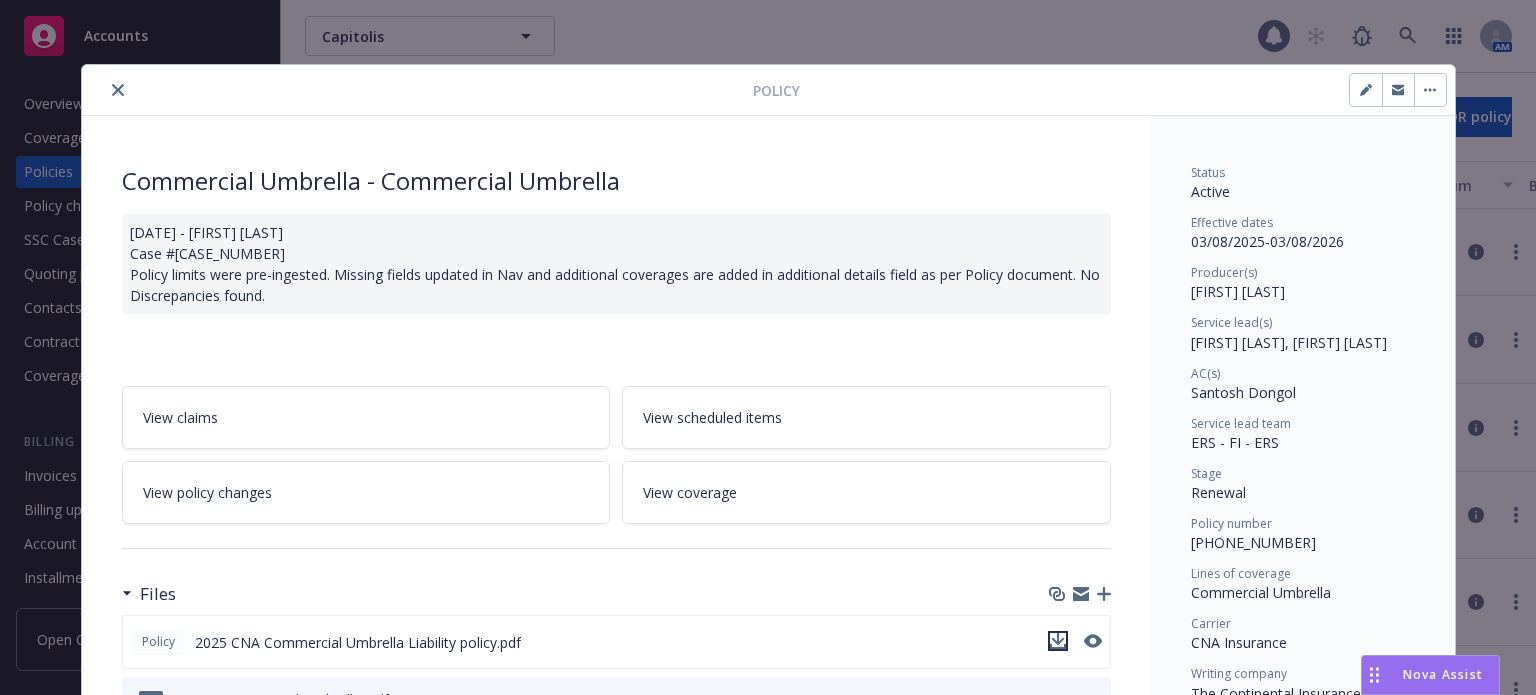 click 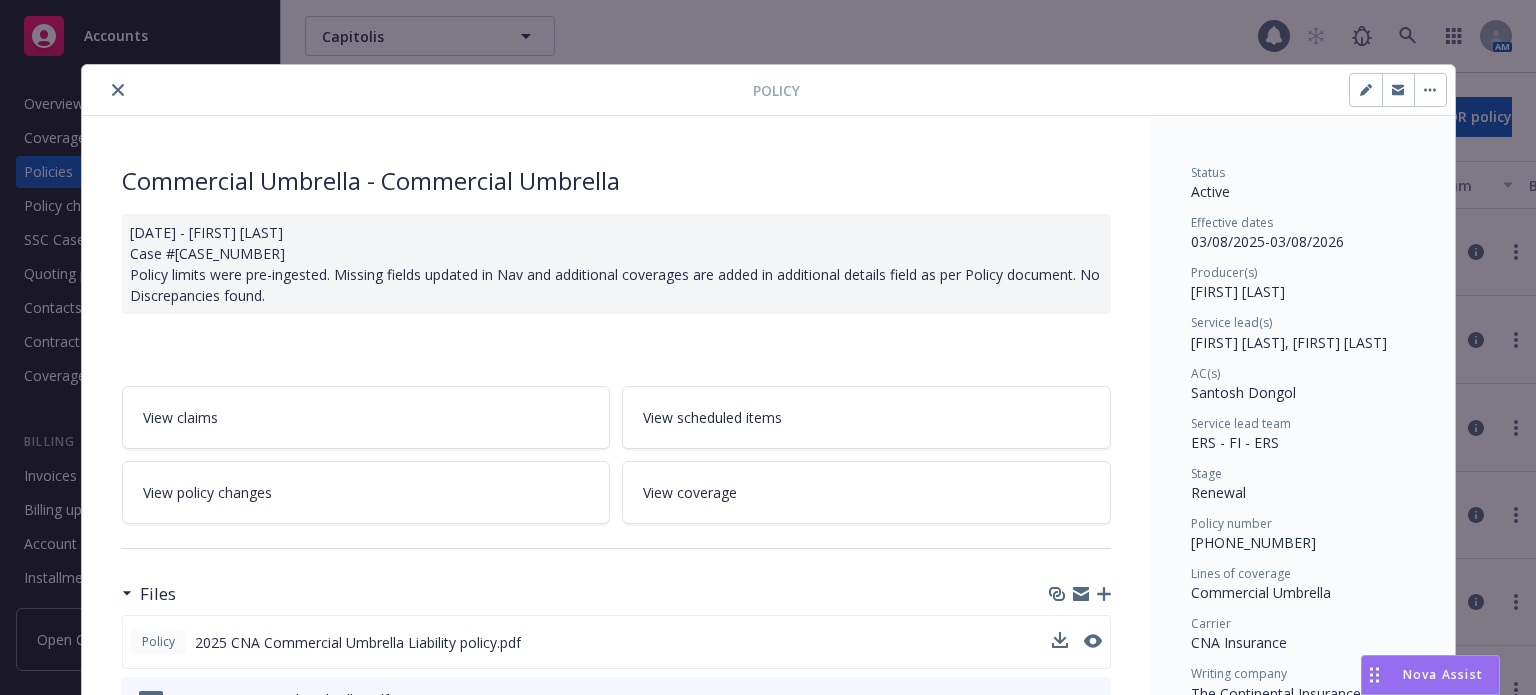 drag, startPoint x: 1250, startPoint y: 531, endPoint x: 1257, endPoint y: 539, distance: 10.630146 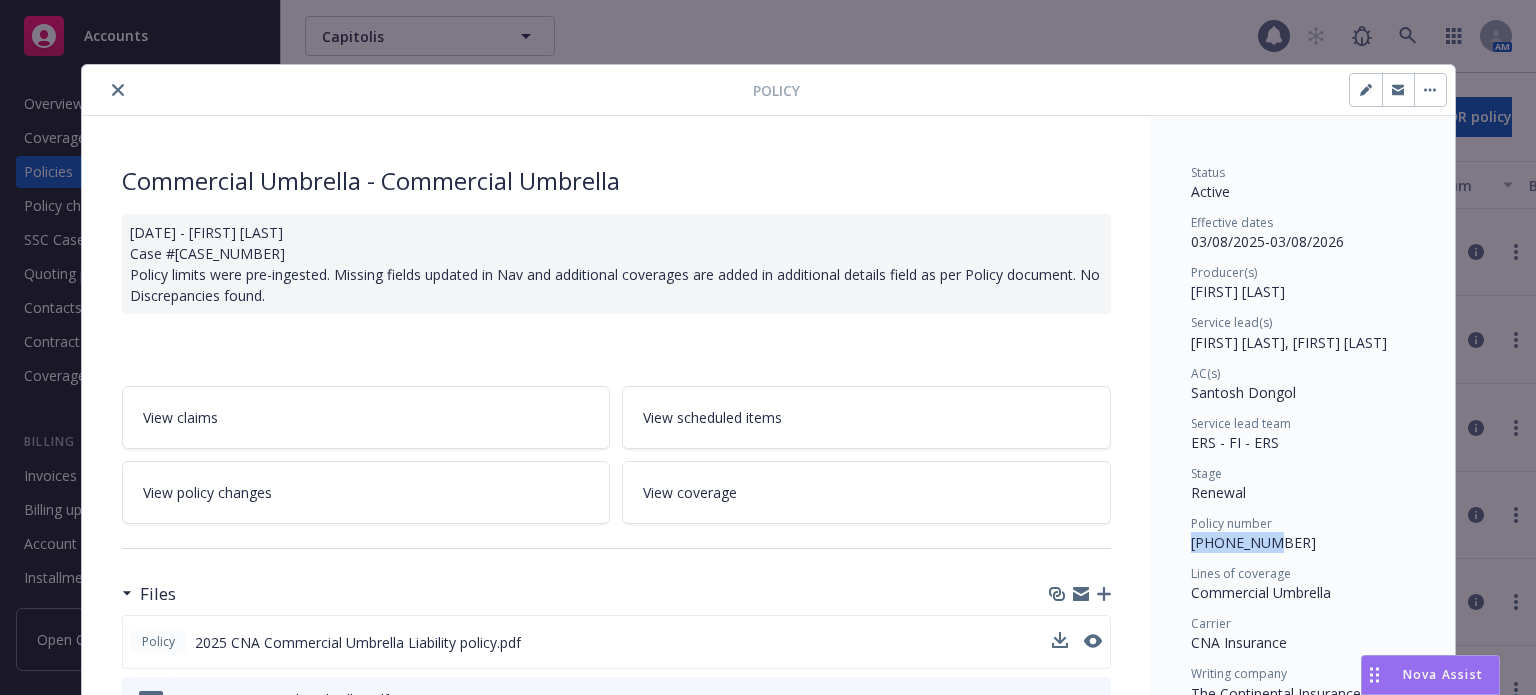 drag, startPoint x: 1269, startPoint y: 544, endPoint x: 1184, endPoint y: 545, distance: 85.00588 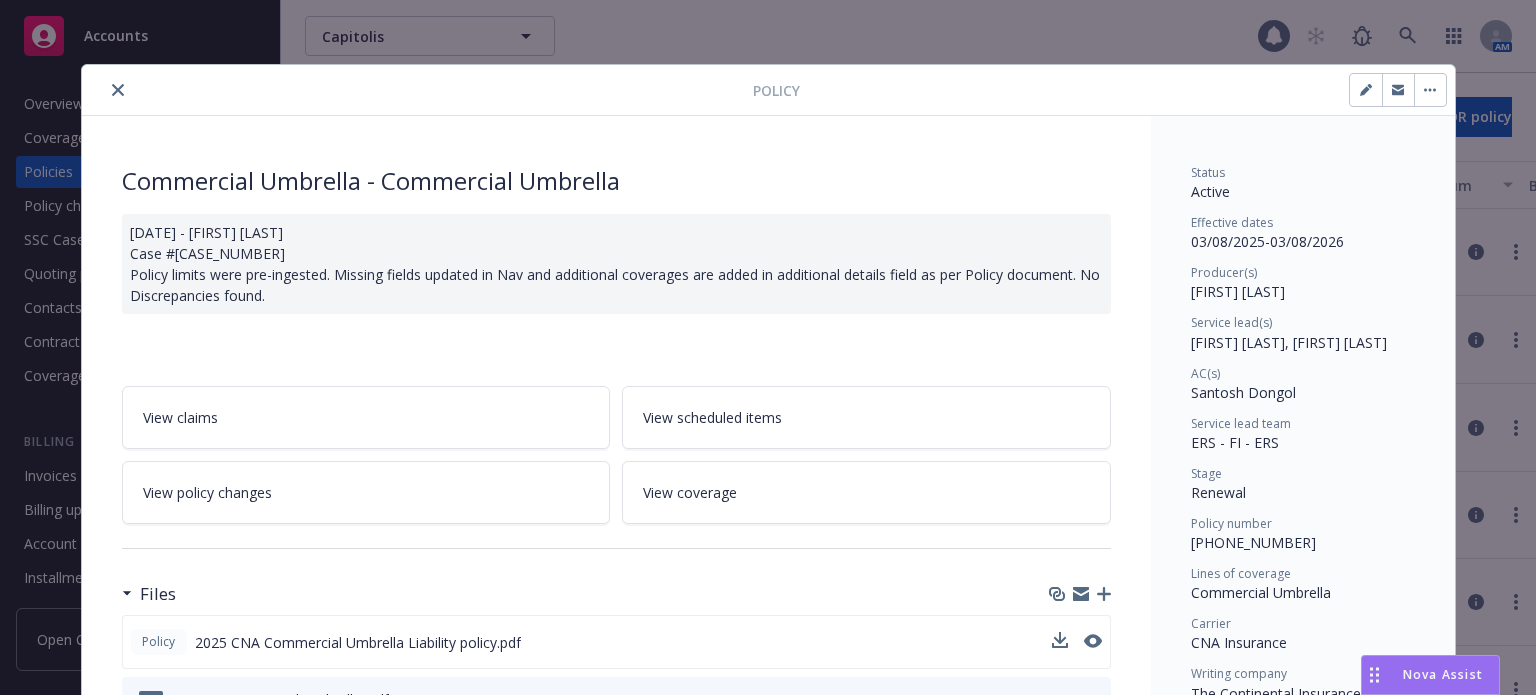 click at bounding box center [421, 90] 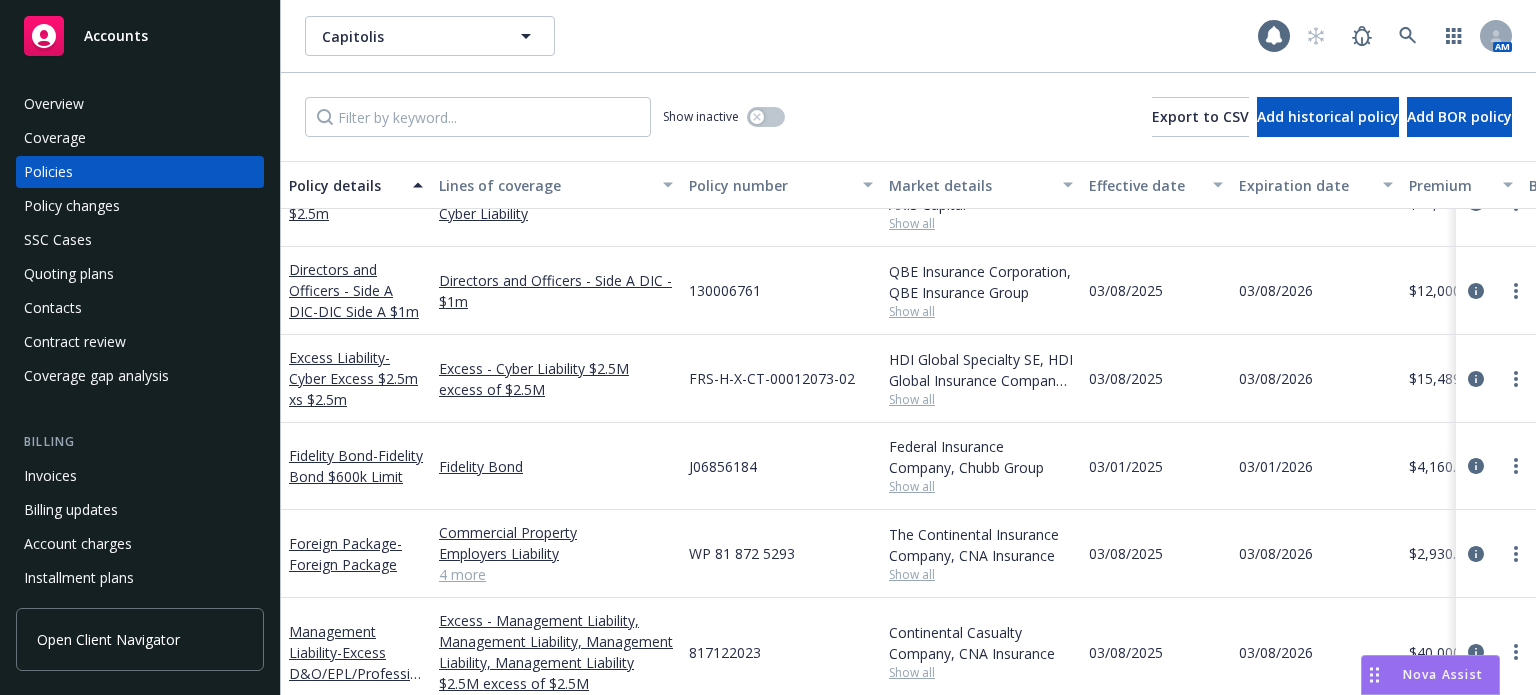 scroll, scrollTop: 376, scrollLeft: 0, axis: vertical 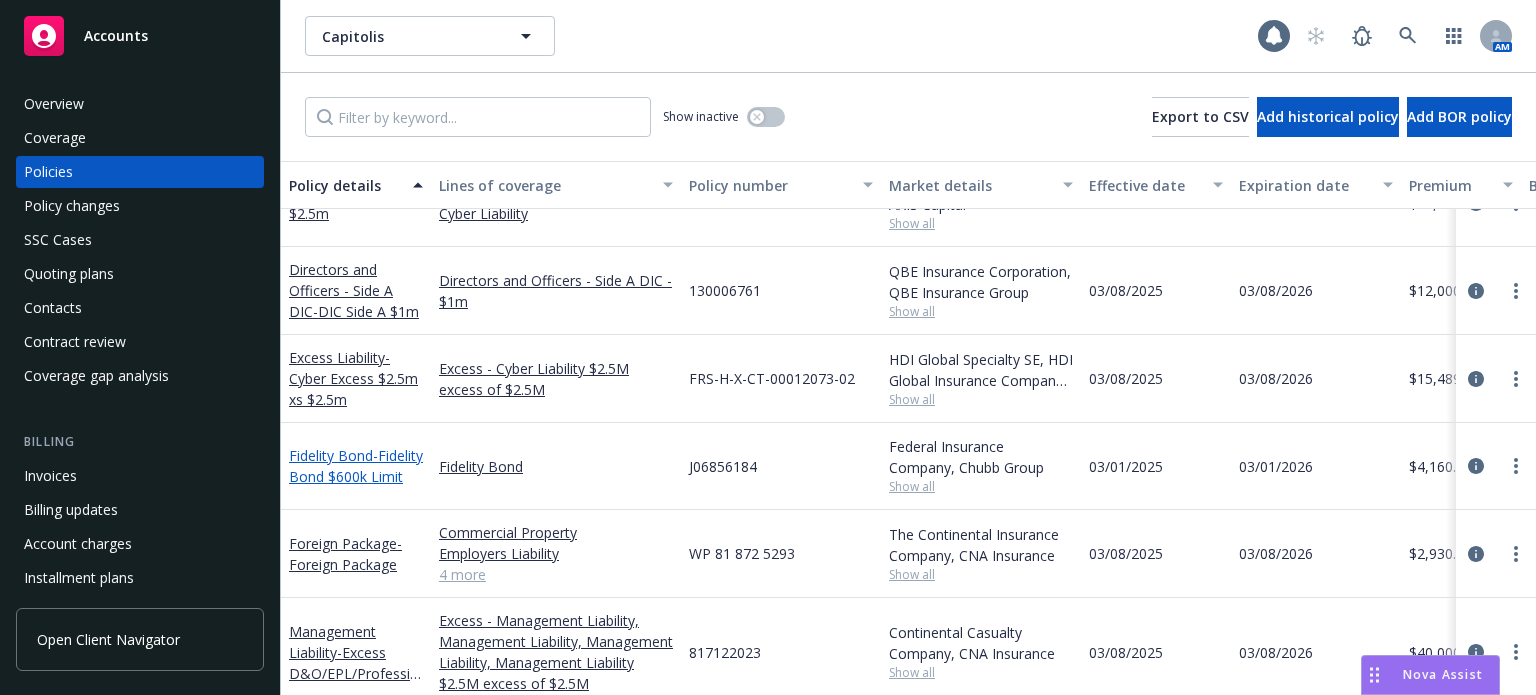 click on "-  Fidelity Bond $600k Limit" at bounding box center (356, 466) 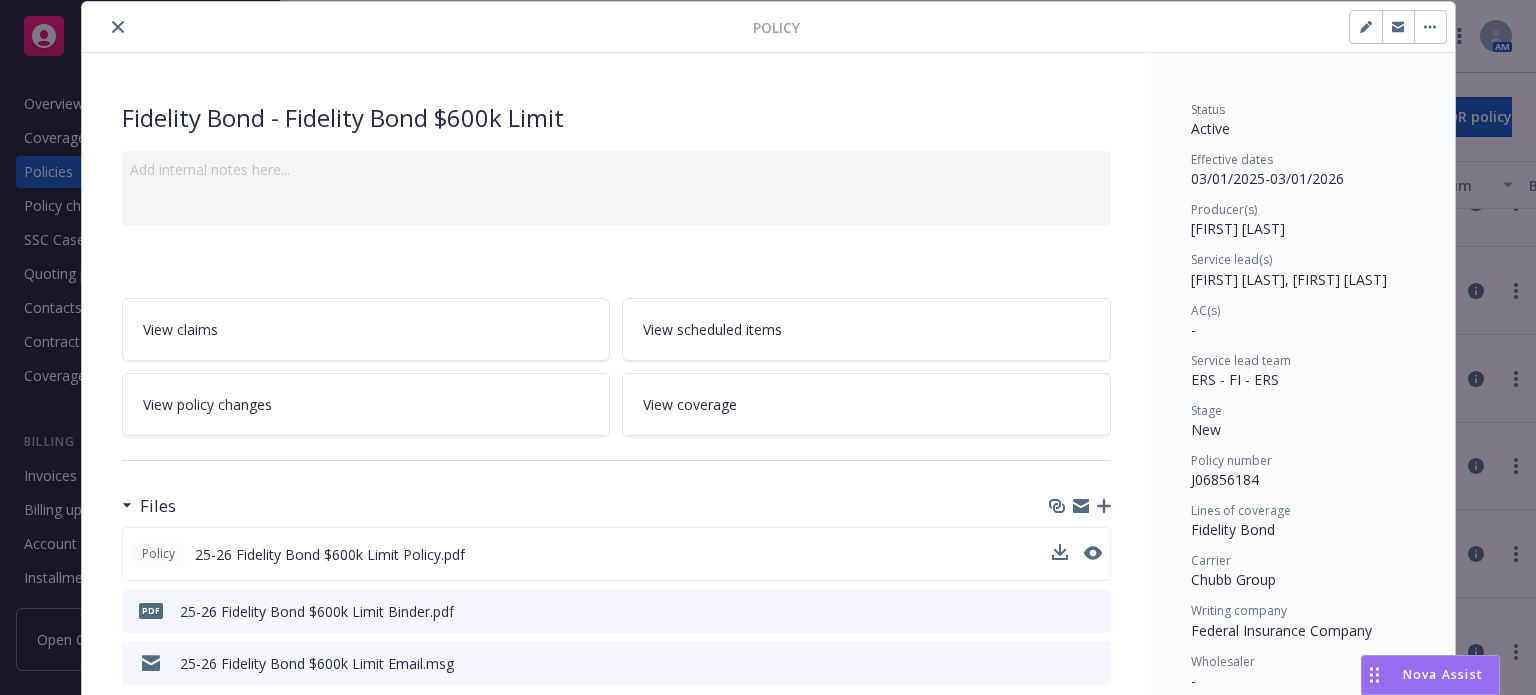scroll, scrollTop: 0, scrollLeft: 0, axis: both 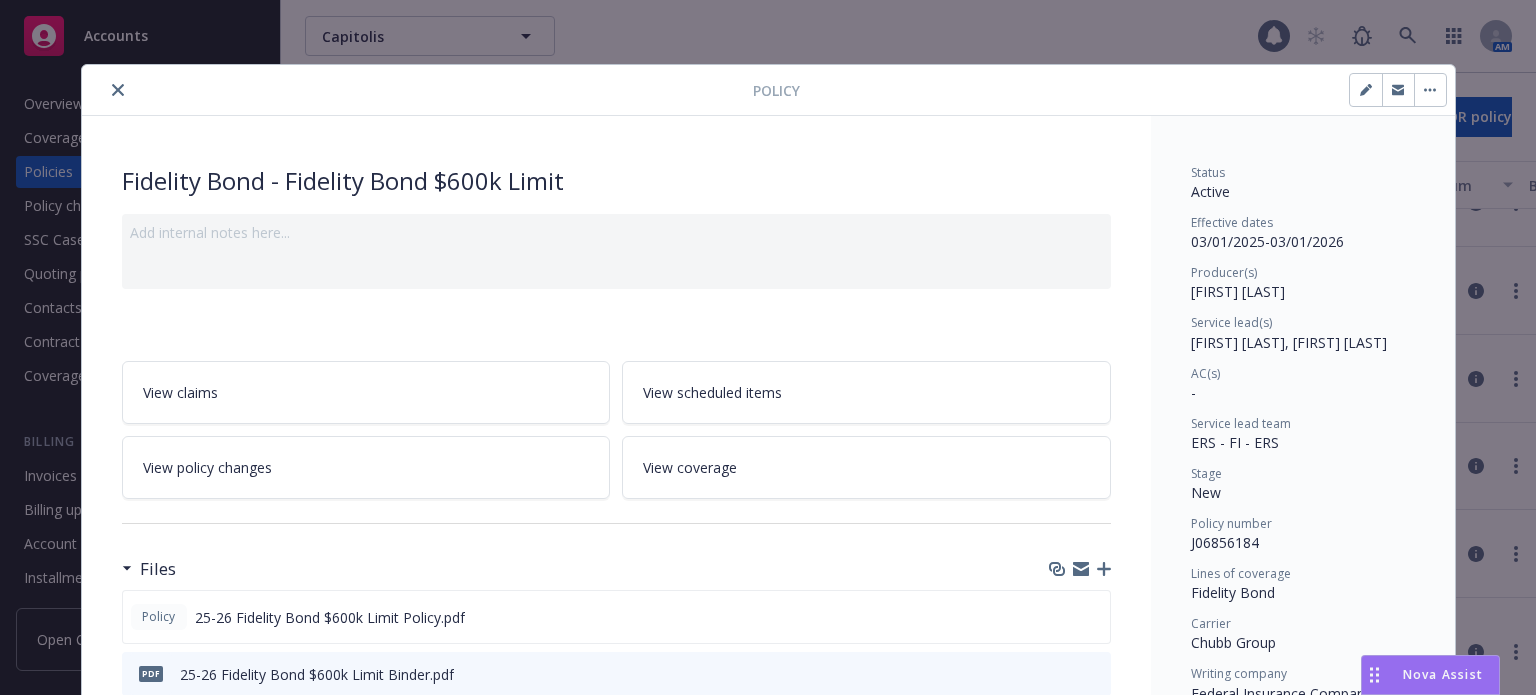click on "Policy" at bounding box center (768, 90) 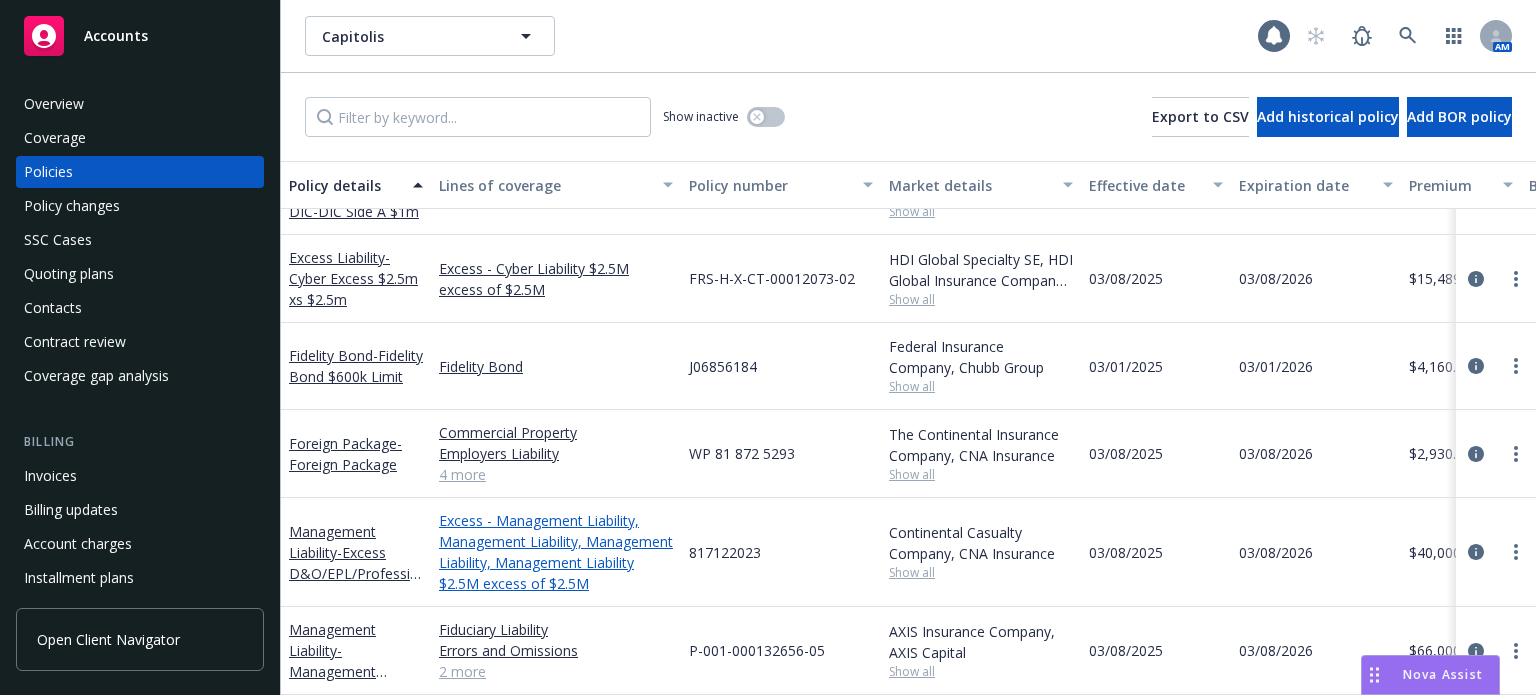 scroll, scrollTop: 476, scrollLeft: 0, axis: vertical 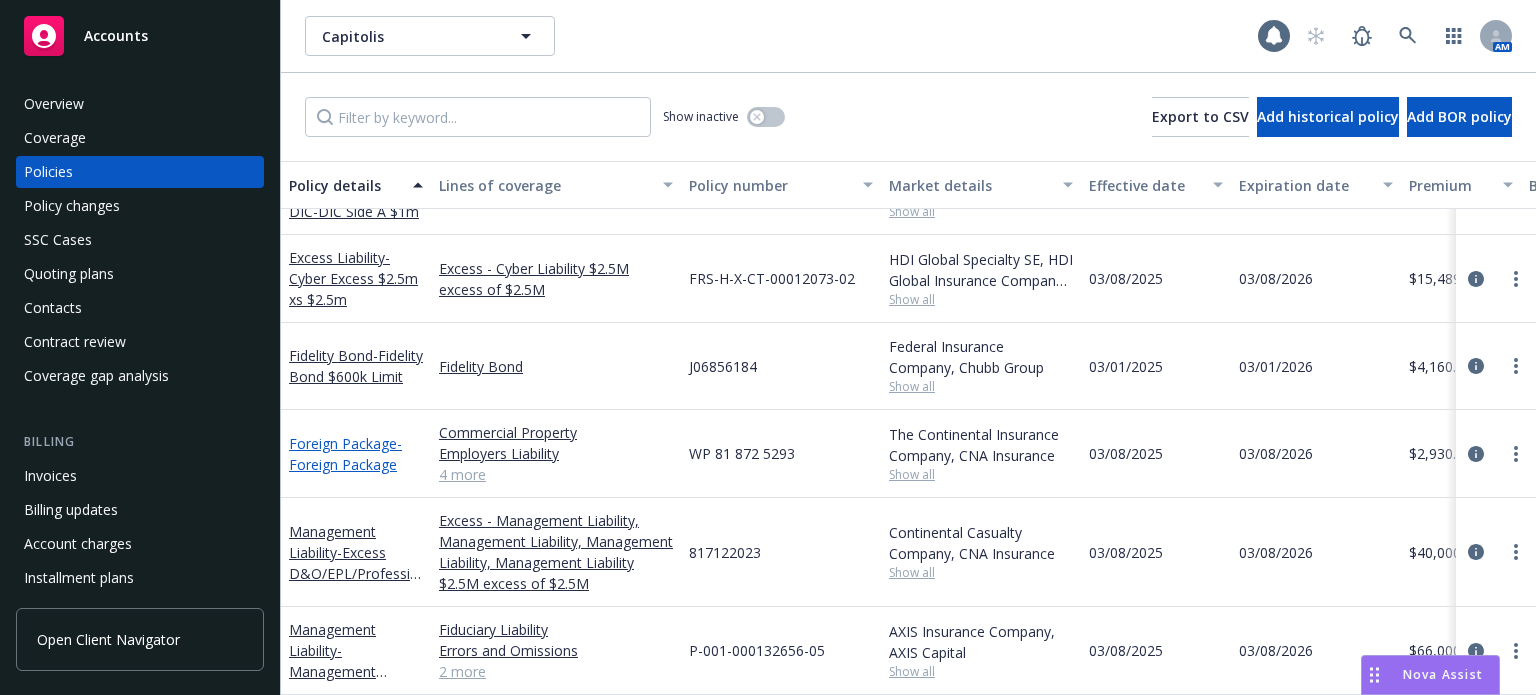 click on "-  Foreign Package" at bounding box center [345, 454] 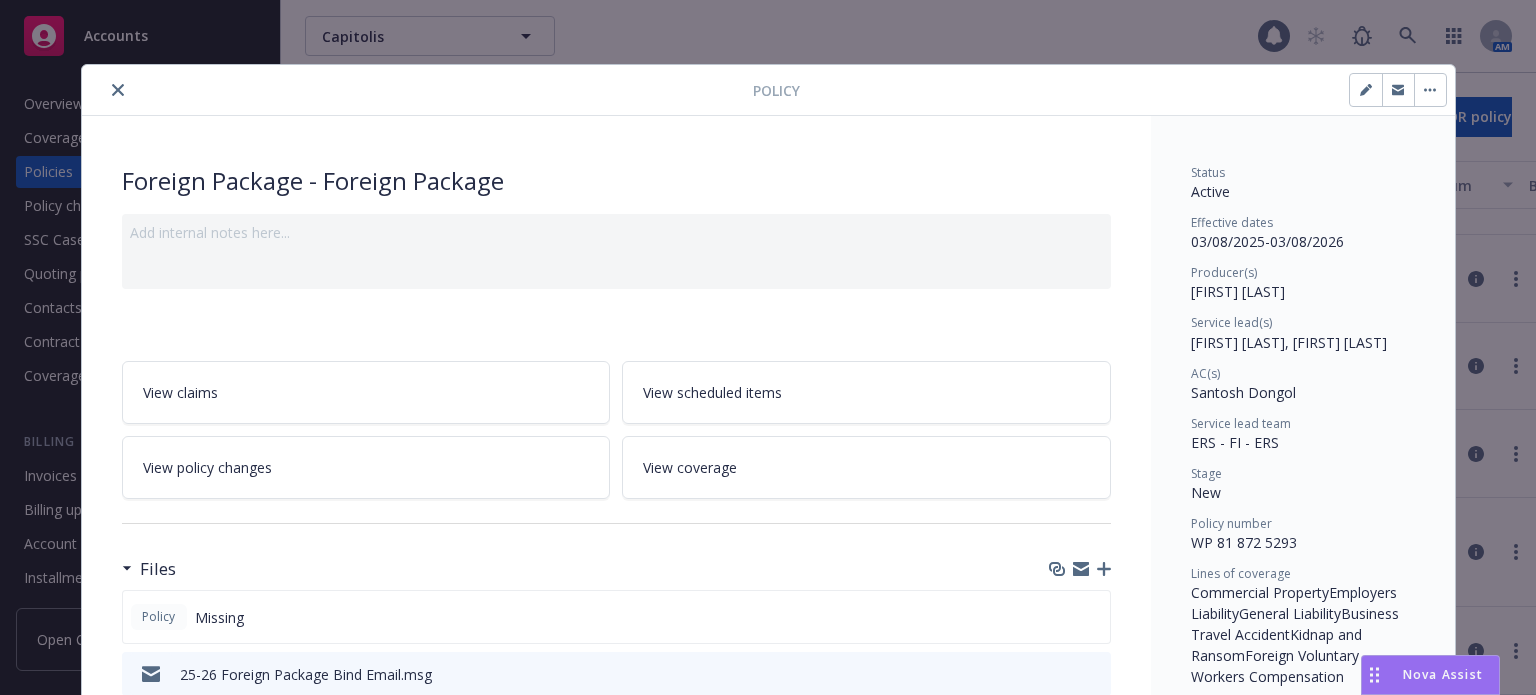 scroll, scrollTop: 100, scrollLeft: 0, axis: vertical 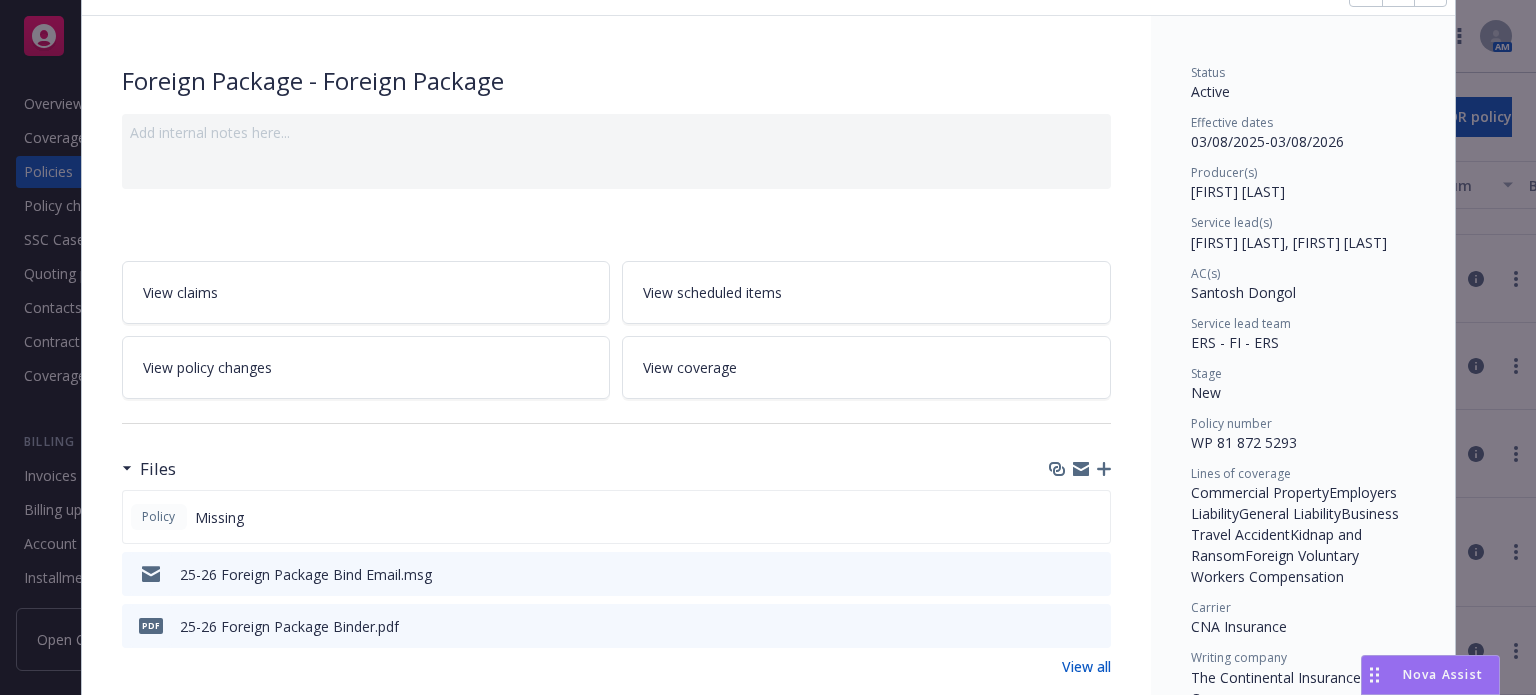 click 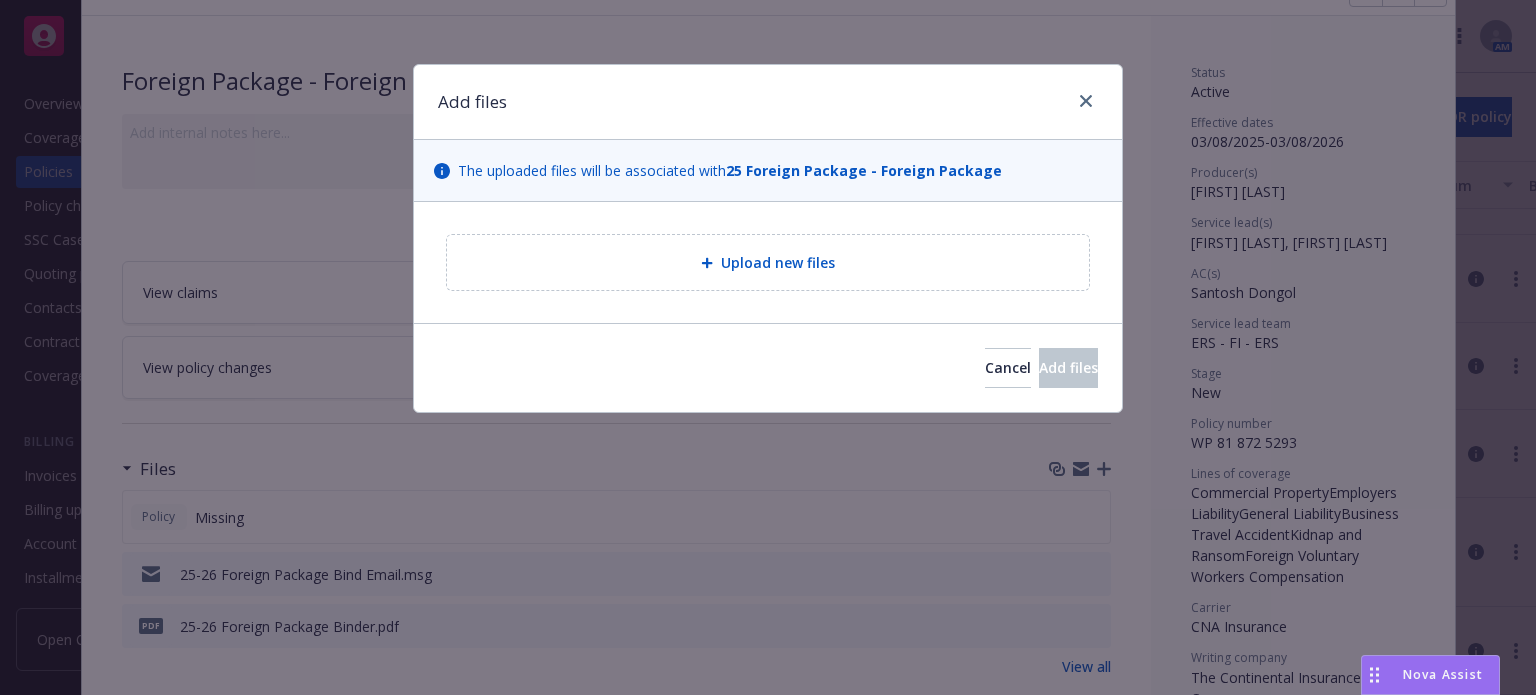type on "x" 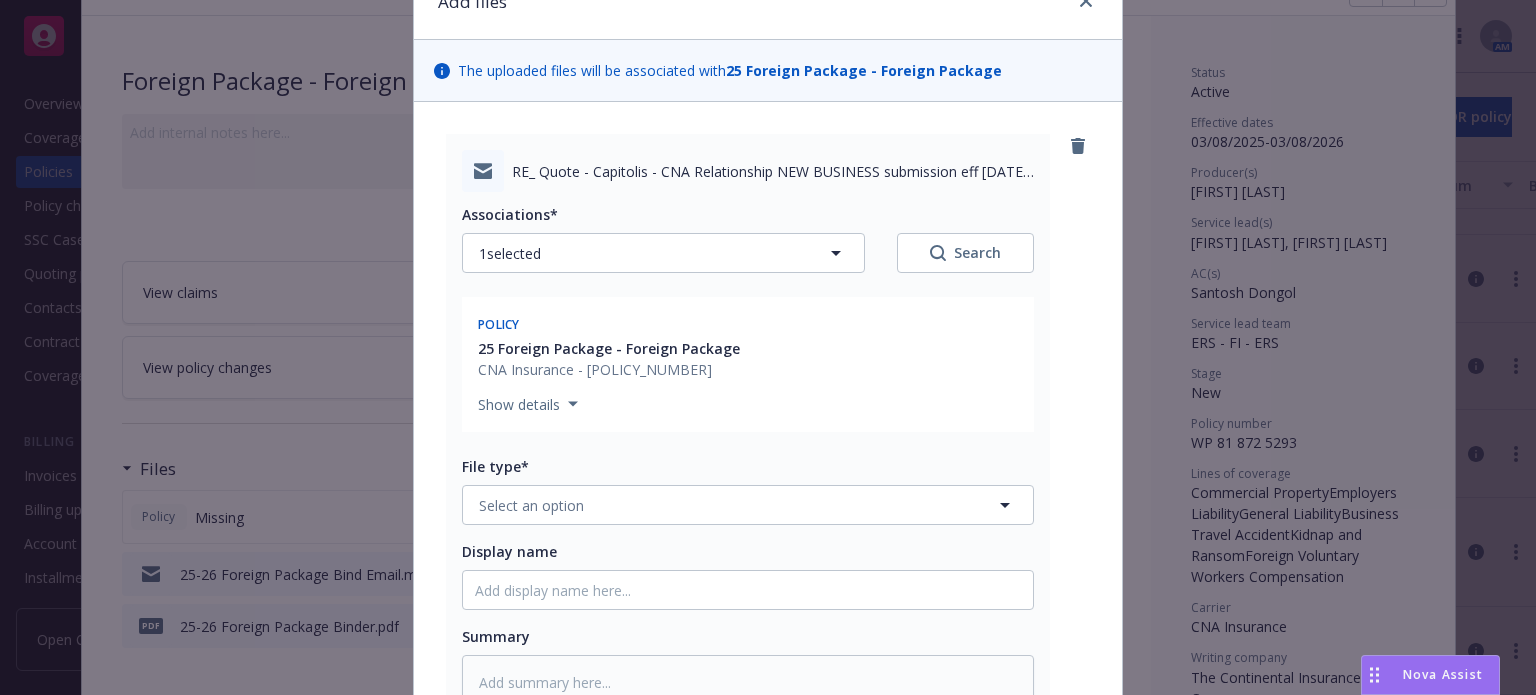 scroll, scrollTop: 200, scrollLeft: 0, axis: vertical 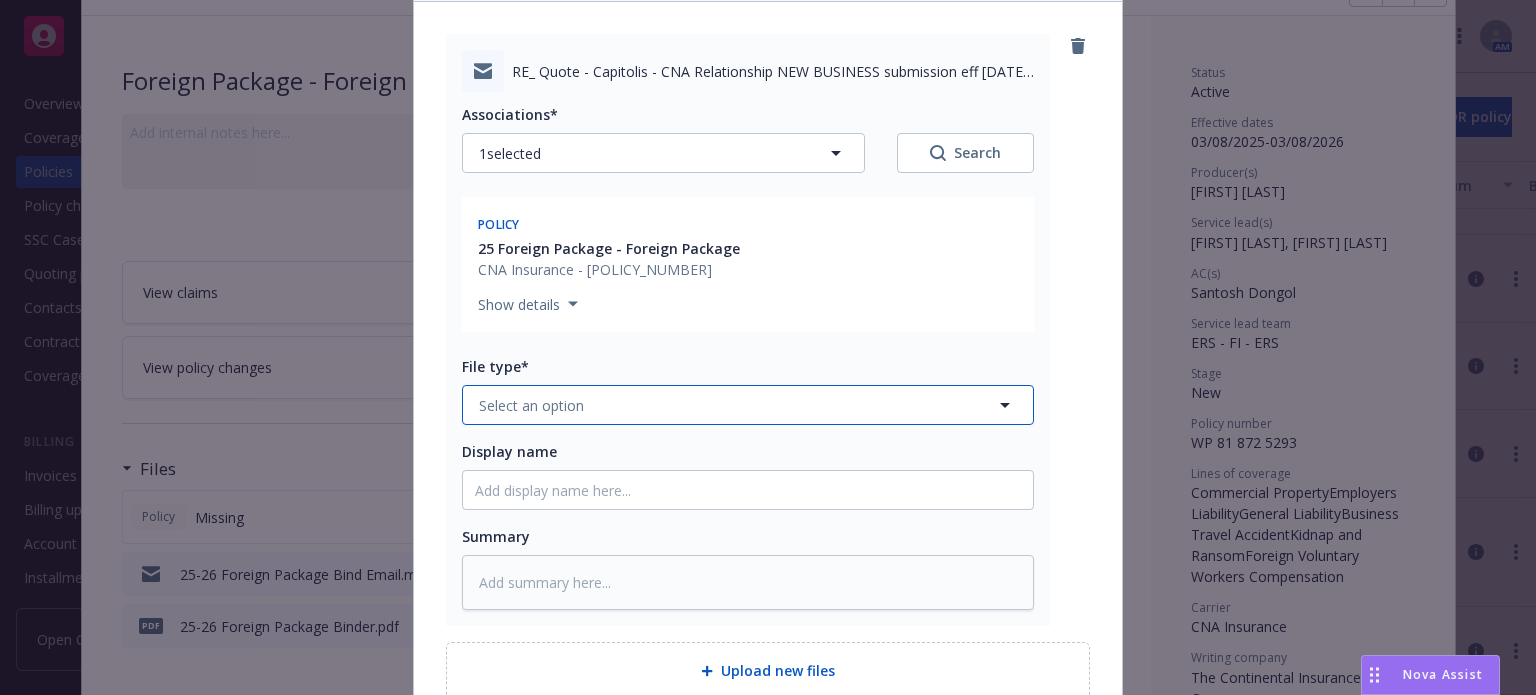 click on "Select an option" at bounding box center (531, 405) 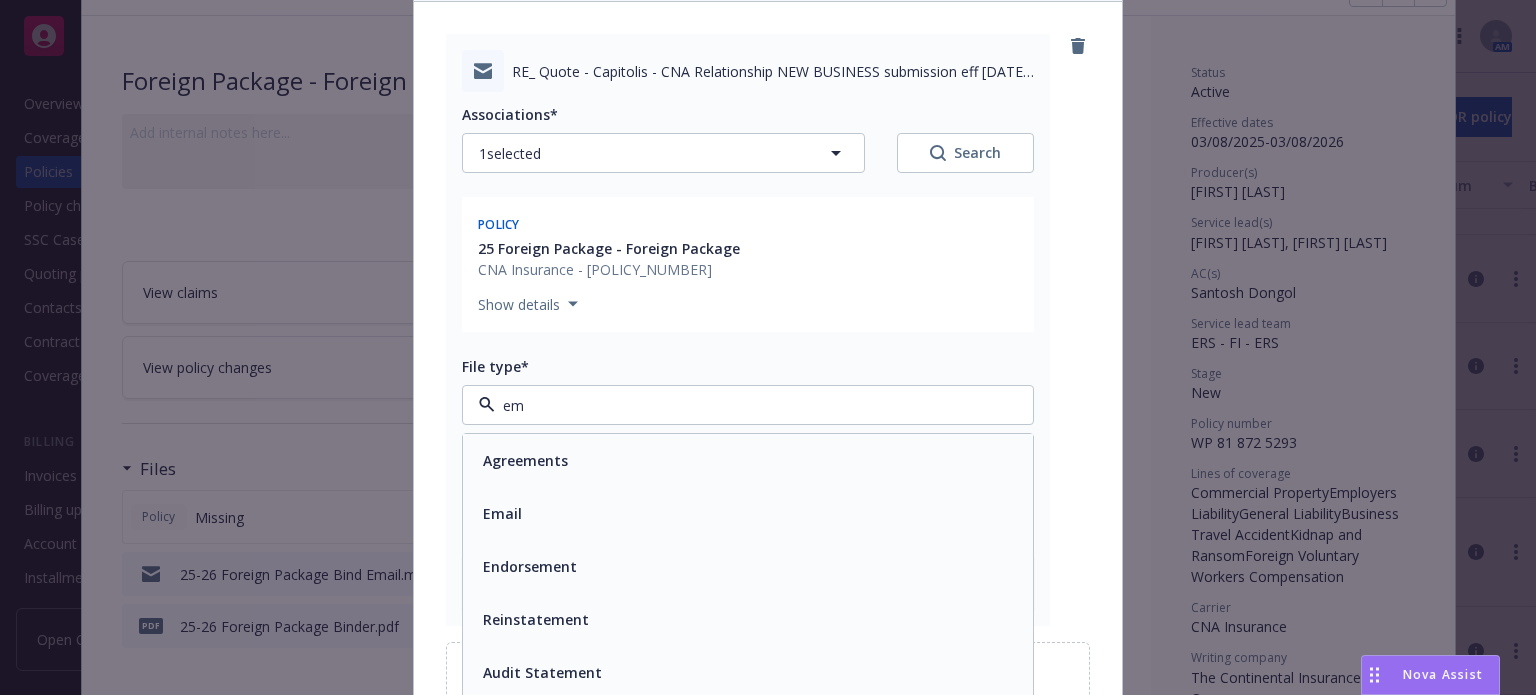 type on "ema" 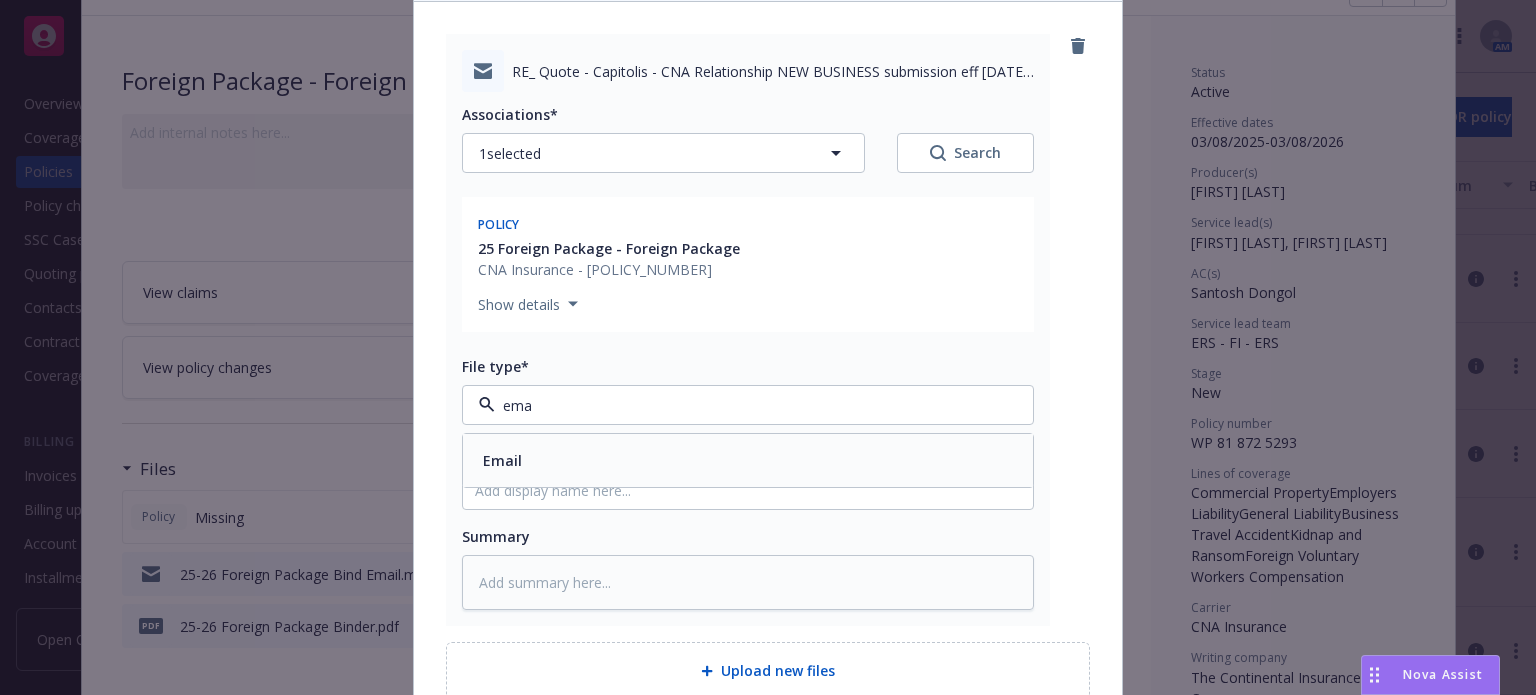 drag, startPoint x: 547, startPoint y: 460, endPoint x: 537, endPoint y: 483, distance: 25.079872 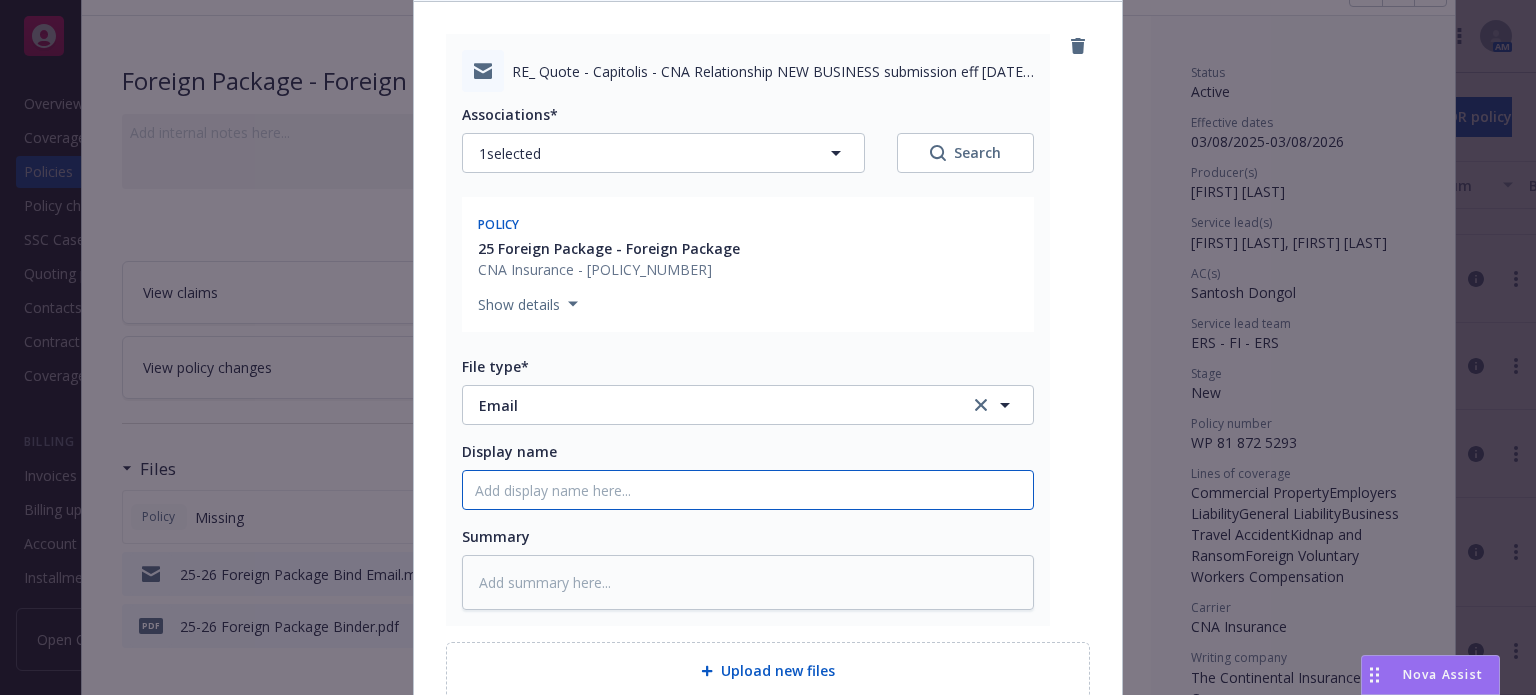 click on "Display name" at bounding box center (748, 490) 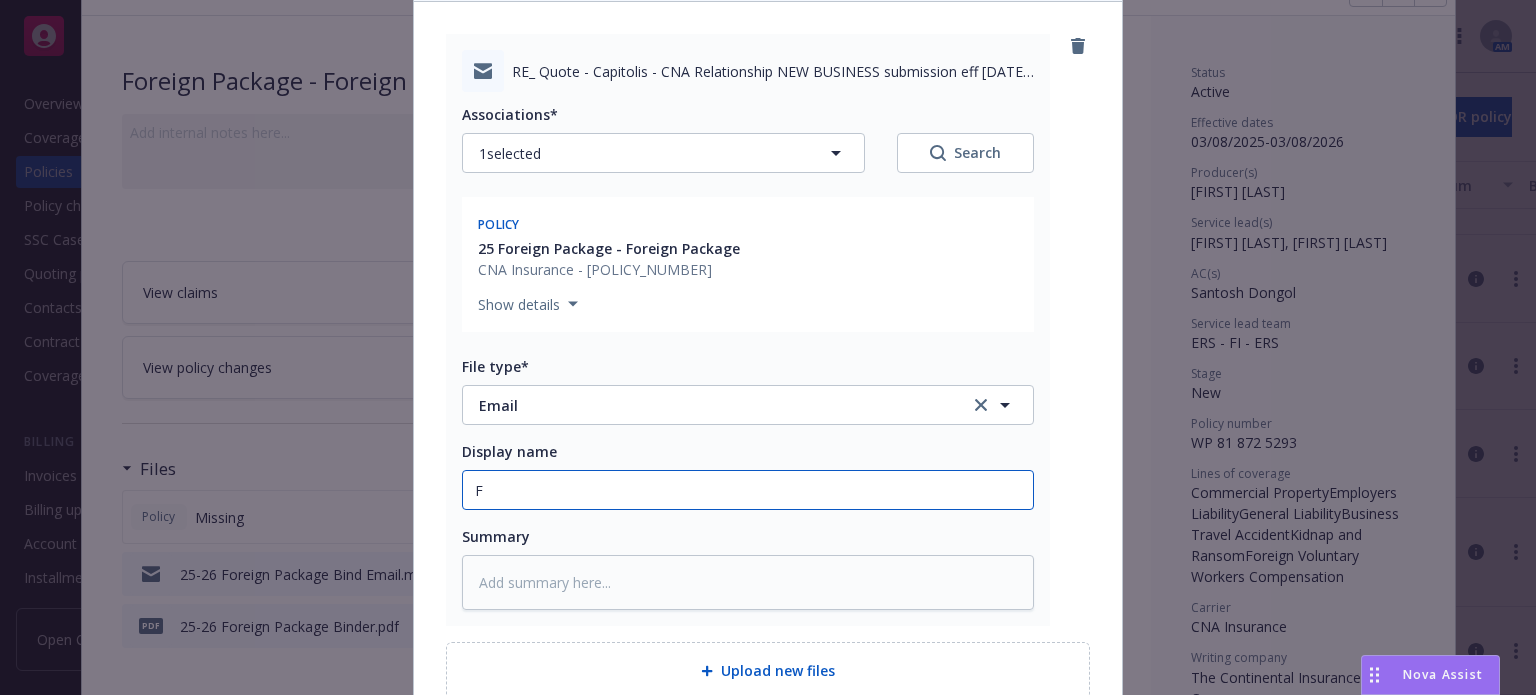 type on "x" 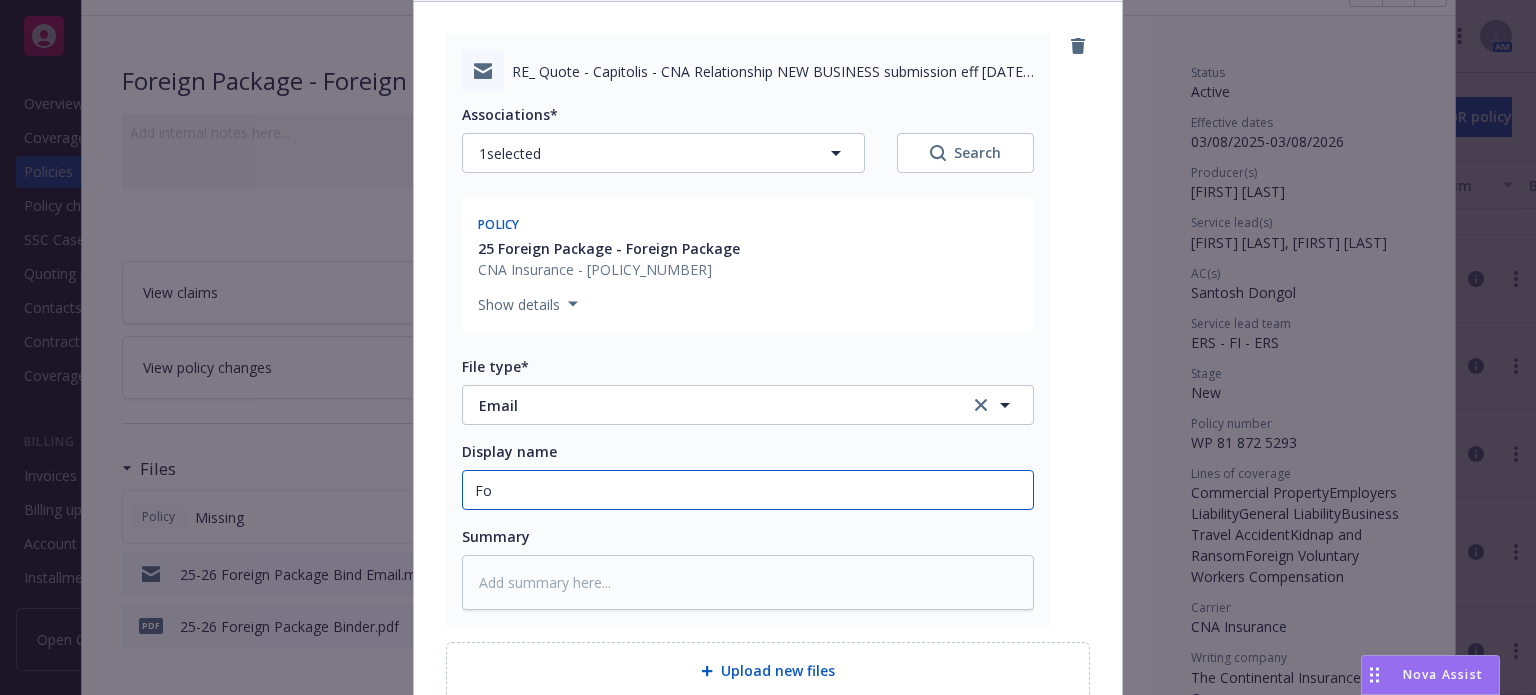 type on "x" 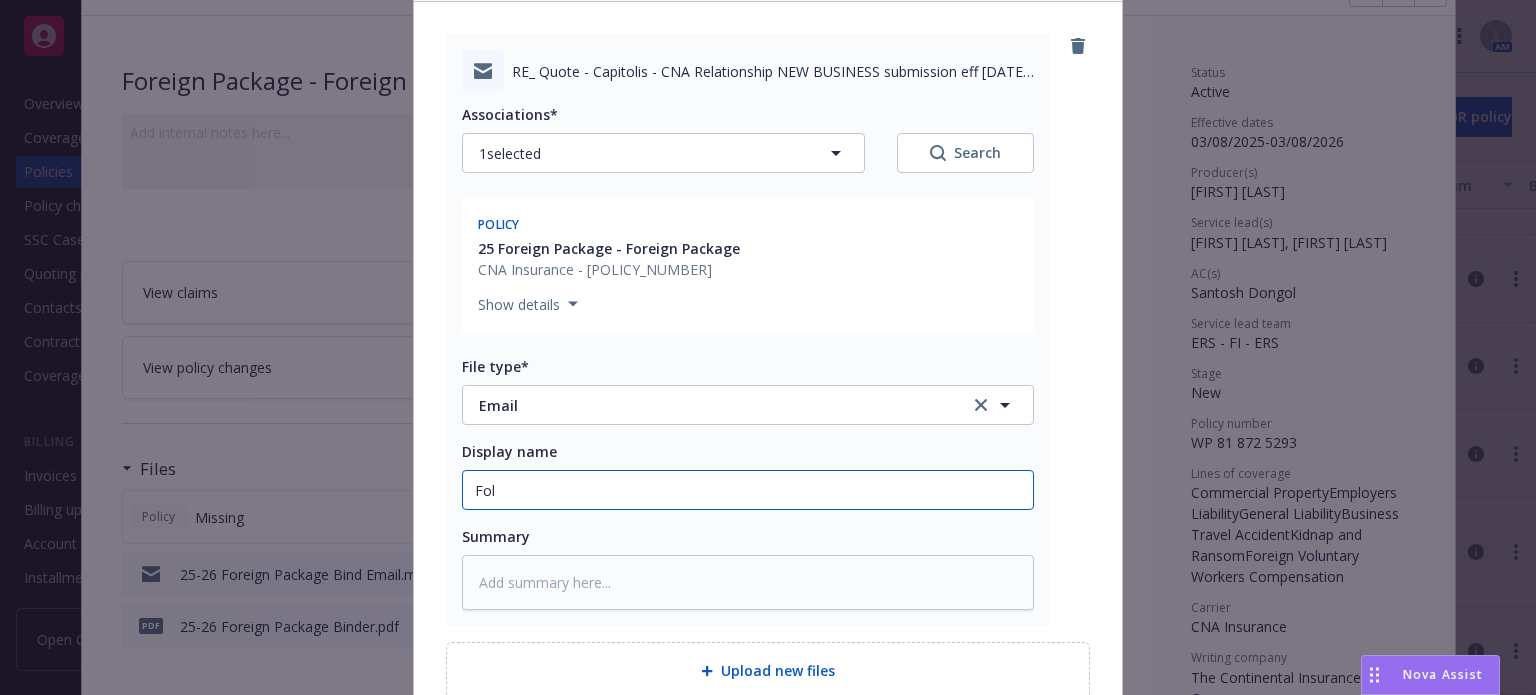 type on "x" 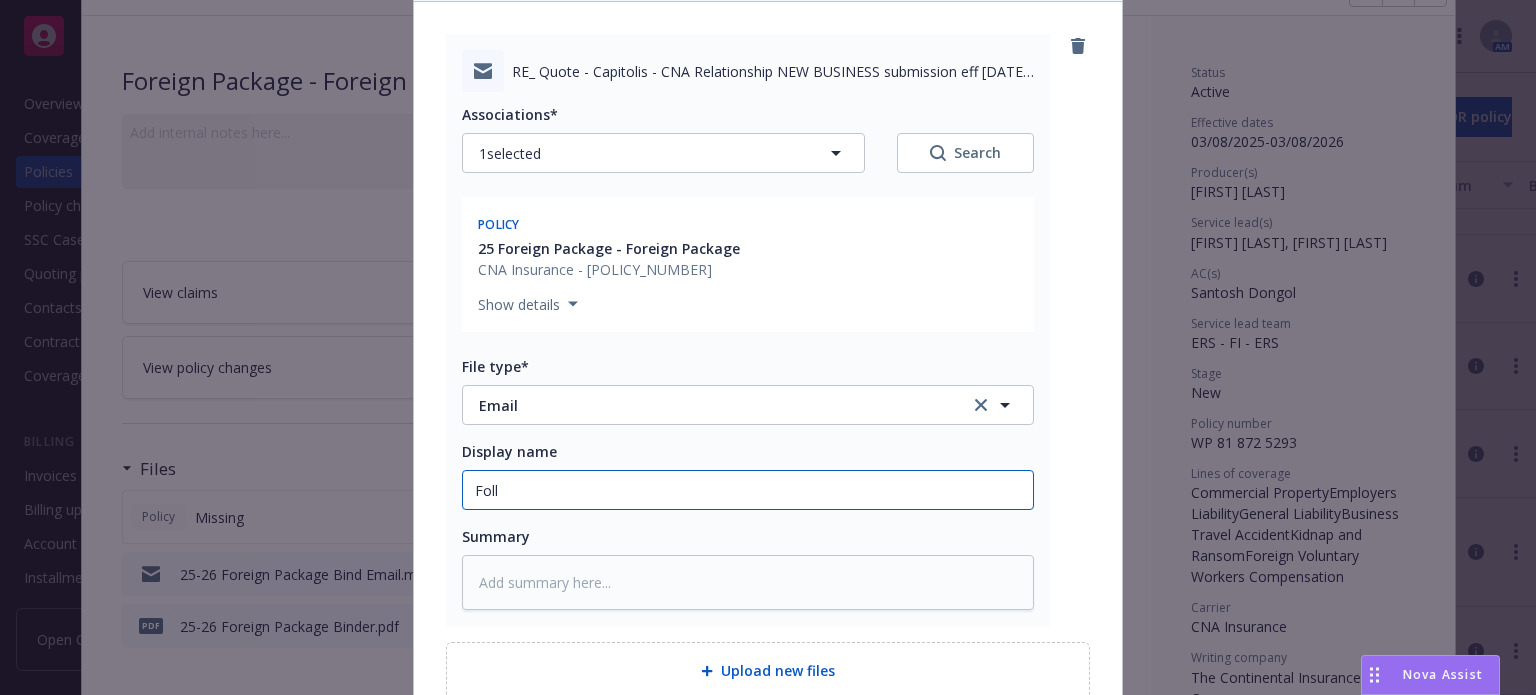 type on "x" 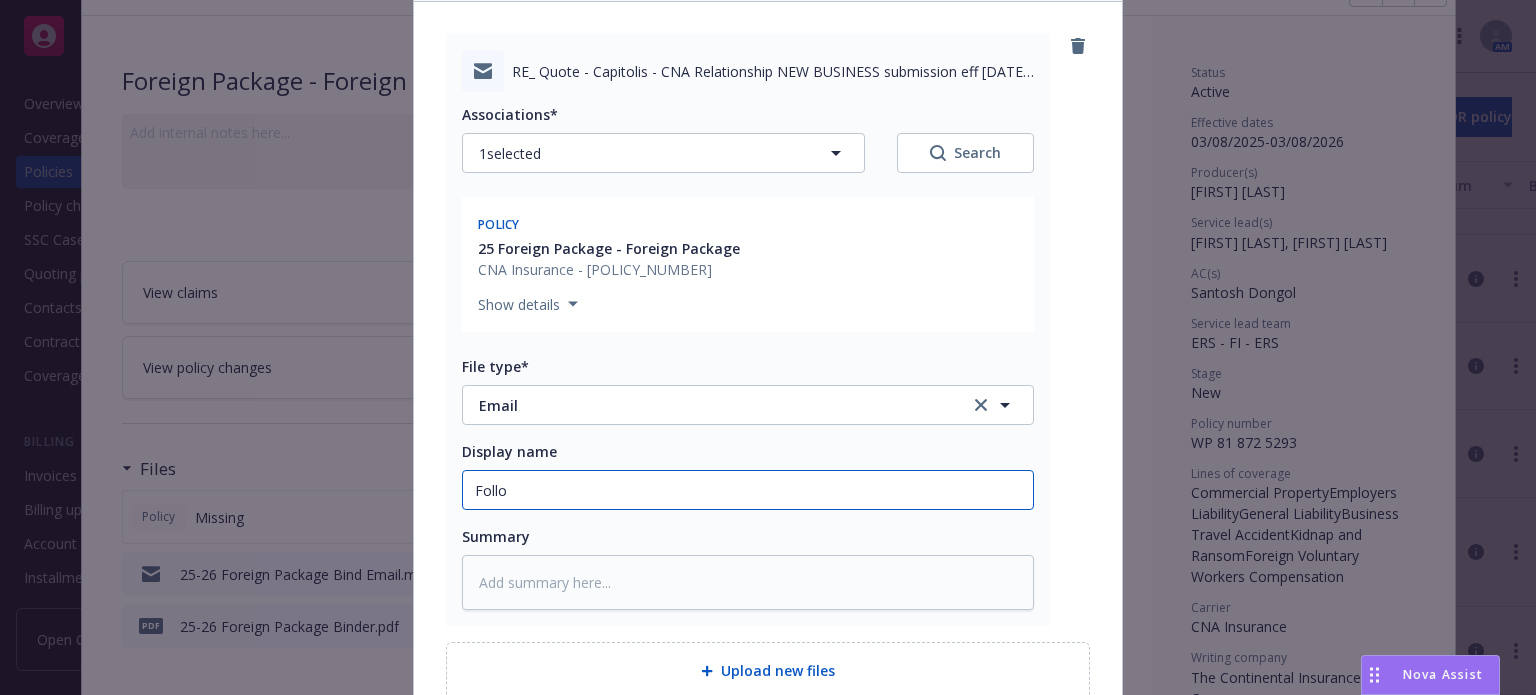 type on "Follow" 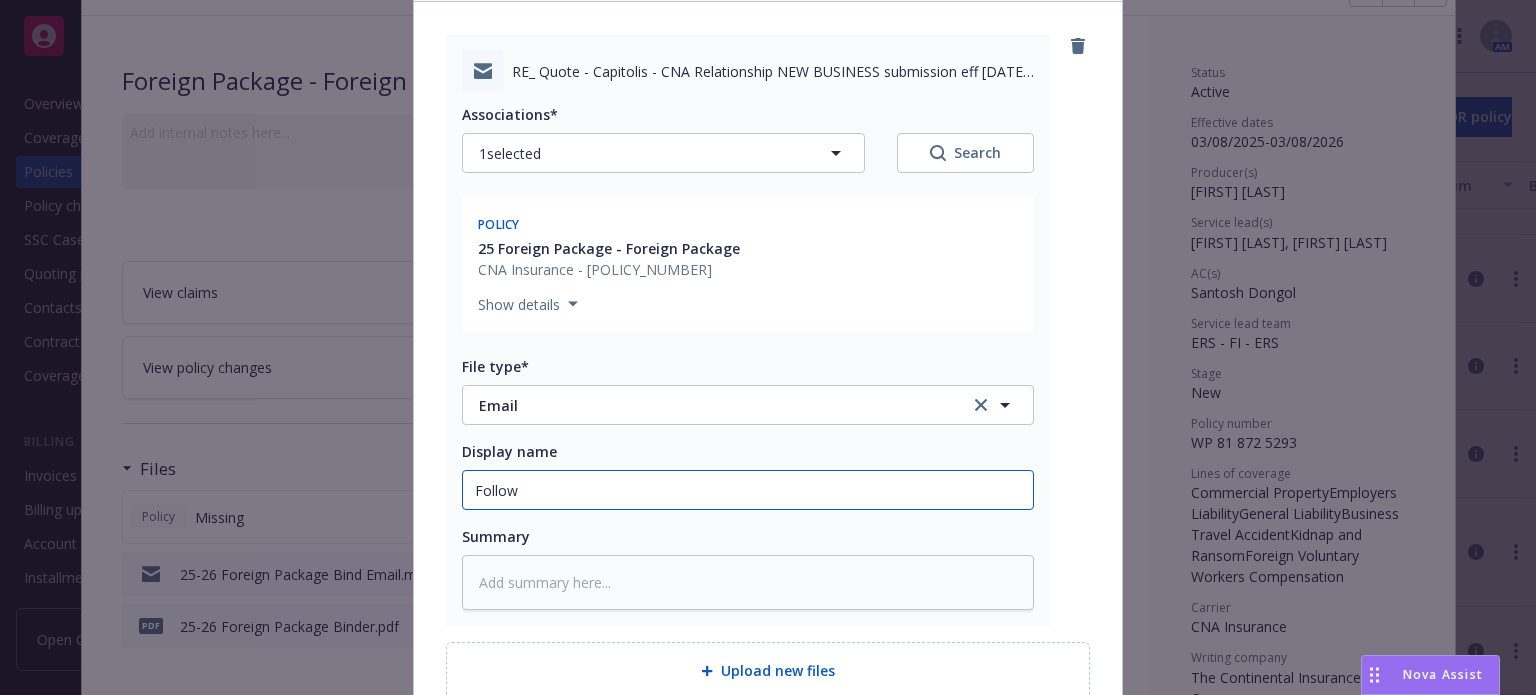 type on "x" 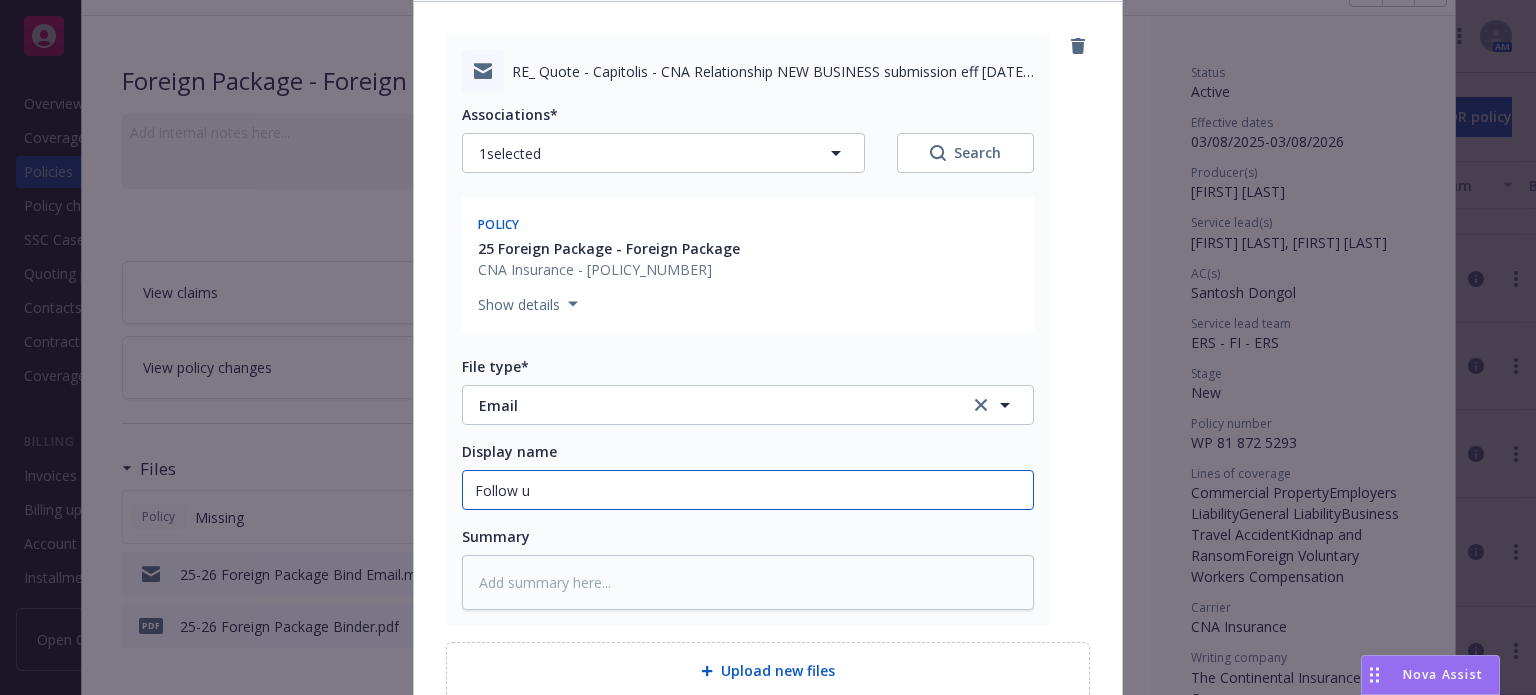 type on "x" 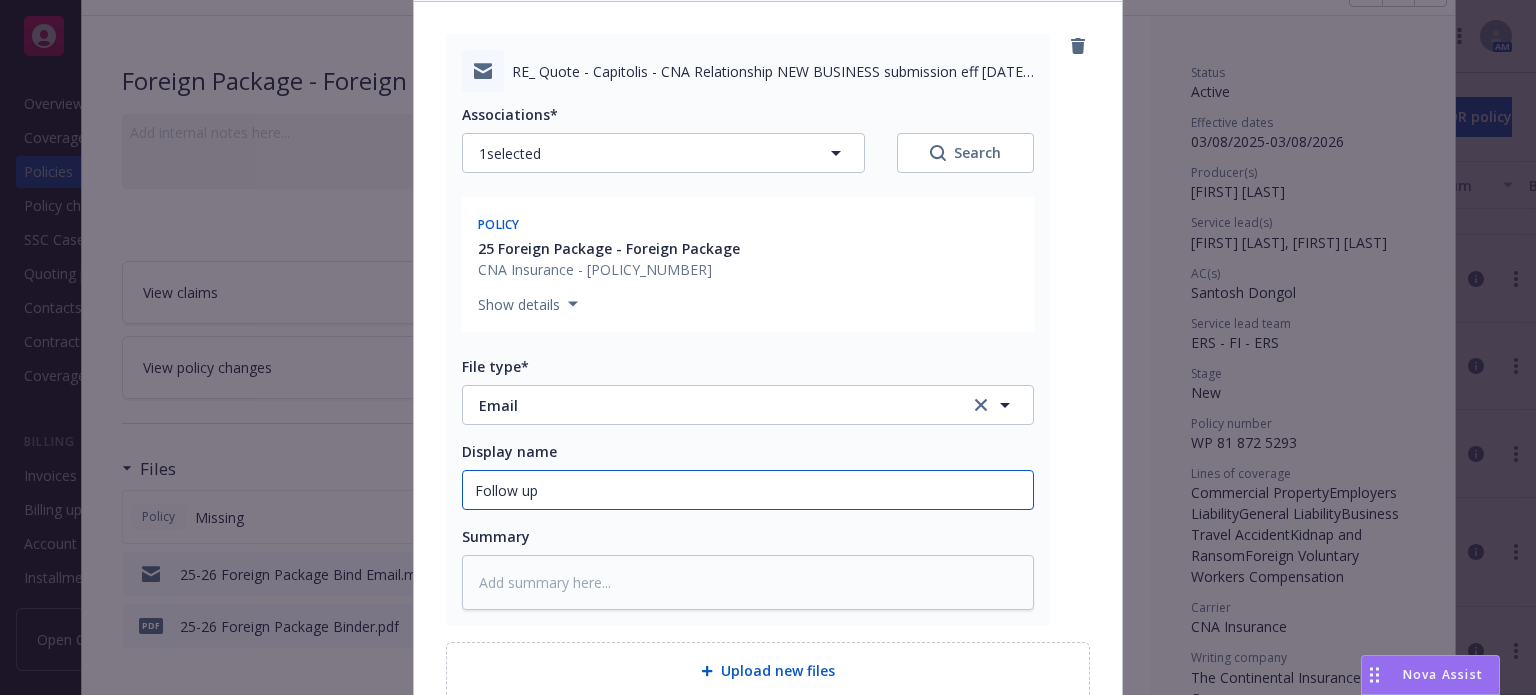 type on "x" 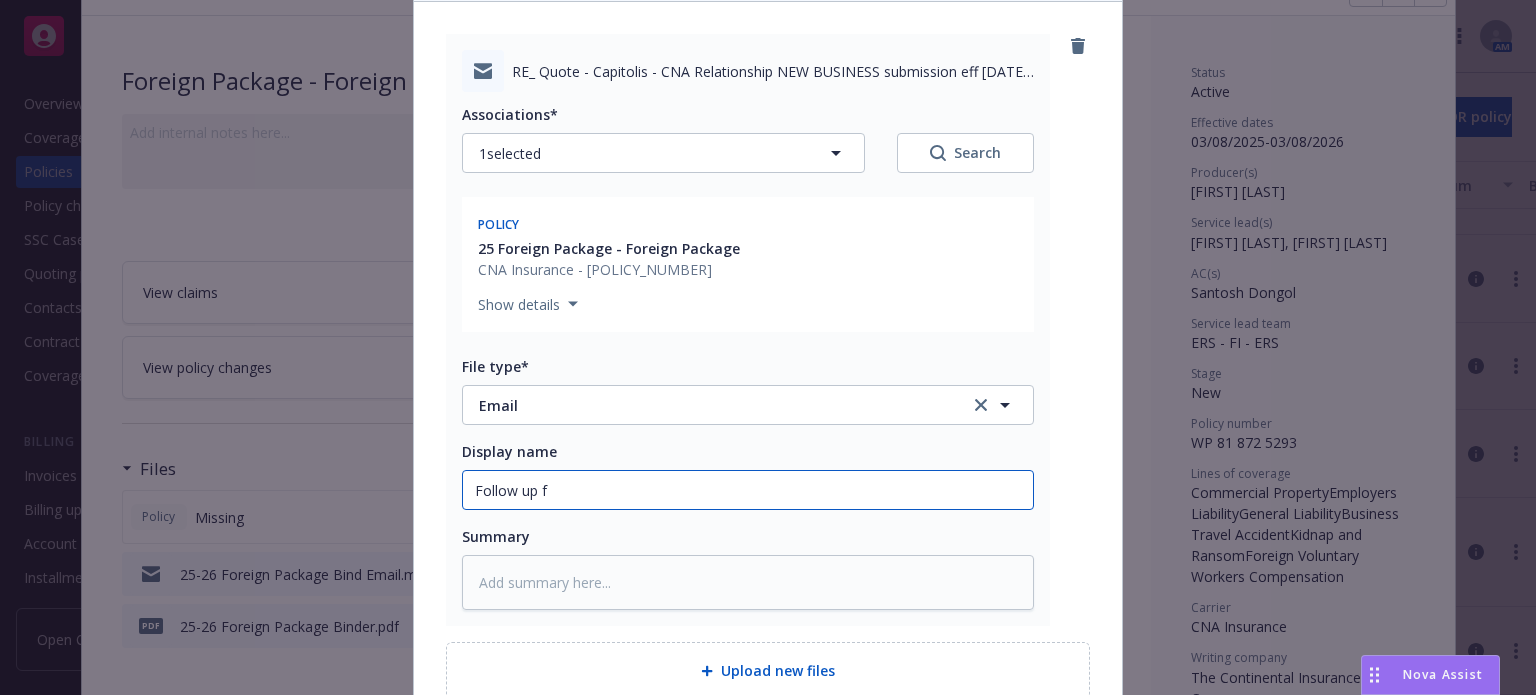 type on "x" 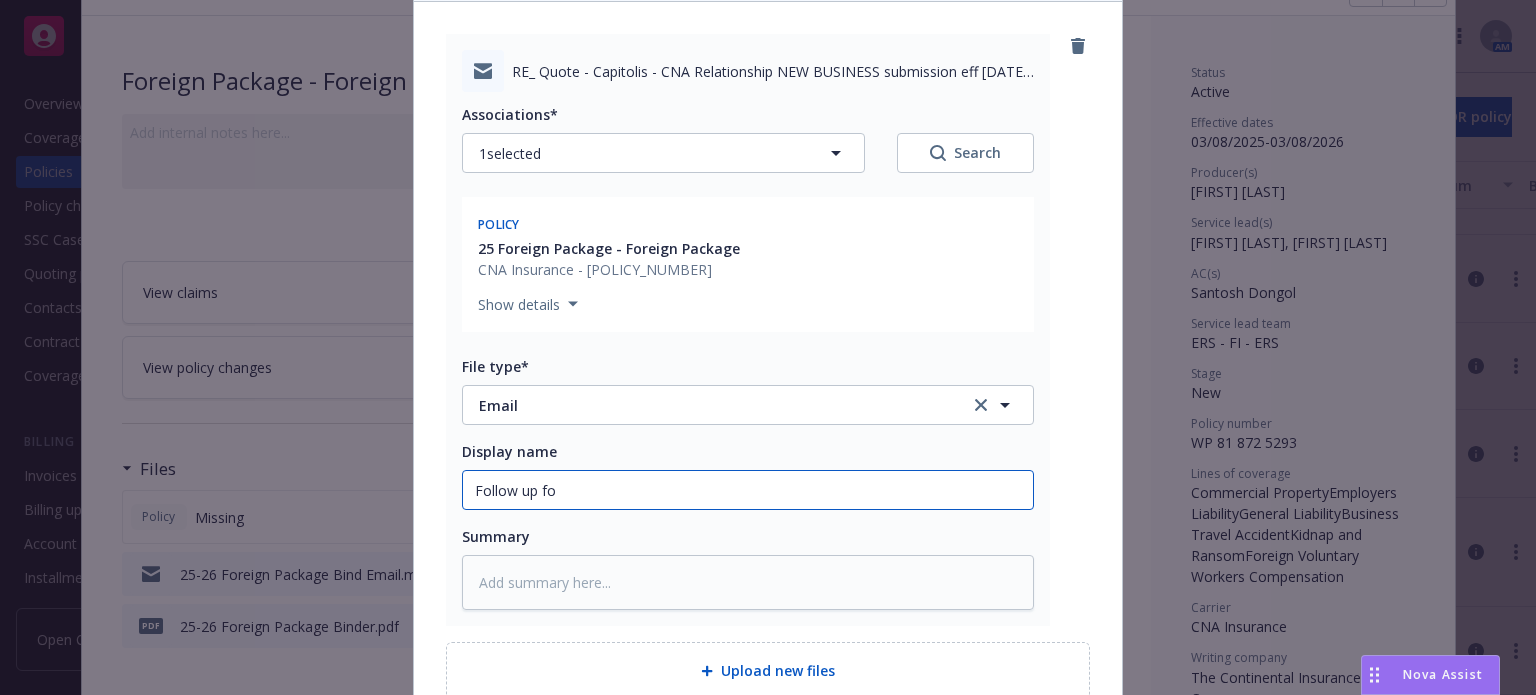 type on "Follow up for" 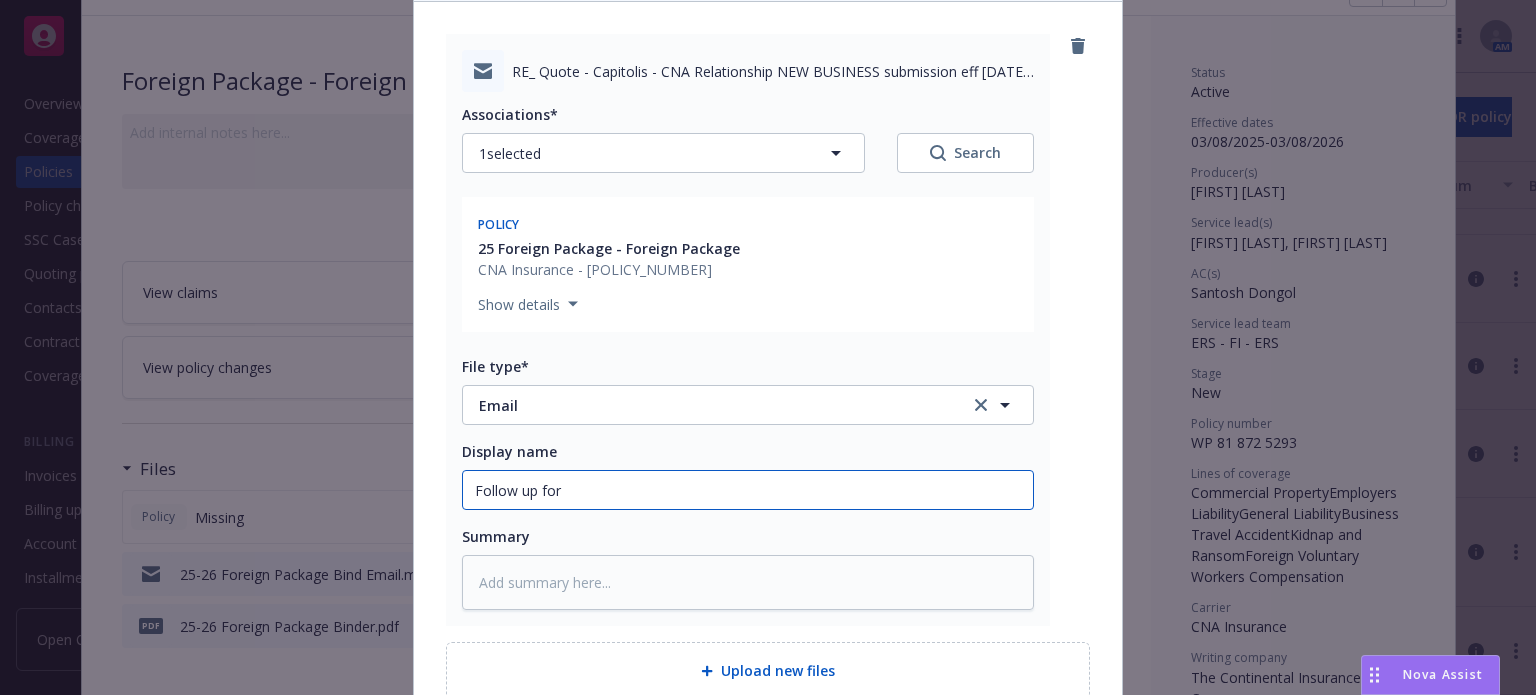 type on "x" 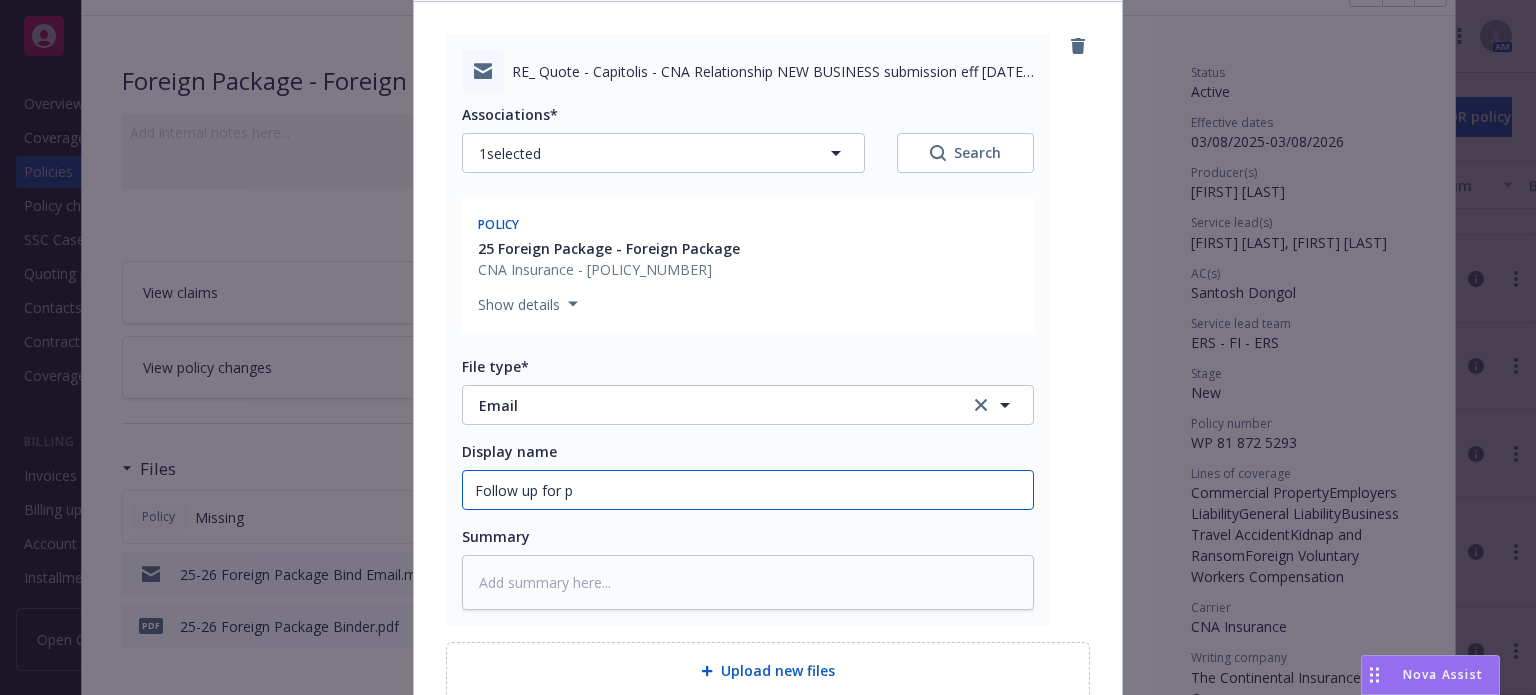 type on "x" 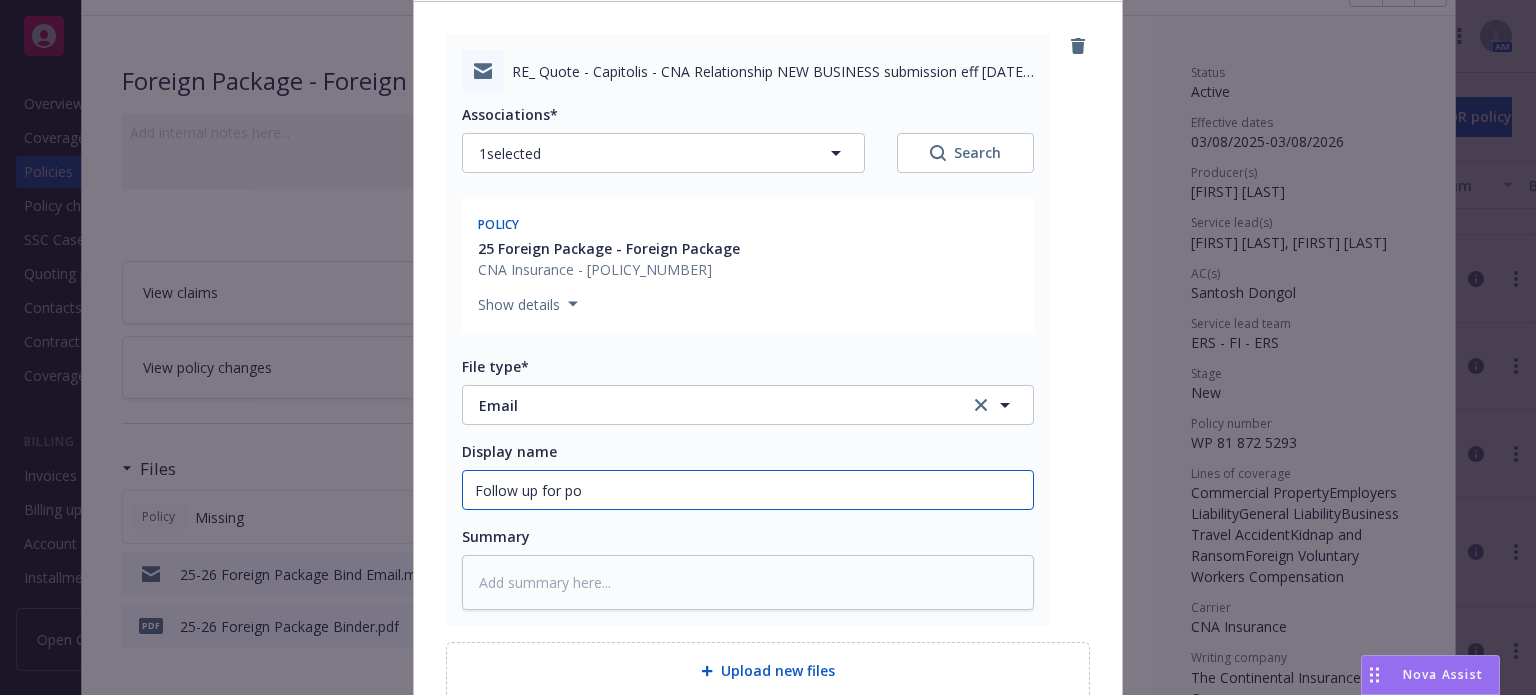 type on "x" 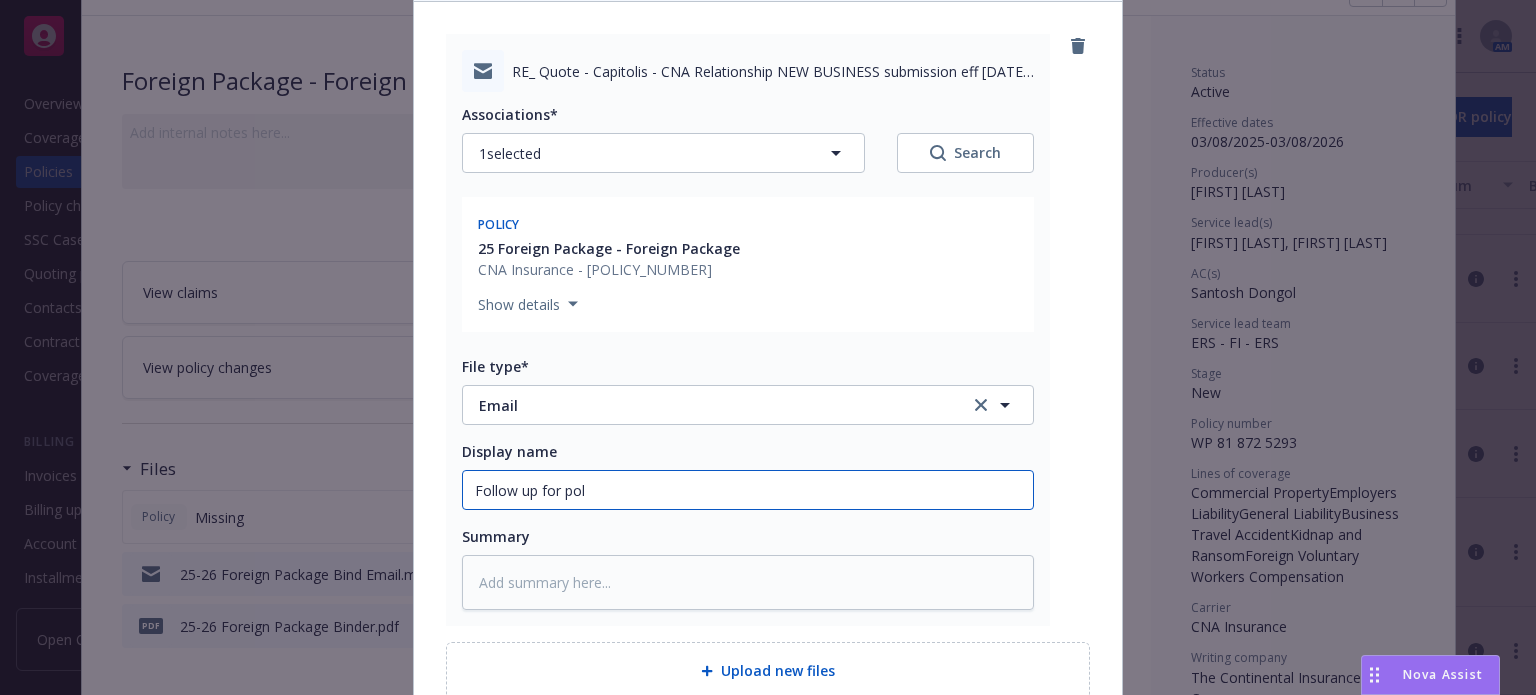type on "x" 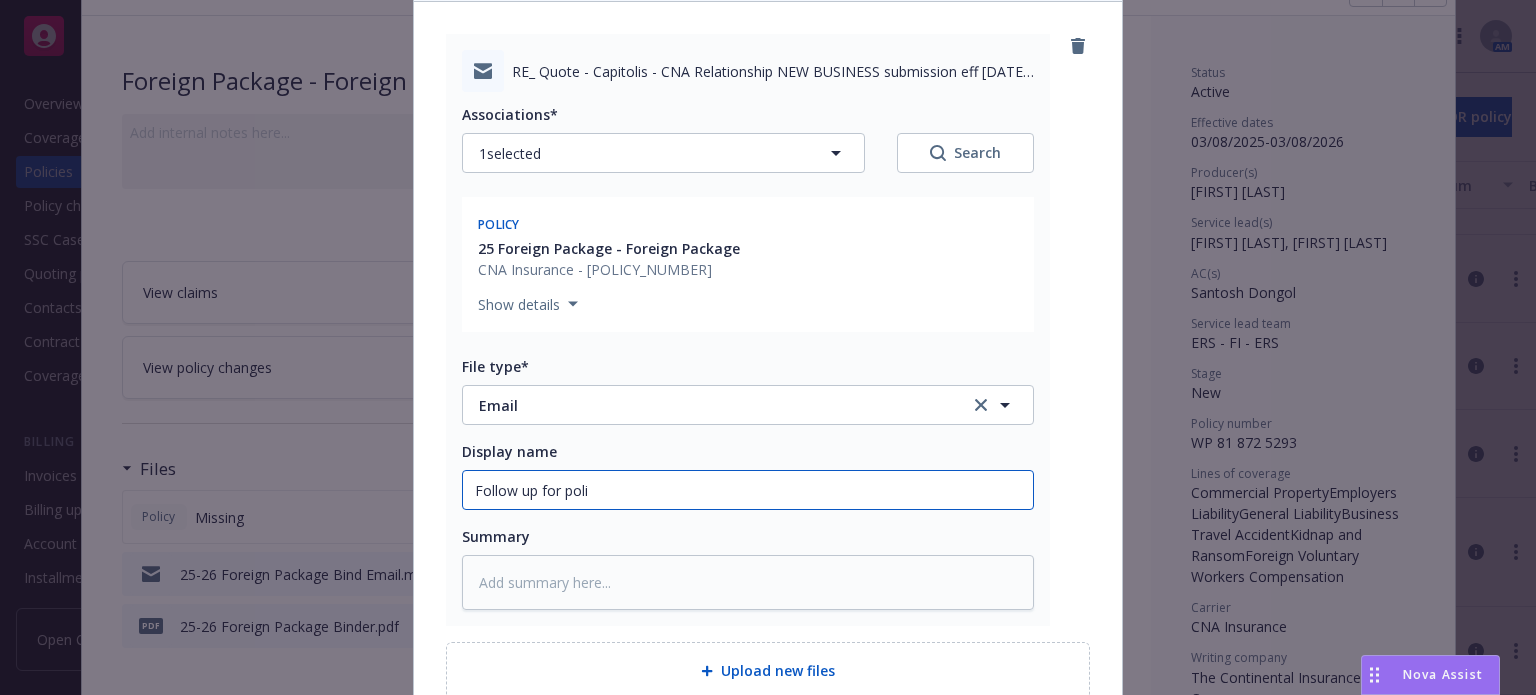 type on "Follow up for poliu" 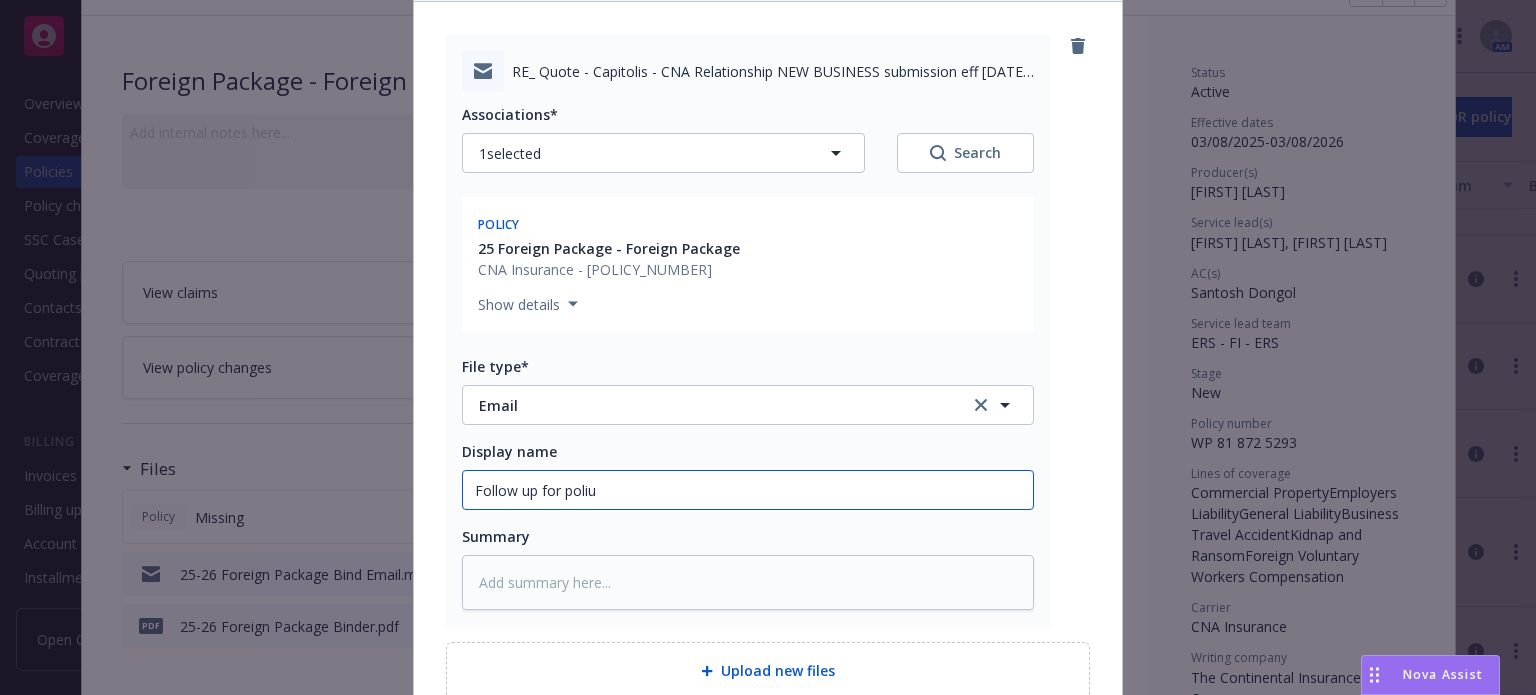 type on "x" 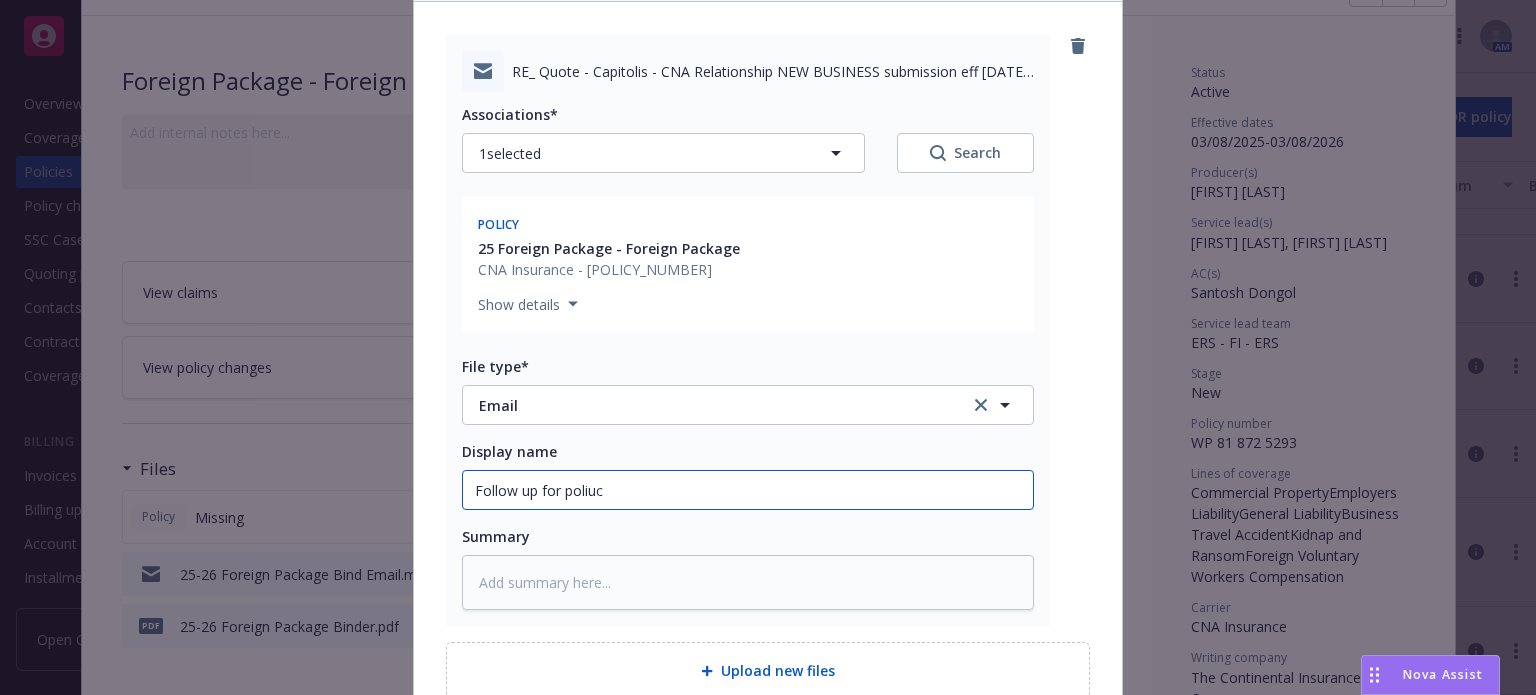 type on "x" 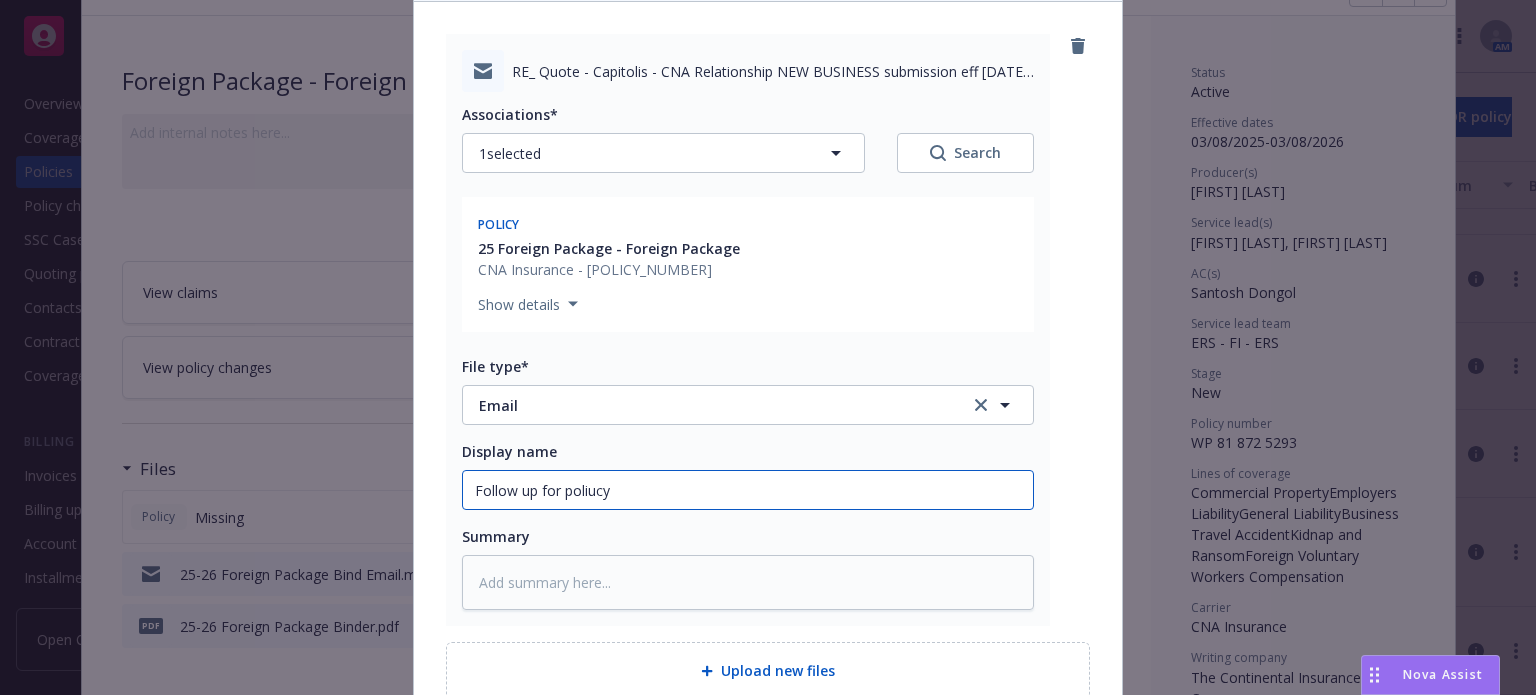 type on "x" 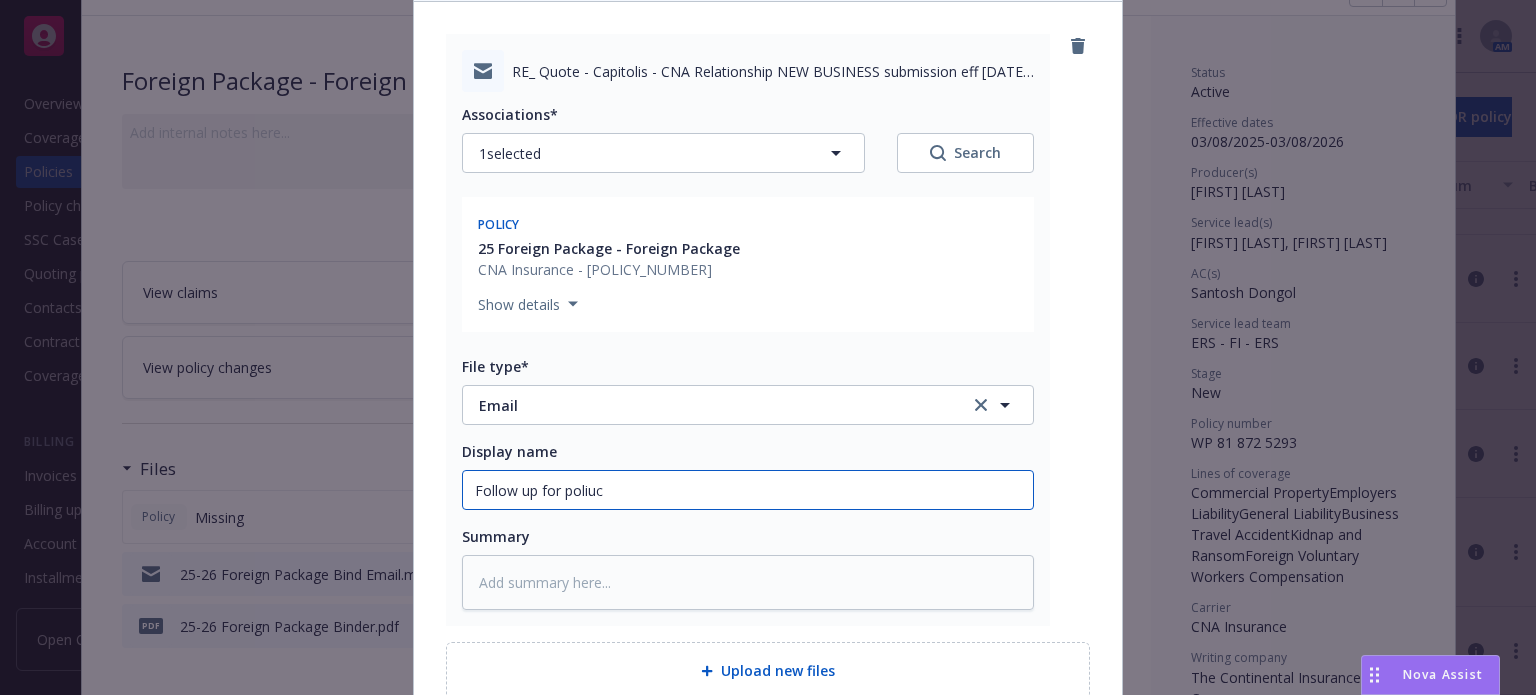 type on "x" 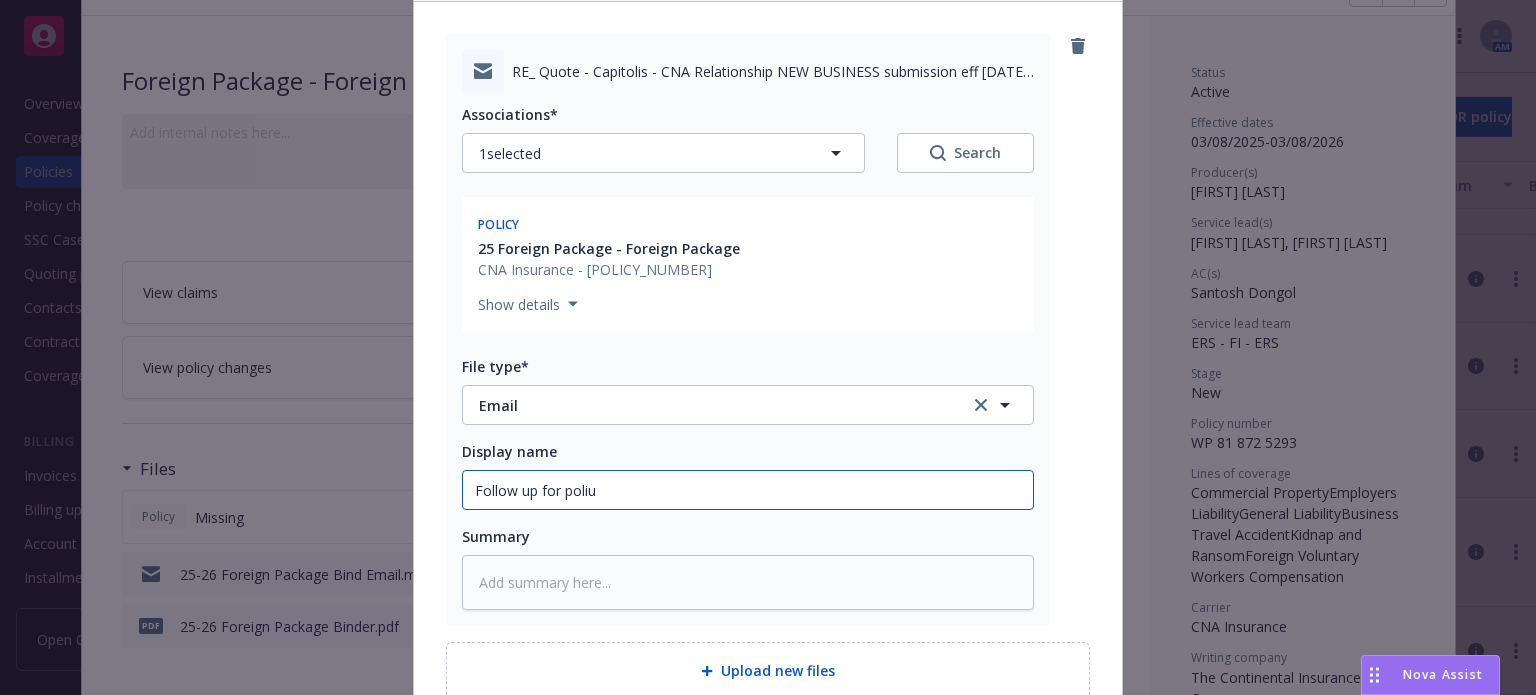 type on "x" 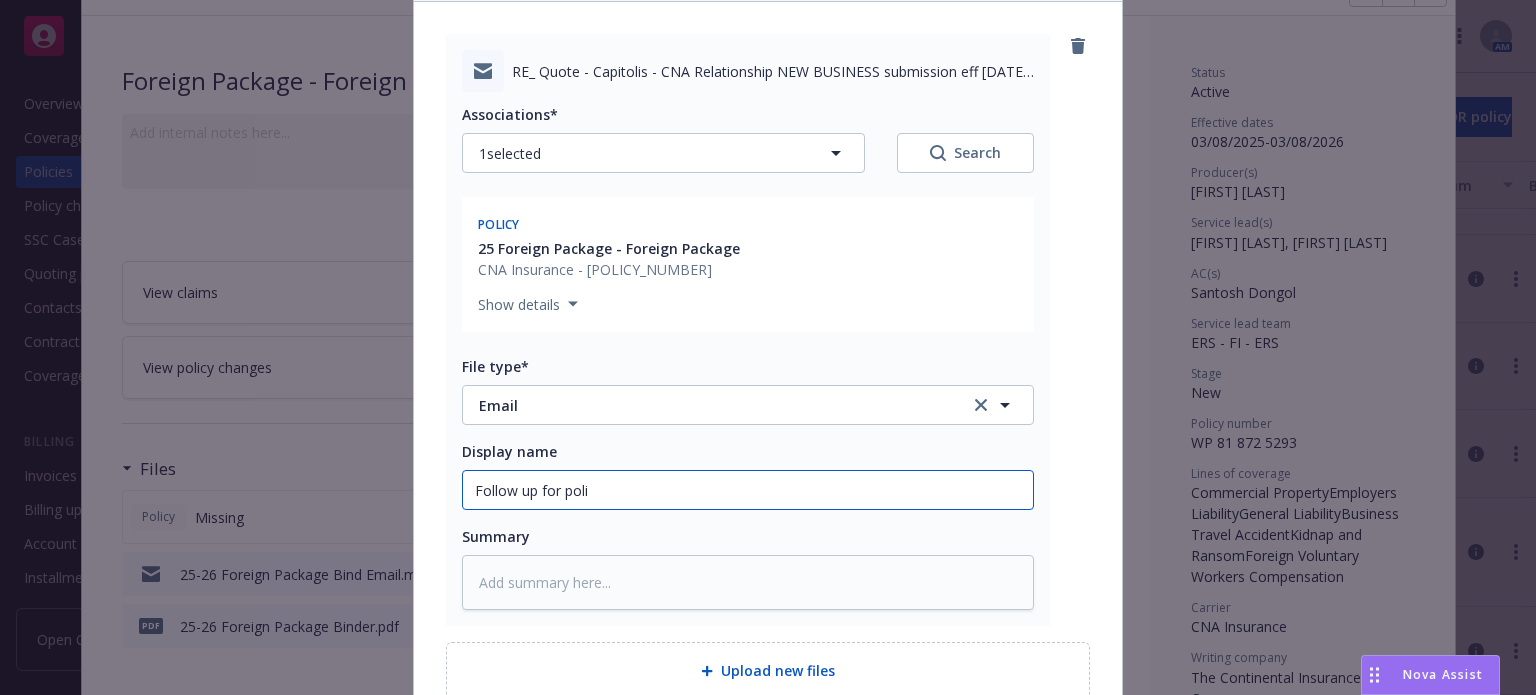 type on "x" 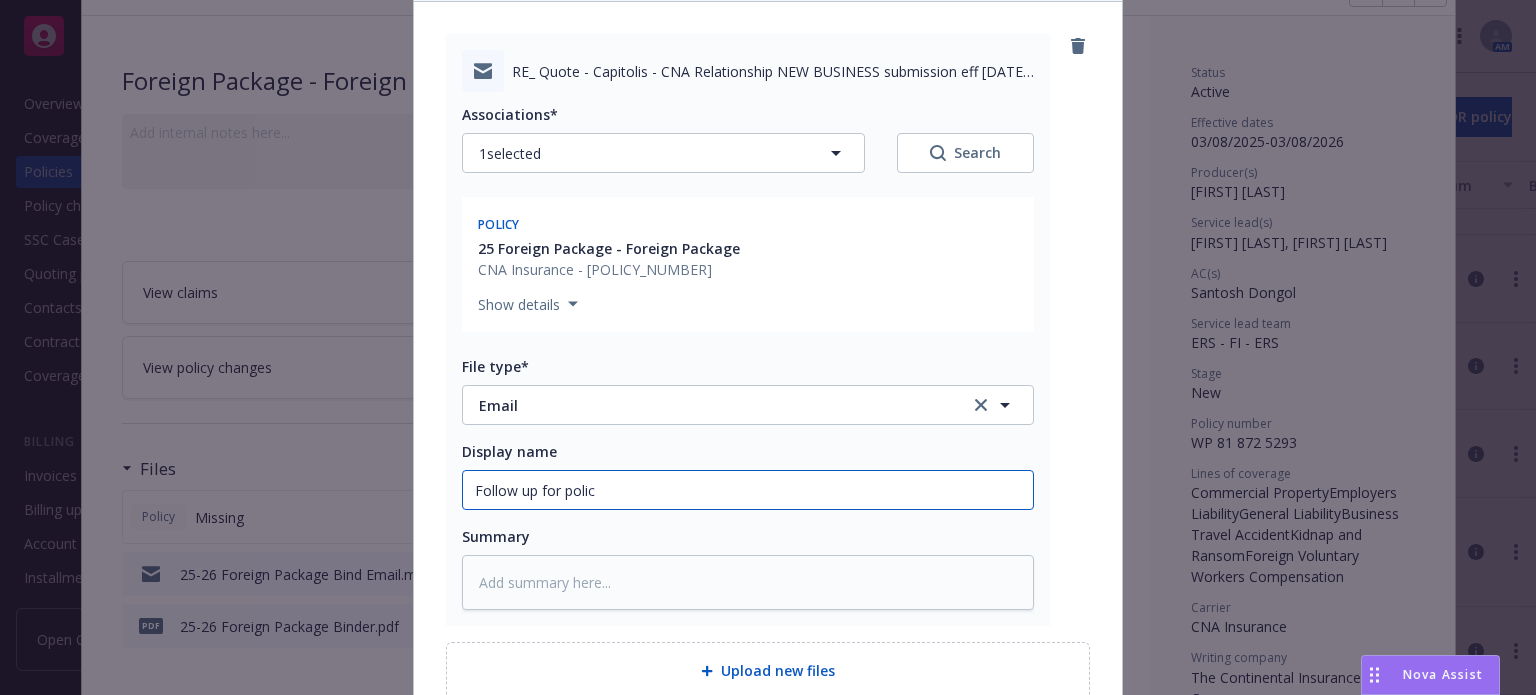 type on "x" 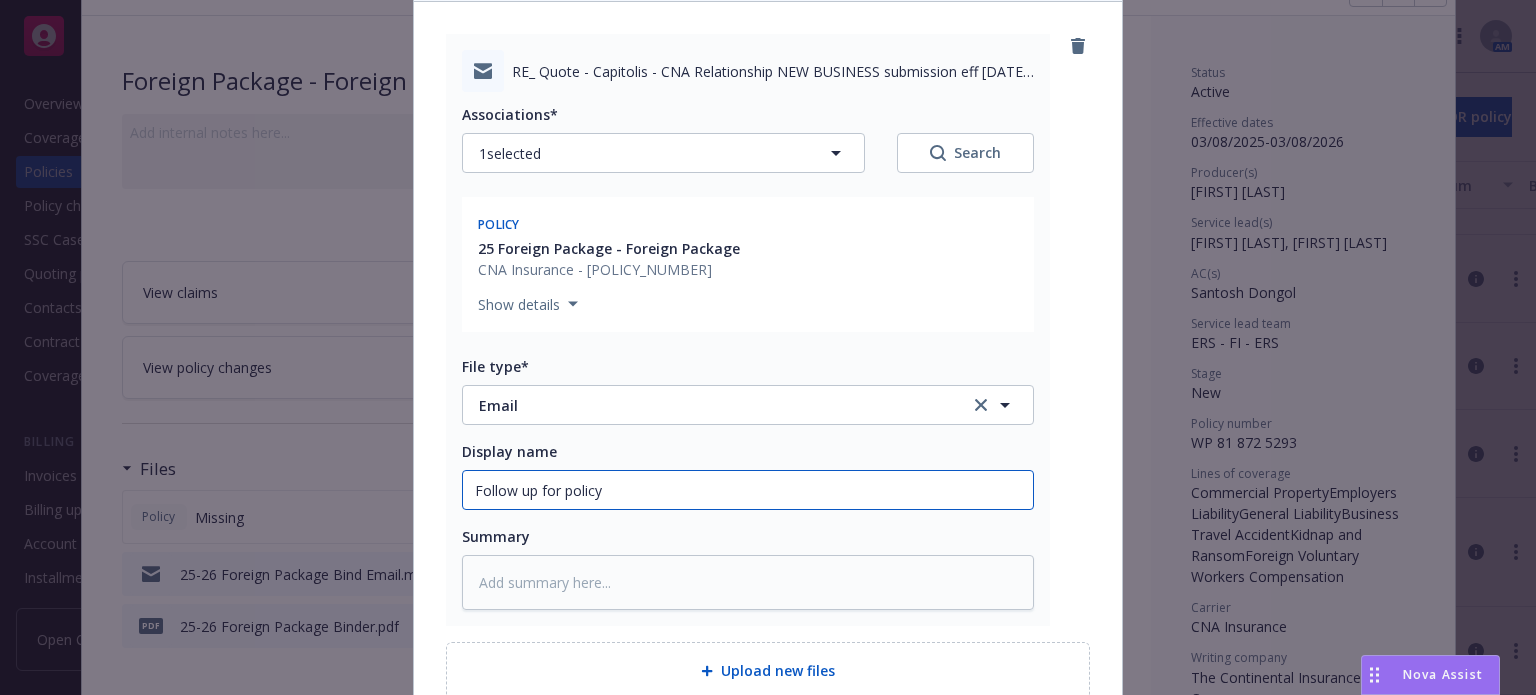 type on "x" 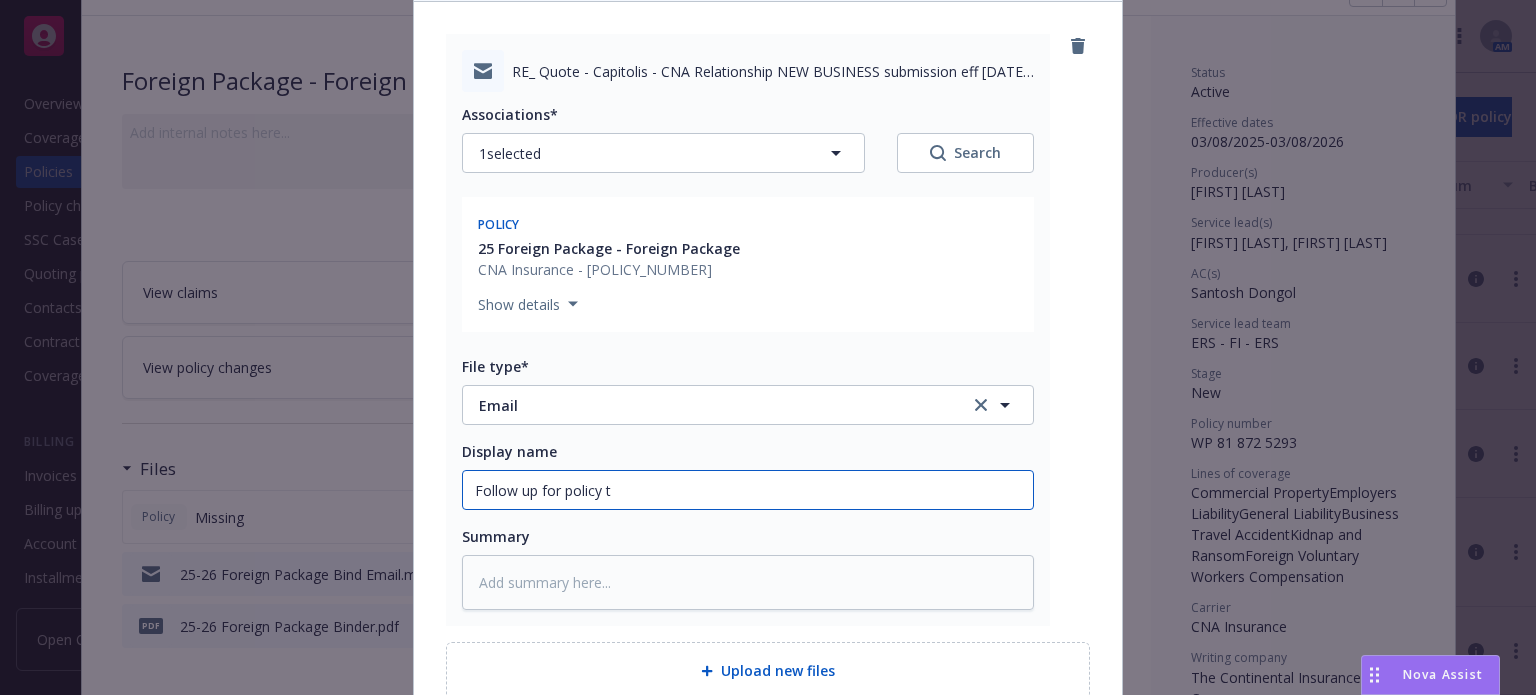 type on "x" 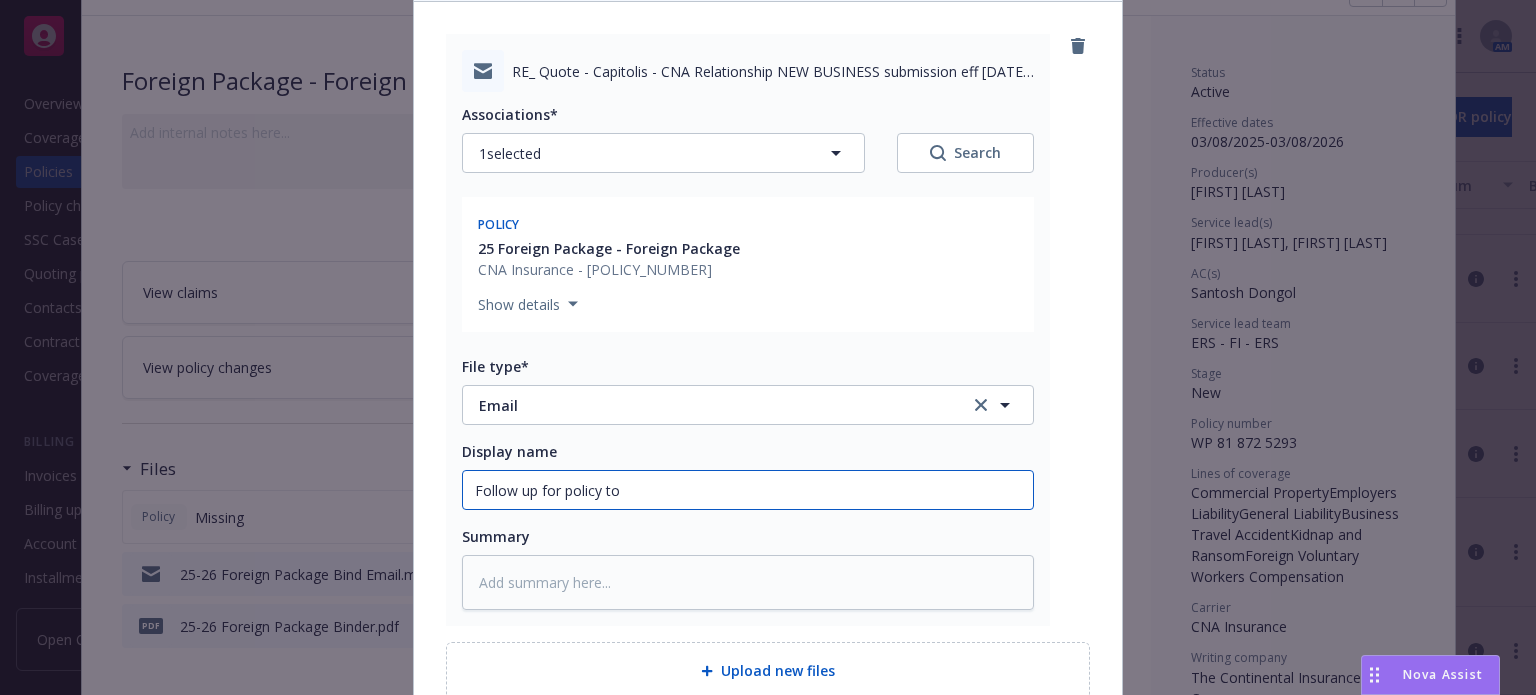 type on "Follow up for policy to" 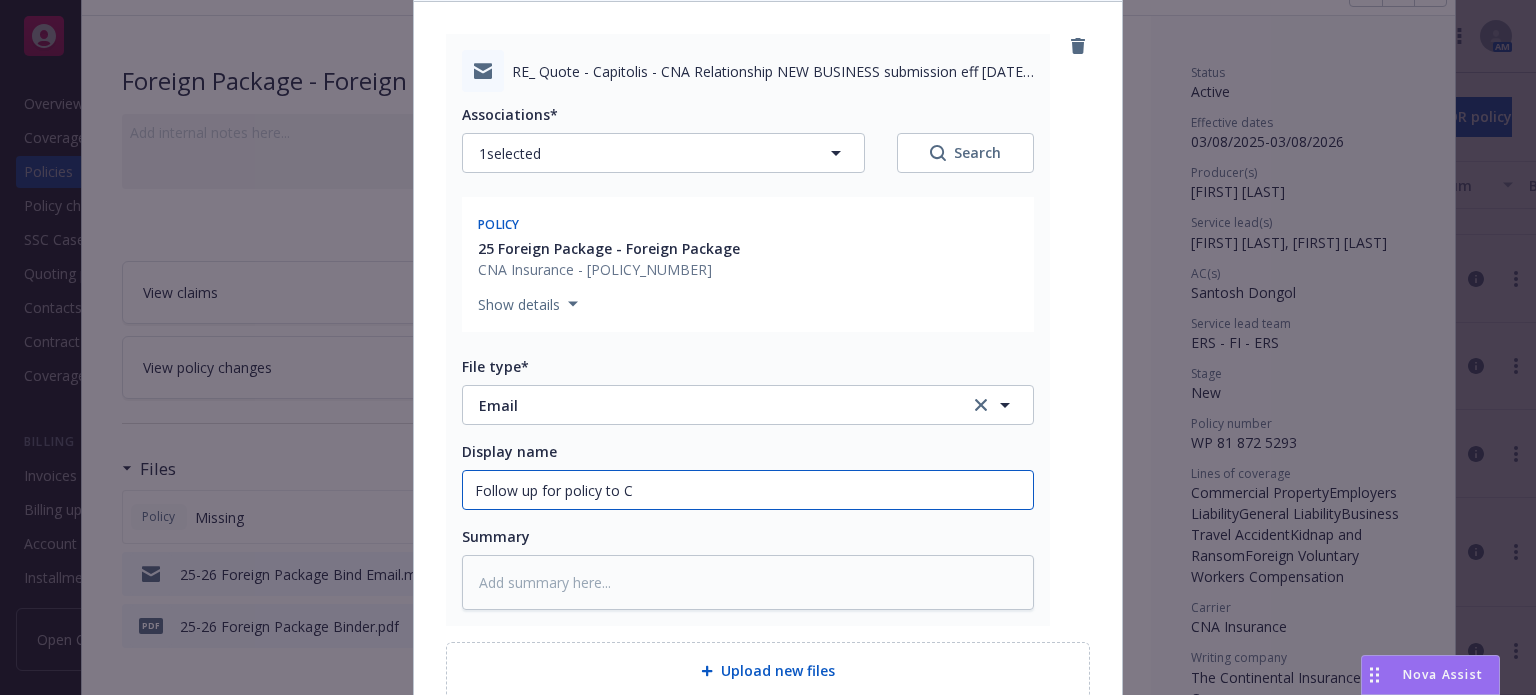 type on "x" 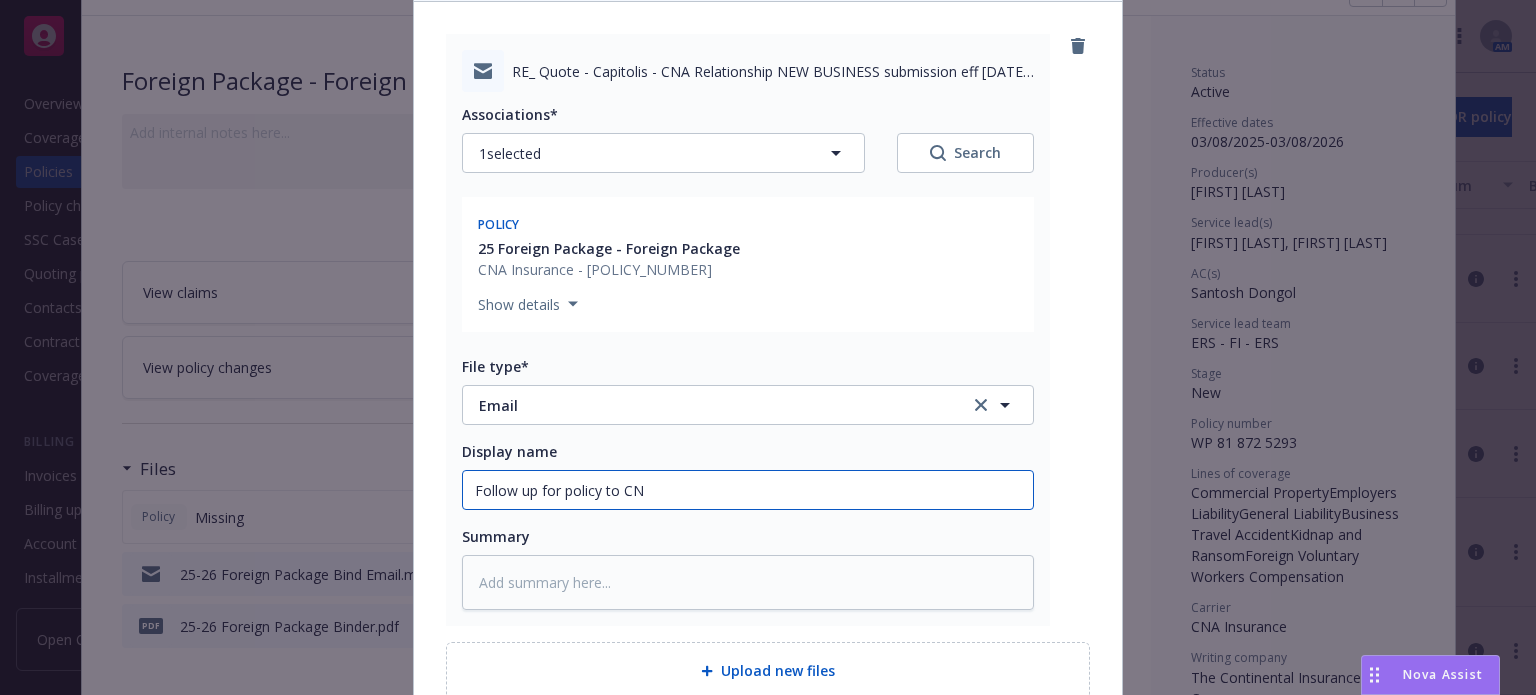 type on "x" 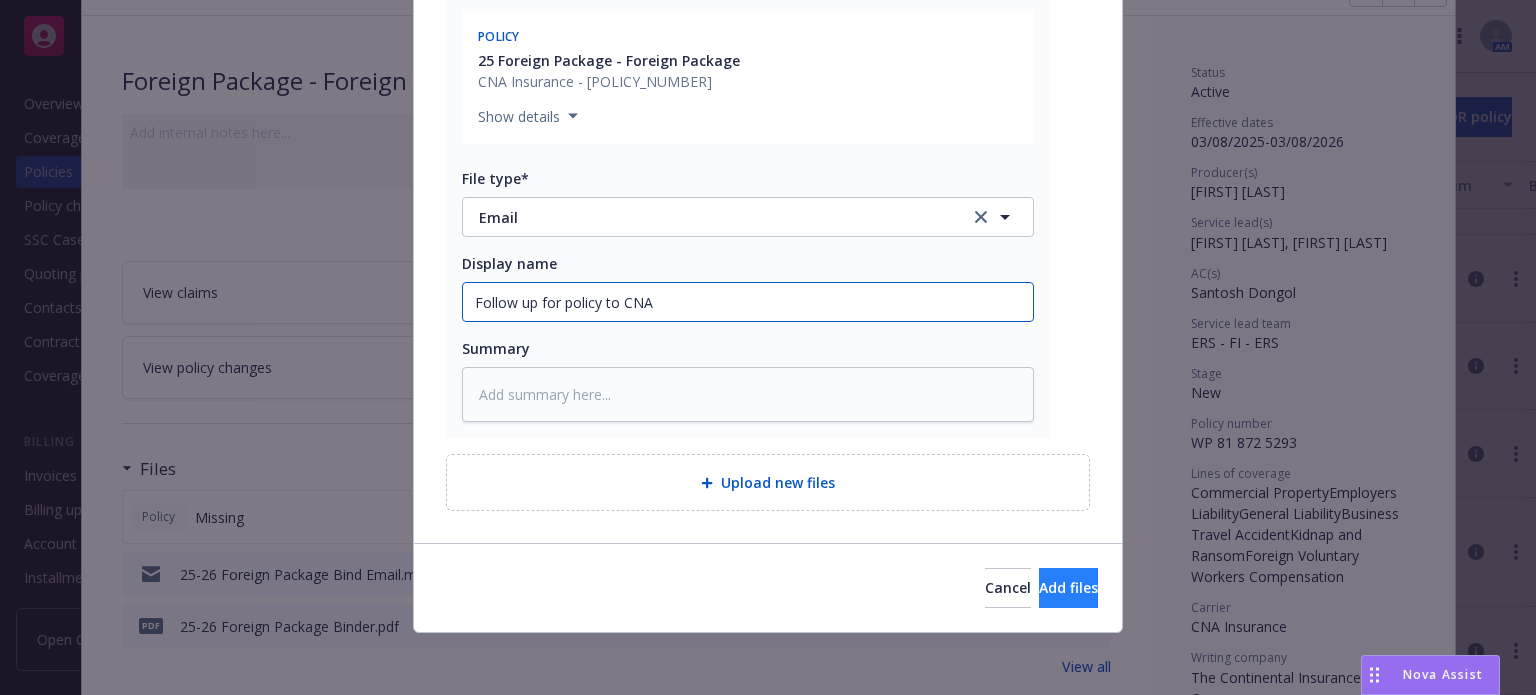 type on "Follow up for policy to CNA" 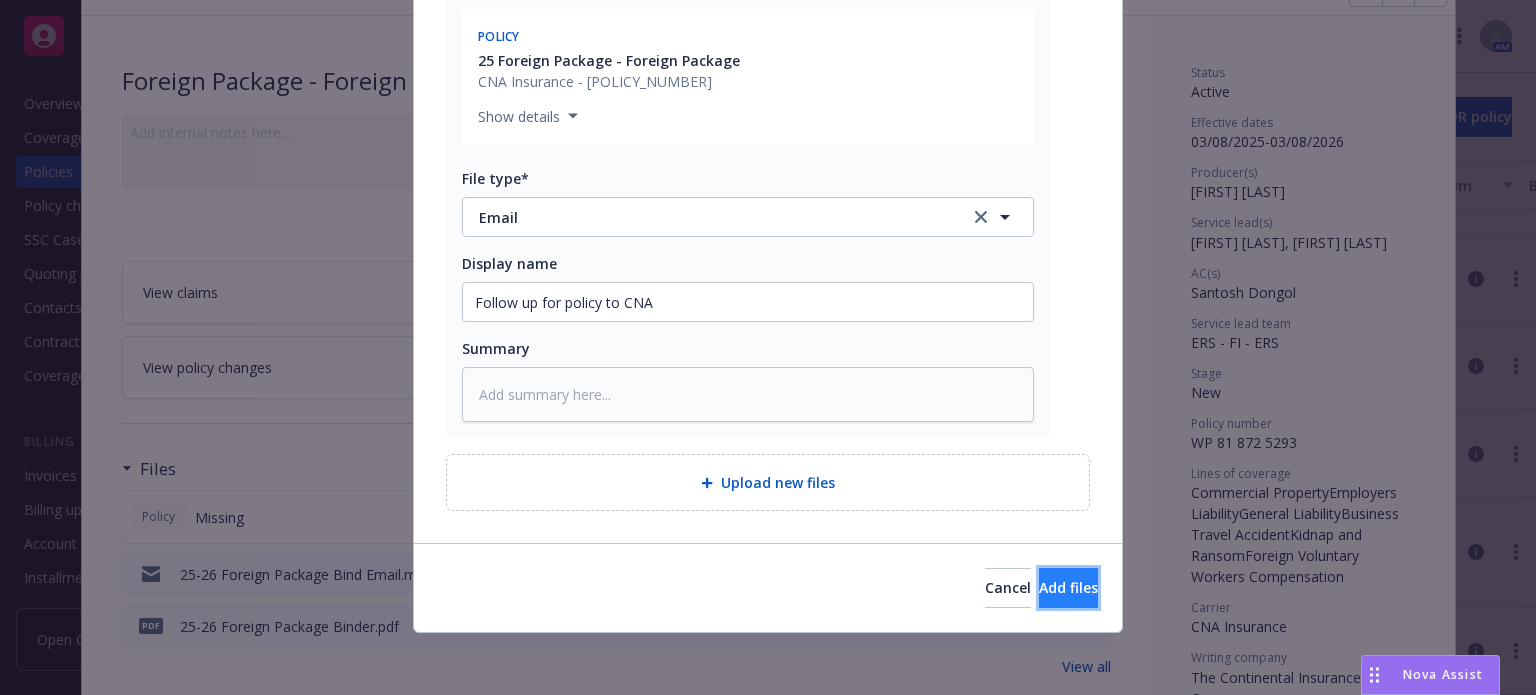 click on "Add files" at bounding box center [1068, 588] 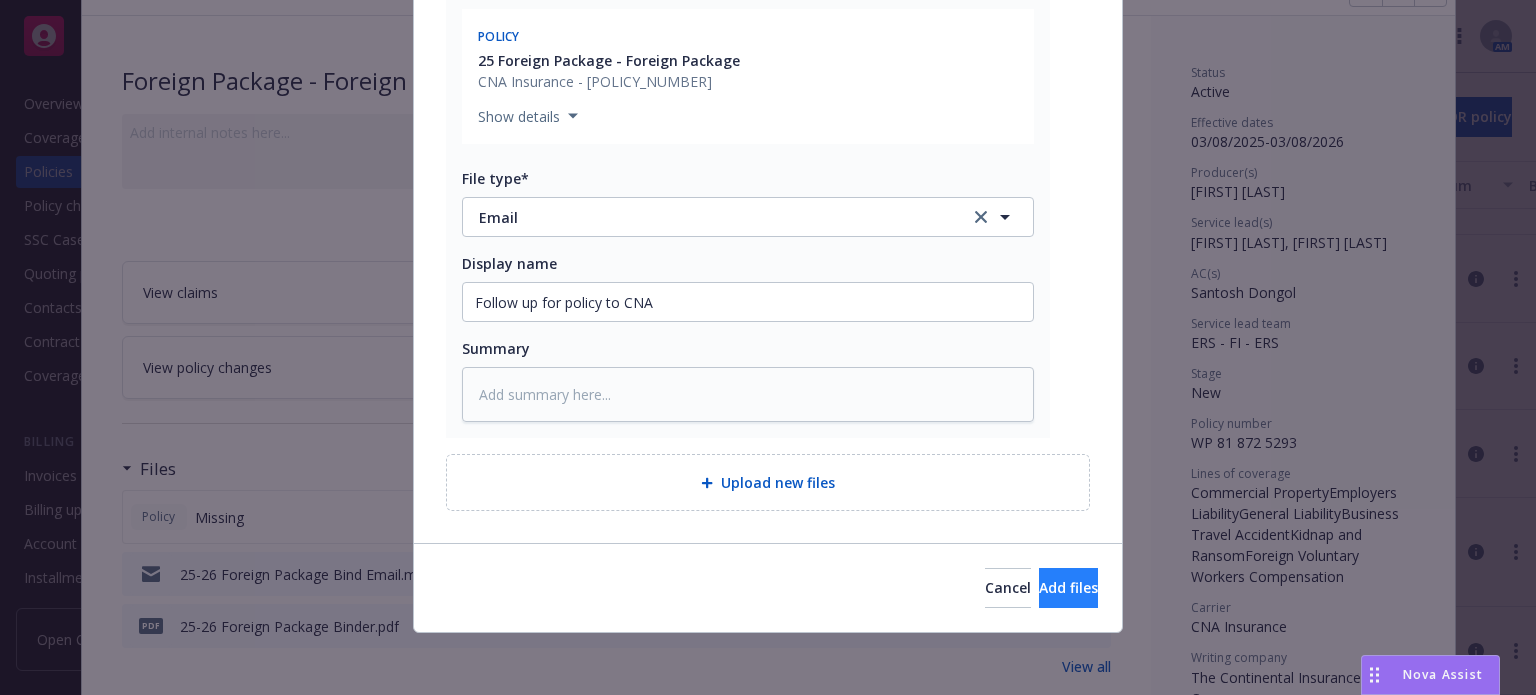 scroll, scrollTop: 316, scrollLeft: 0, axis: vertical 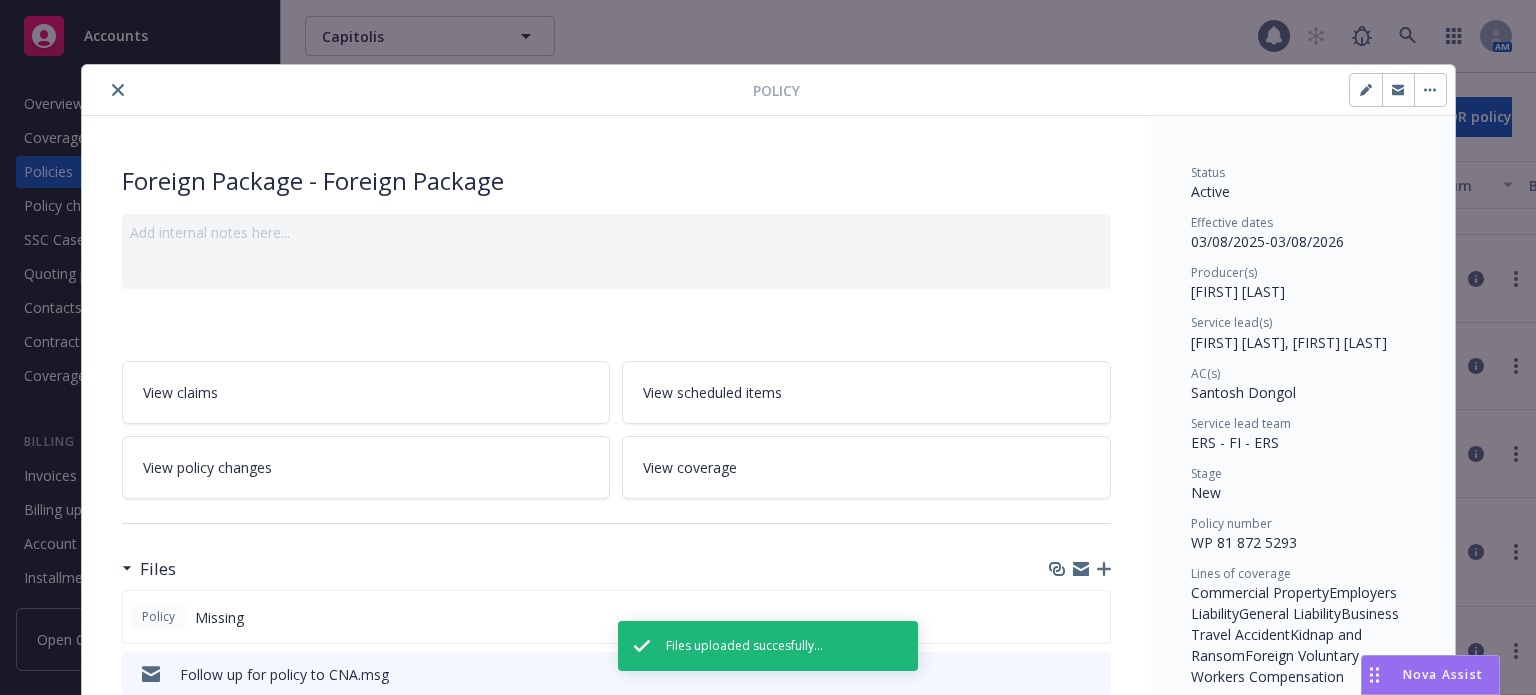 click 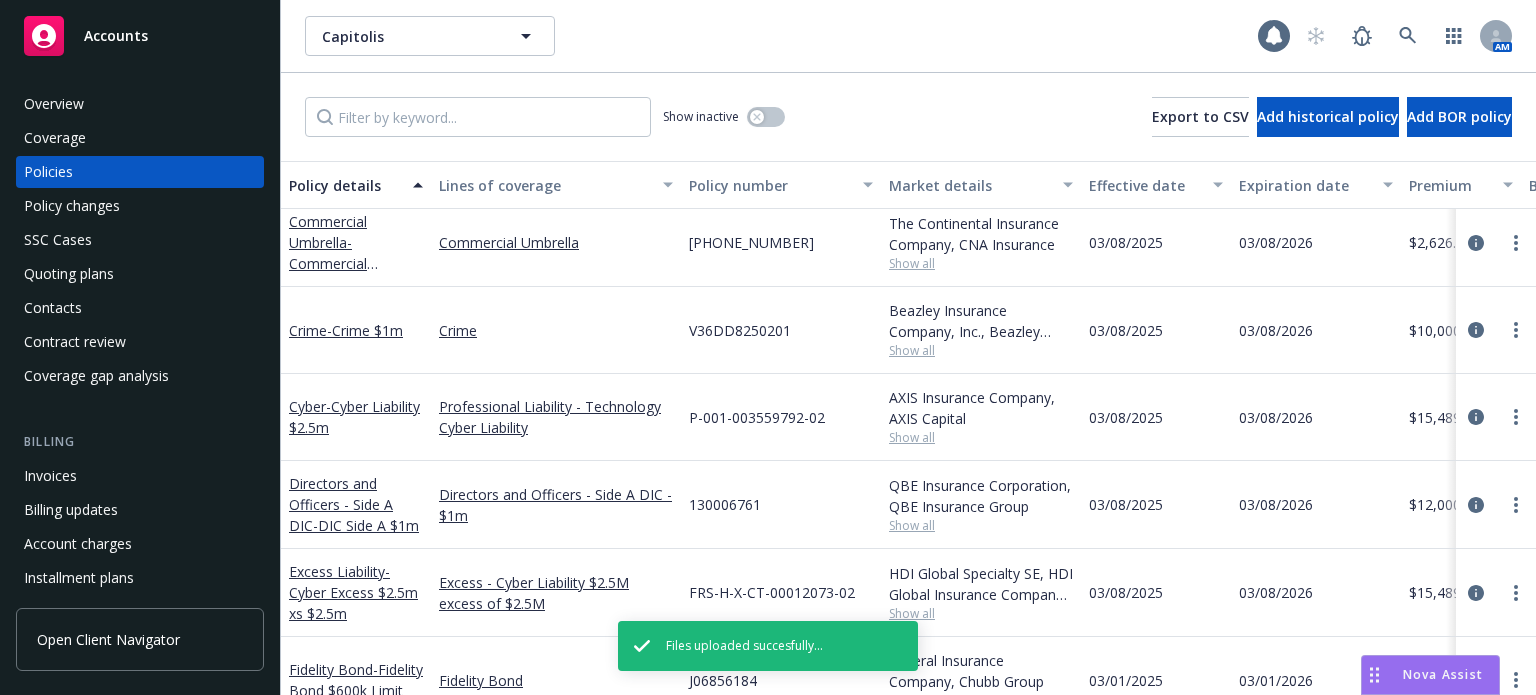scroll, scrollTop: 78, scrollLeft: 0, axis: vertical 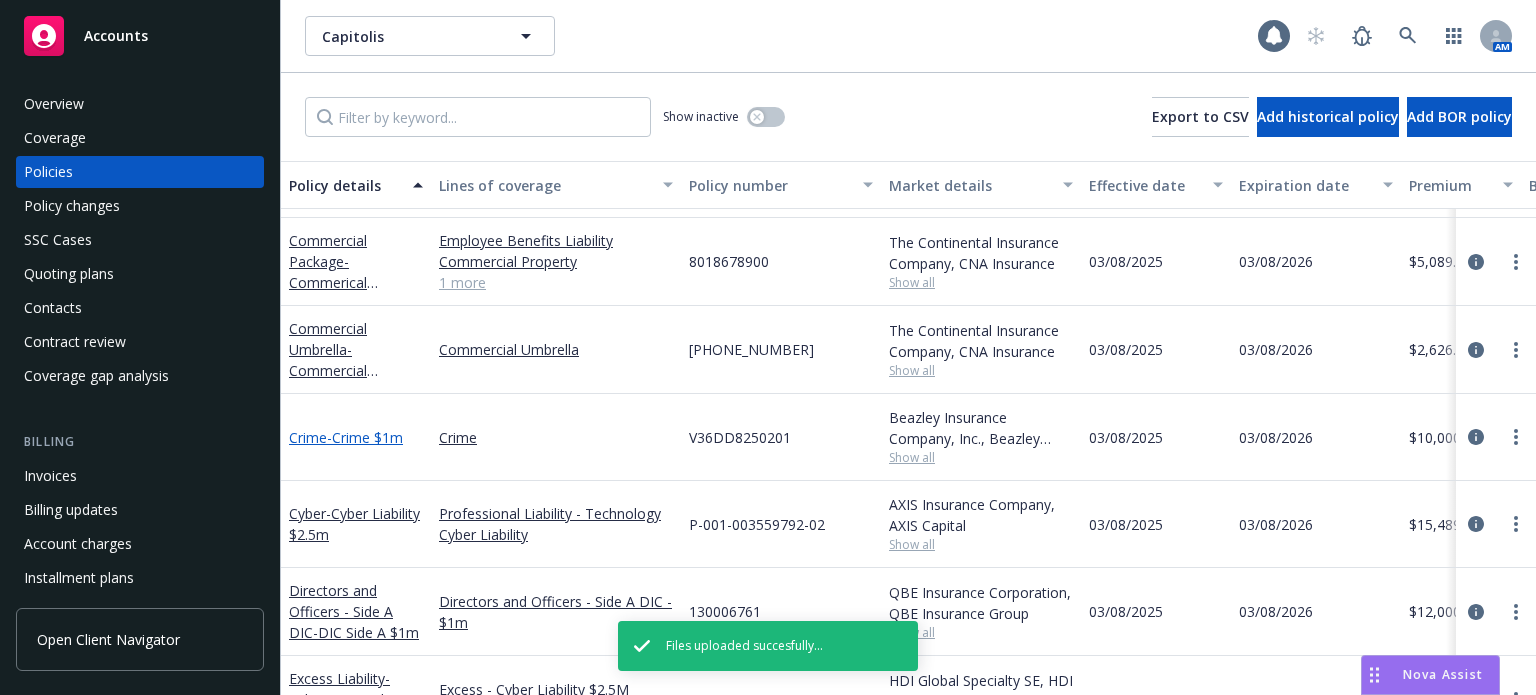 click on "-  Crime $1m" at bounding box center [365, 437] 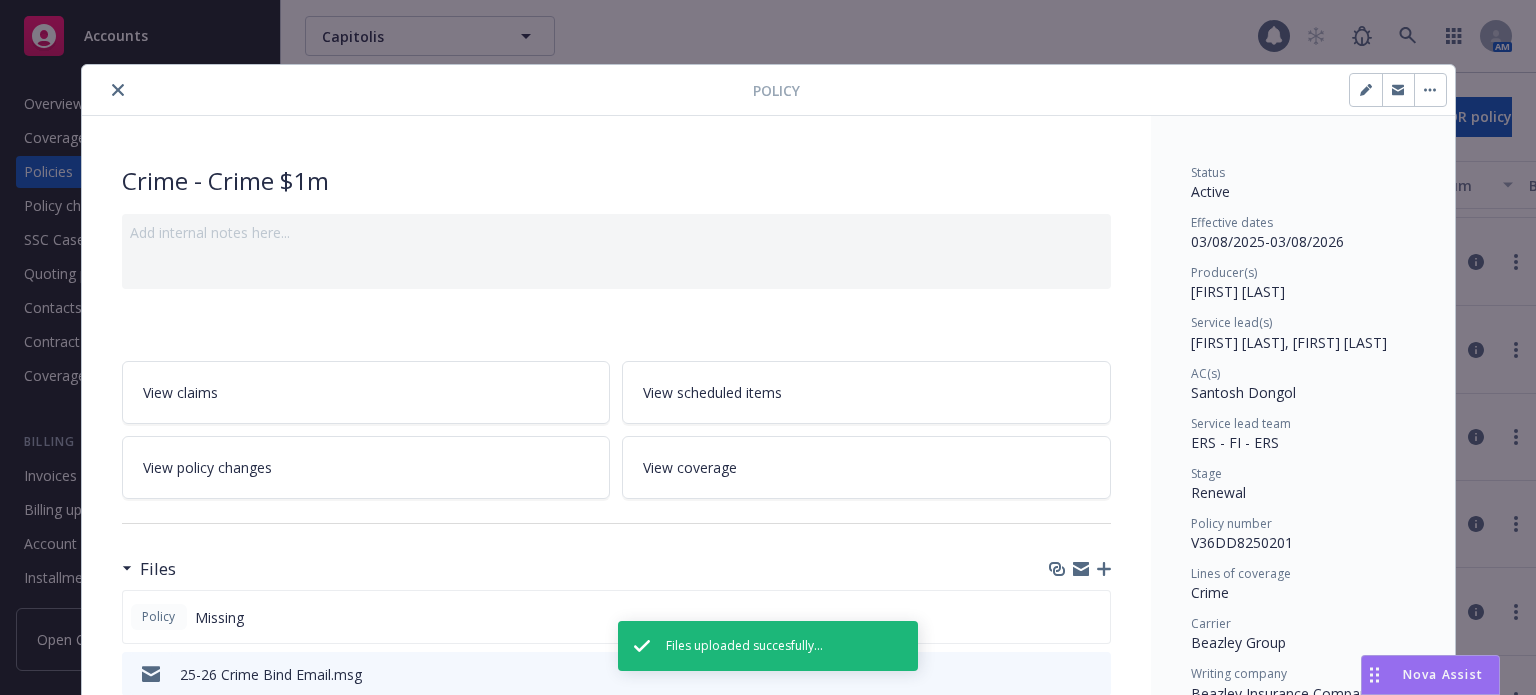 scroll, scrollTop: 200, scrollLeft: 0, axis: vertical 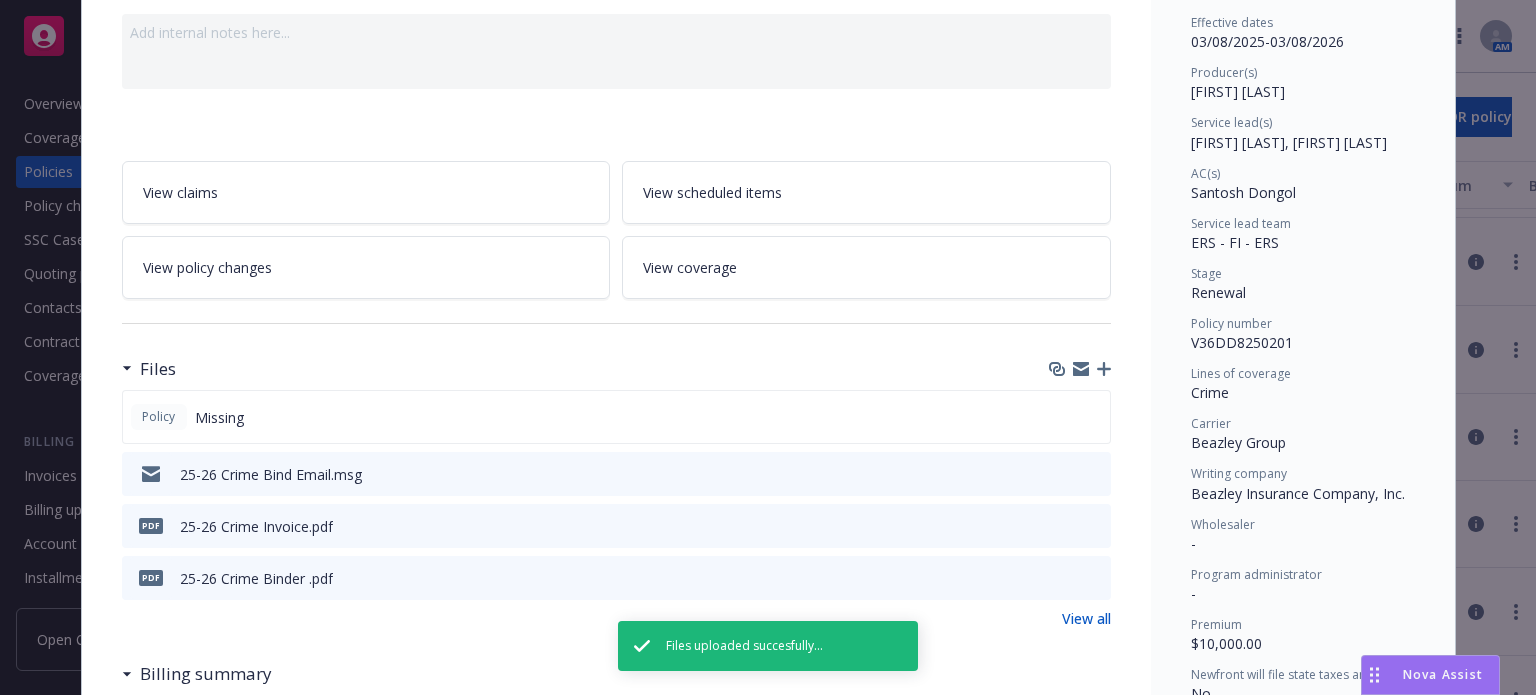 click 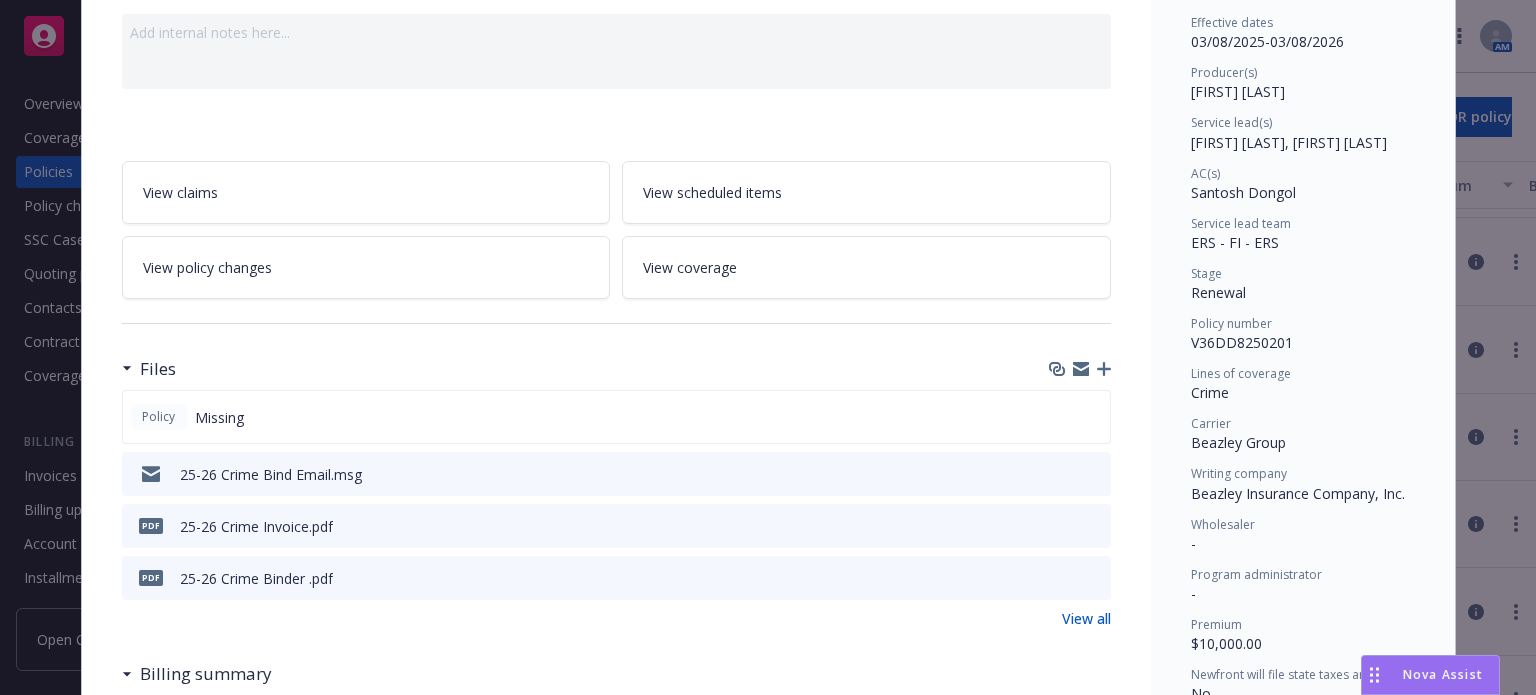 click 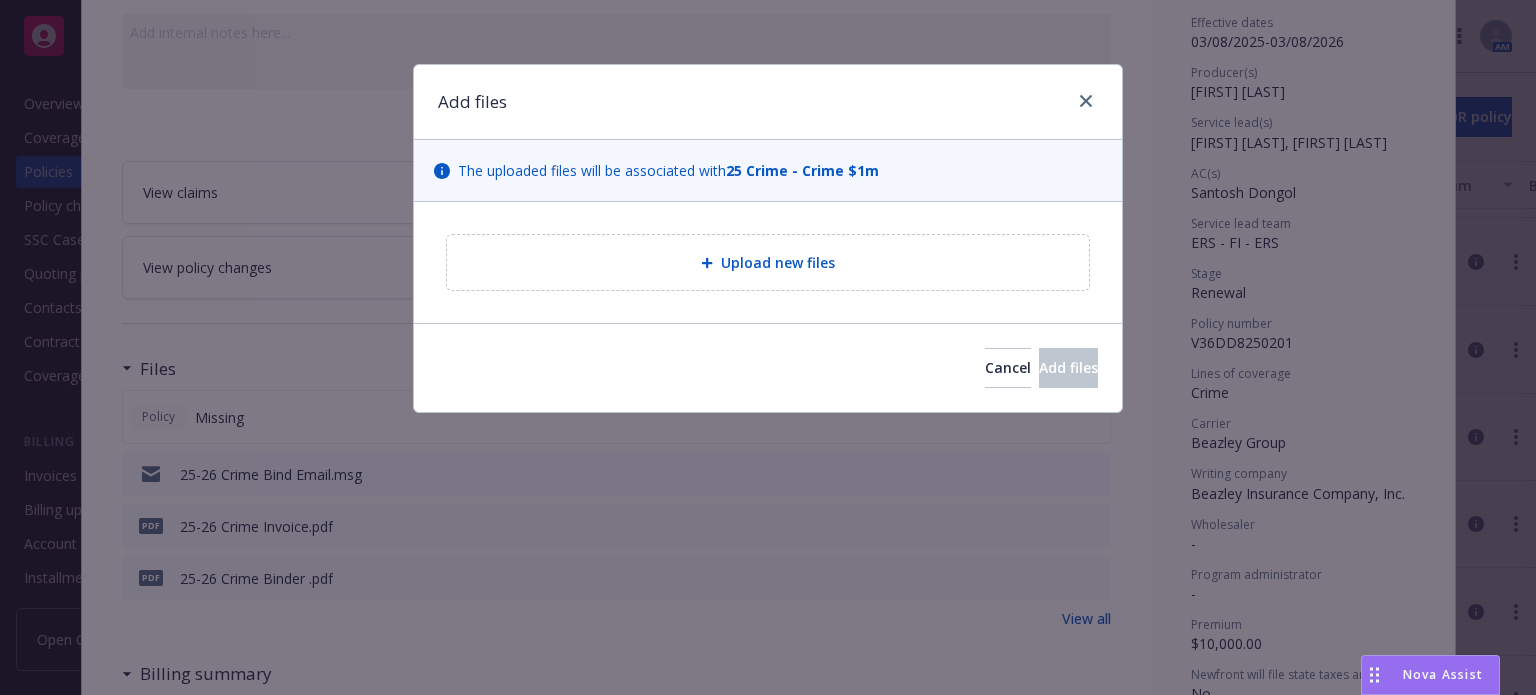 type on "x" 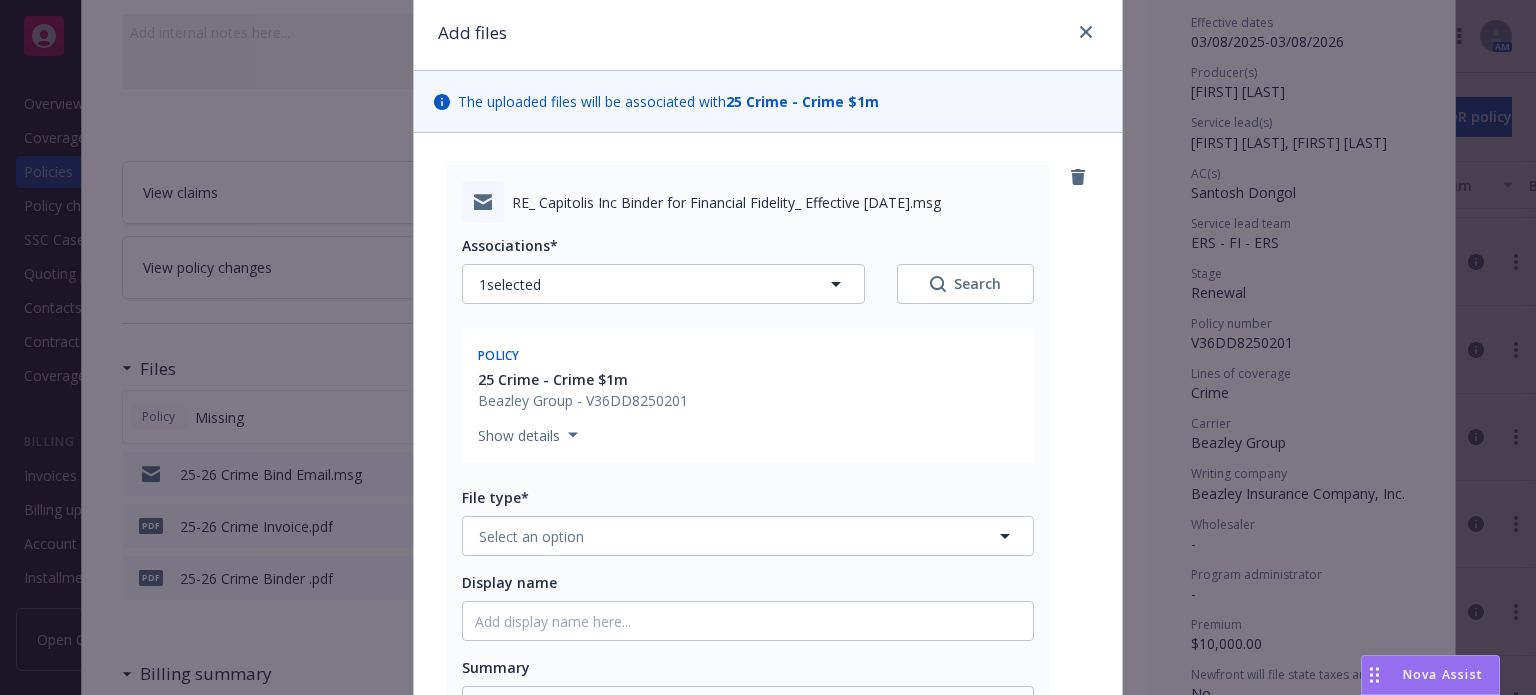 scroll, scrollTop: 100, scrollLeft: 0, axis: vertical 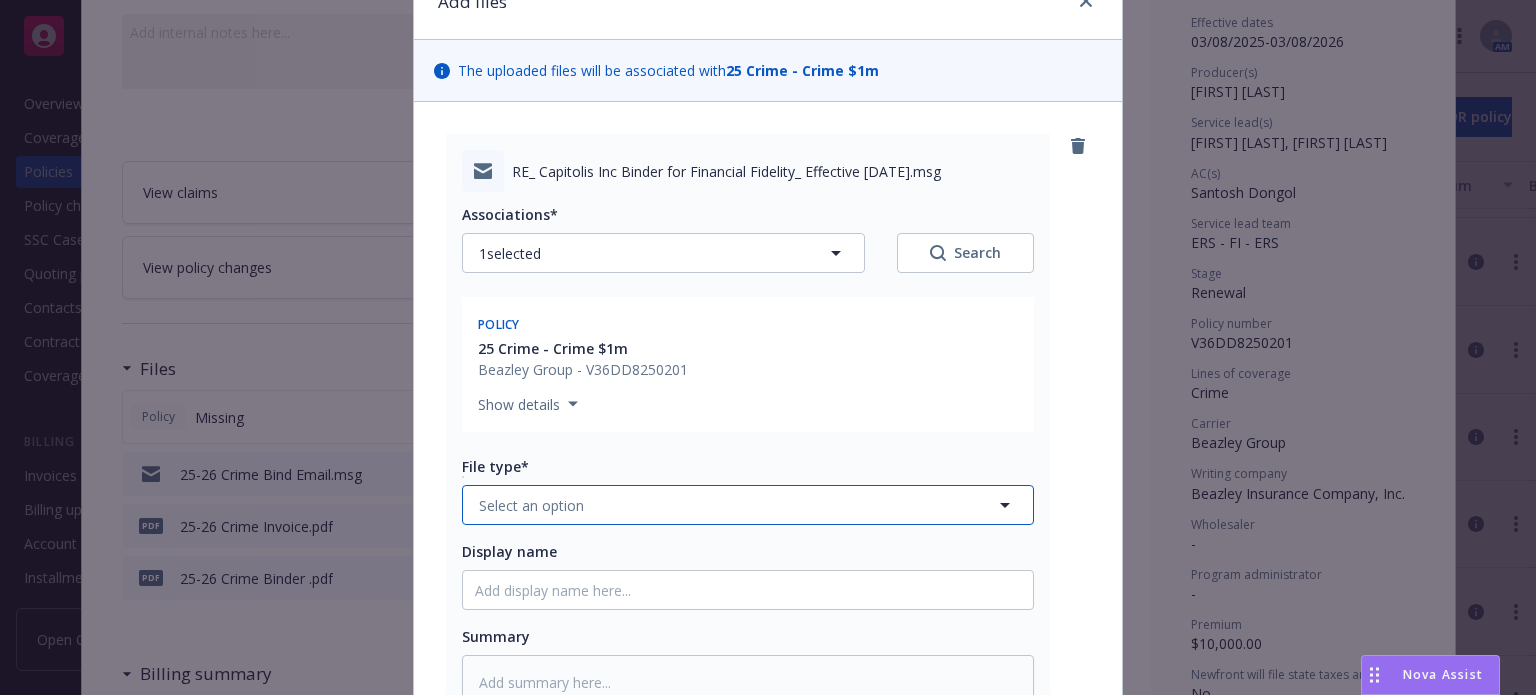 click on "Select an option" at bounding box center [531, 505] 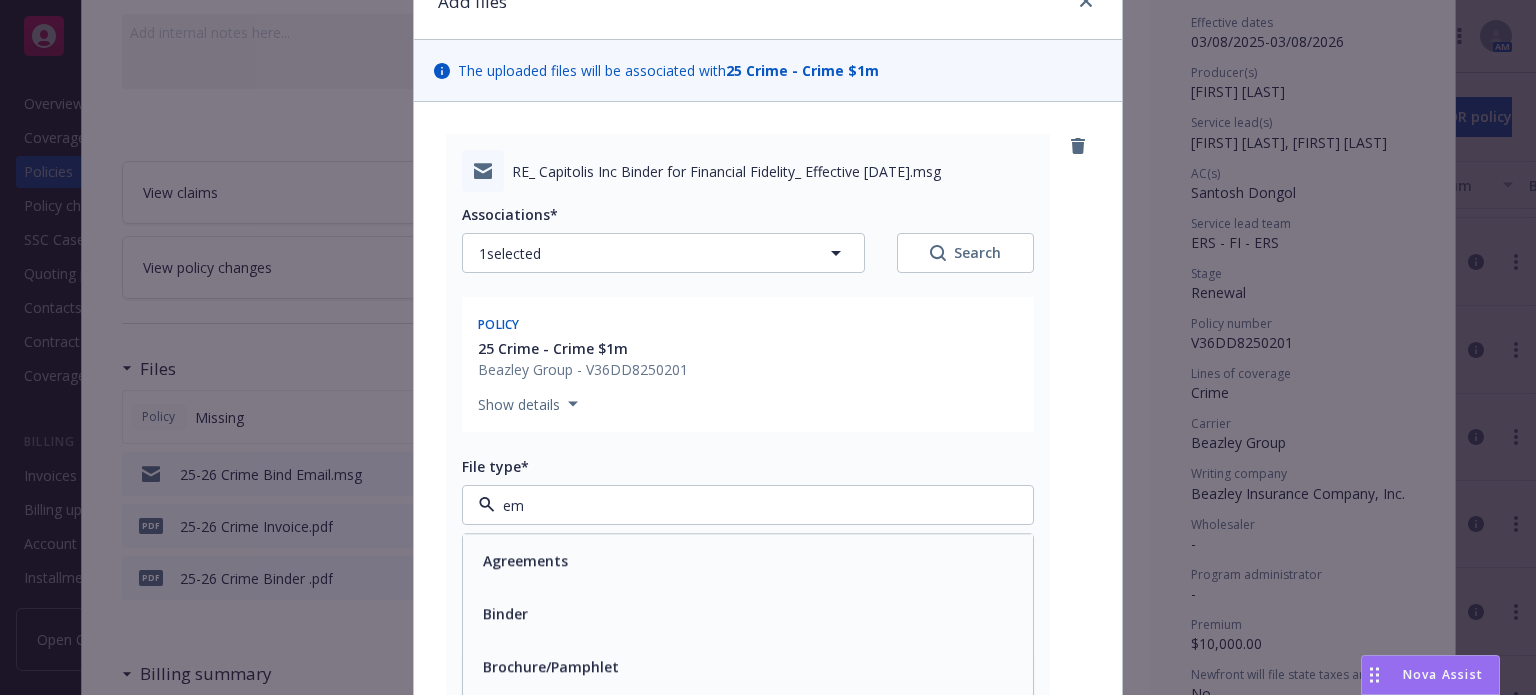 type on "ema" 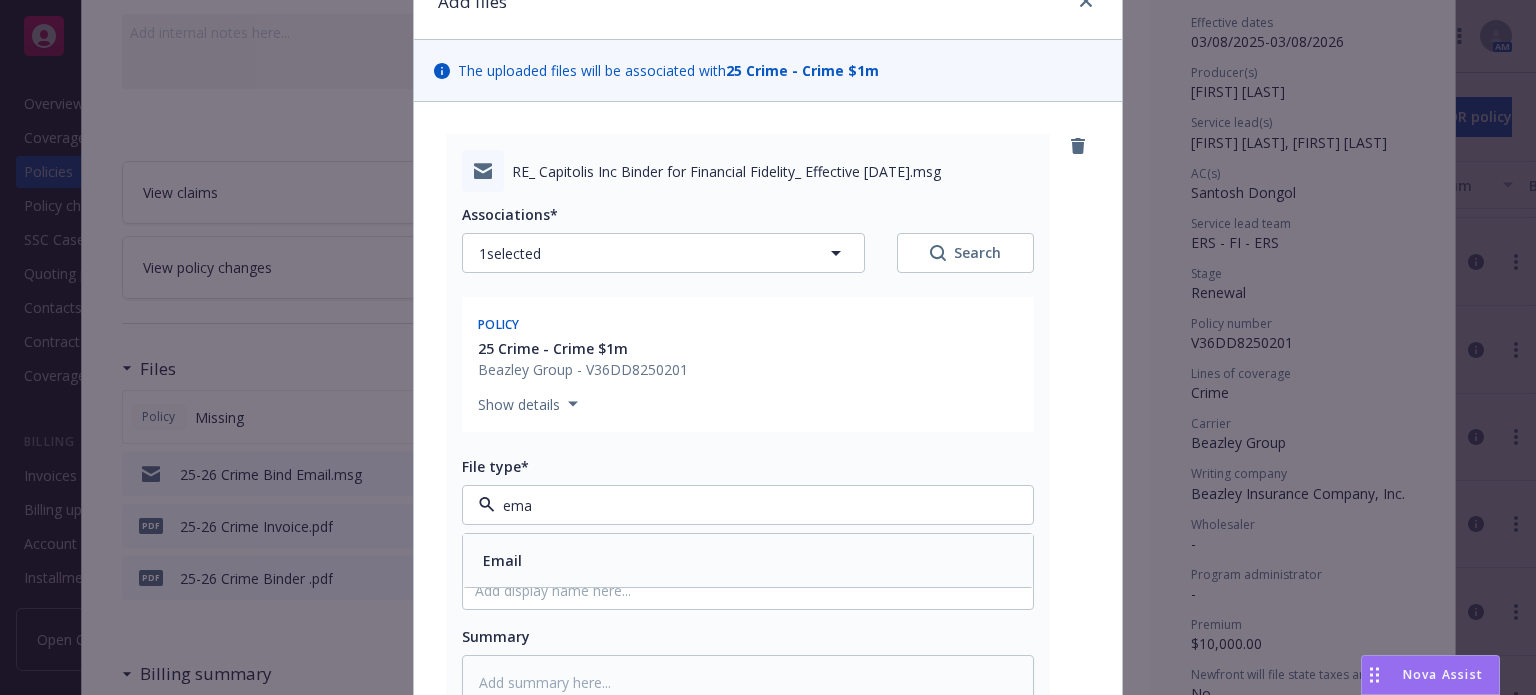 click on "Email" at bounding box center [748, 560] 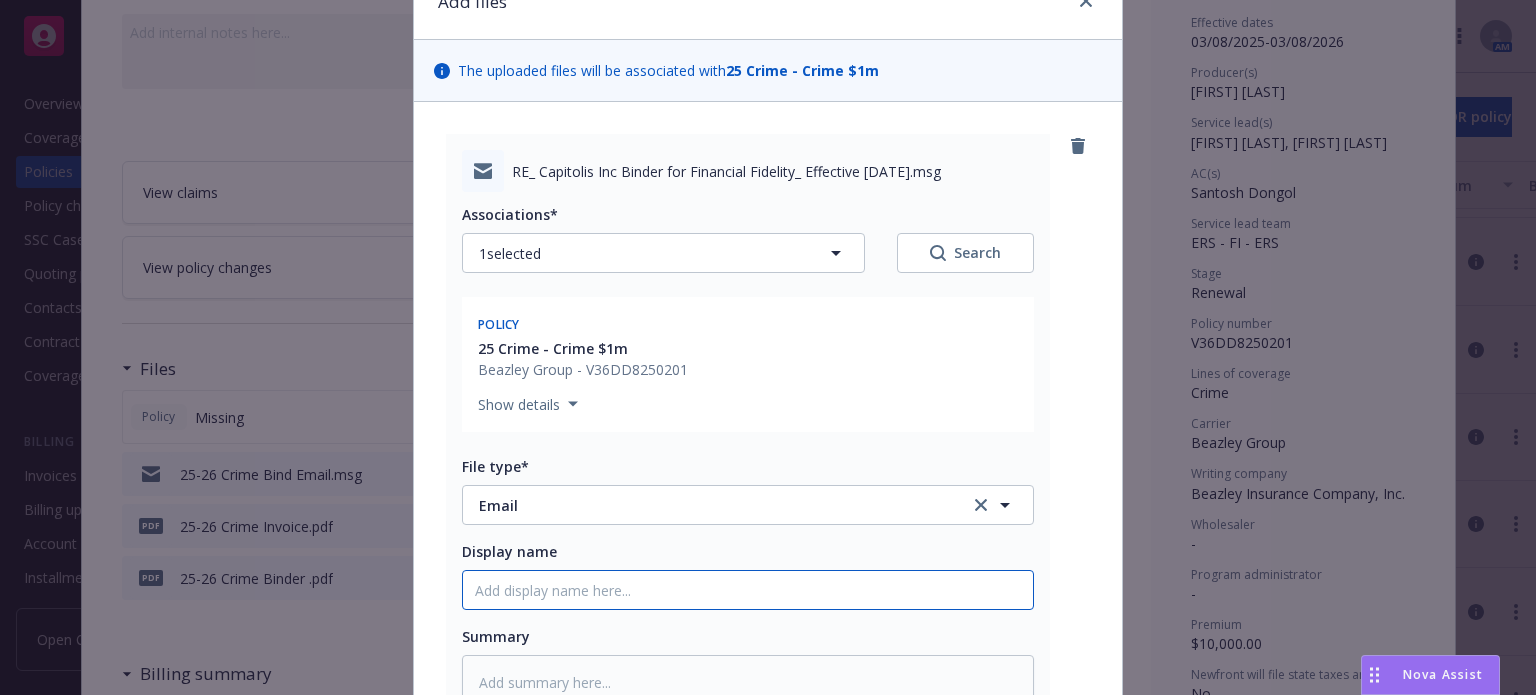 click on "Display name" at bounding box center [748, 590] 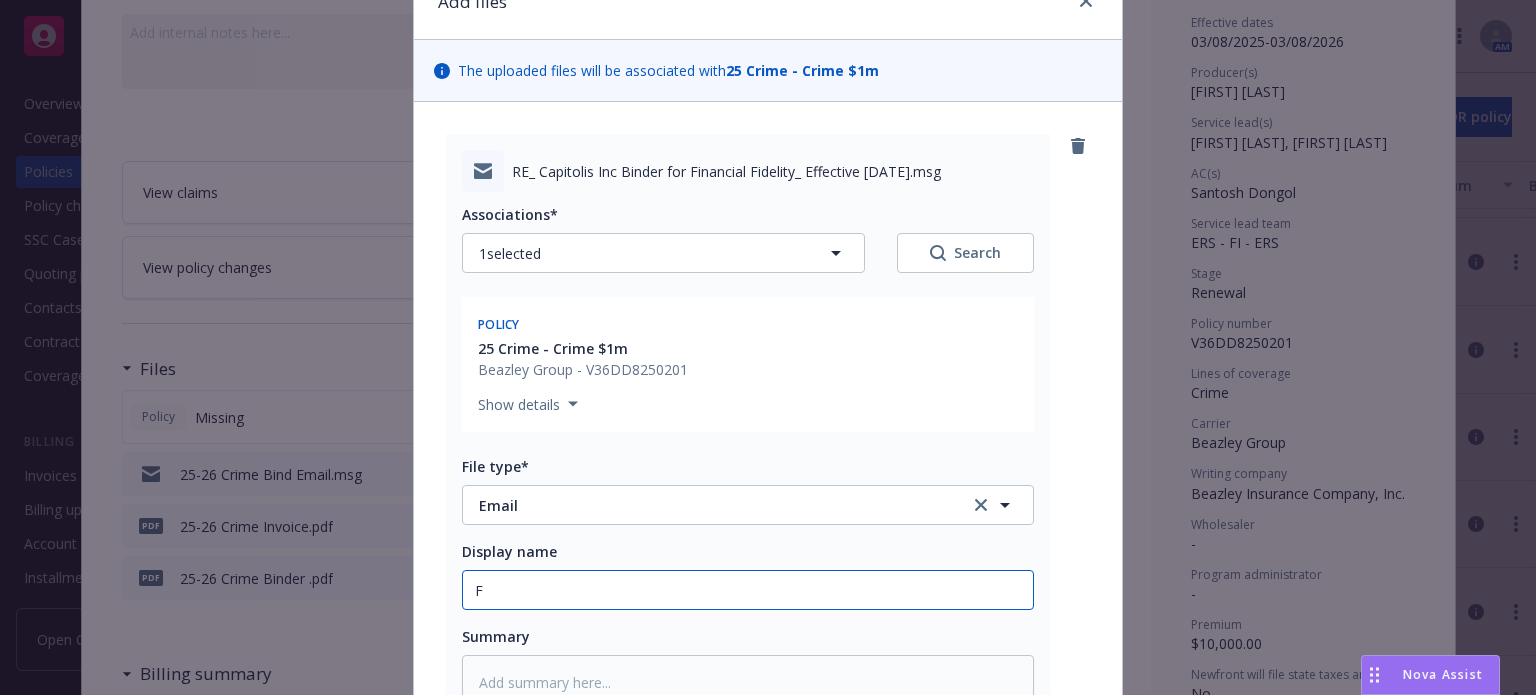 type on "x" 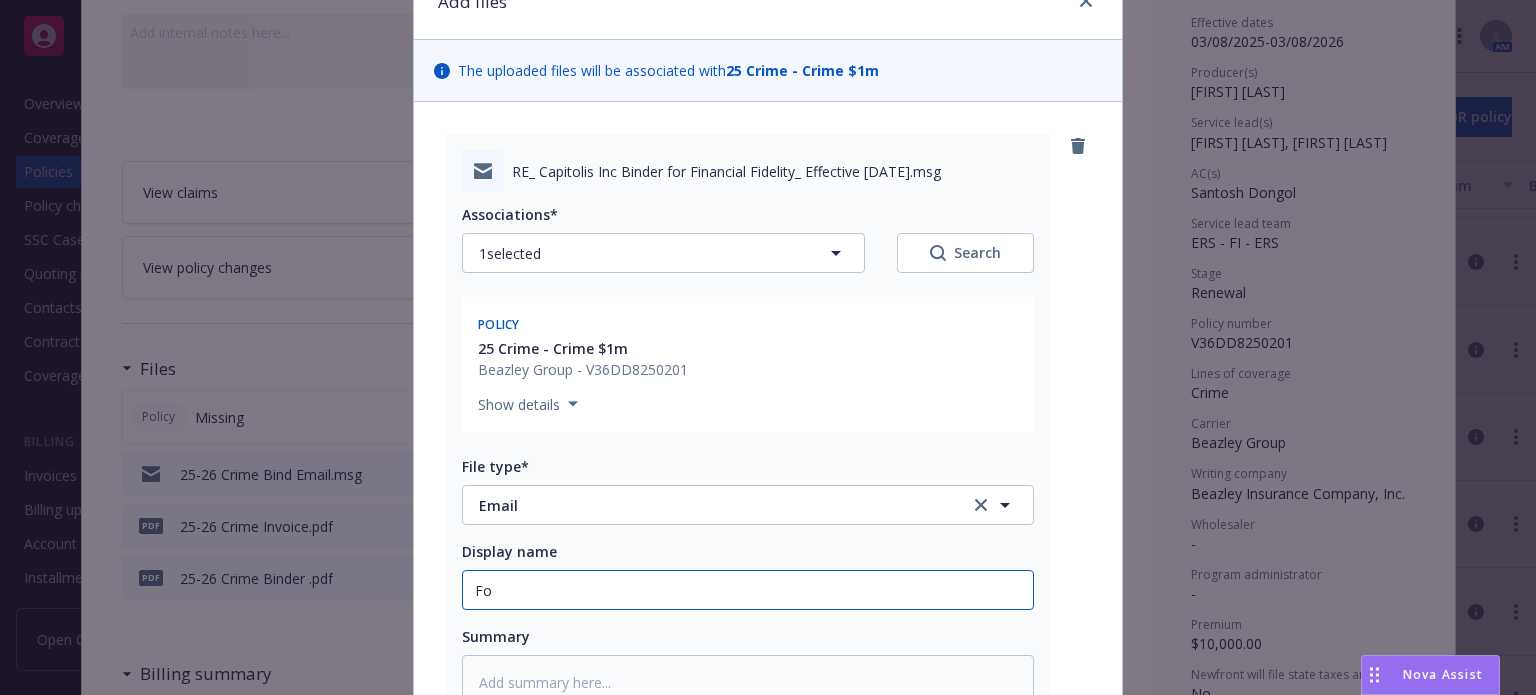 type on "x" 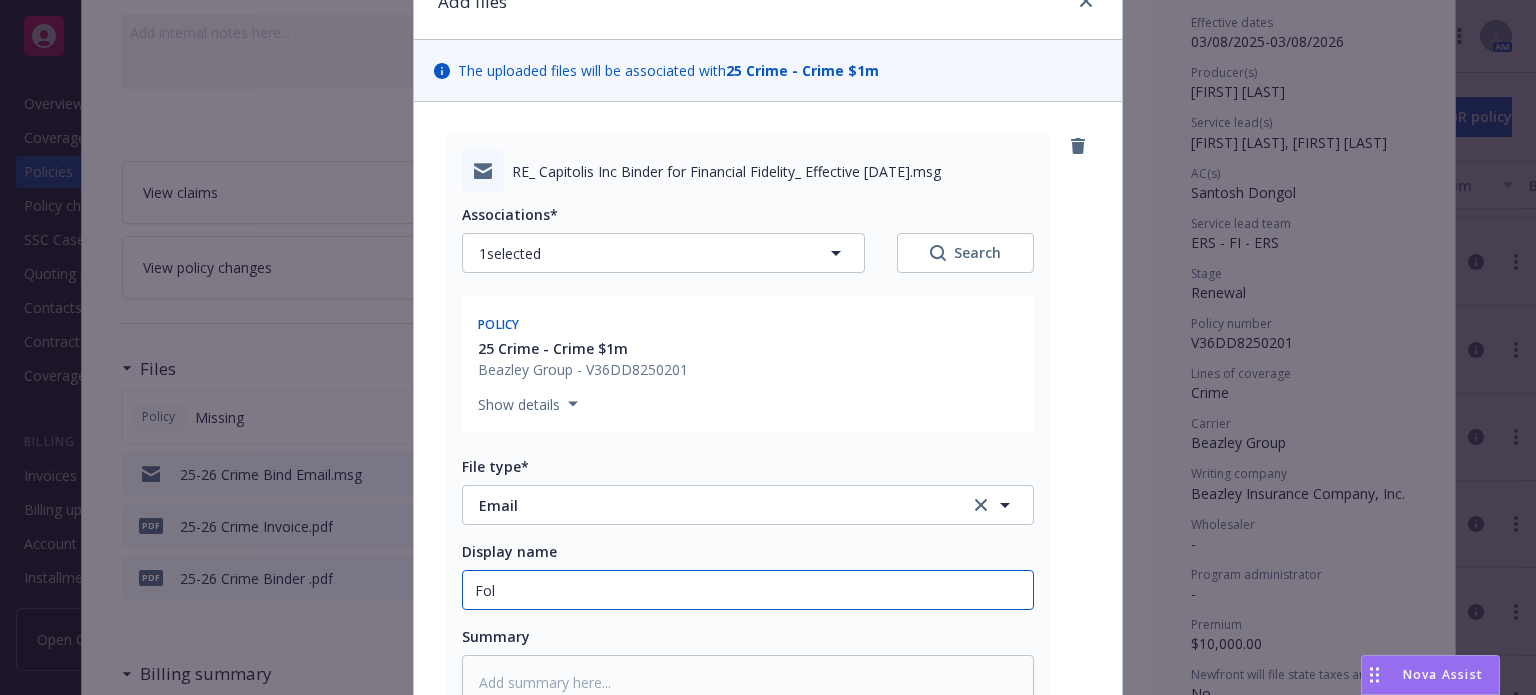 type on "x" 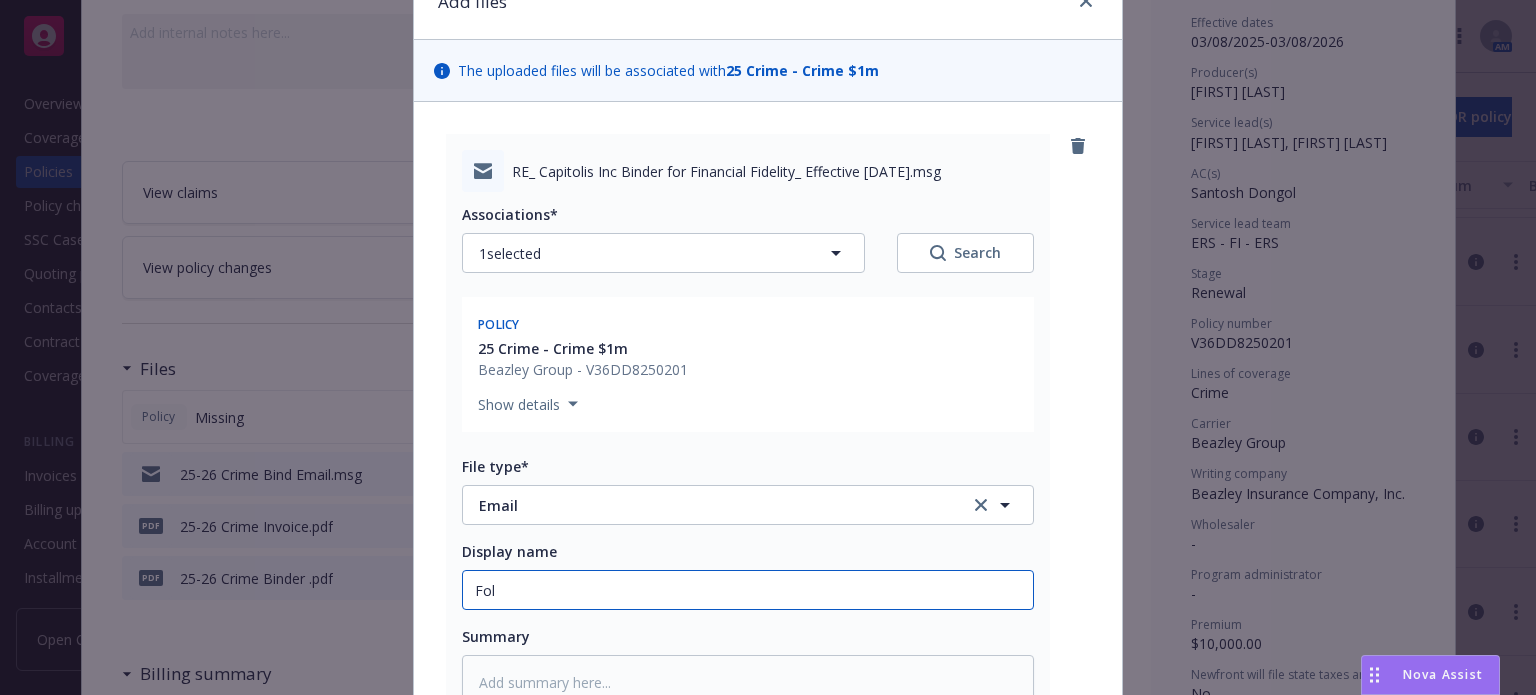 type on "Fol," 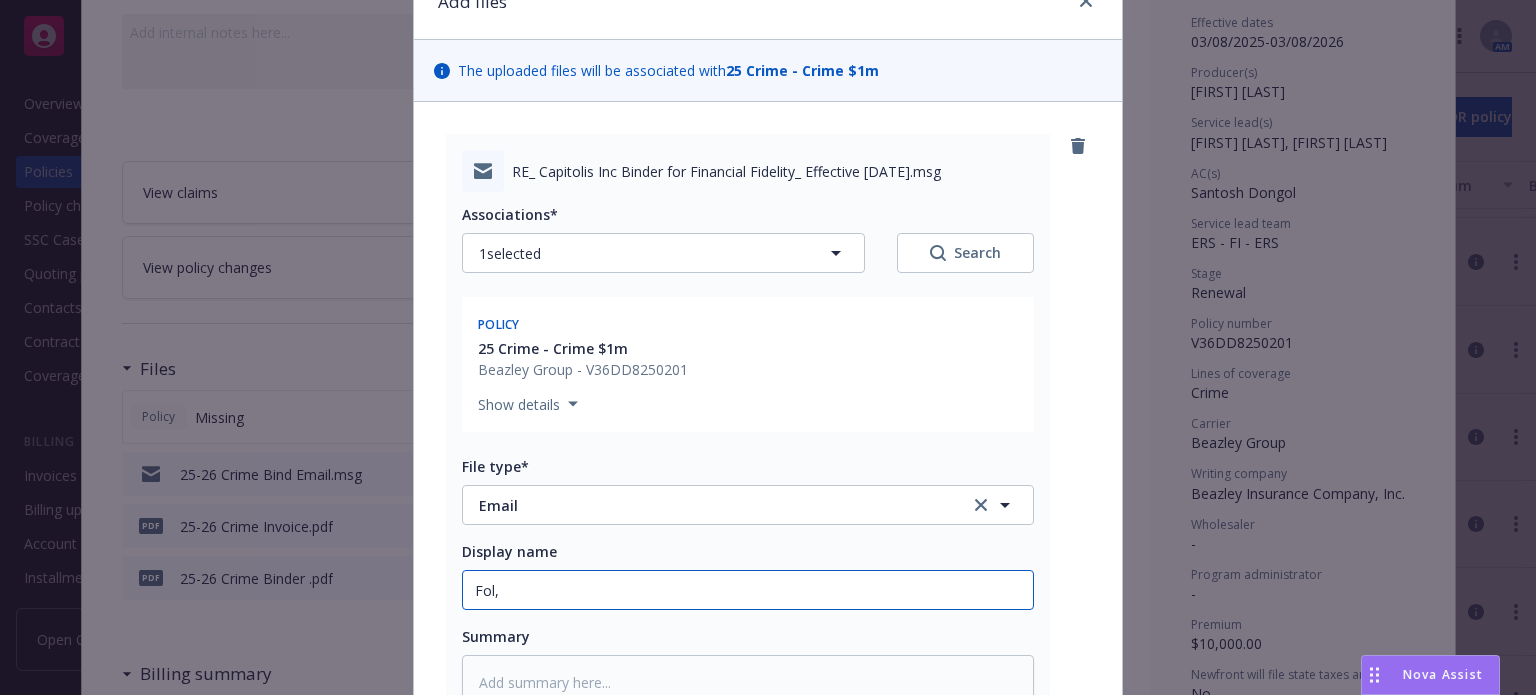 type on "x" 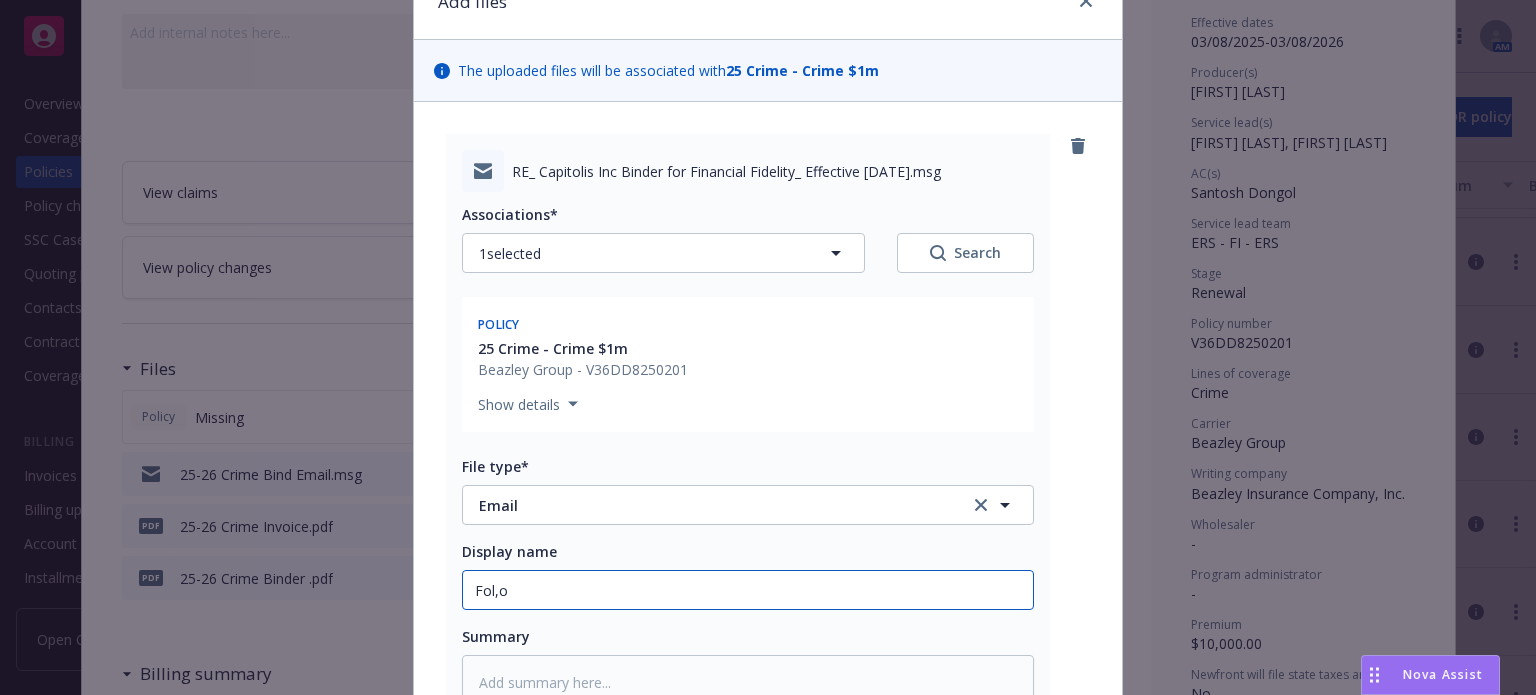 type on "Fol,ow" 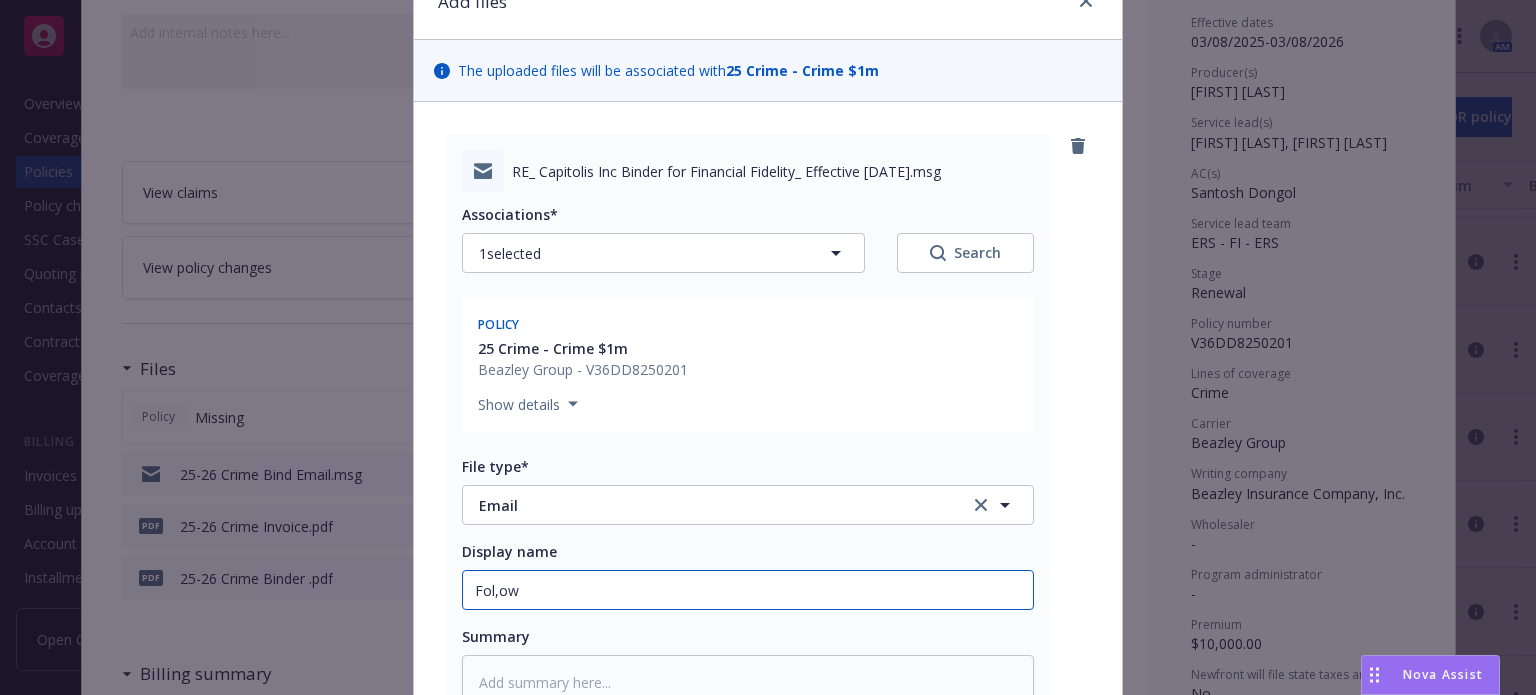 type on "x" 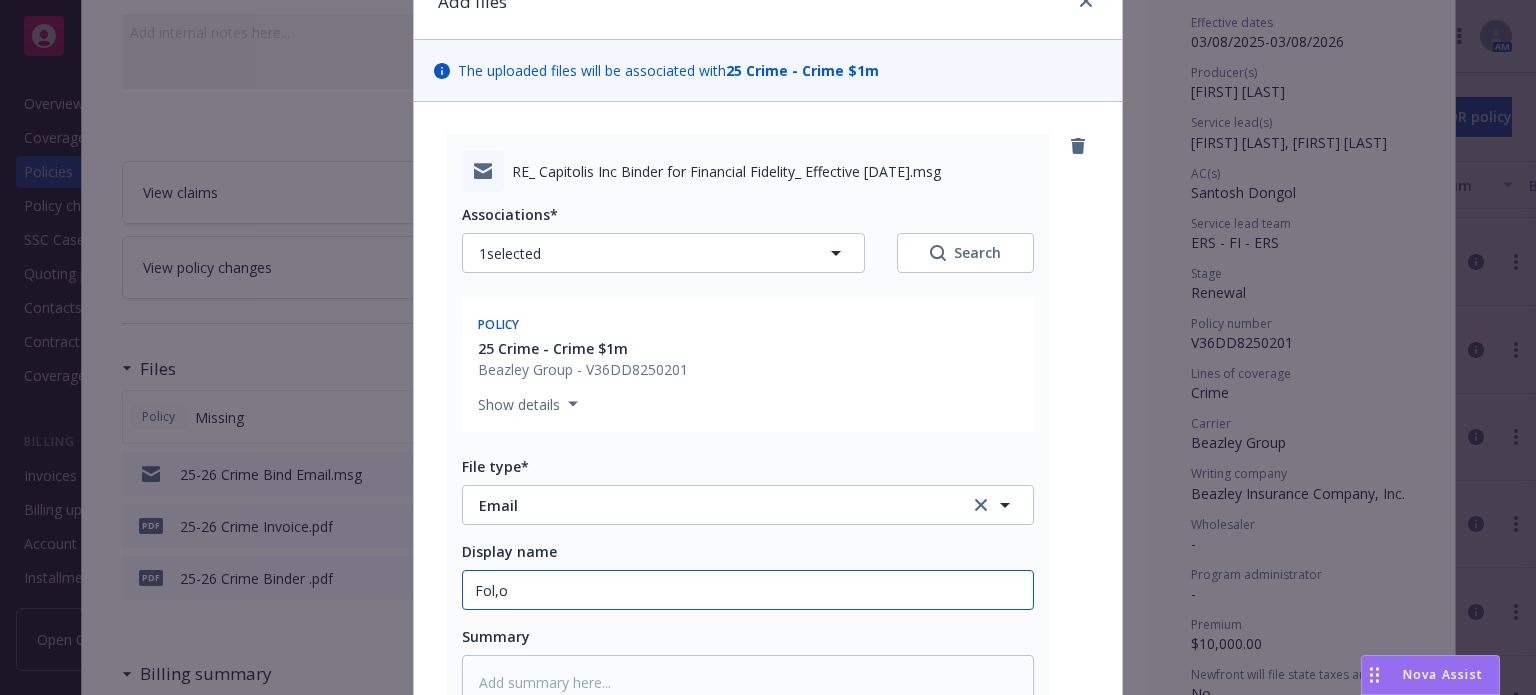 type on "x" 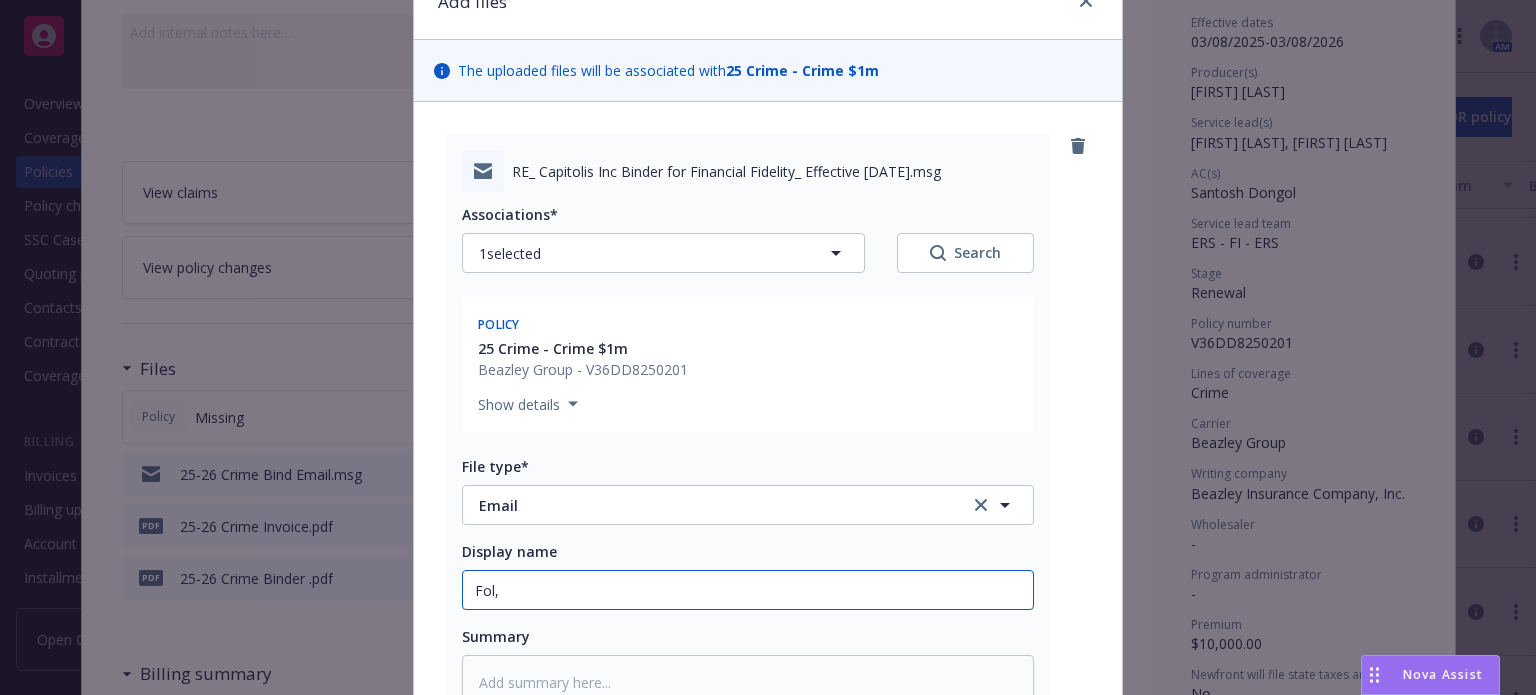 type on "x" 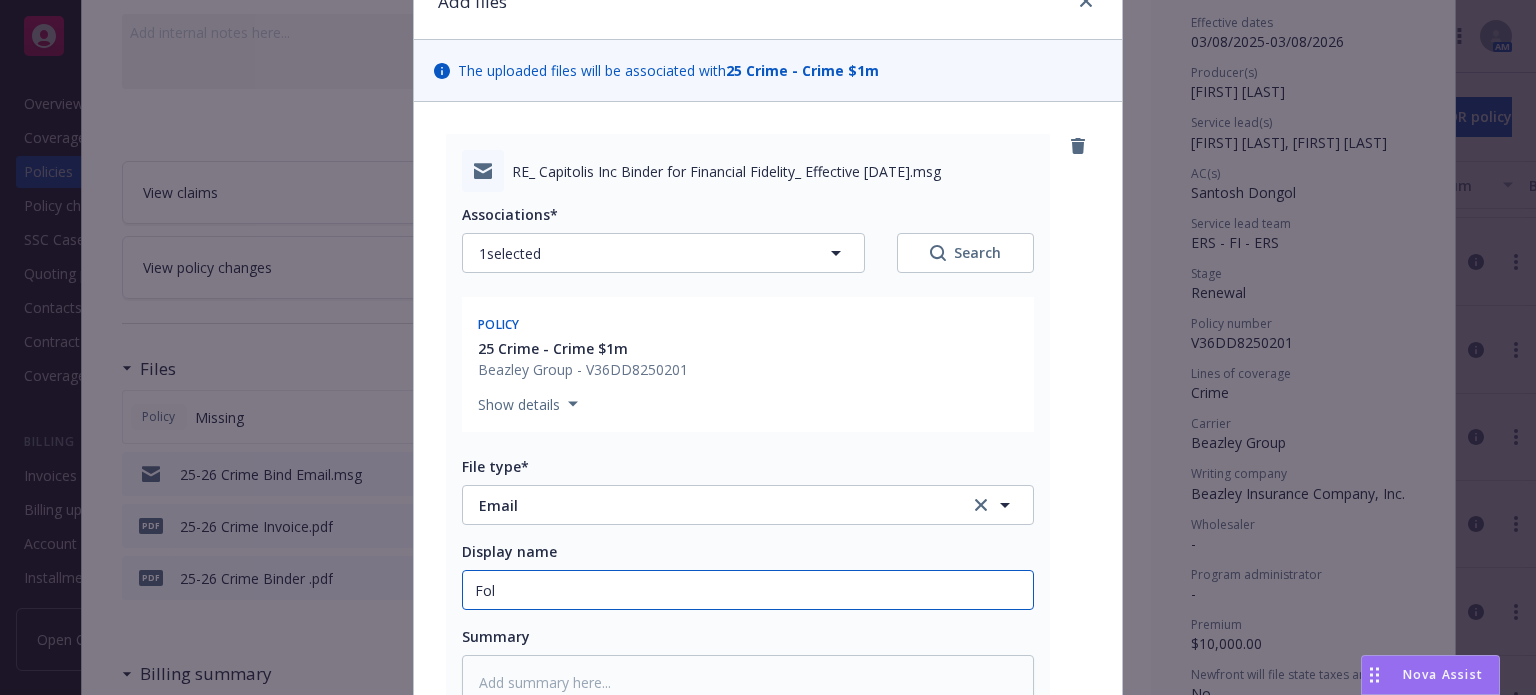 type on "x" 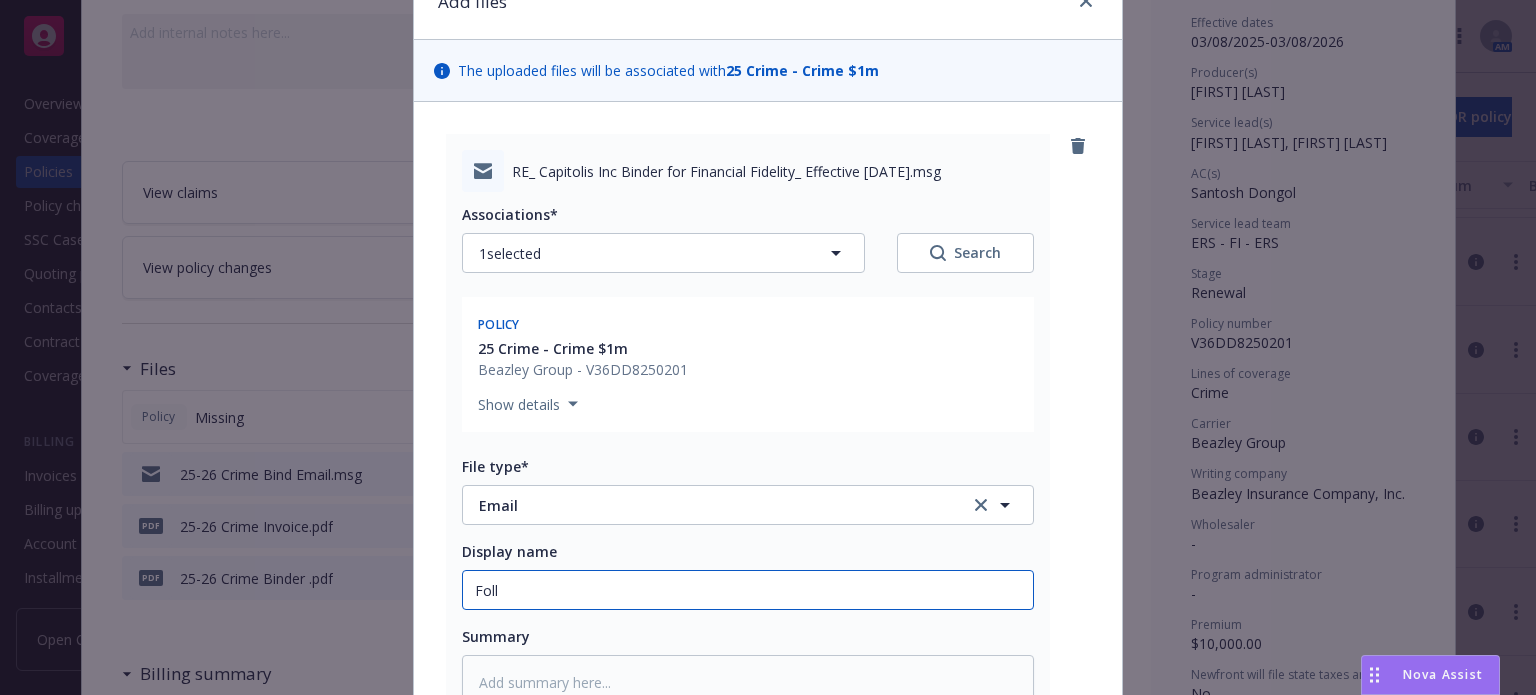 type on "x" 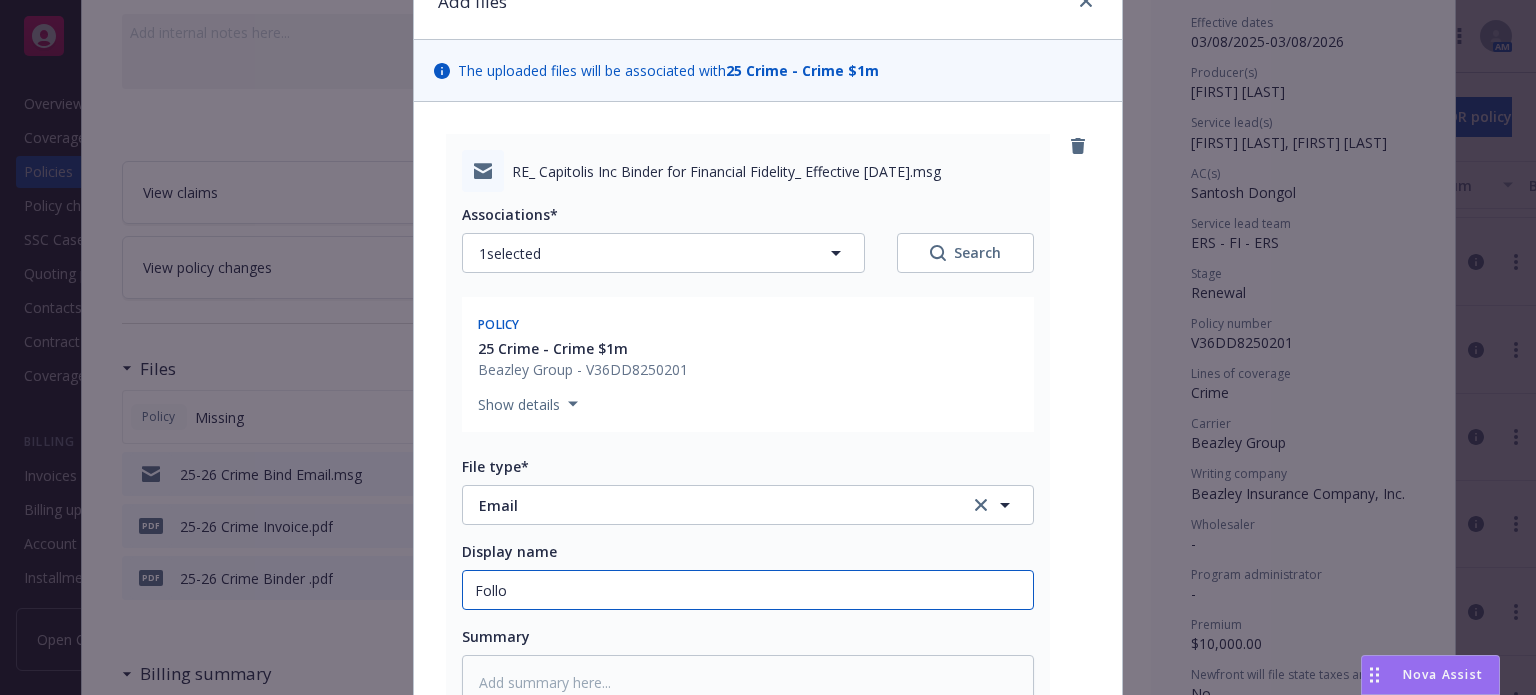 type on "x" 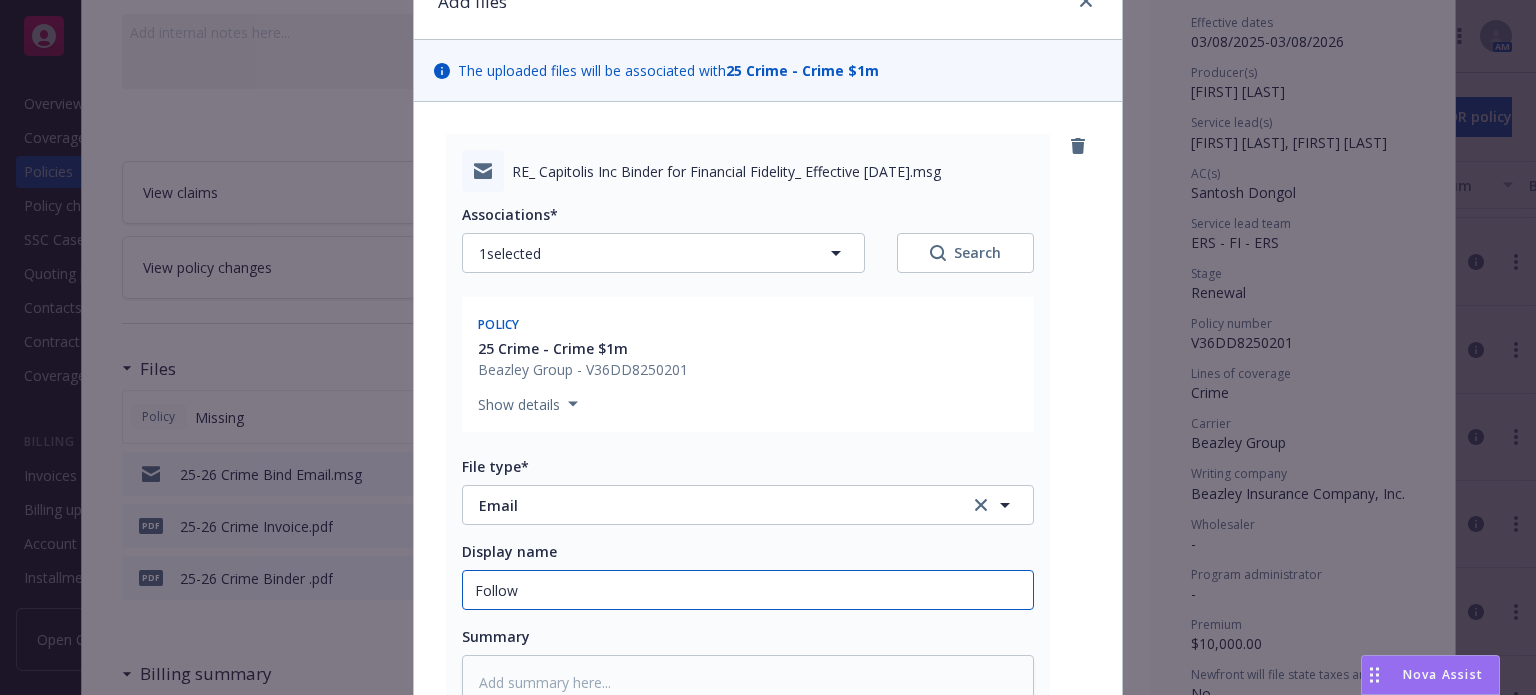 type on "x" 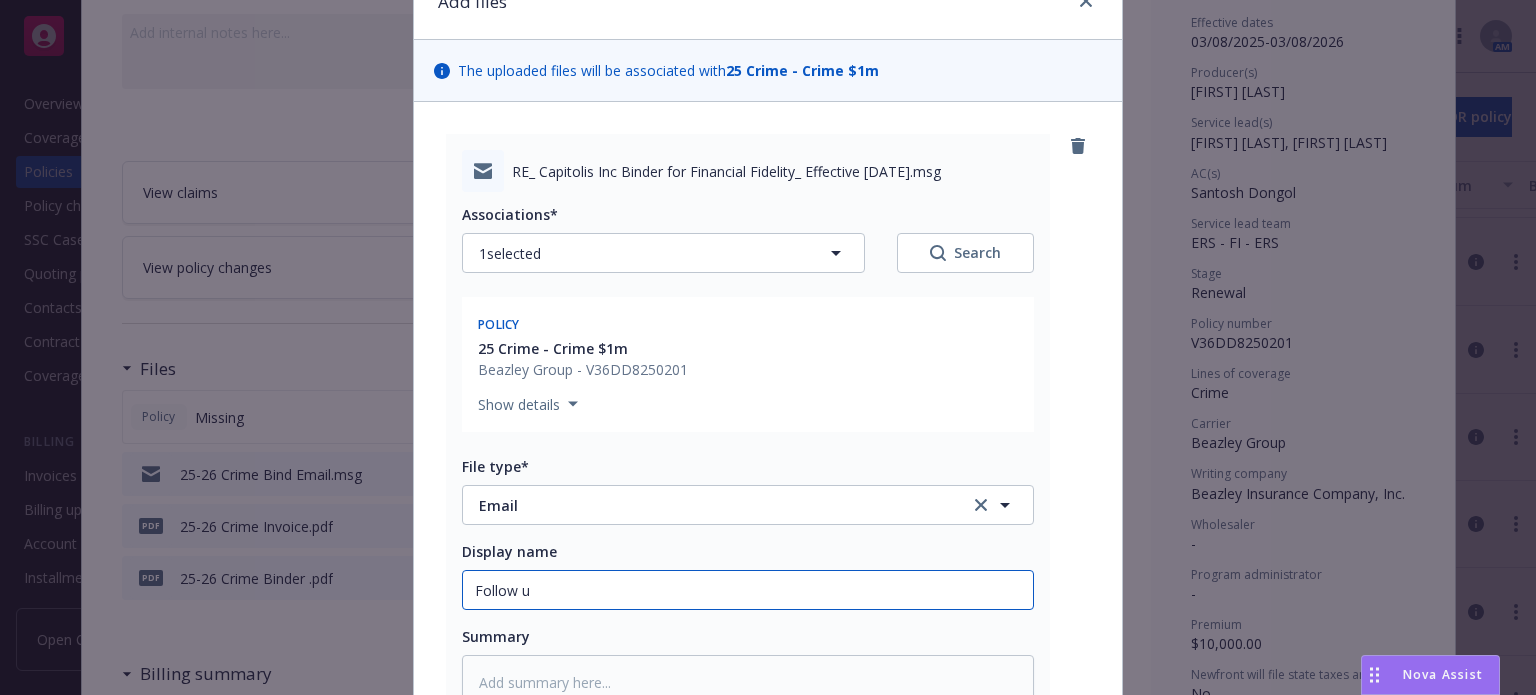 type on "x" 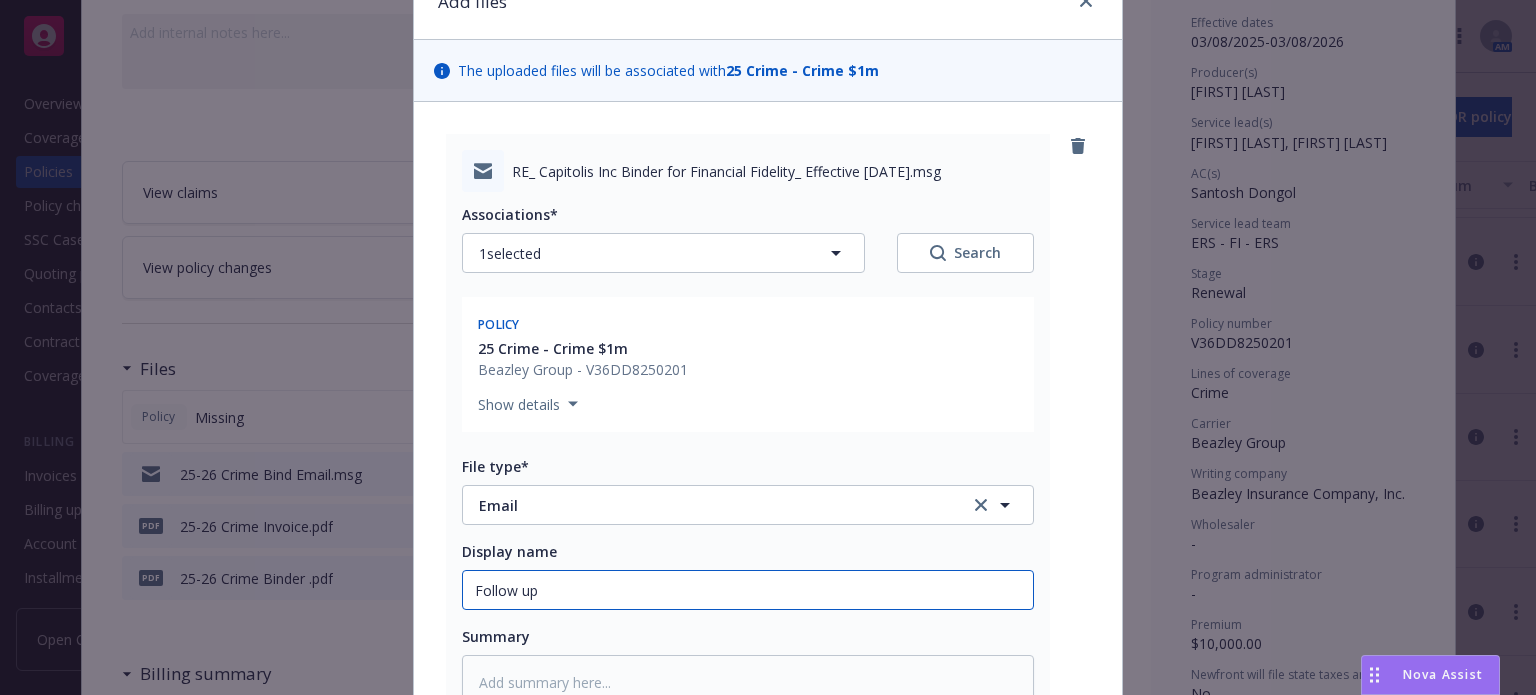 type on "x" 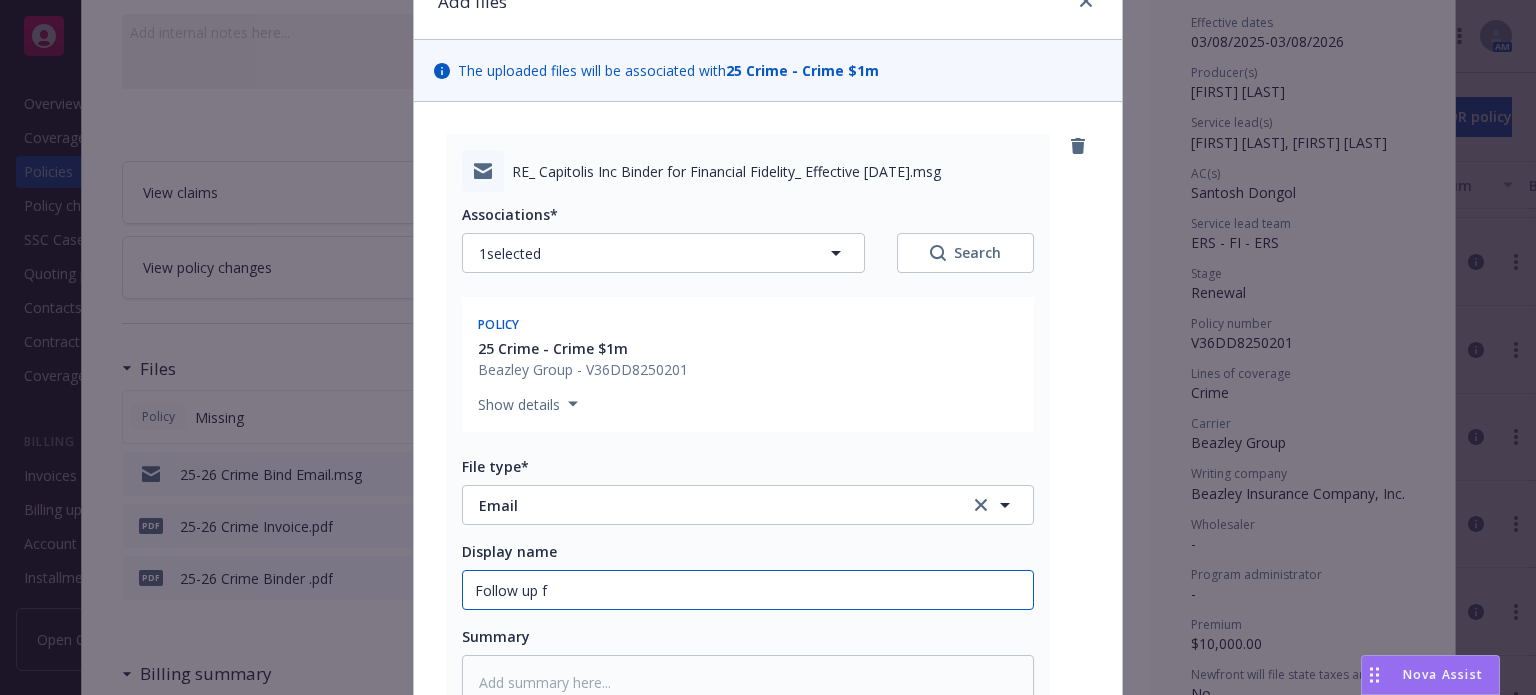 type on "x" 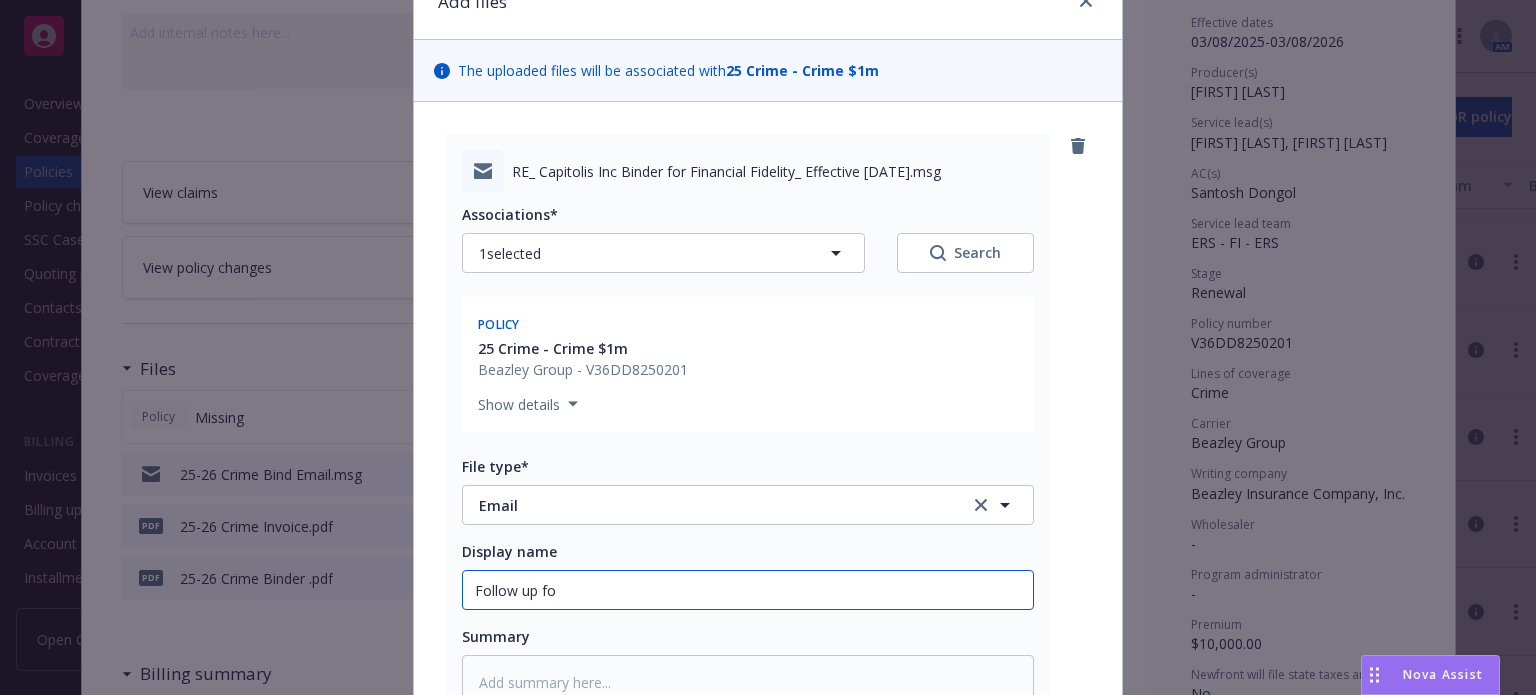 type on "x" 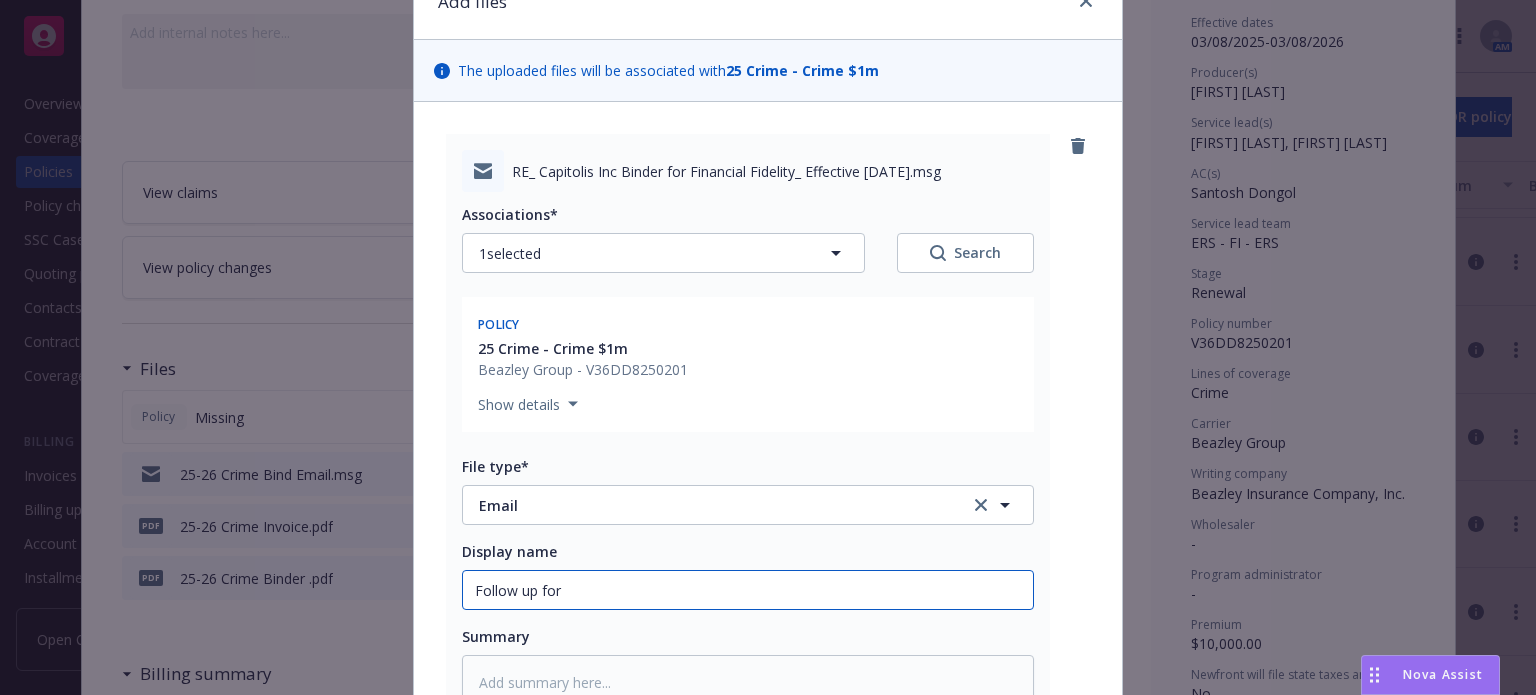 type on "x" 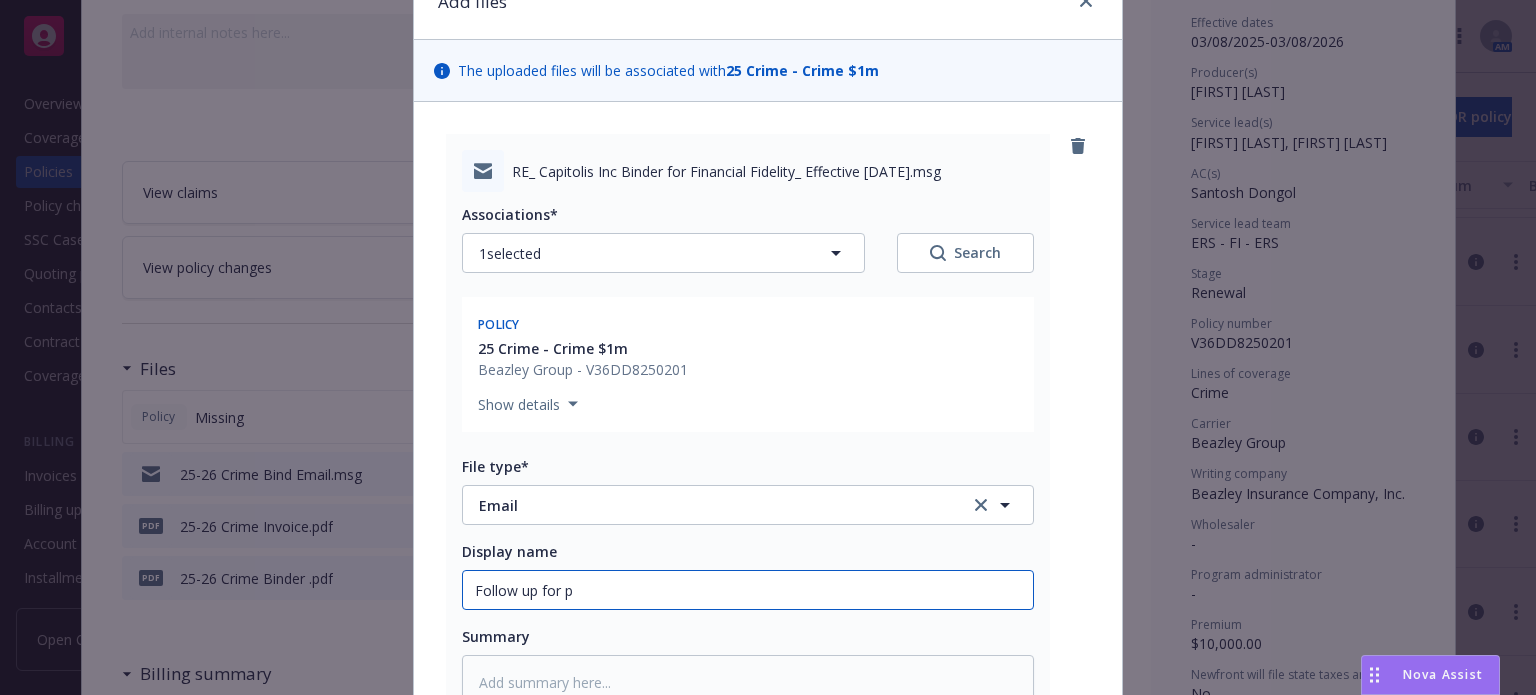 type on "x" 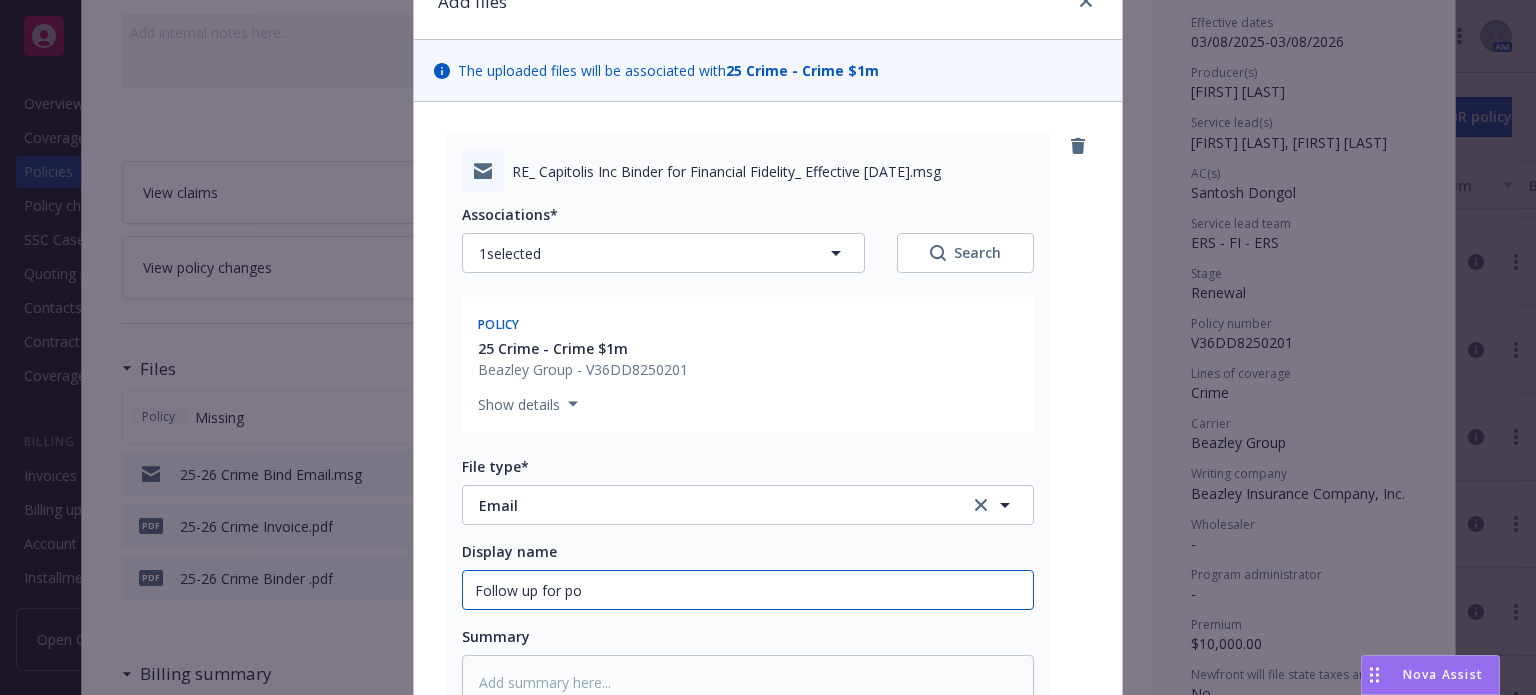 type on "x" 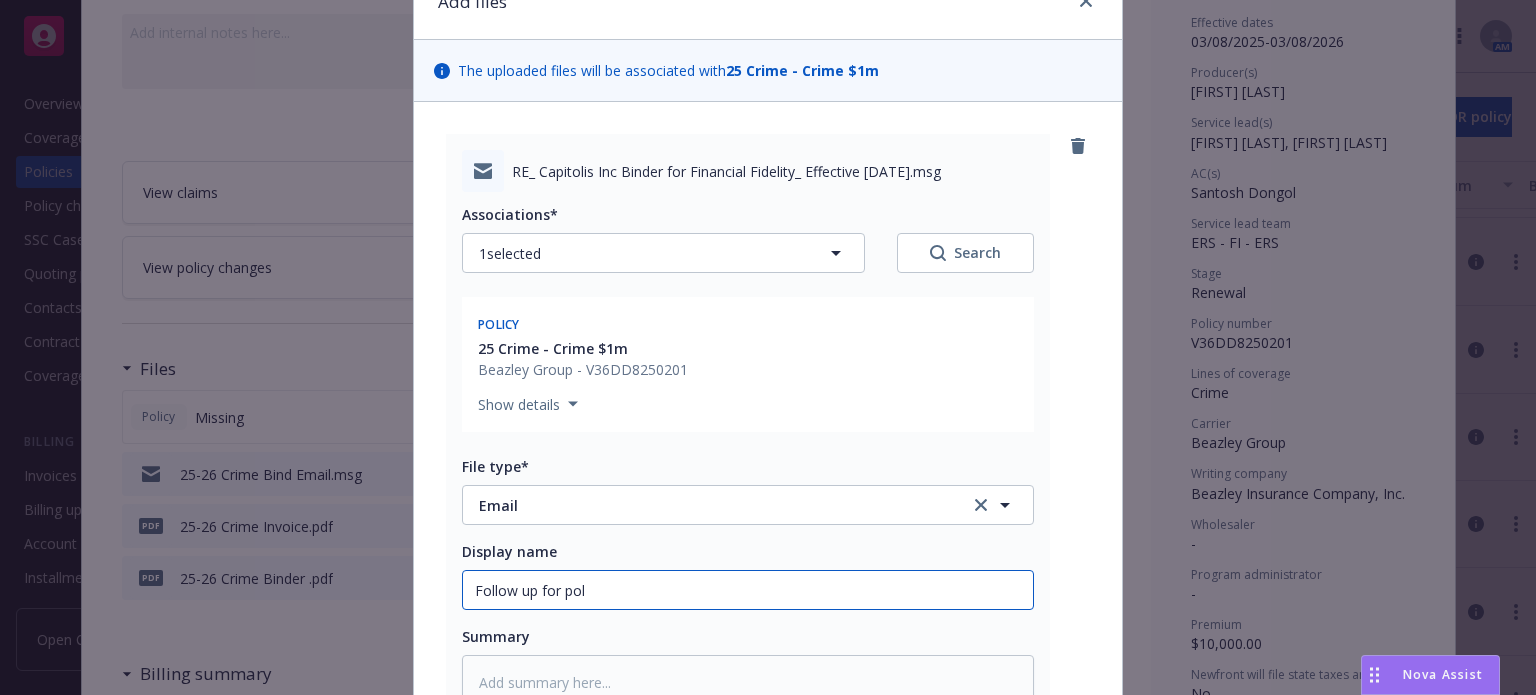 type on "x" 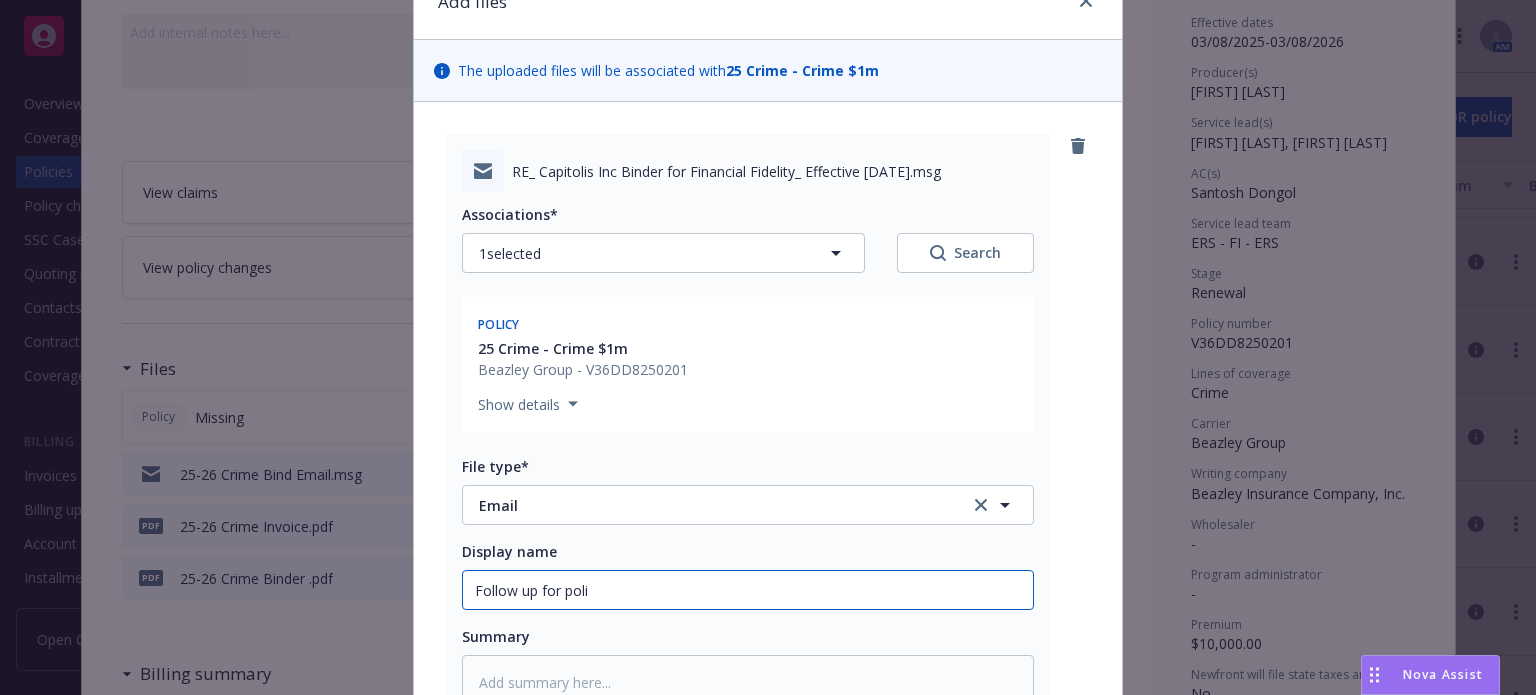 type on "x" 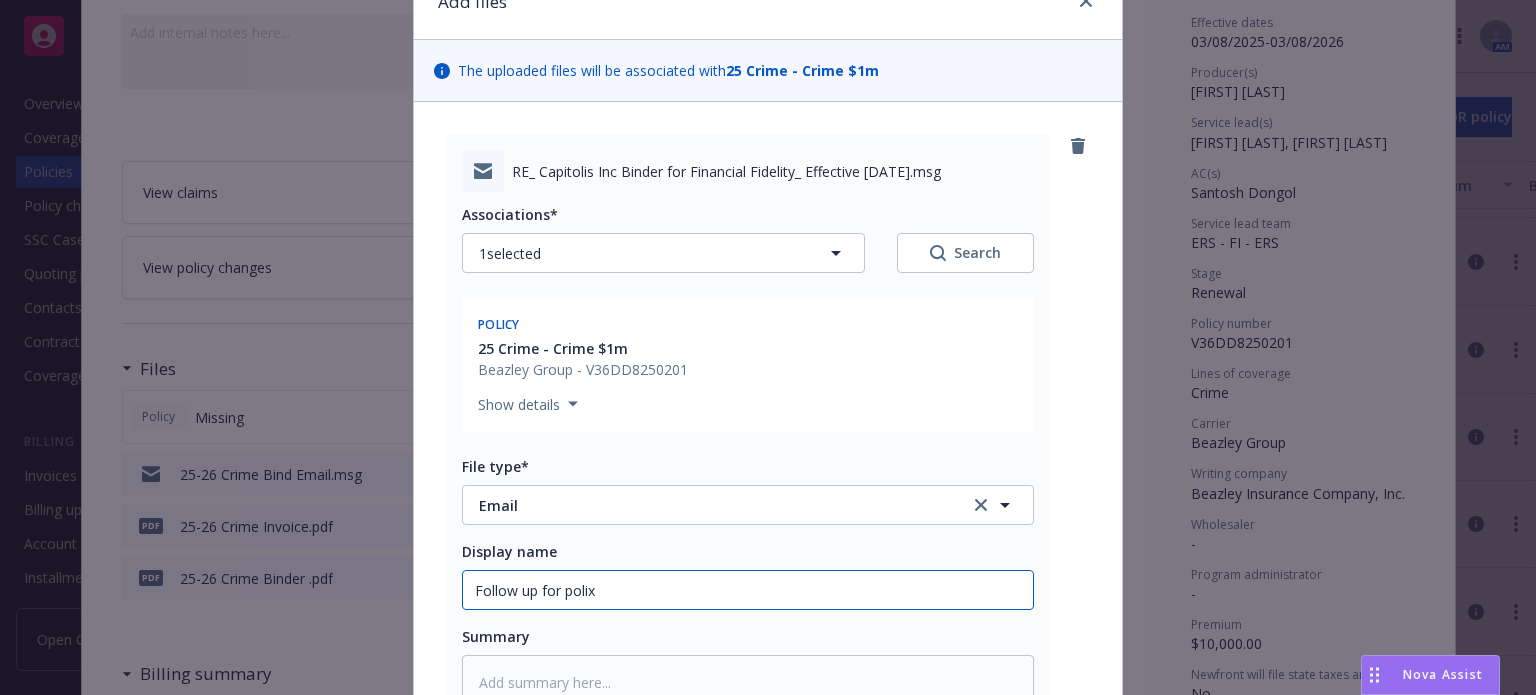 type on "x" 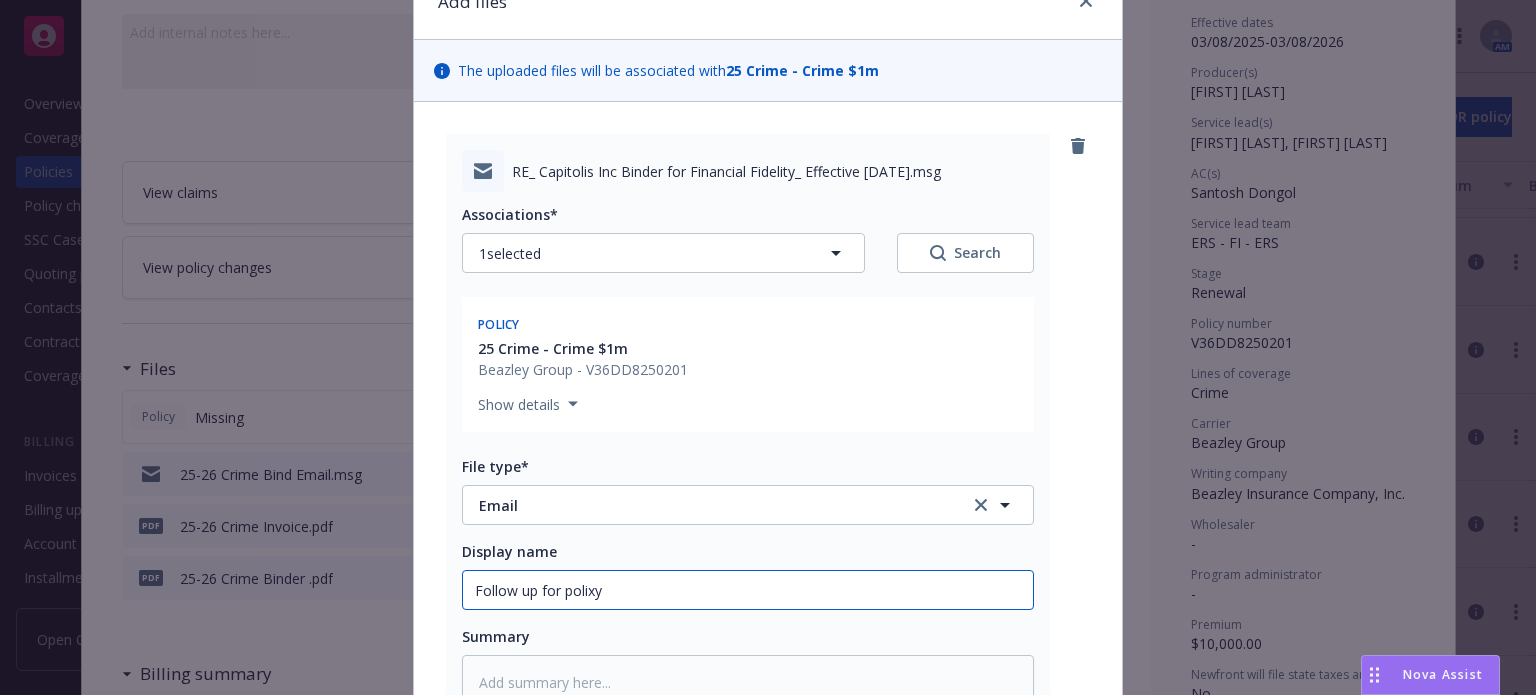 type on "x" 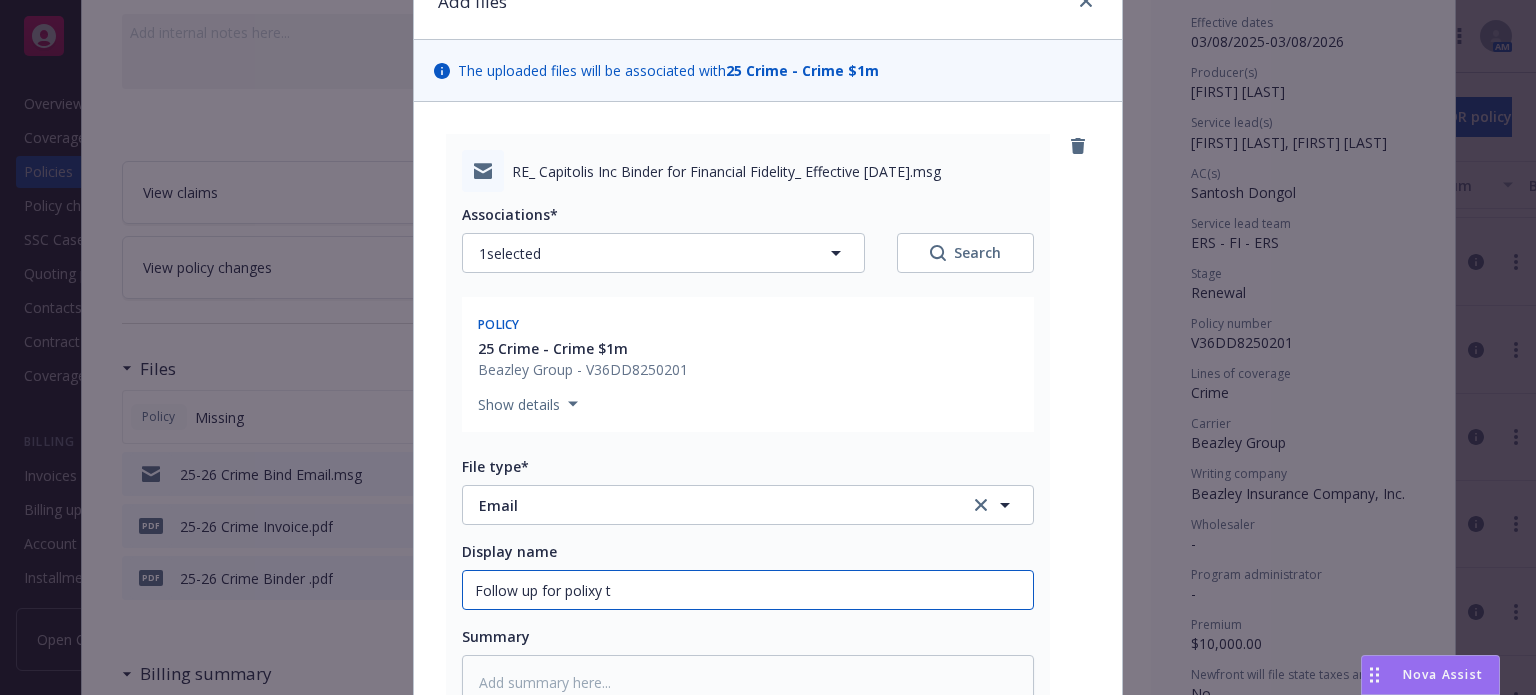 type on "x" 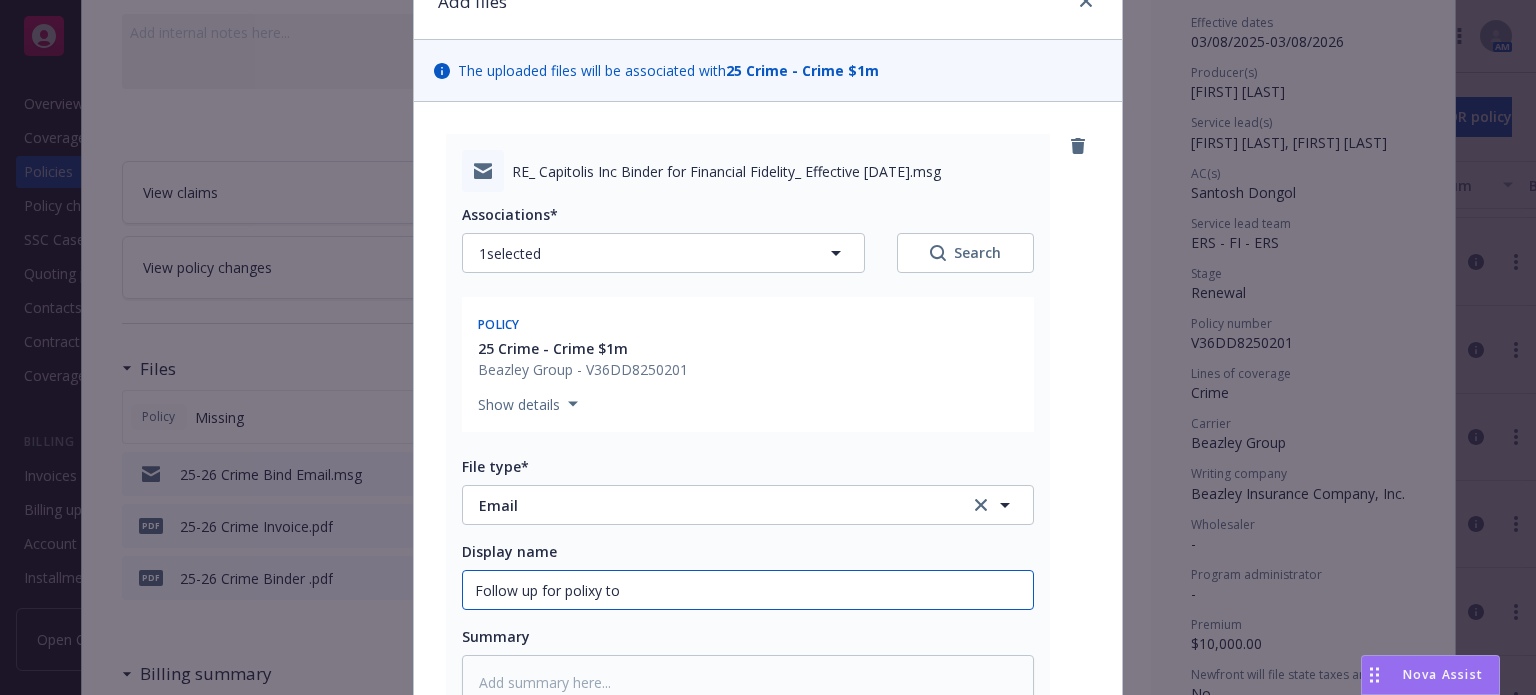 type on "Follow up for polixy to" 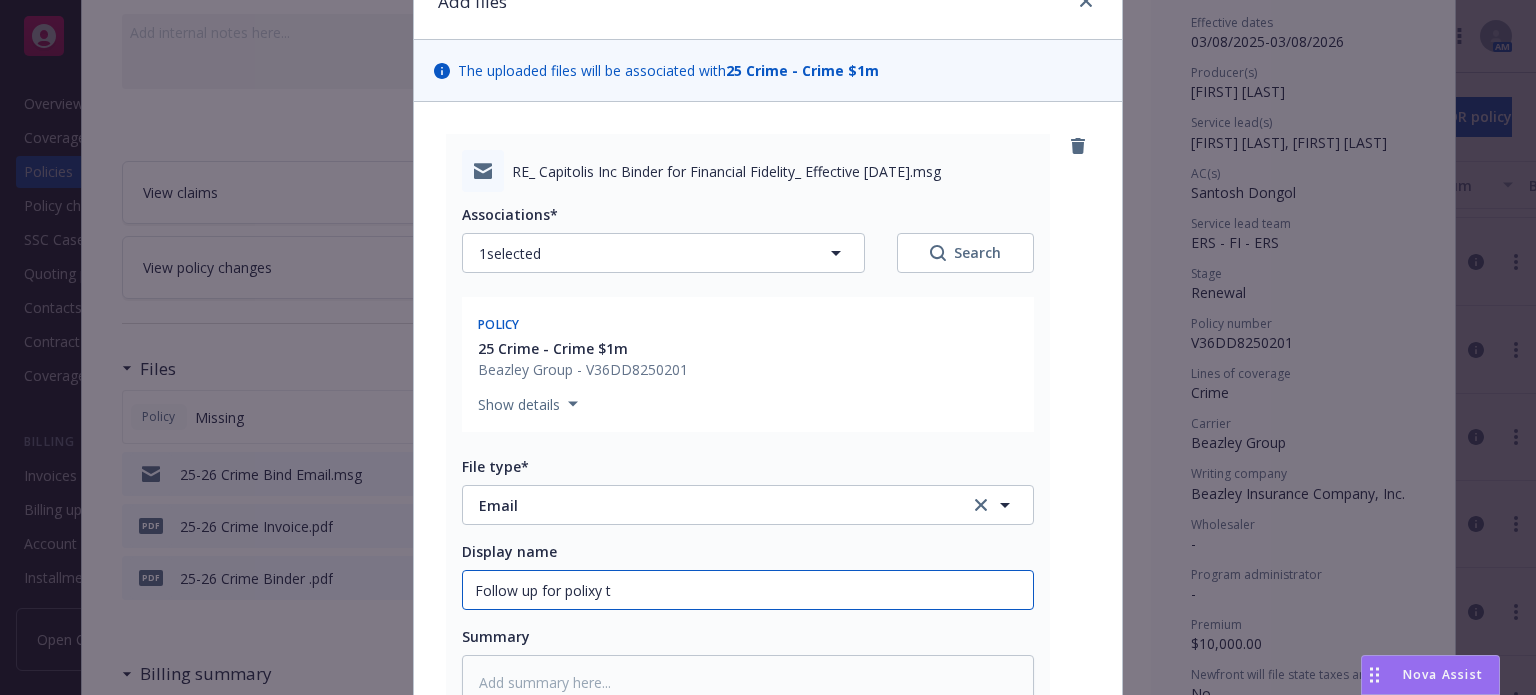 type on "x" 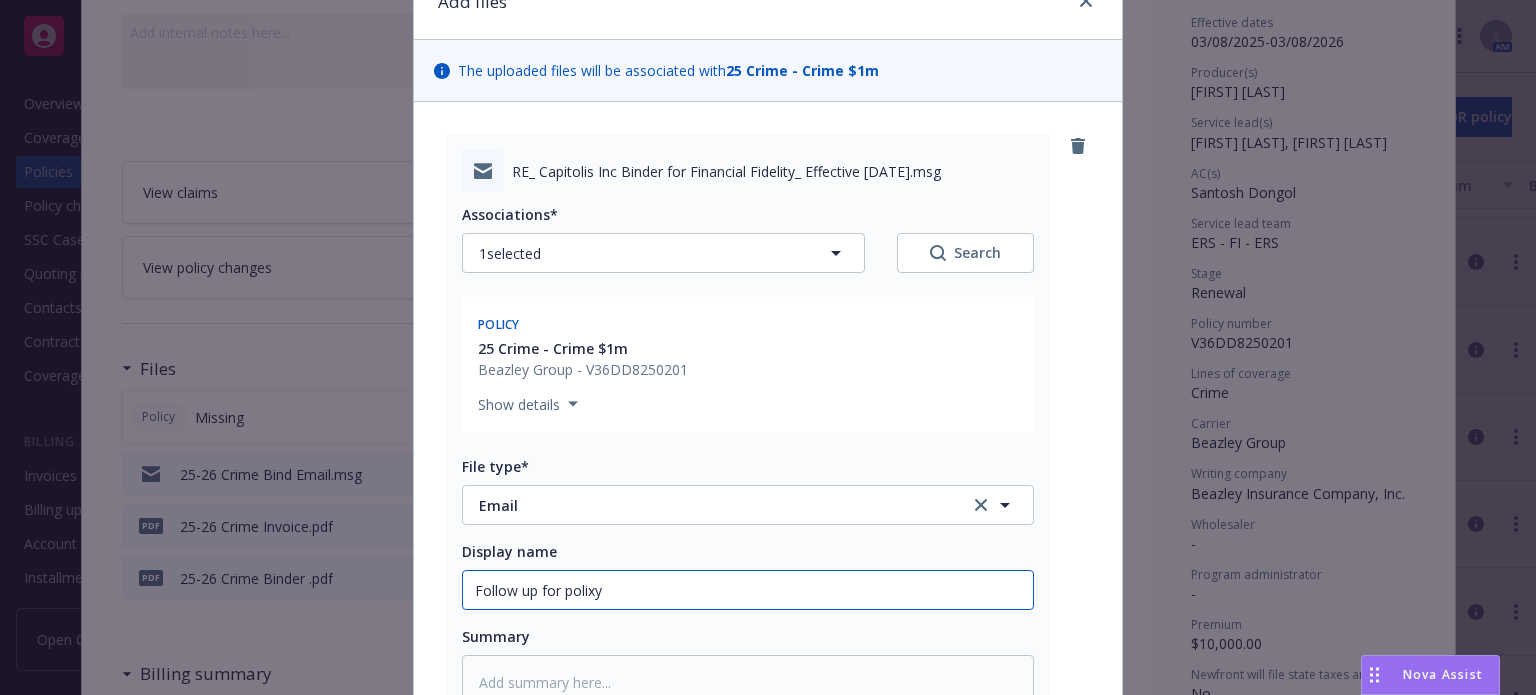 type on "x" 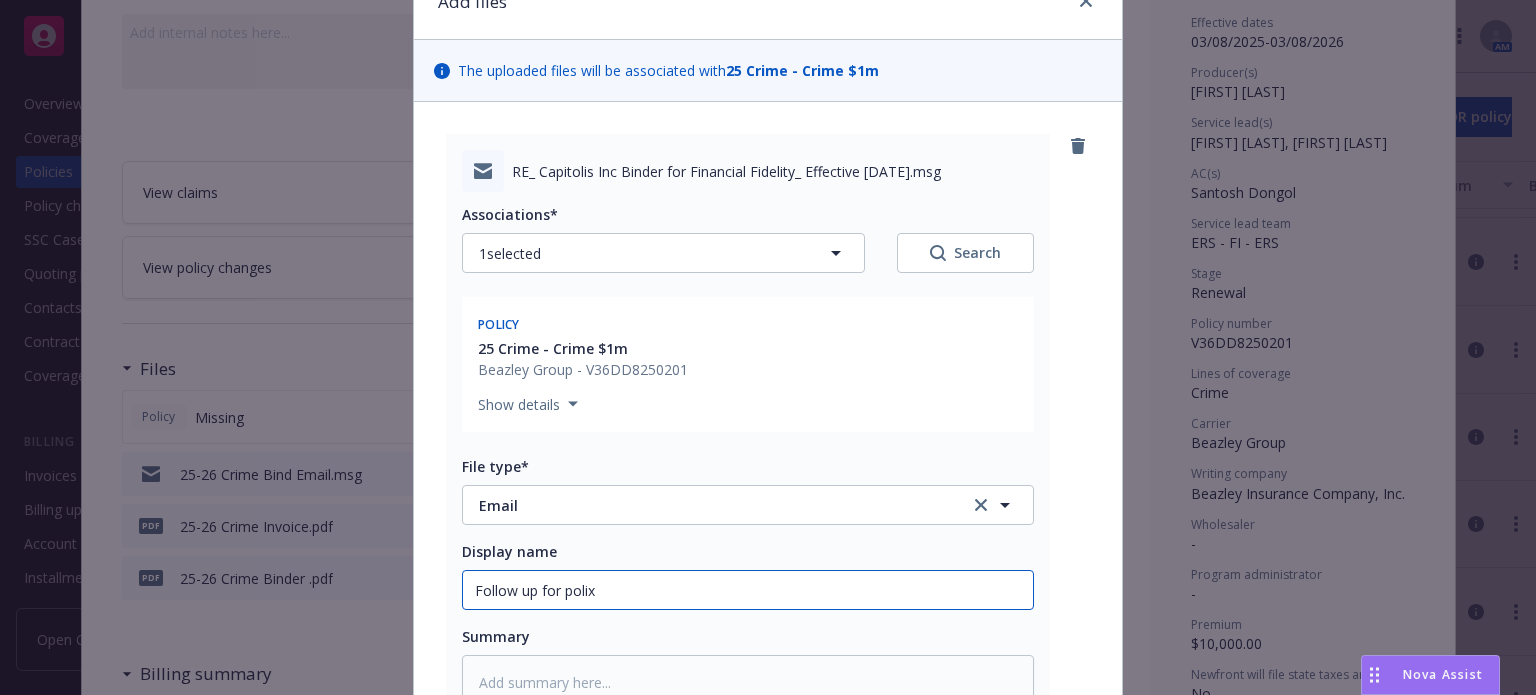 type on "x" 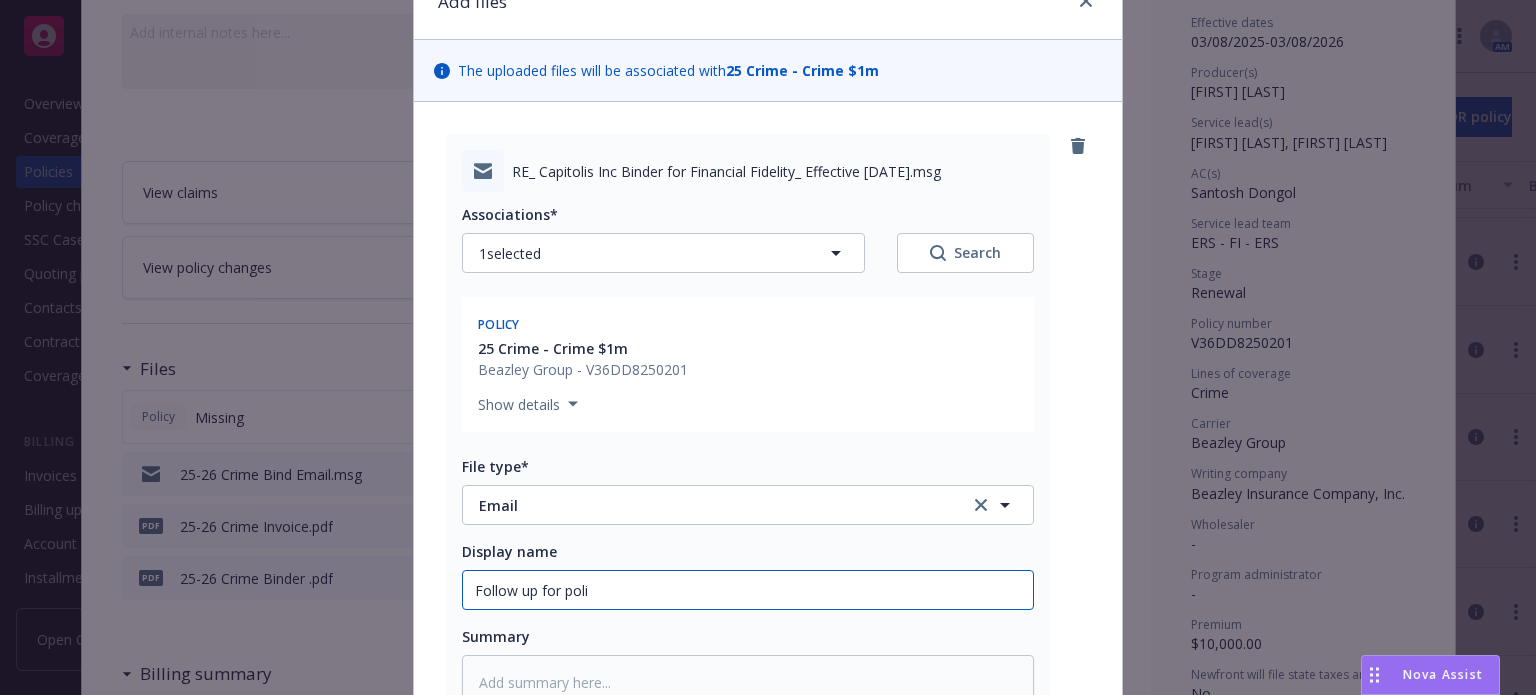 type on "x" 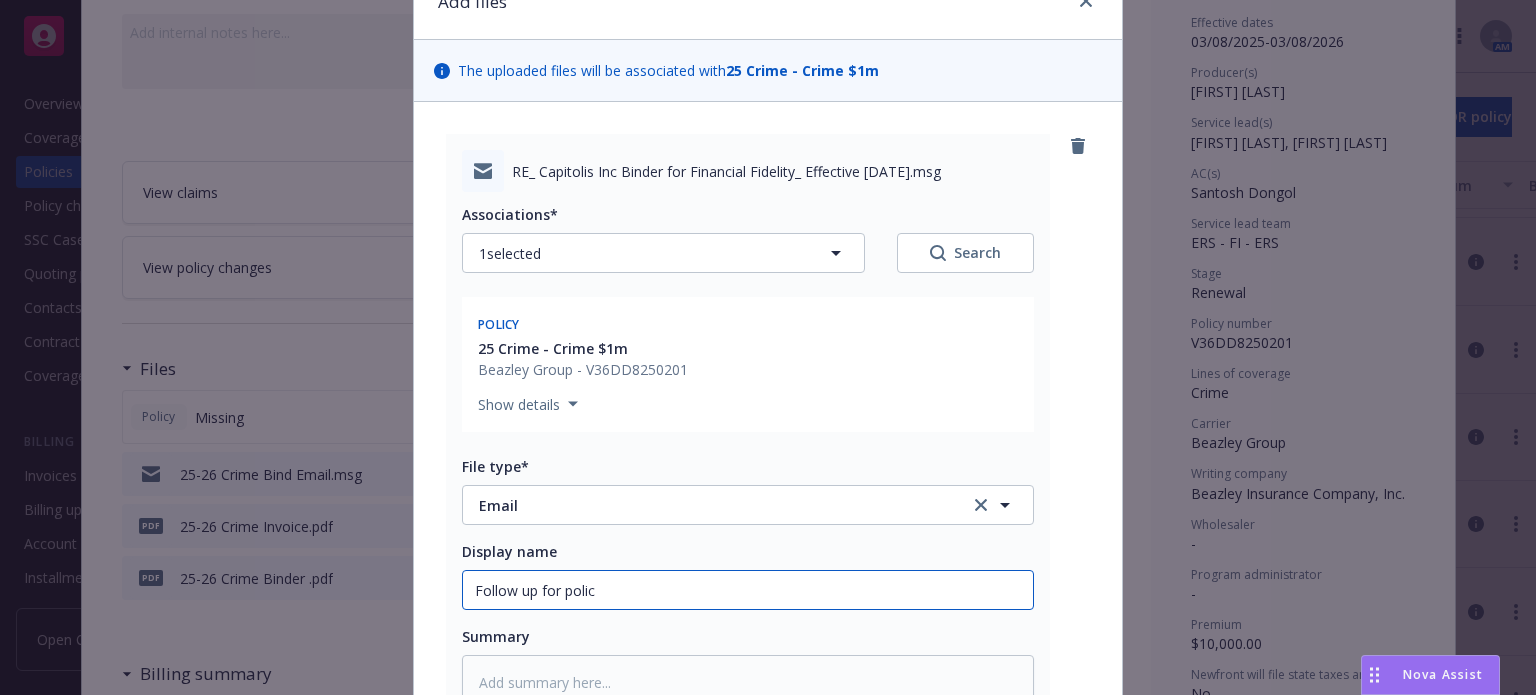 type on "x" 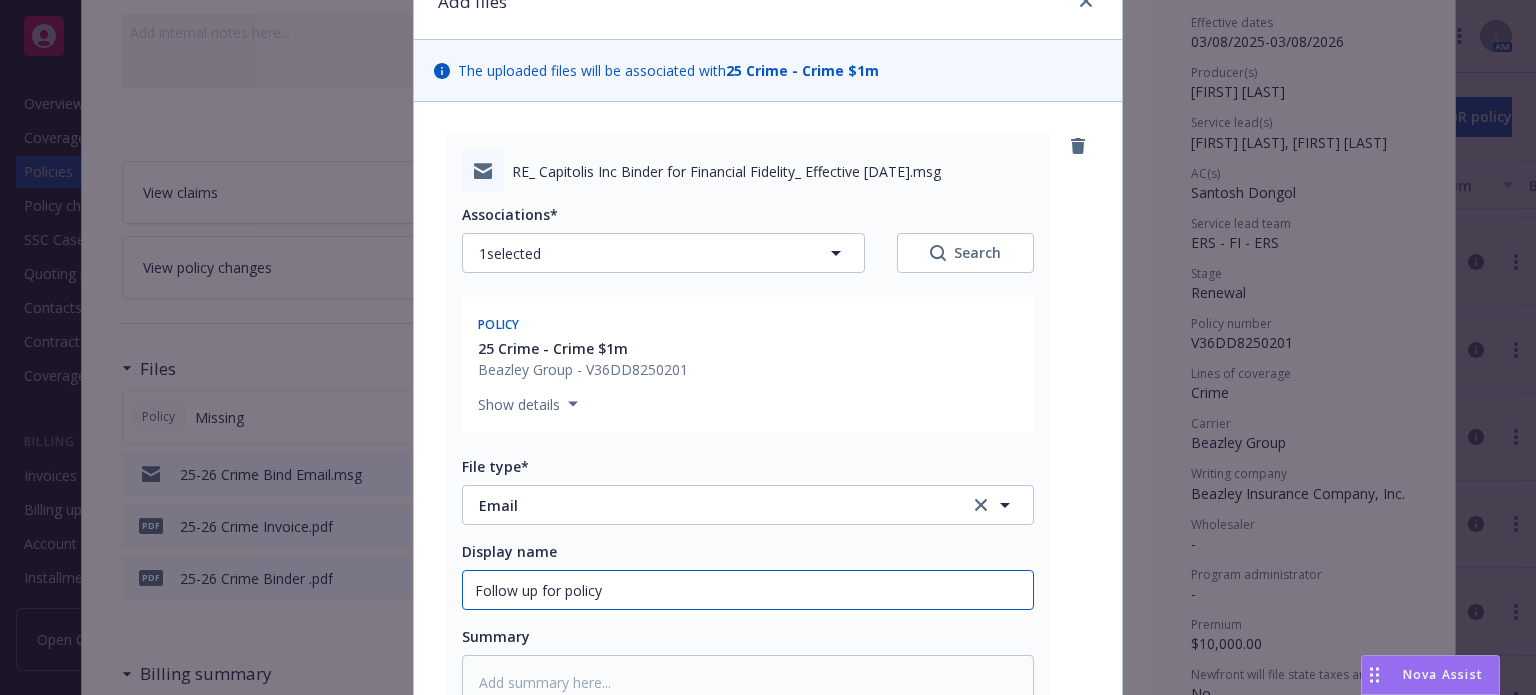type on "Follow up for policy" 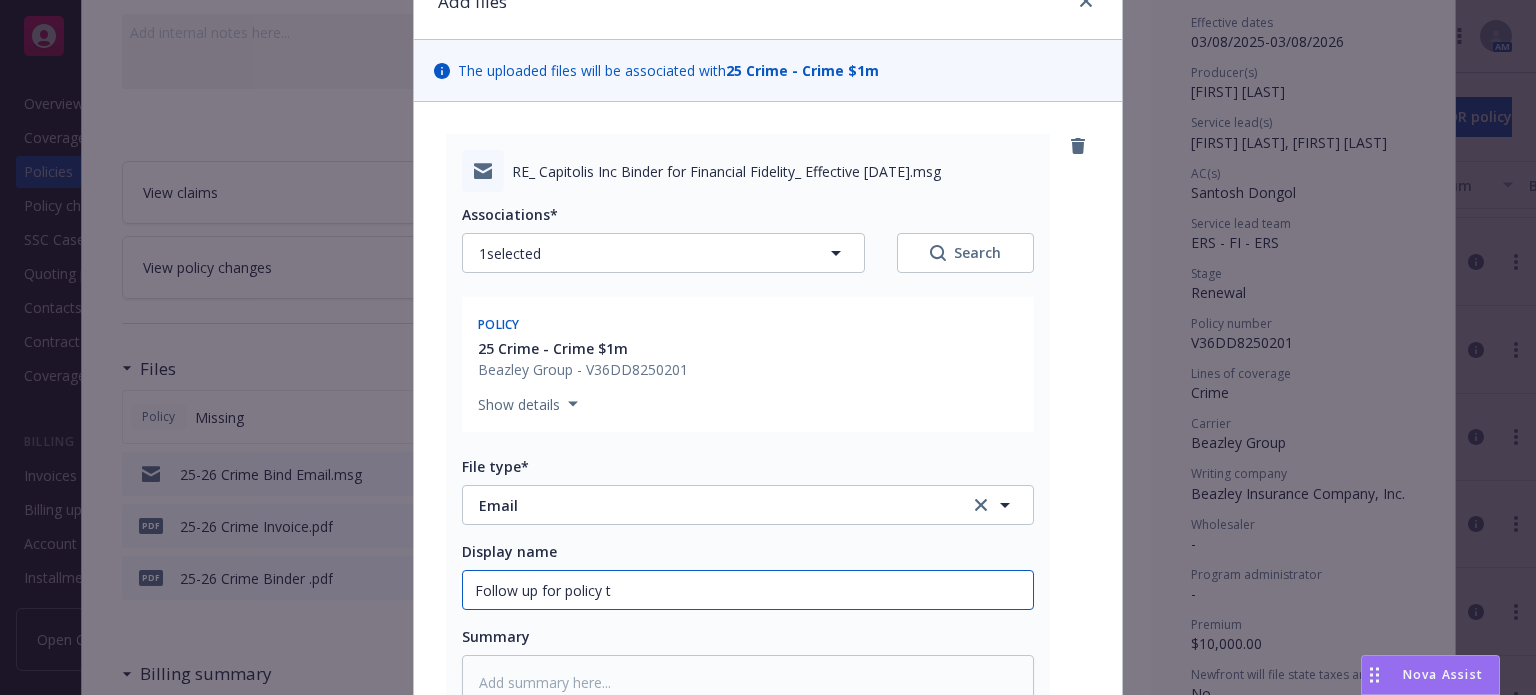 type on "x" 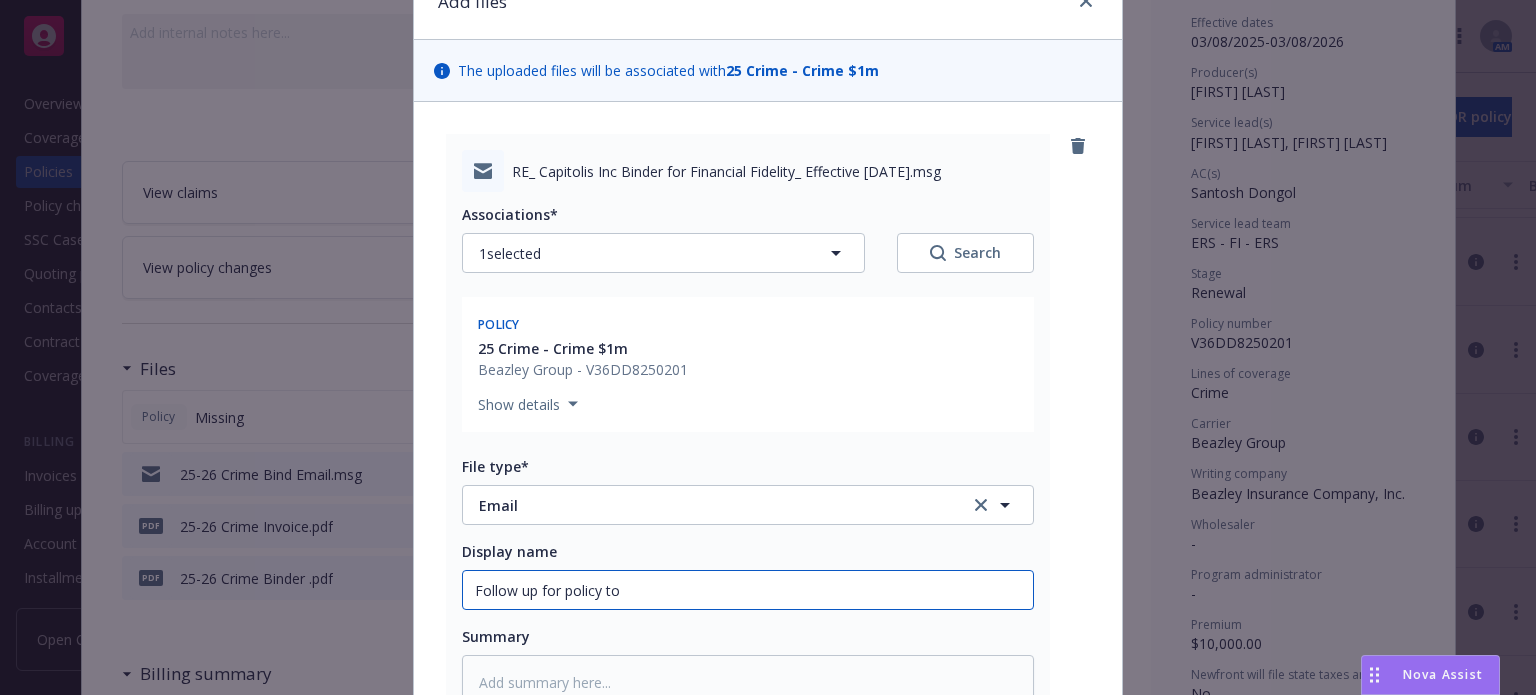 type on "Follow up for policy to" 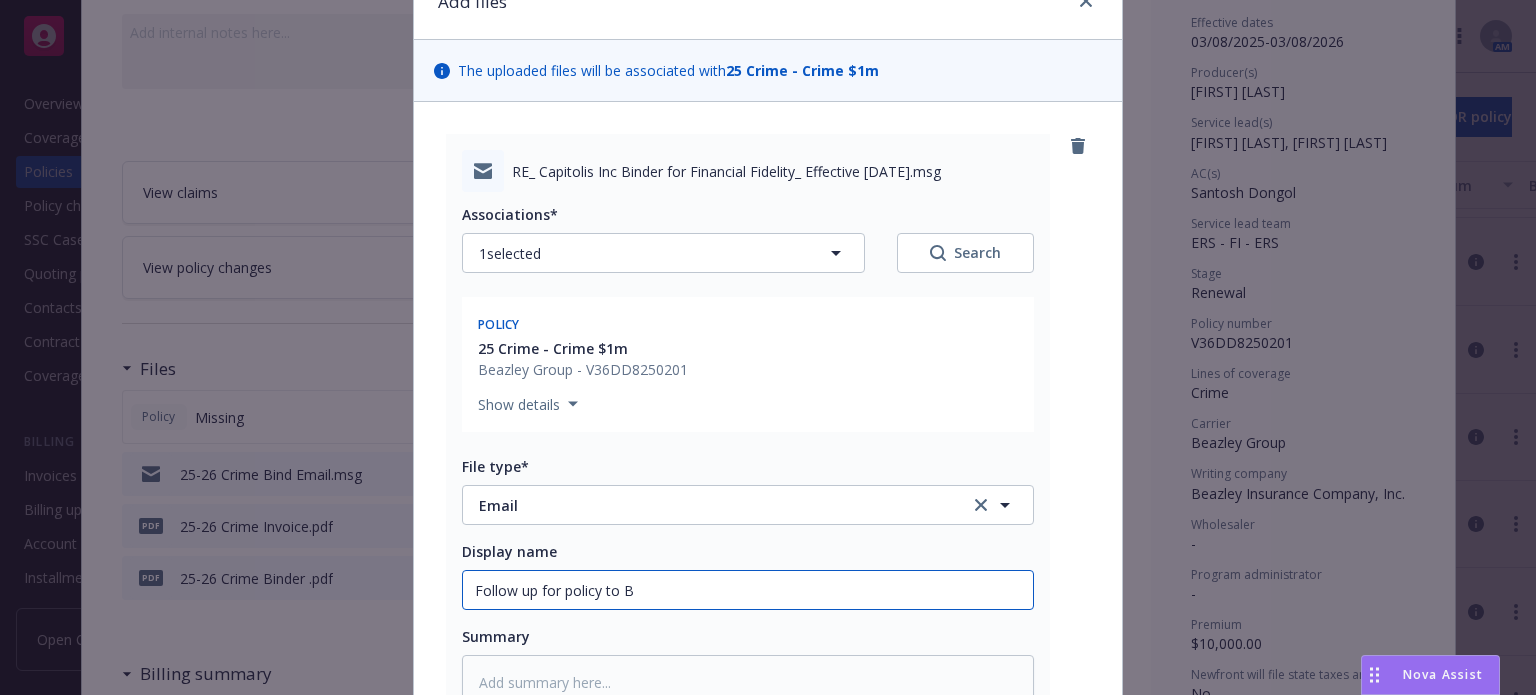 type on "x" 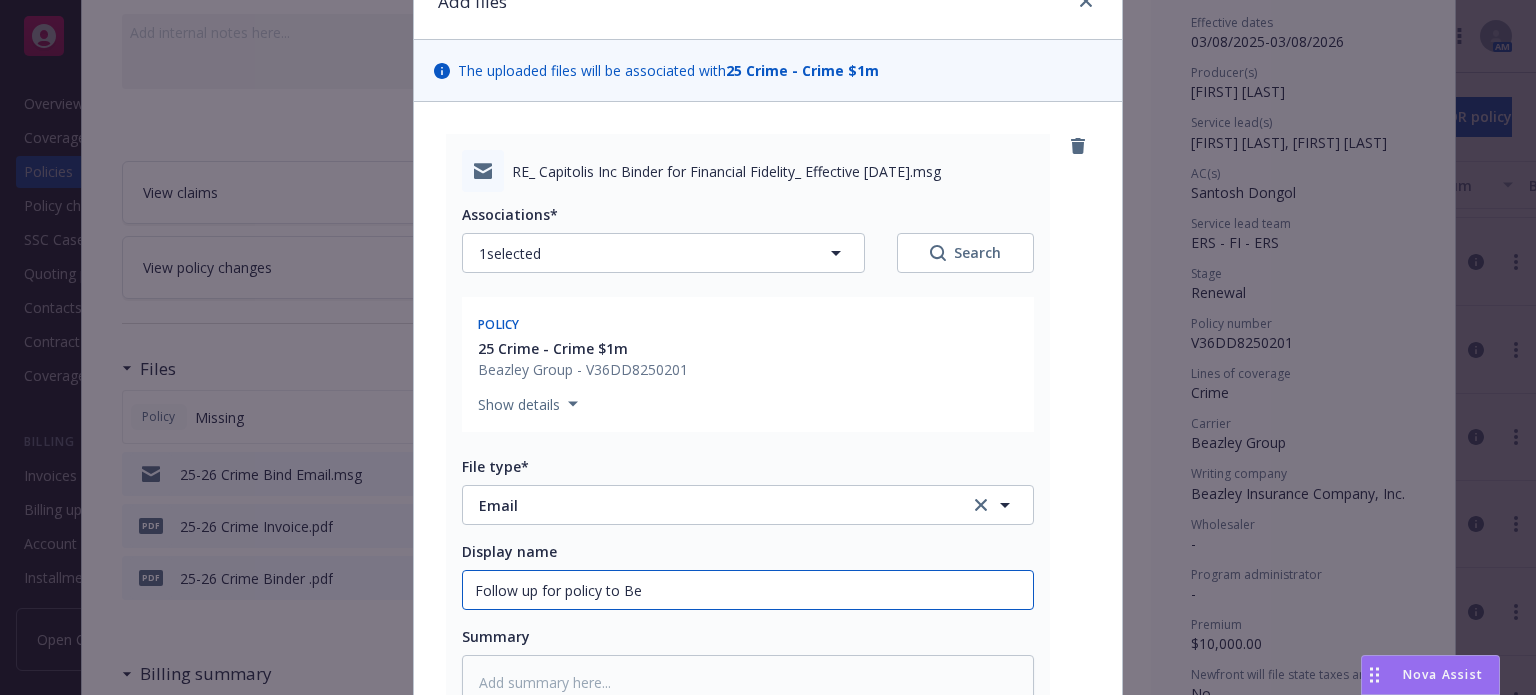 type on "x" 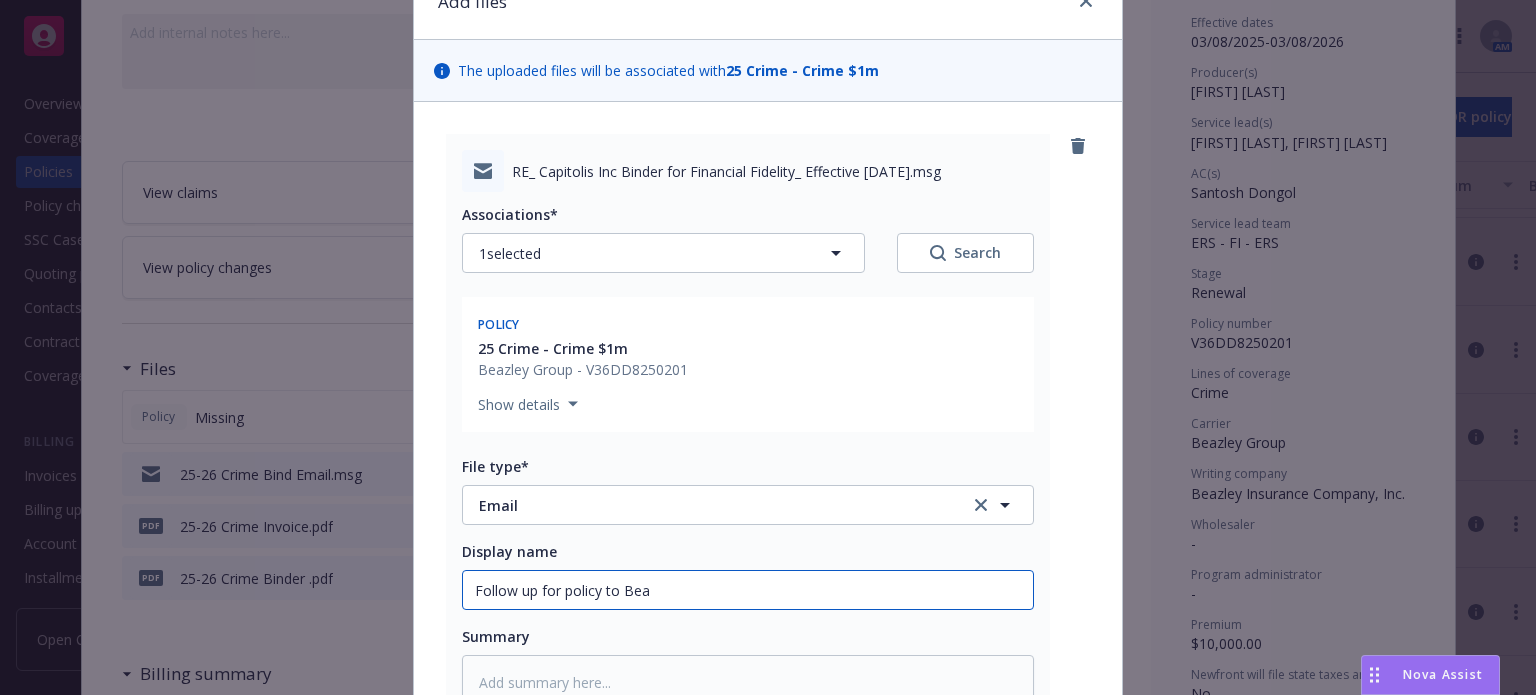 type on "x" 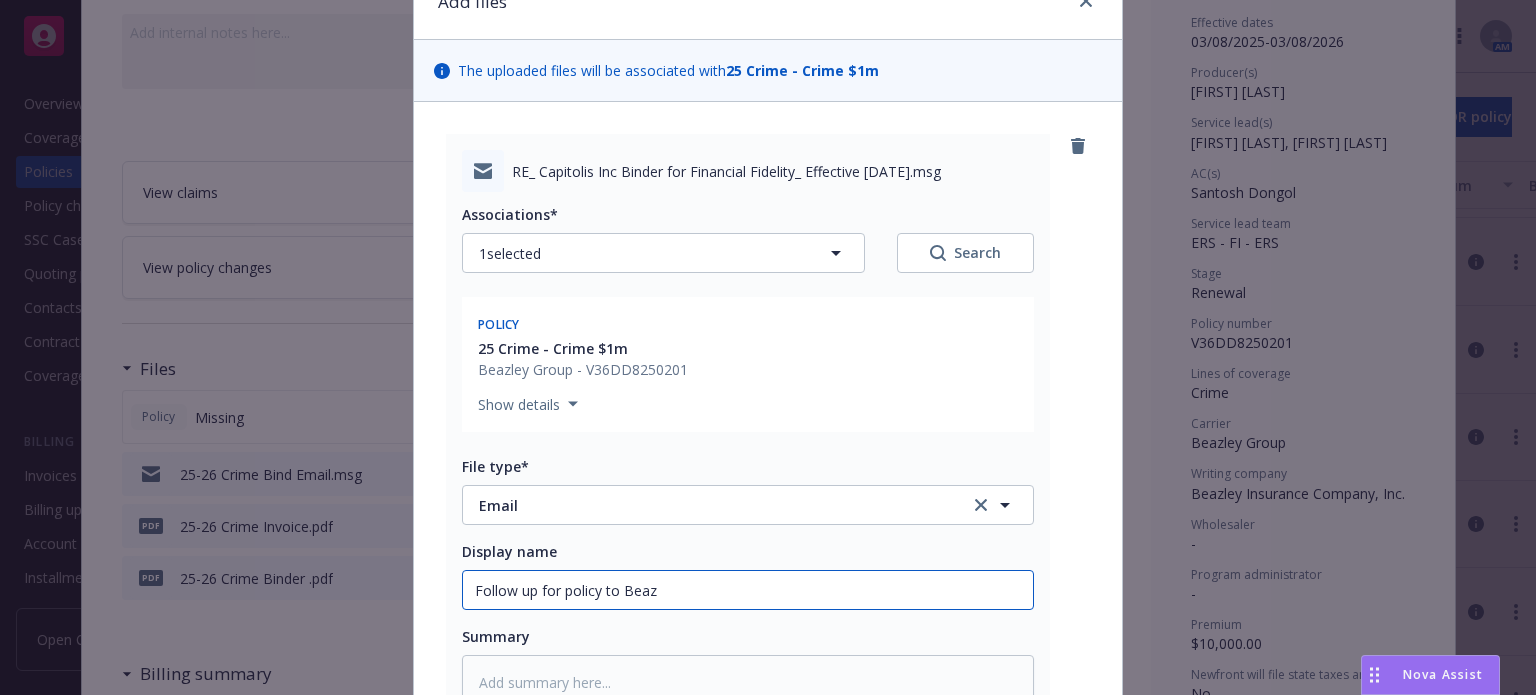 type on "Follow up for policy to Beazk" 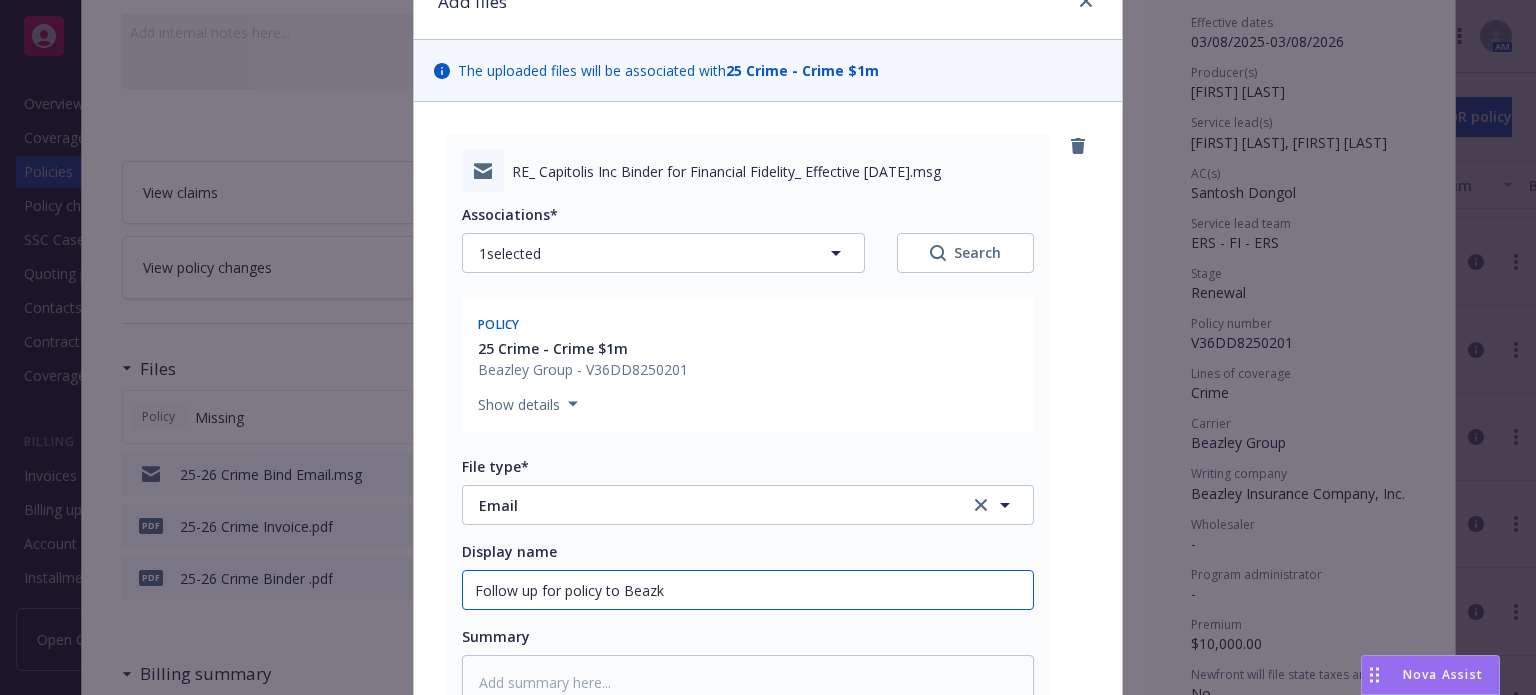 type on "x" 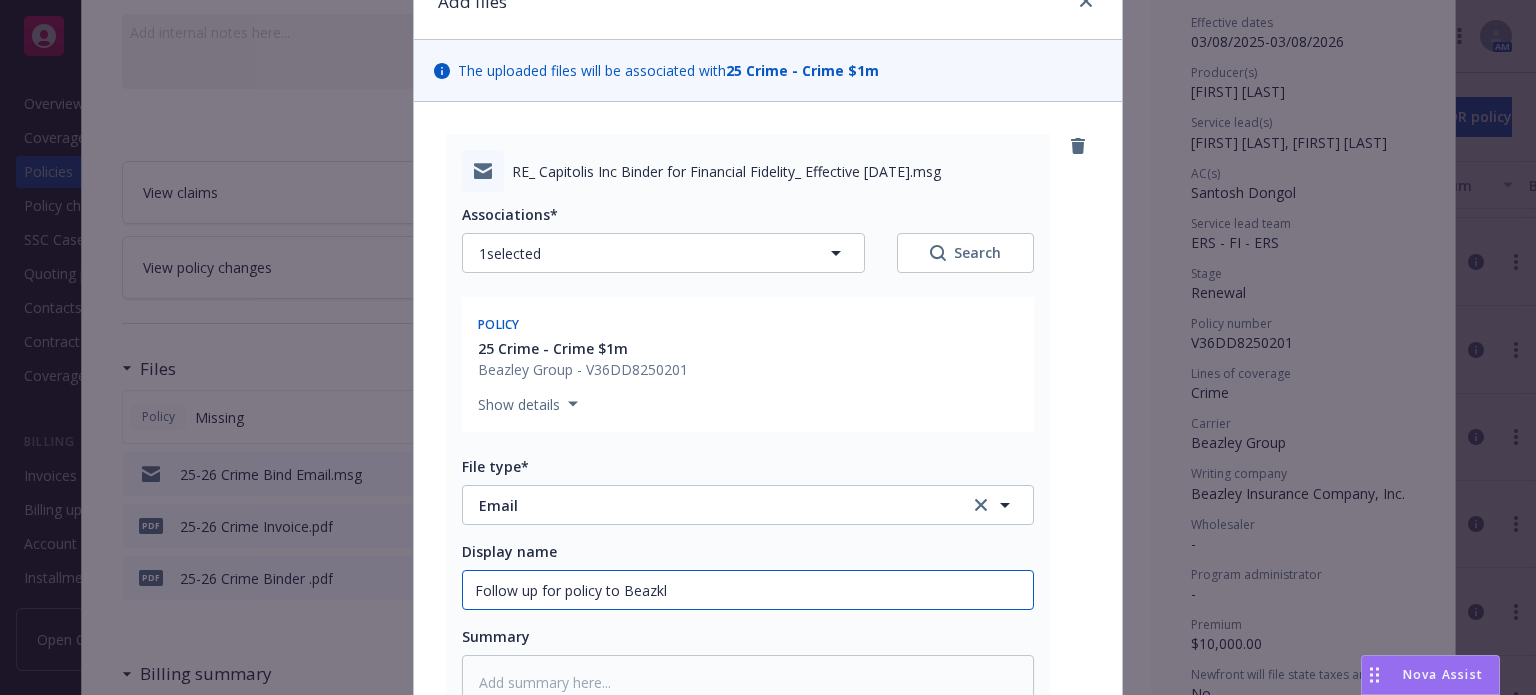 type on "x" 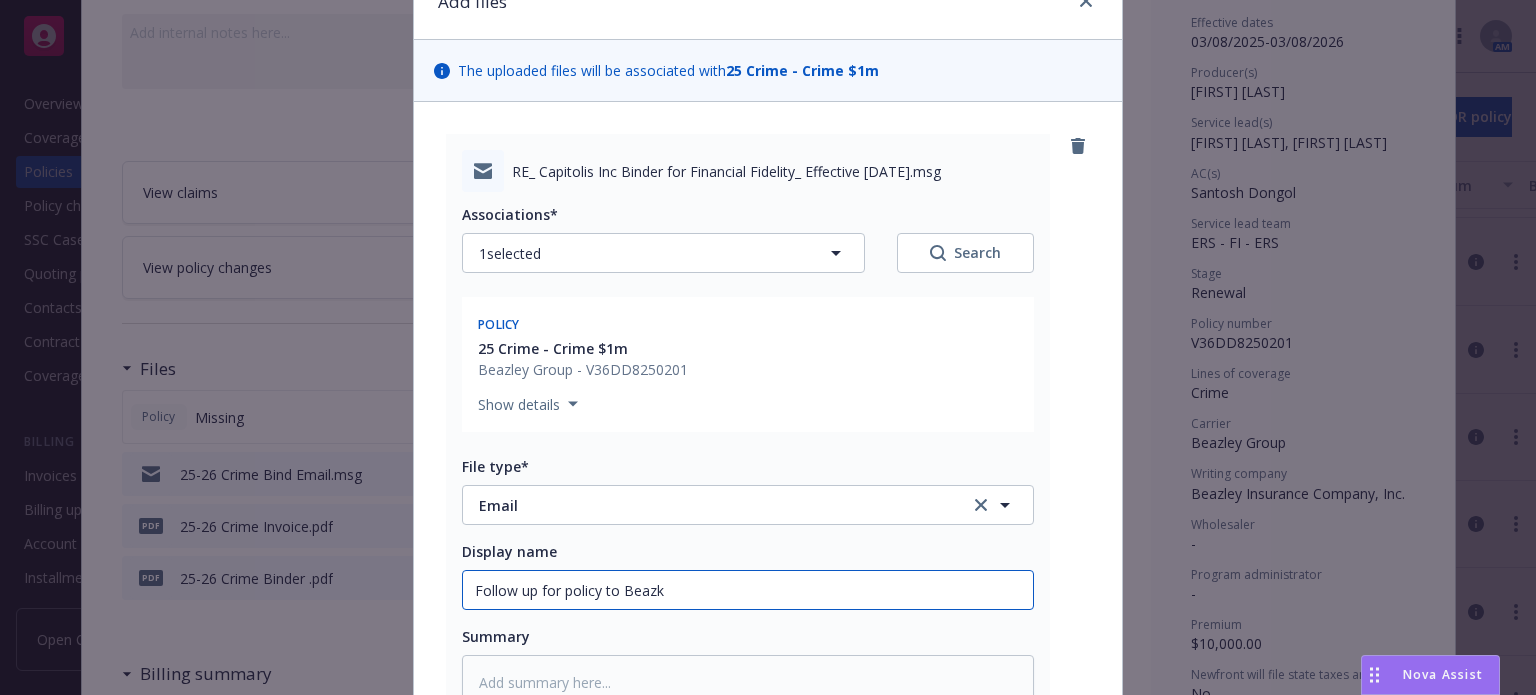 type on "x" 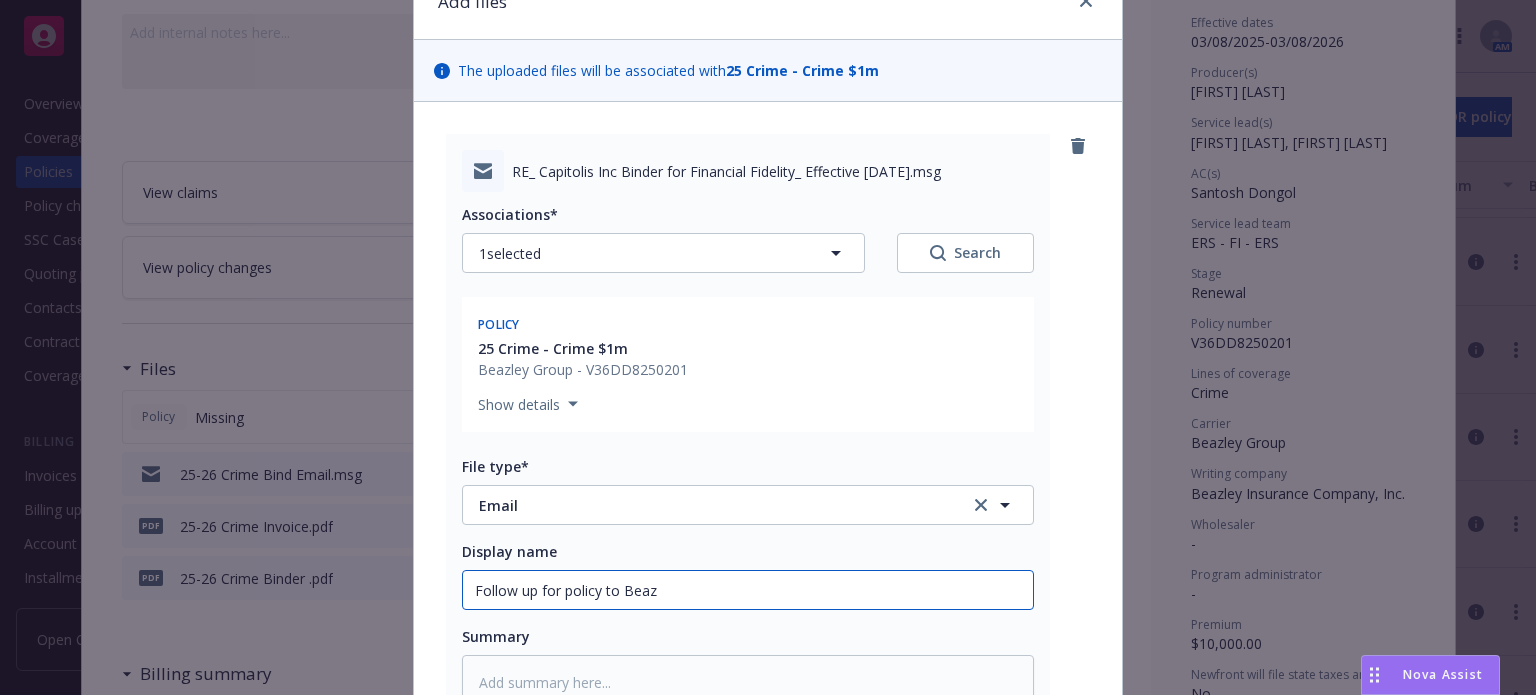 type on "x" 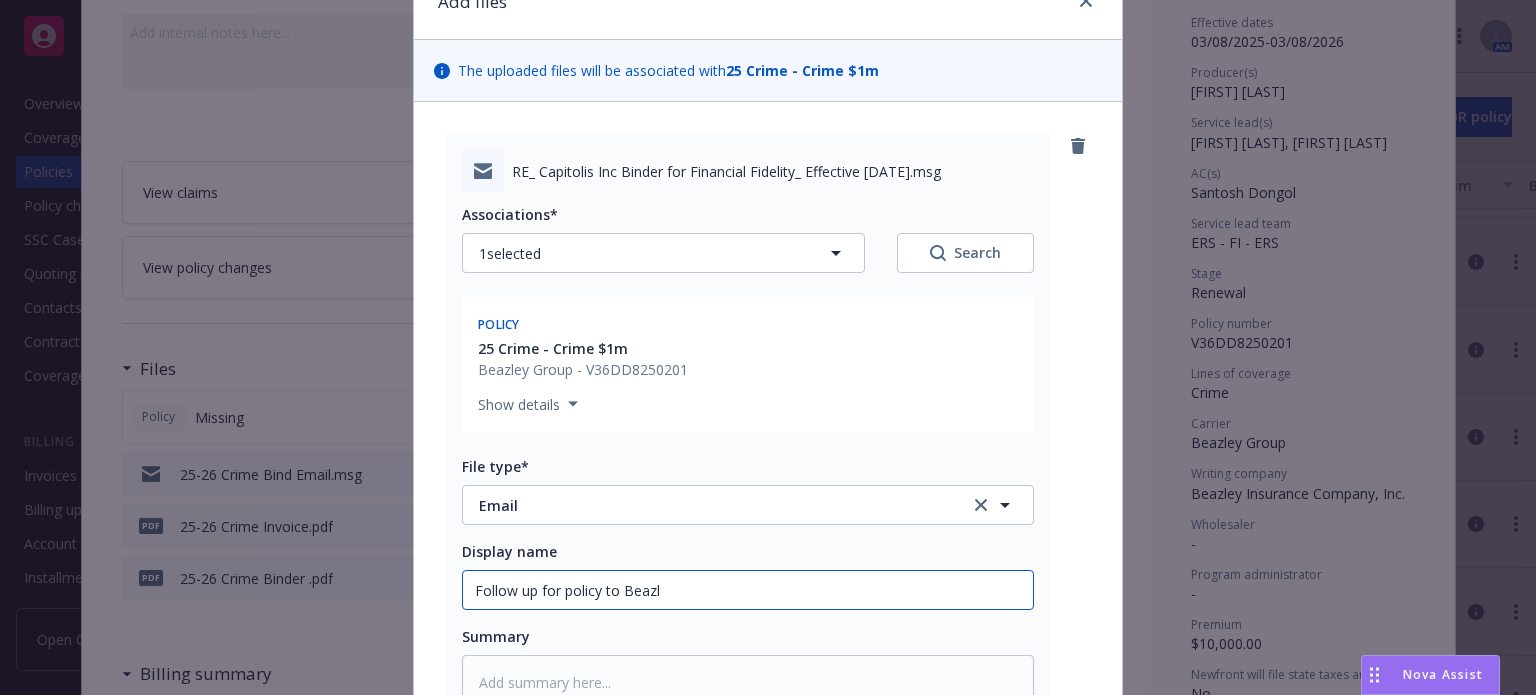 type on "Follow up for policy to Beazle" 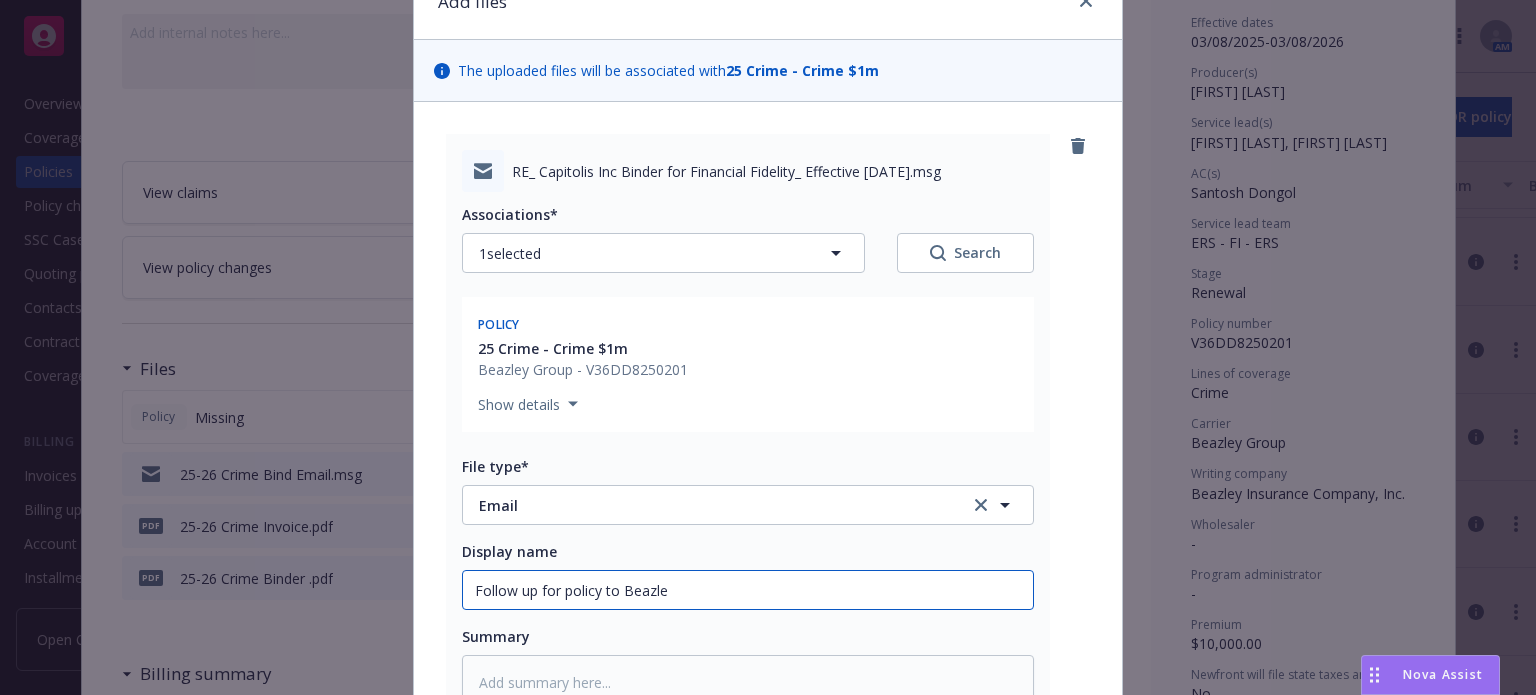 type on "x" 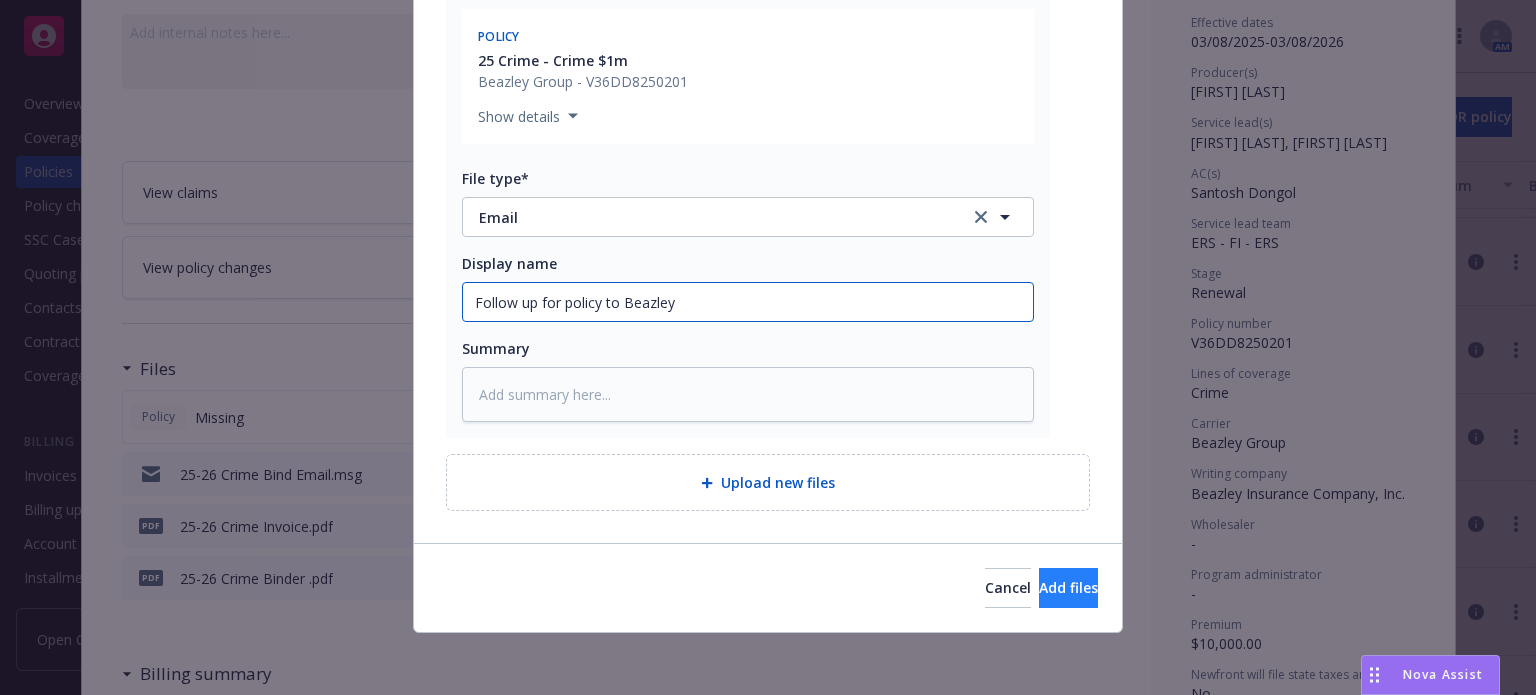 type on "Follow up for policy to Beazley" 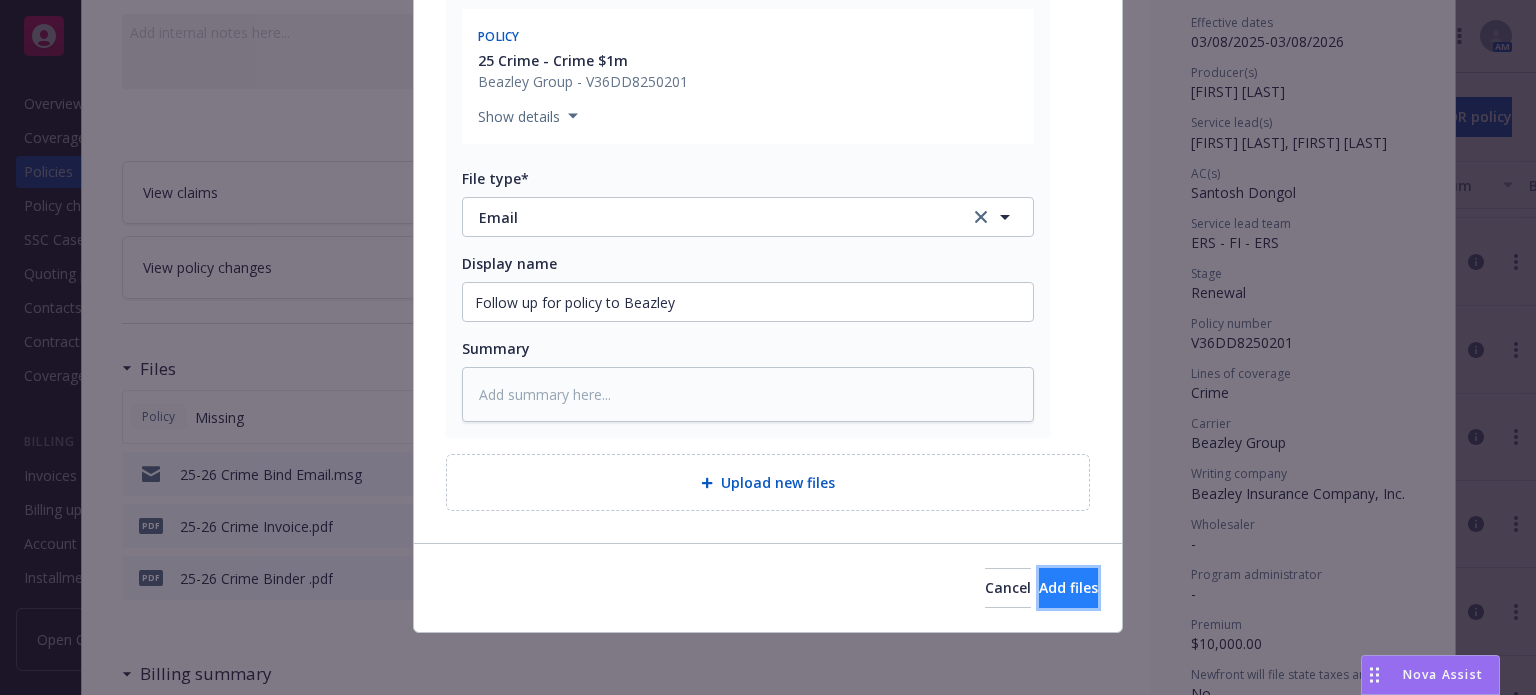click on "Add files" at bounding box center [1068, 588] 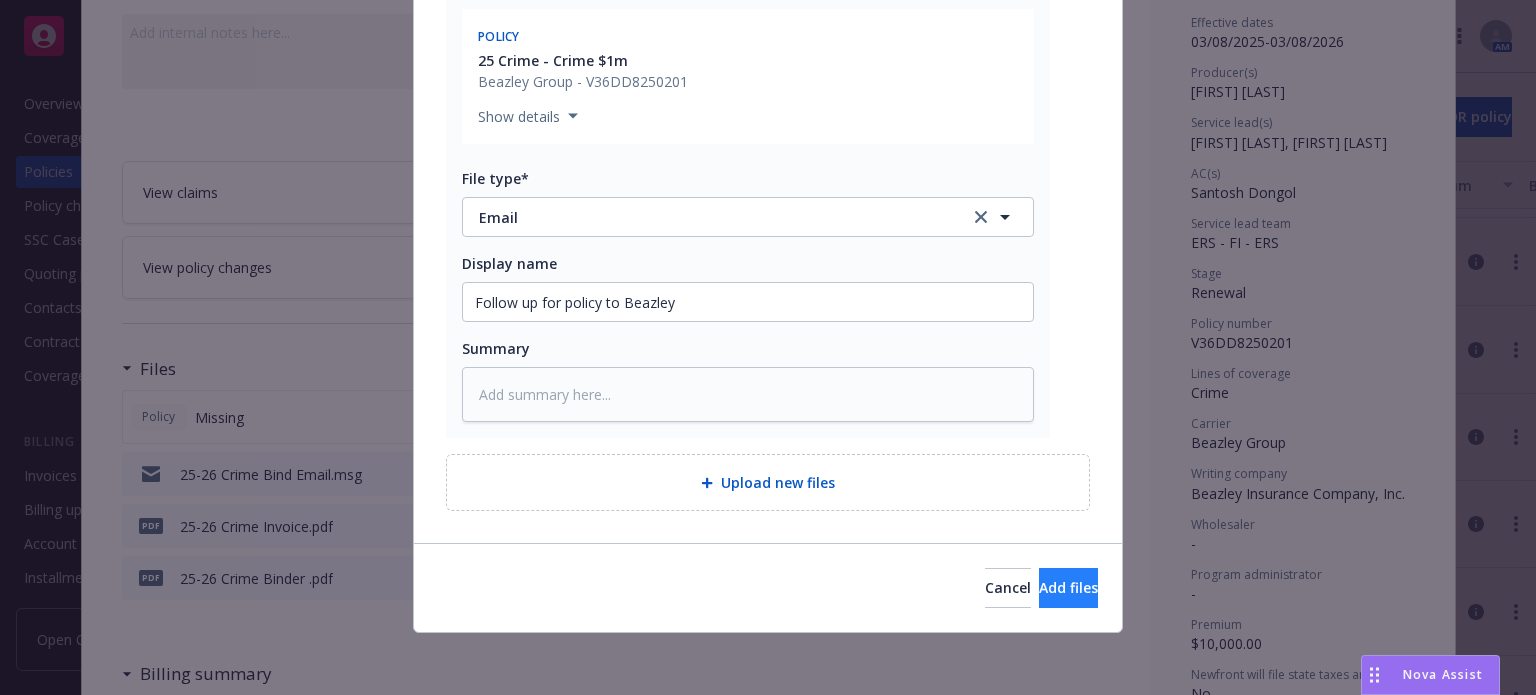 scroll, scrollTop: 316, scrollLeft: 0, axis: vertical 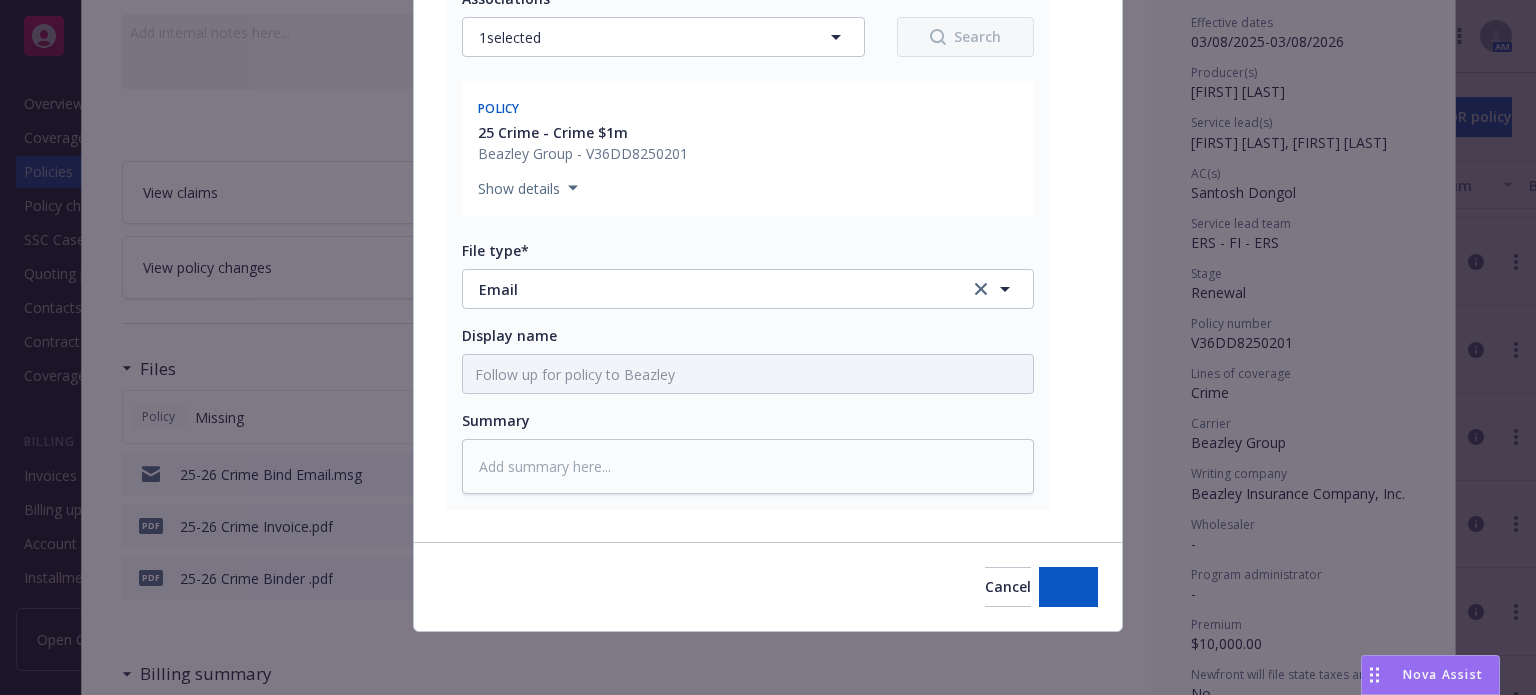 type on "x" 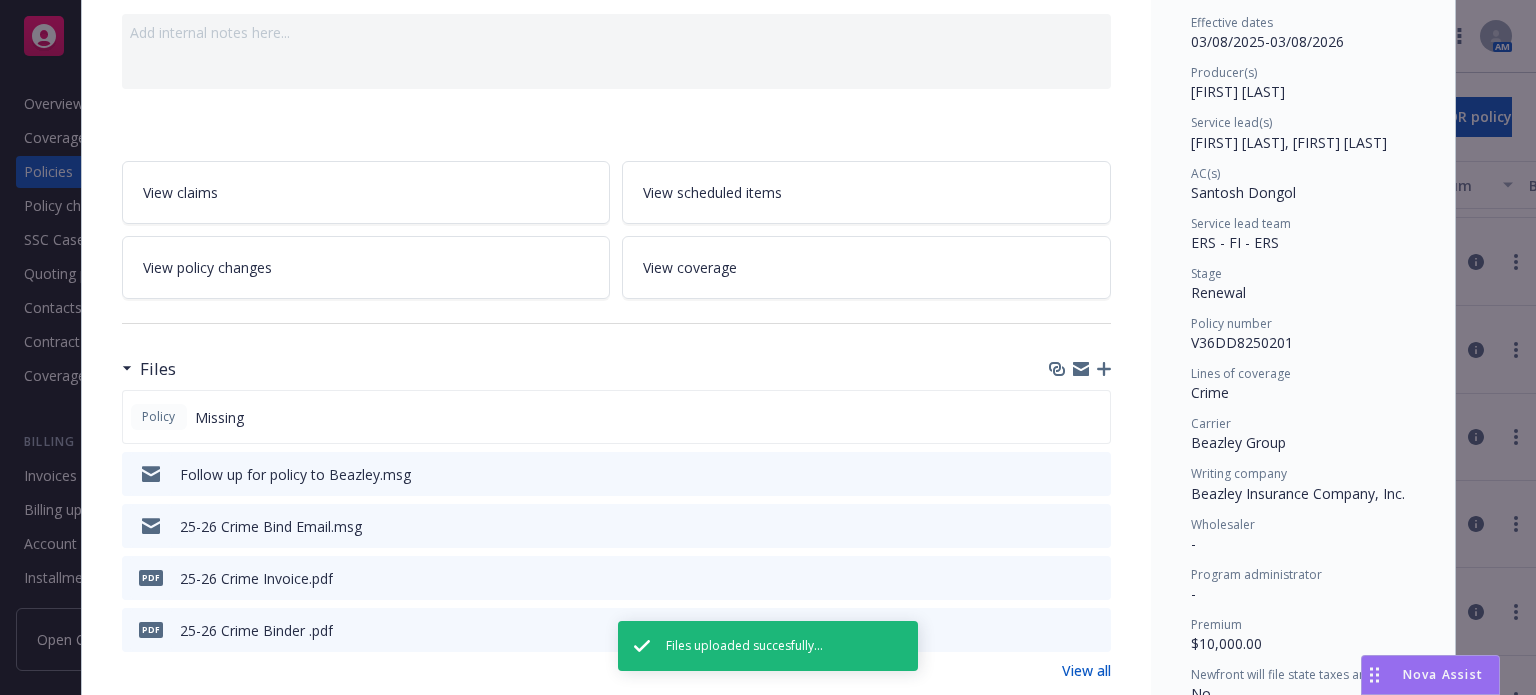 scroll, scrollTop: 0, scrollLeft: 0, axis: both 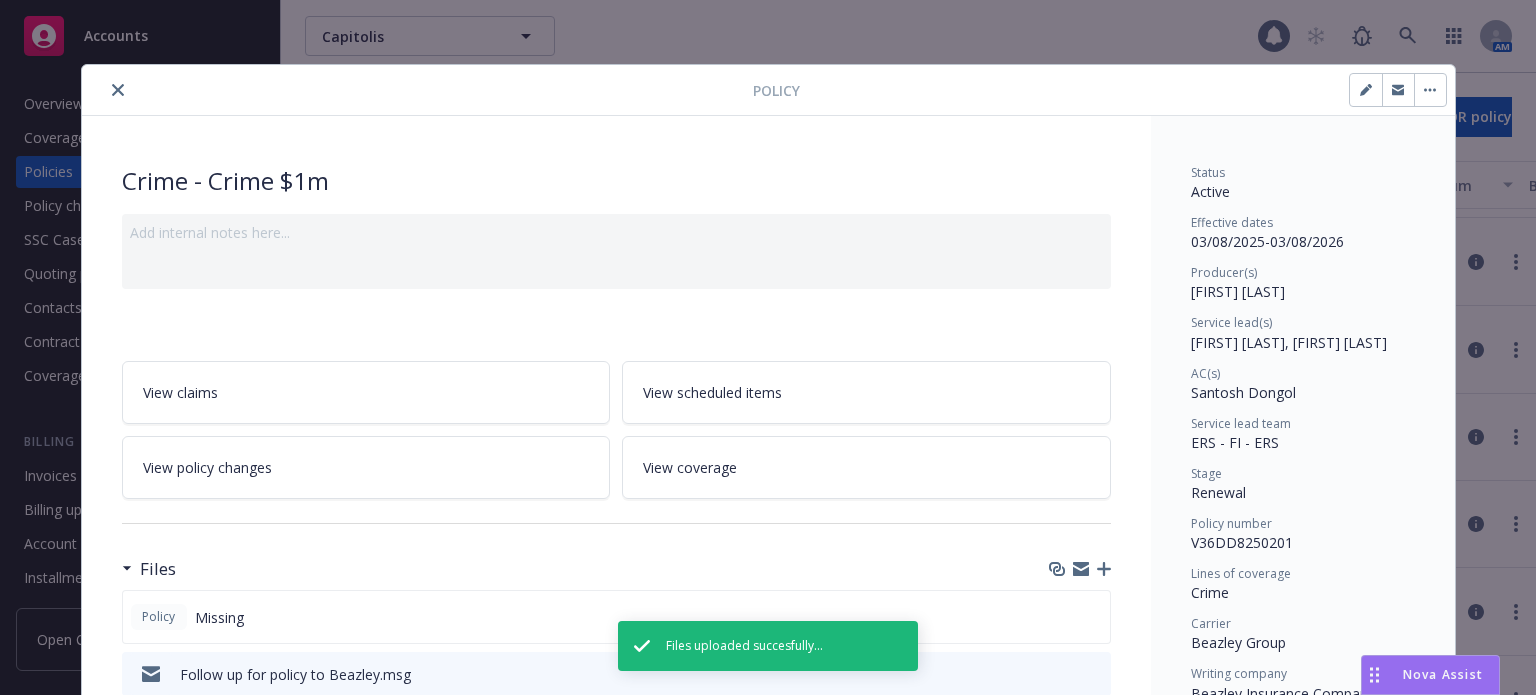 click at bounding box center [118, 90] 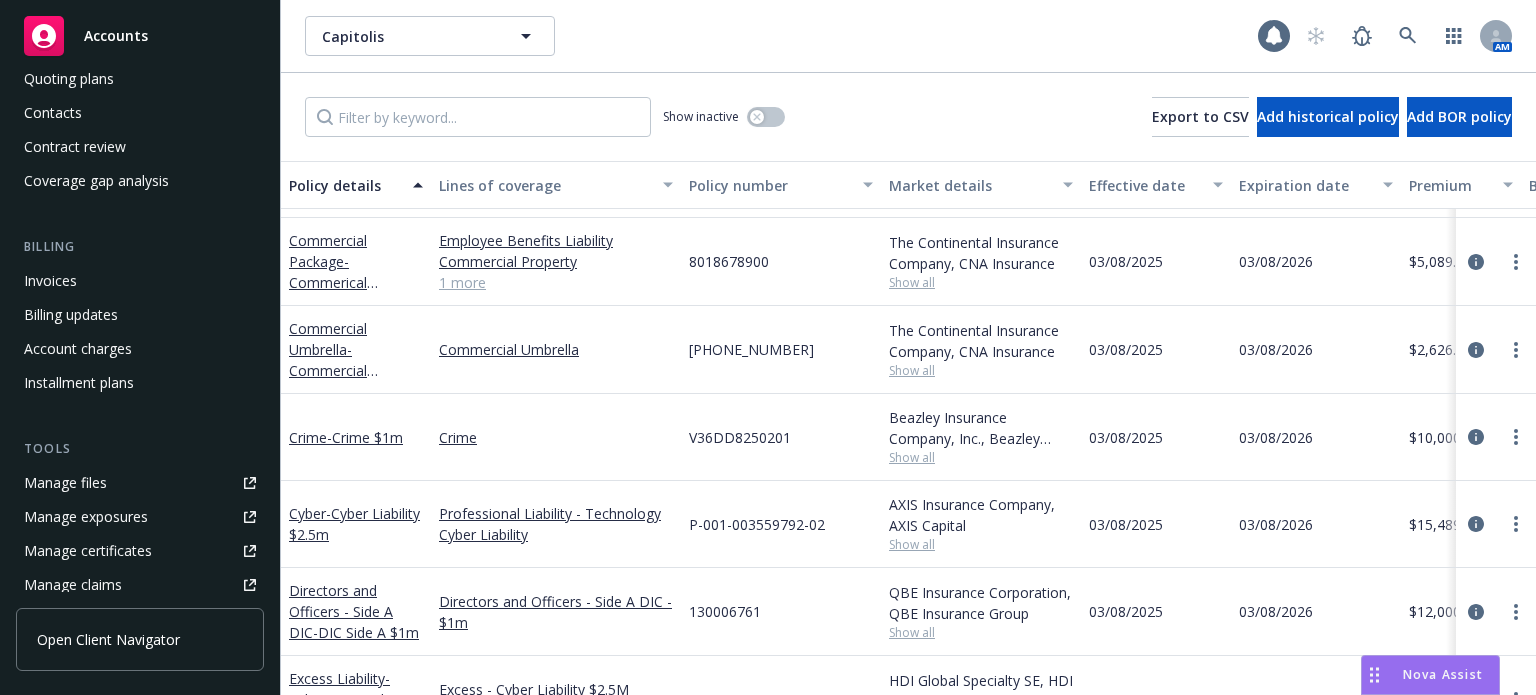 scroll, scrollTop: 200, scrollLeft: 0, axis: vertical 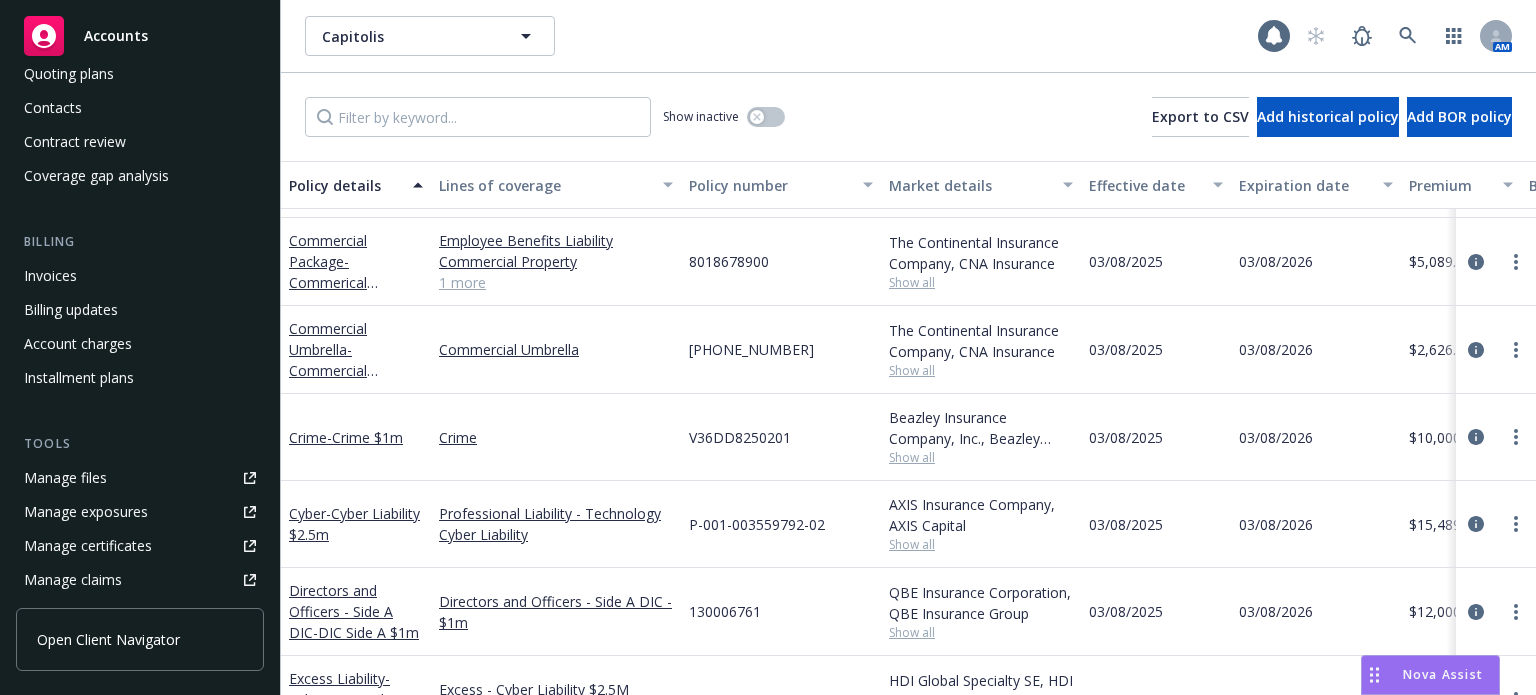 click on "Manage files" at bounding box center (65, 478) 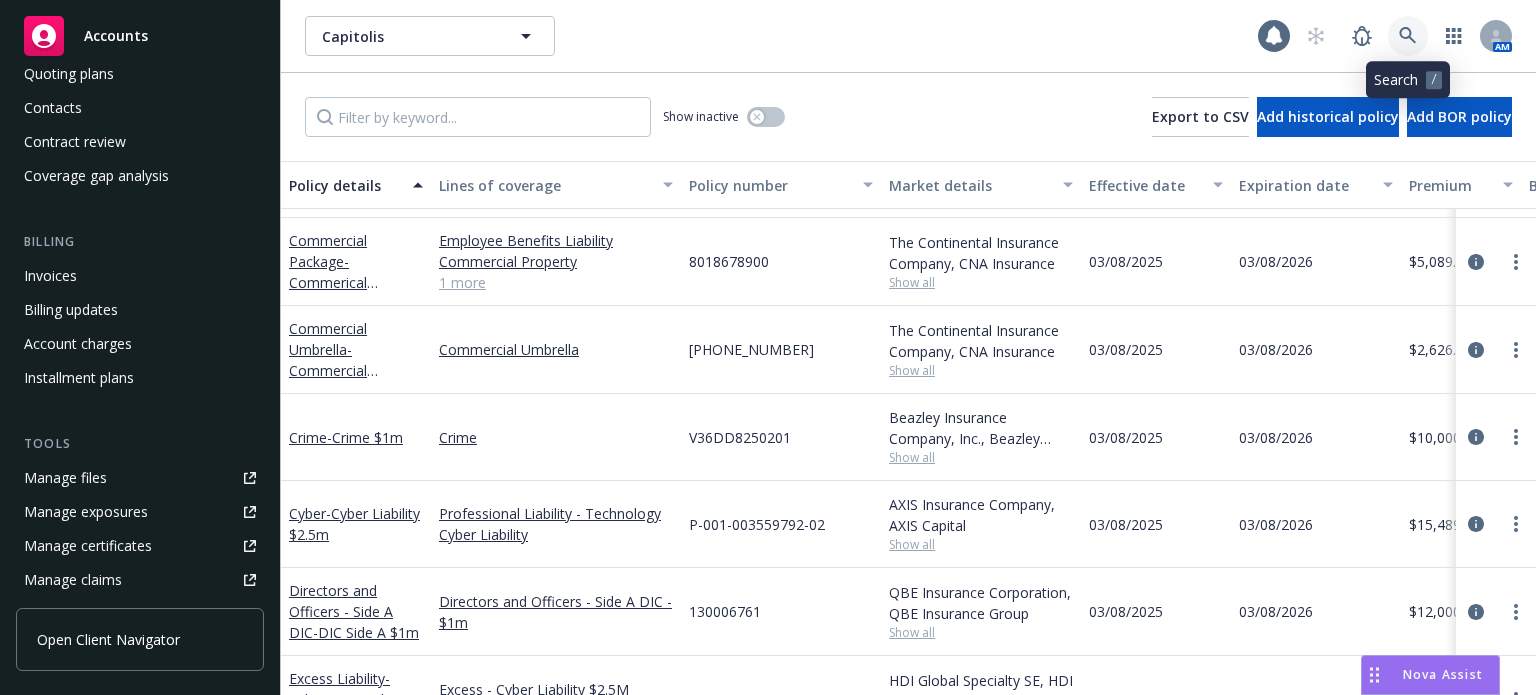click 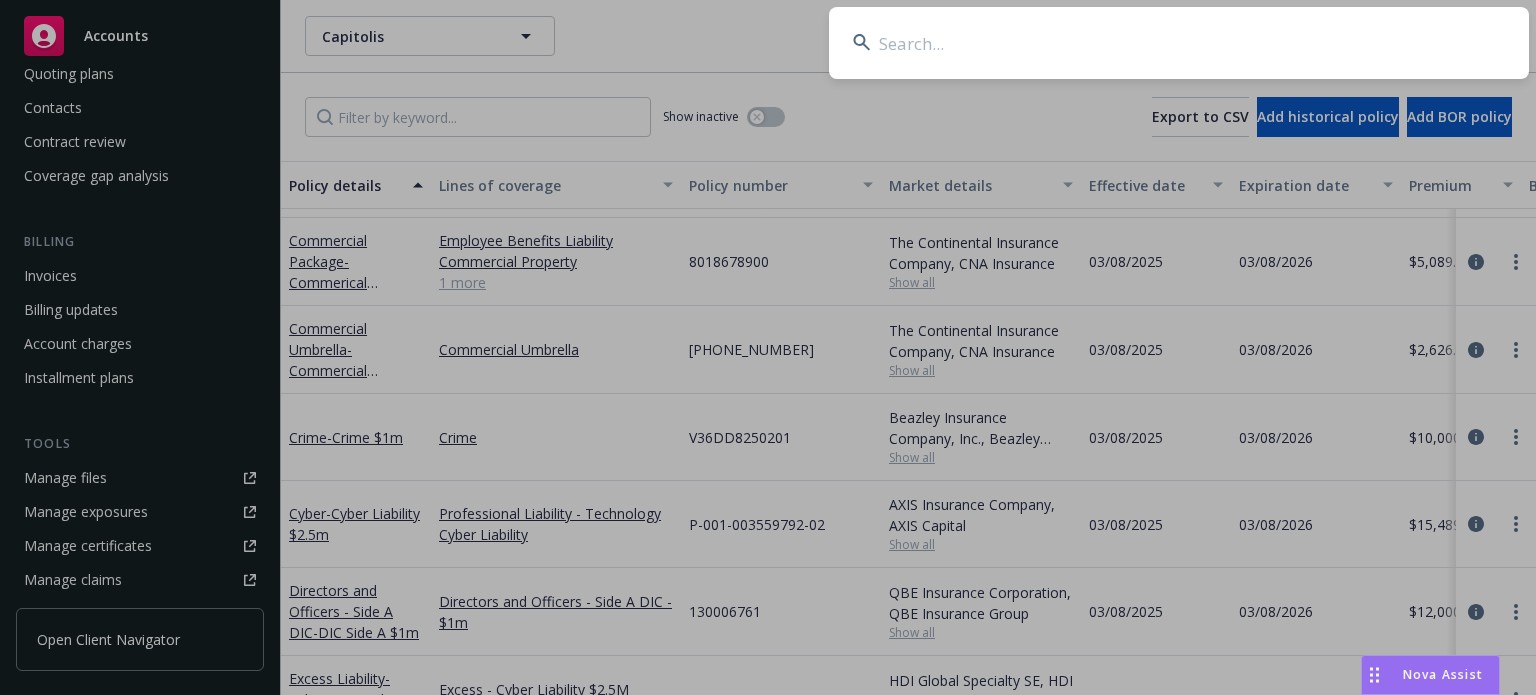 click at bounding box center [1179, 43] 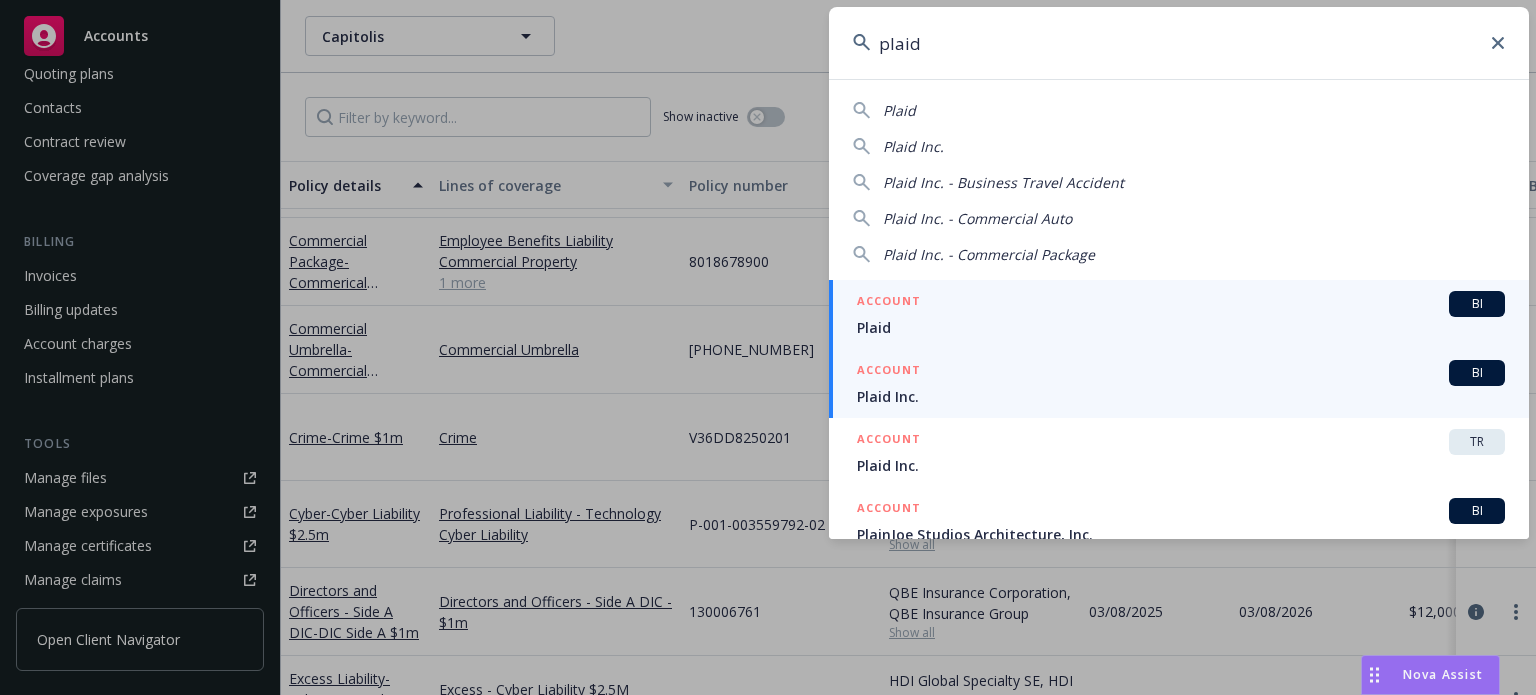 type on "plaid" 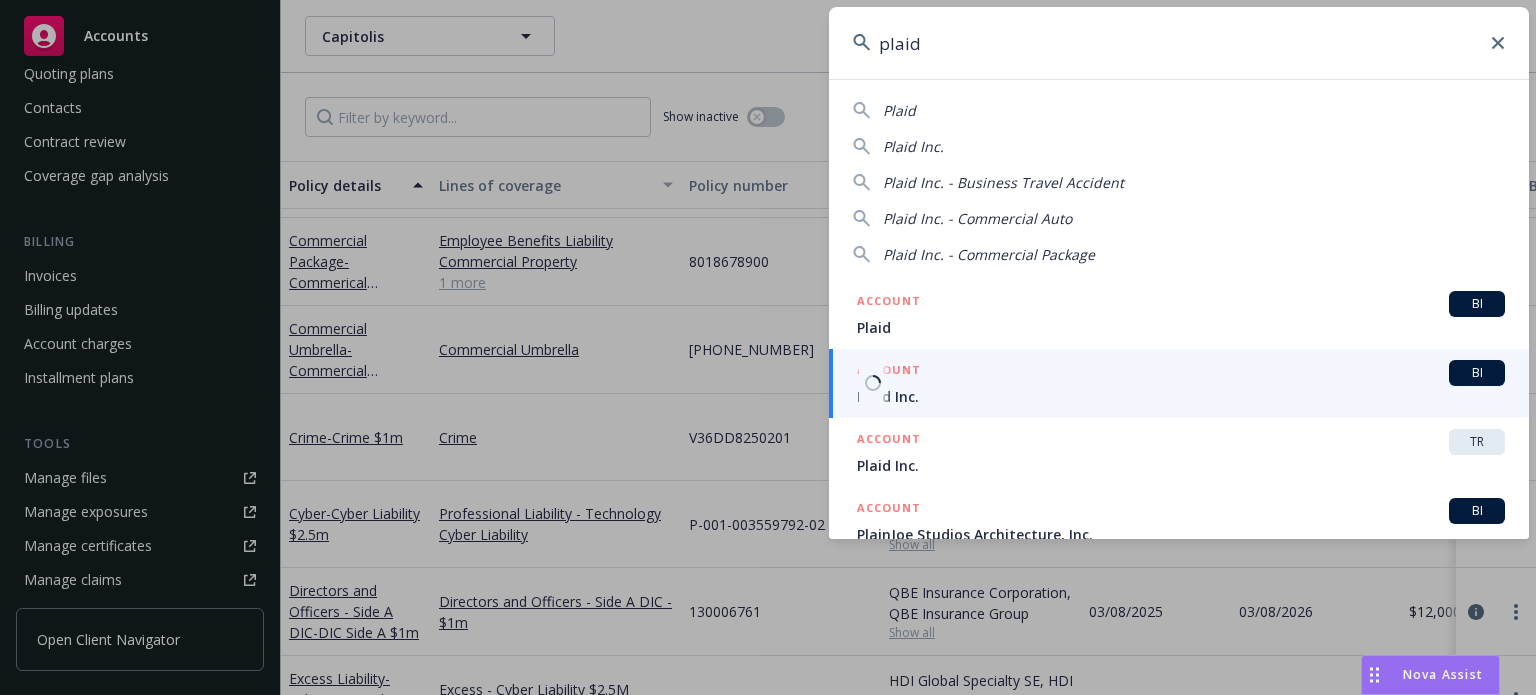 click on "Plaid Inc." at bounding box center (1181, 396) 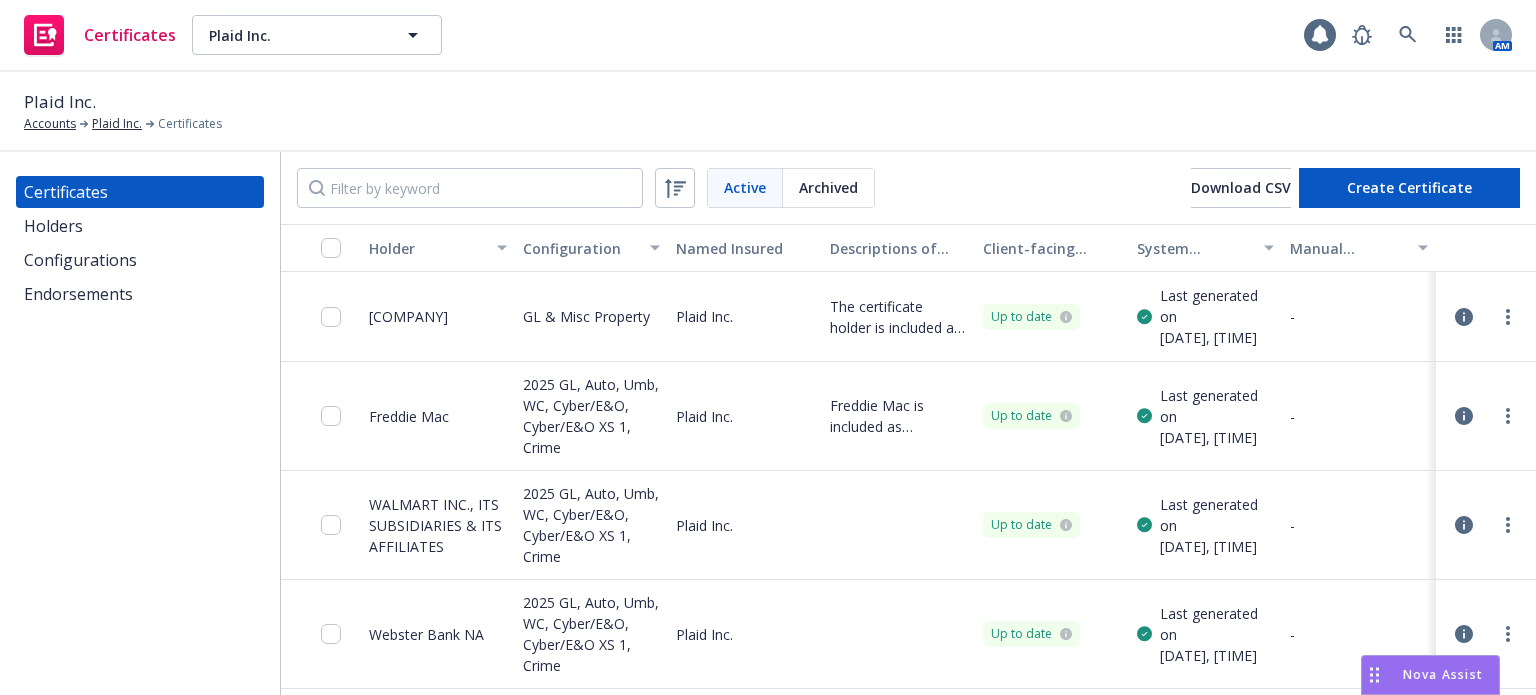 scroll, scrollTop: 0, scrollLeft: 0, axis: both 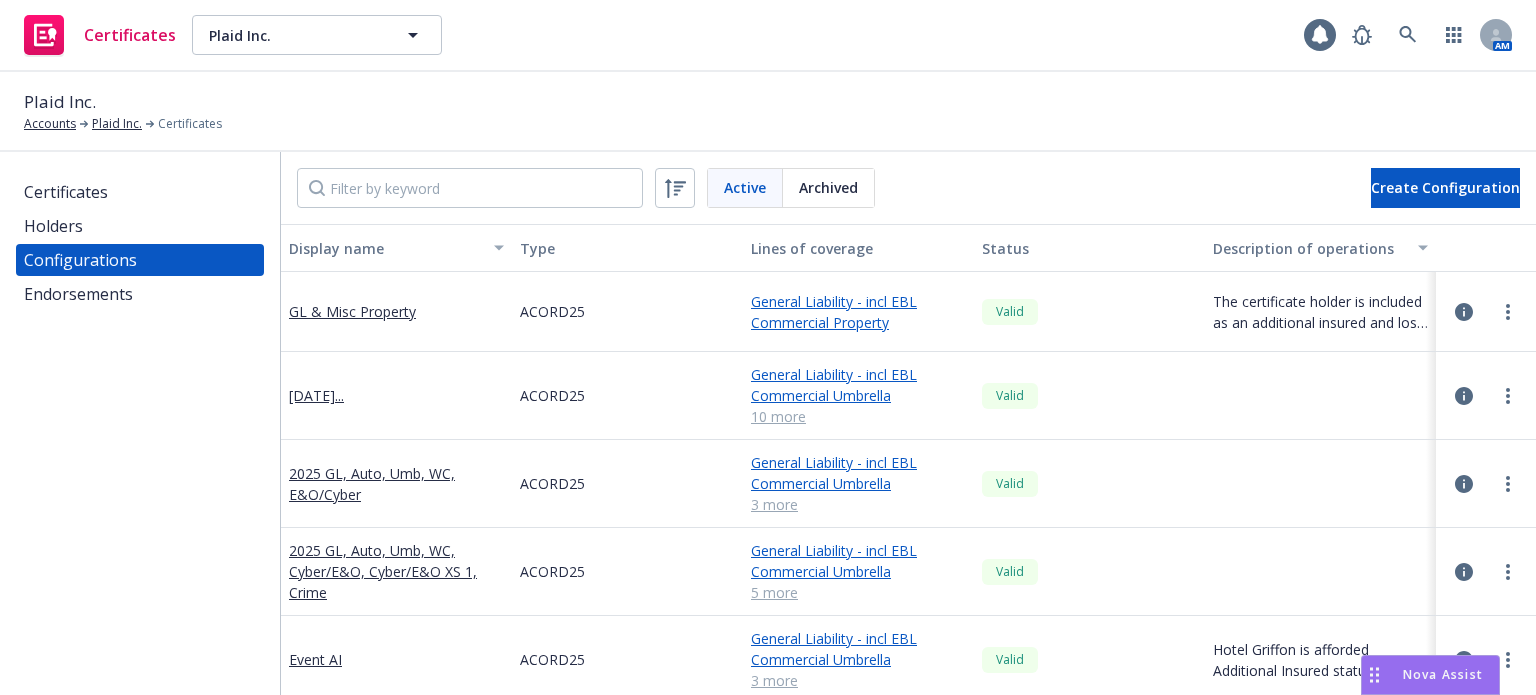 click on "Holders" at bounding box center (140, 226) 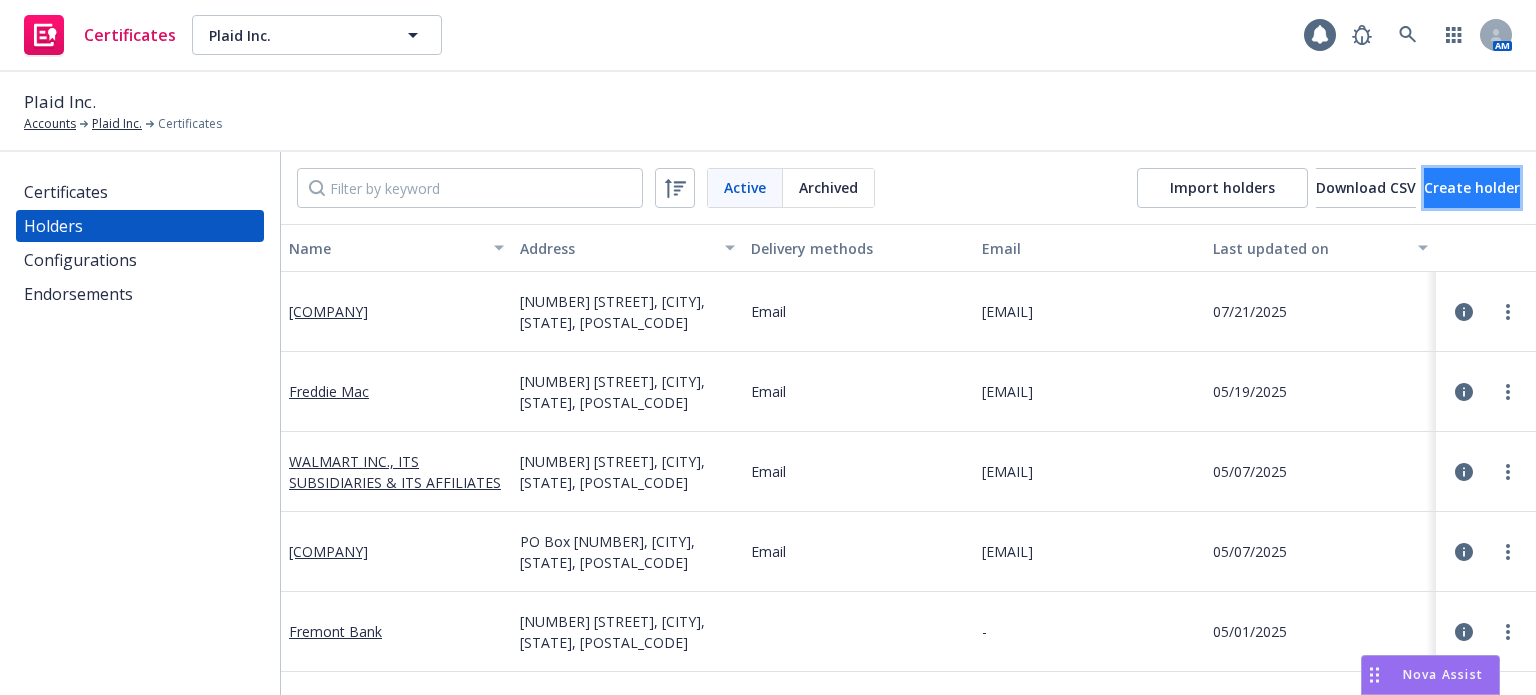 click on "Create holder" at bounding box center (1472, 187) 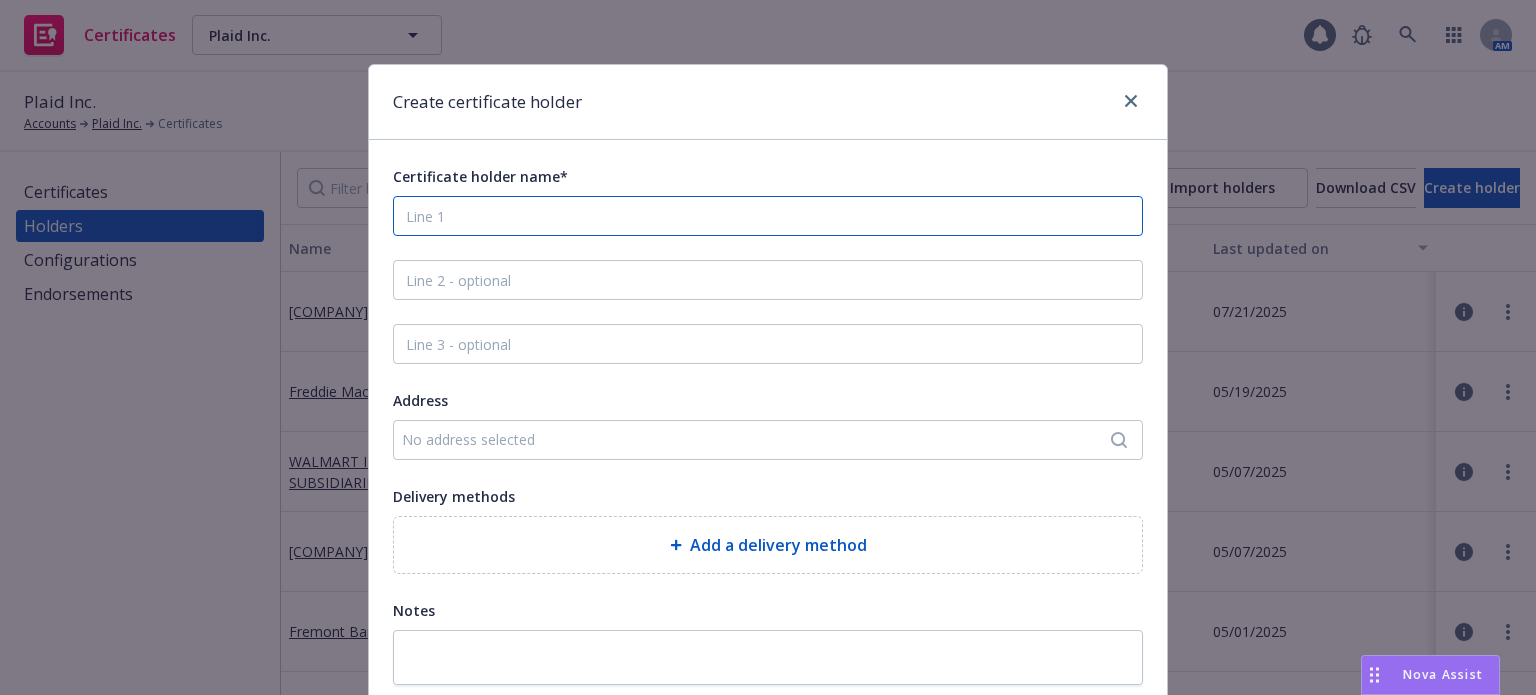 click on "Certificate holder name*" at bounding box center [768, 216] 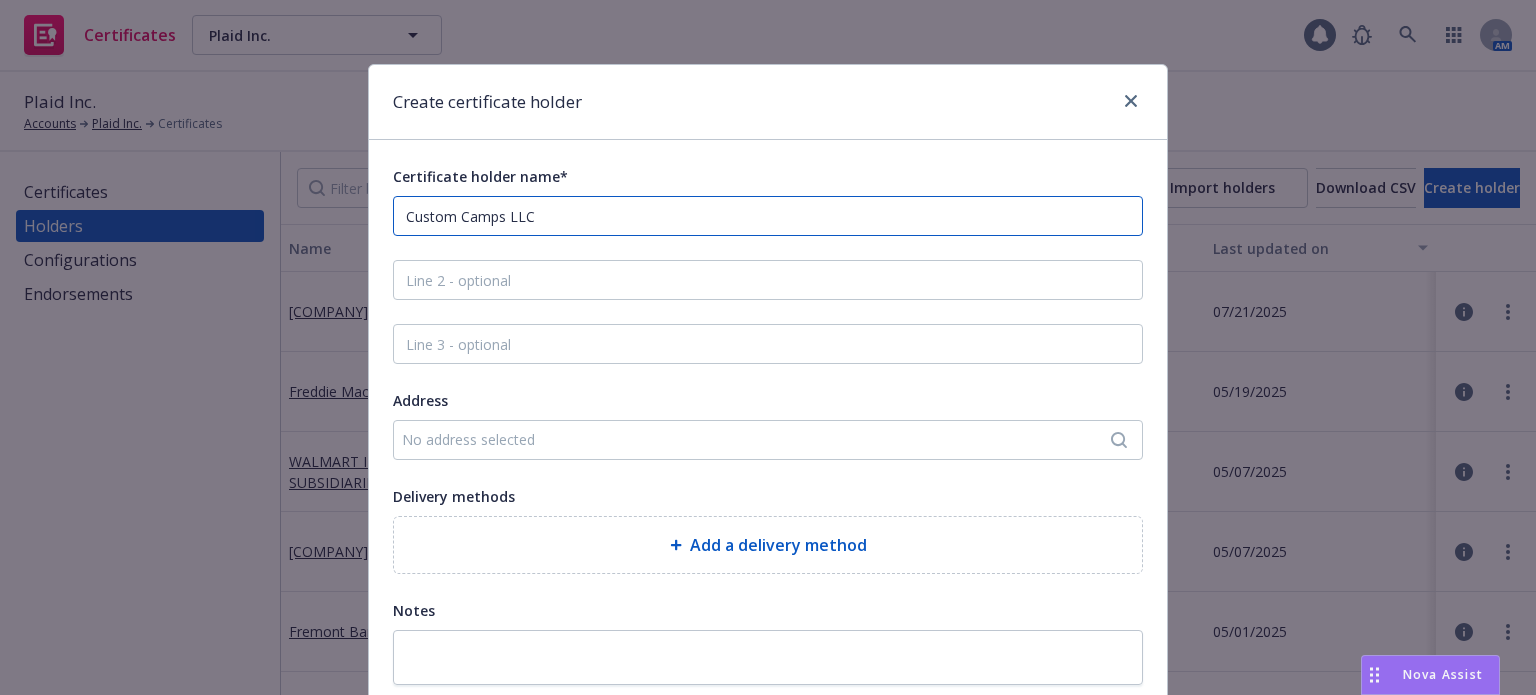 type on "Custom Camps LLC" 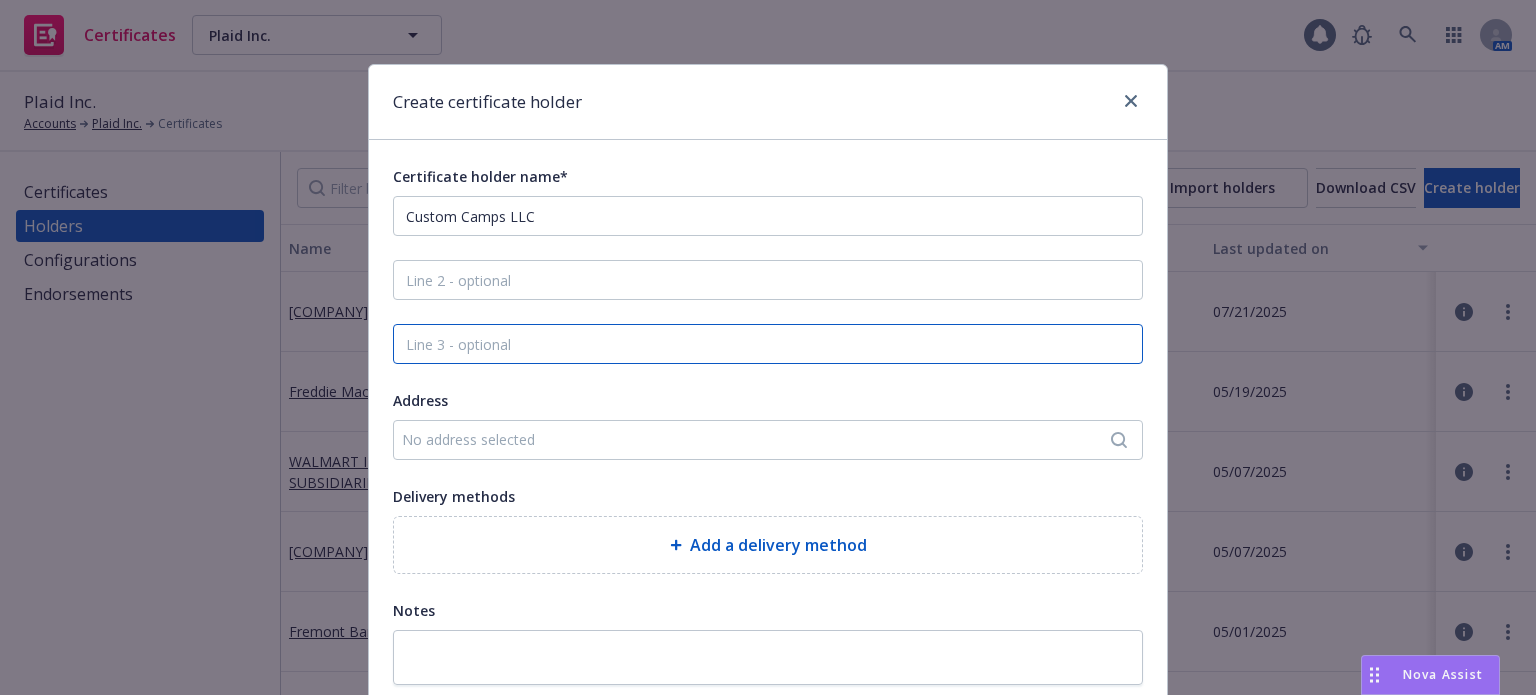 click at bounding box center (768, 344) 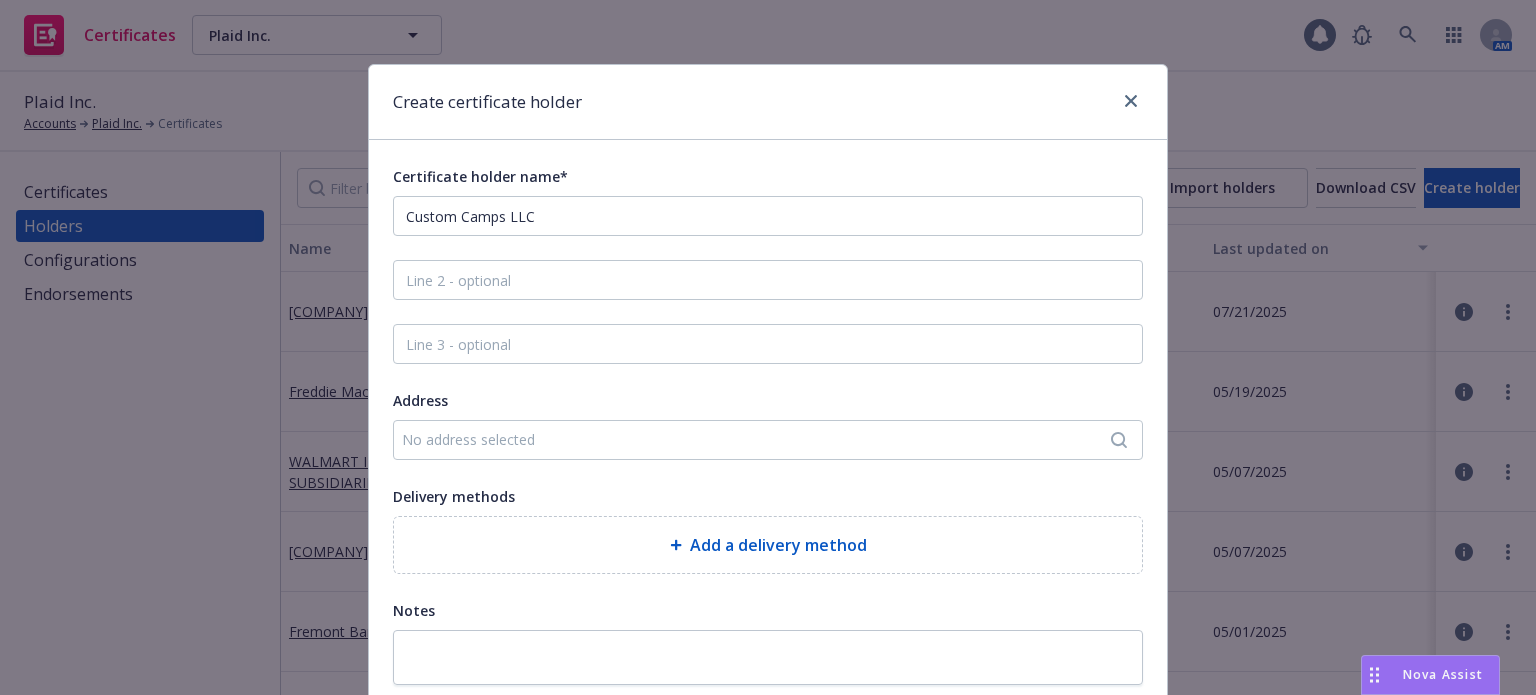 click on "No address selected" at bounding box center (758, 439) 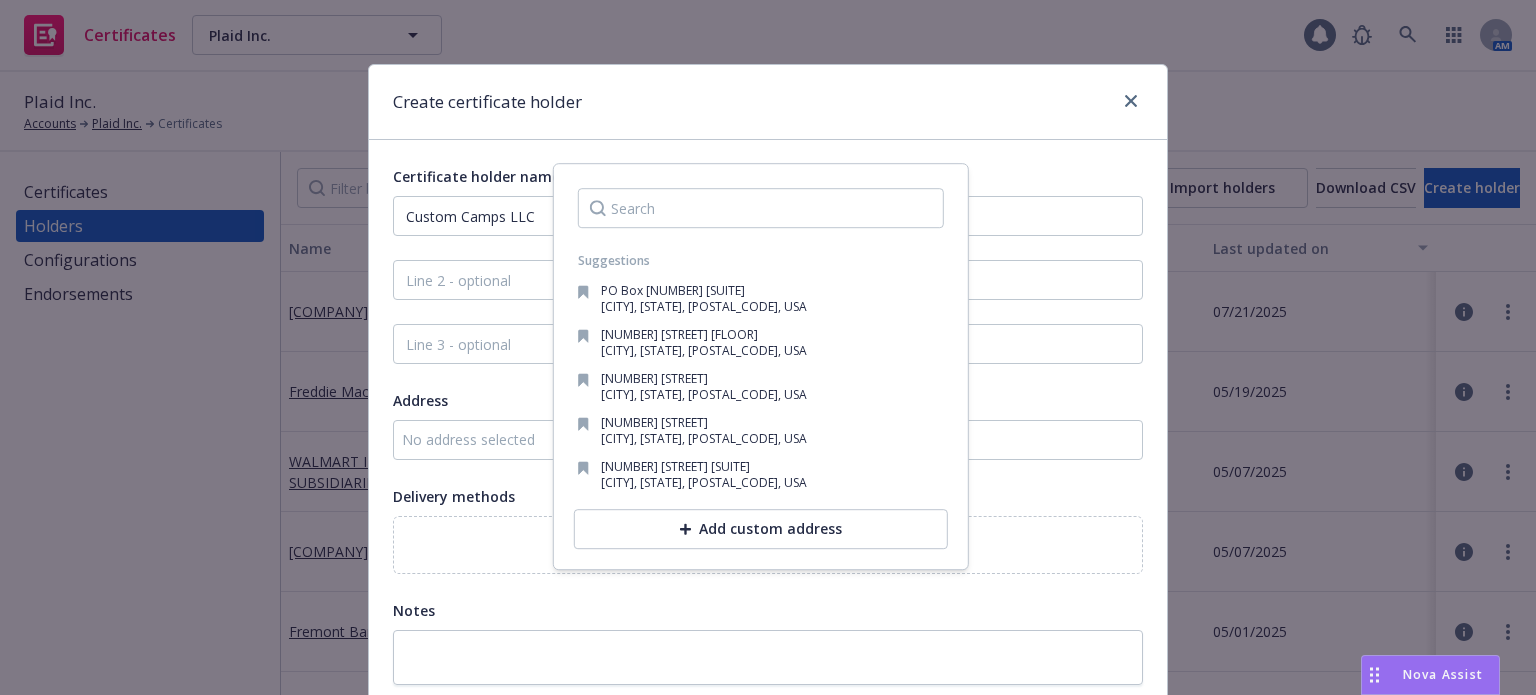 click on "No address selected" at bounding box center [758, 439] 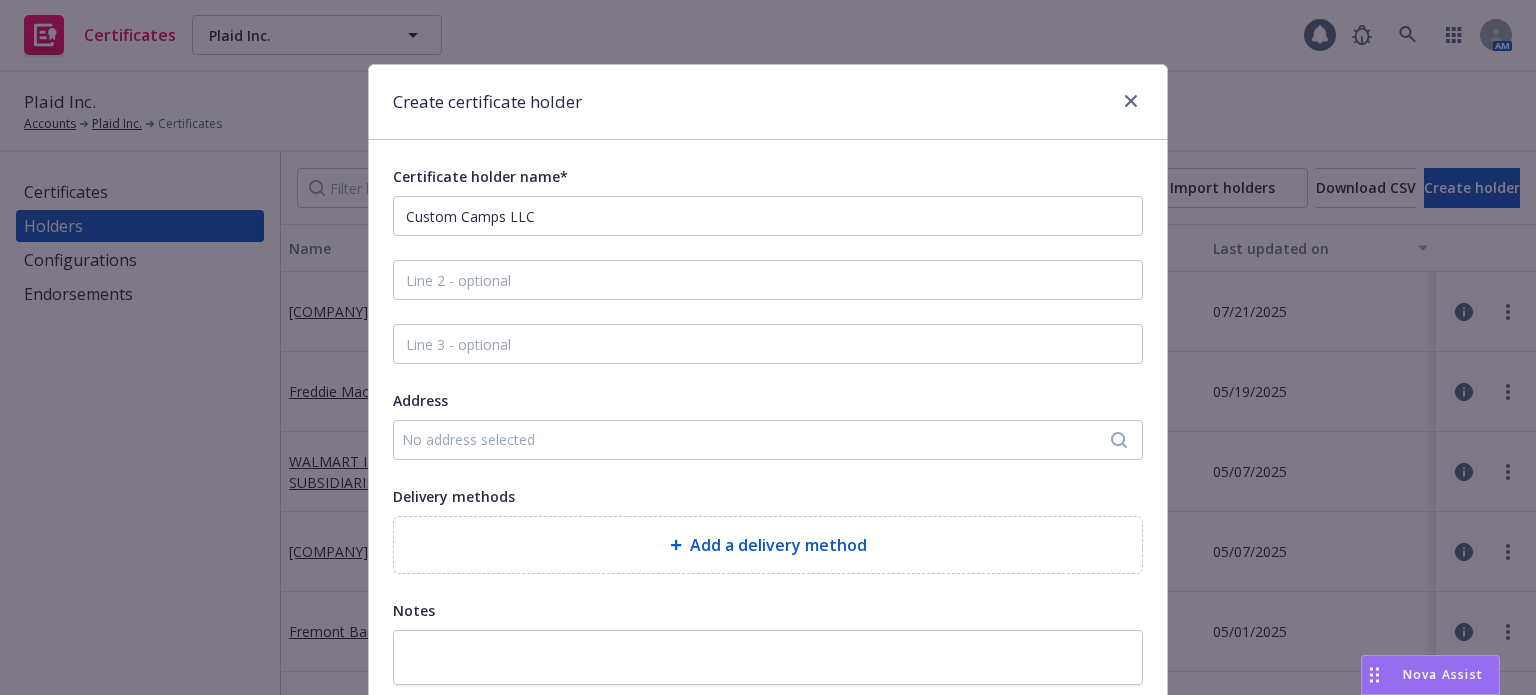 click on "No address selected" at bounding box center (758, 439) 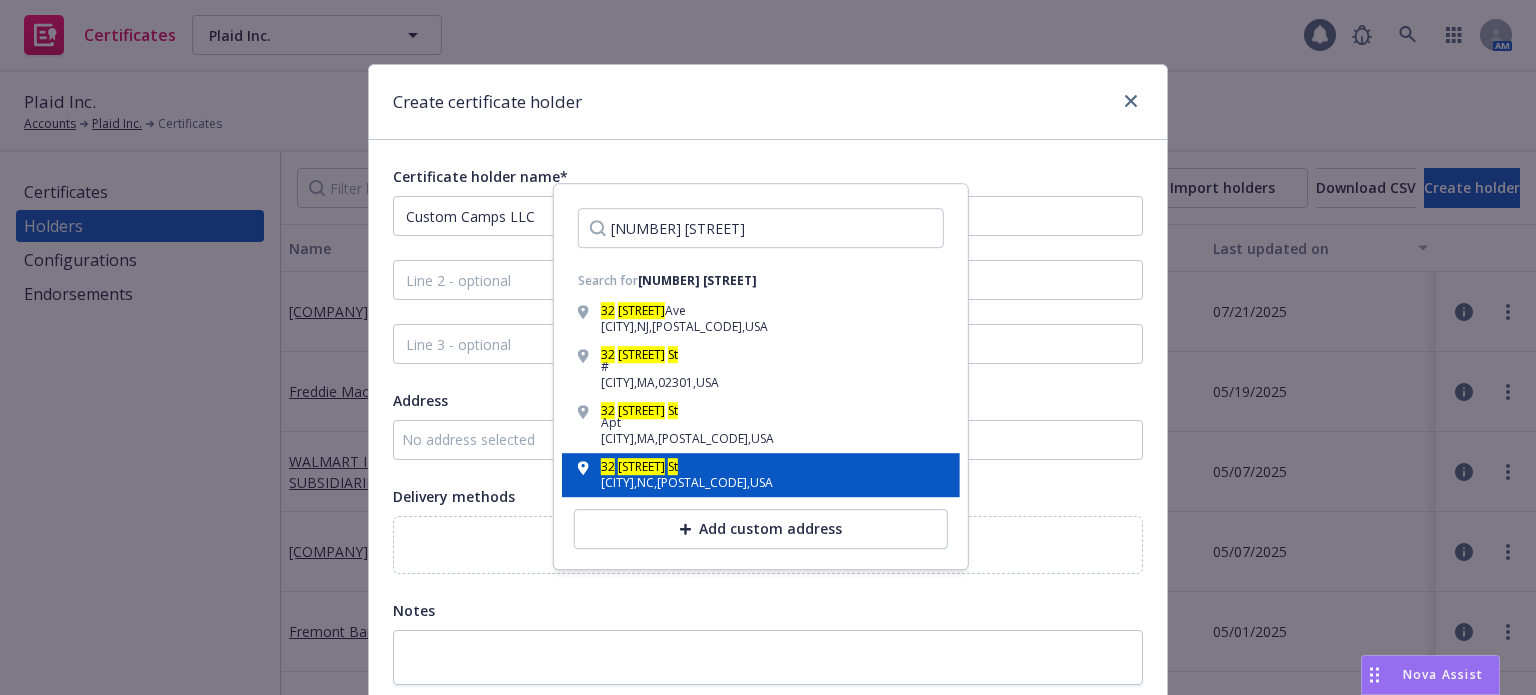 type on "32 Tremont St ash" 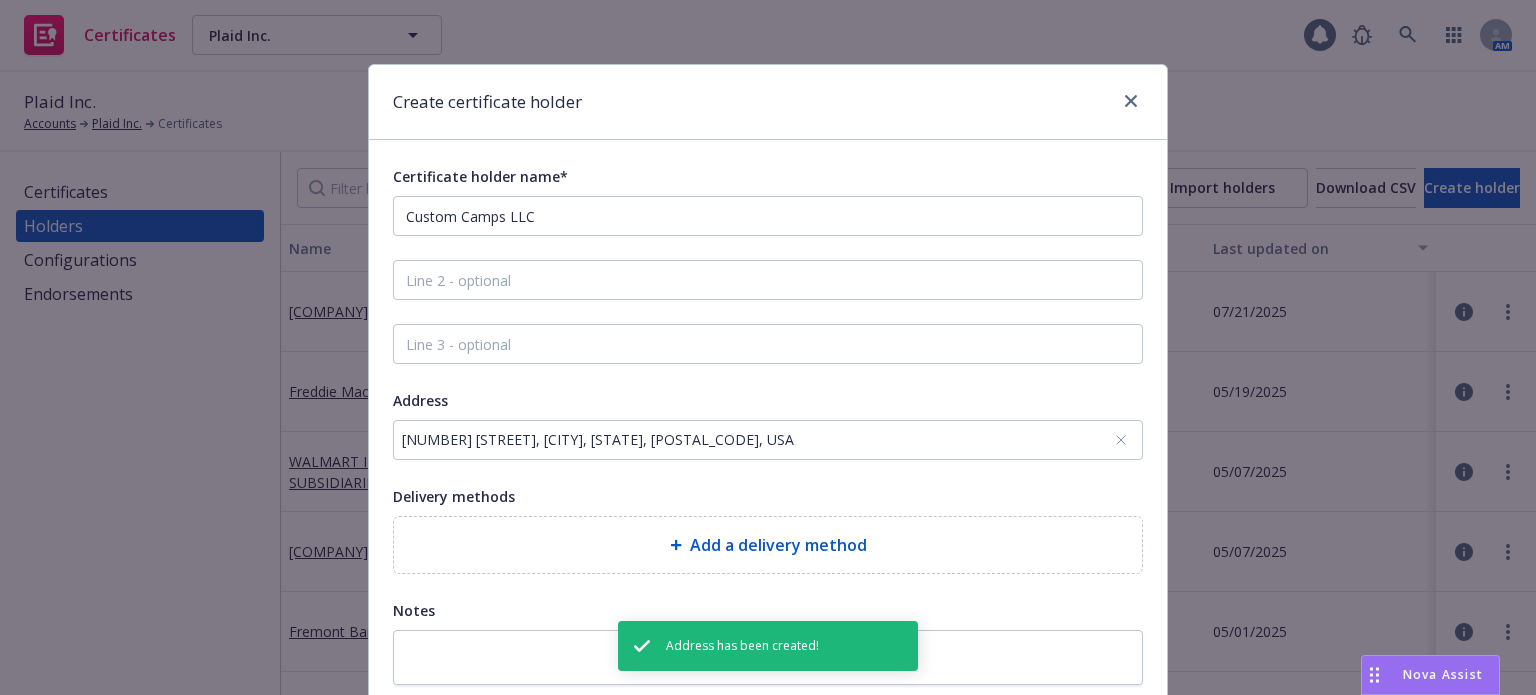 click on "Add a delivery method" at bounding box center [778, 545] 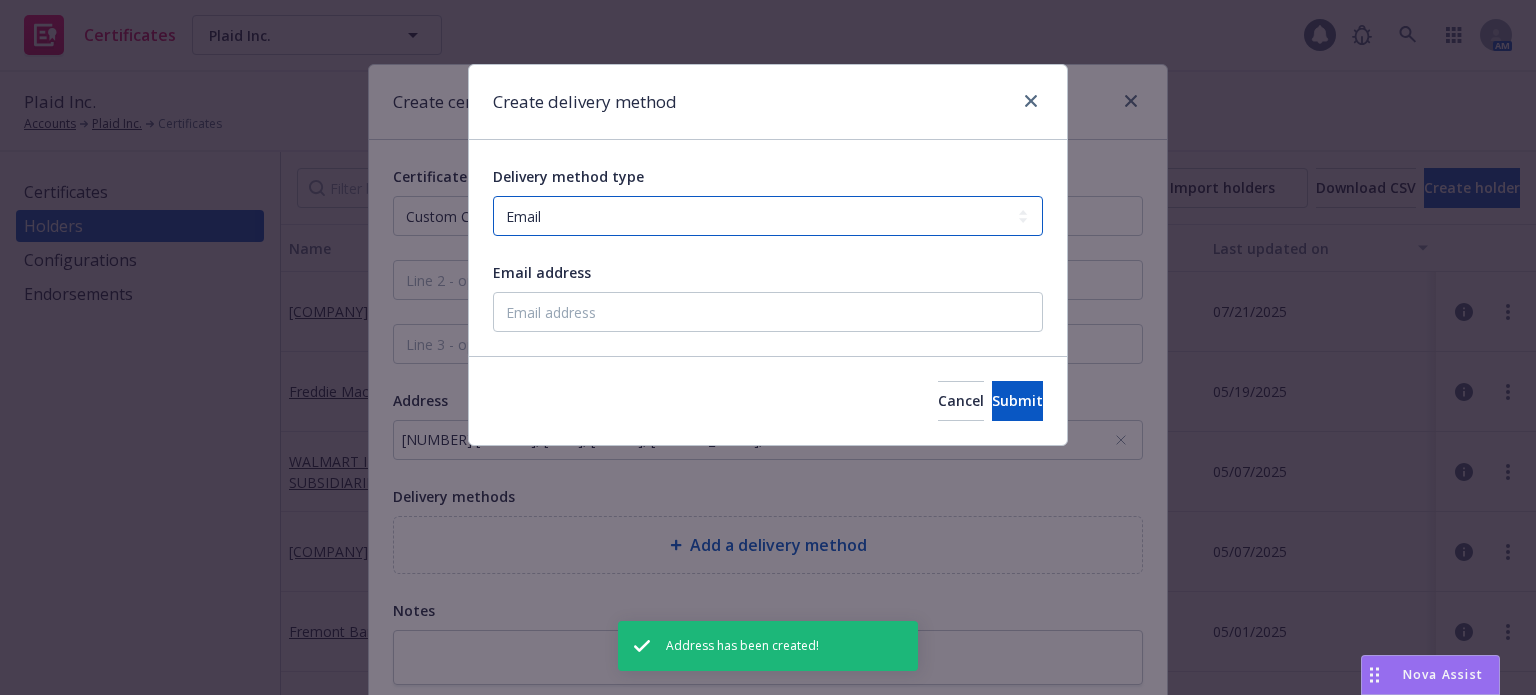 click on "Select delivery method type Email Mail Fax Upload to Compliance Website" at bounding box center (768, 216) 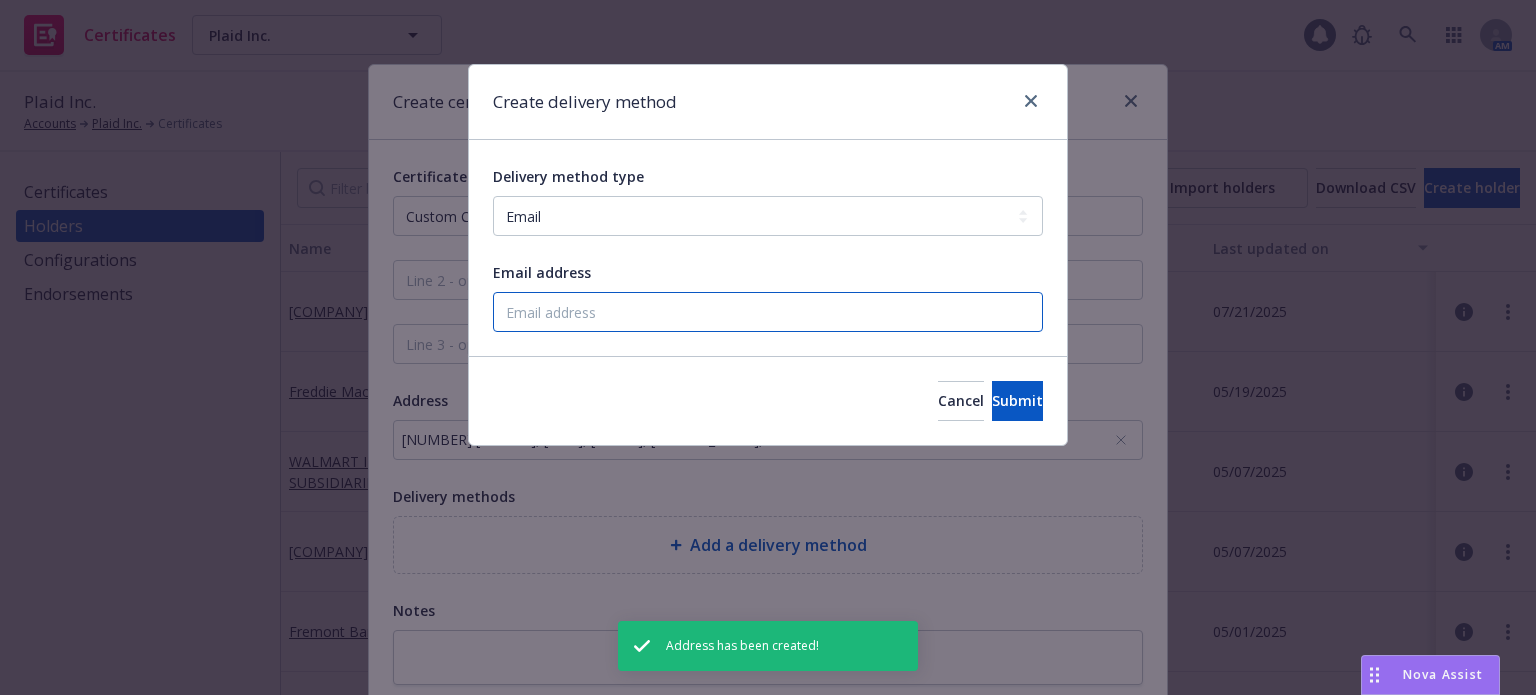 click on "Email address" at bounding box center (768, 312) 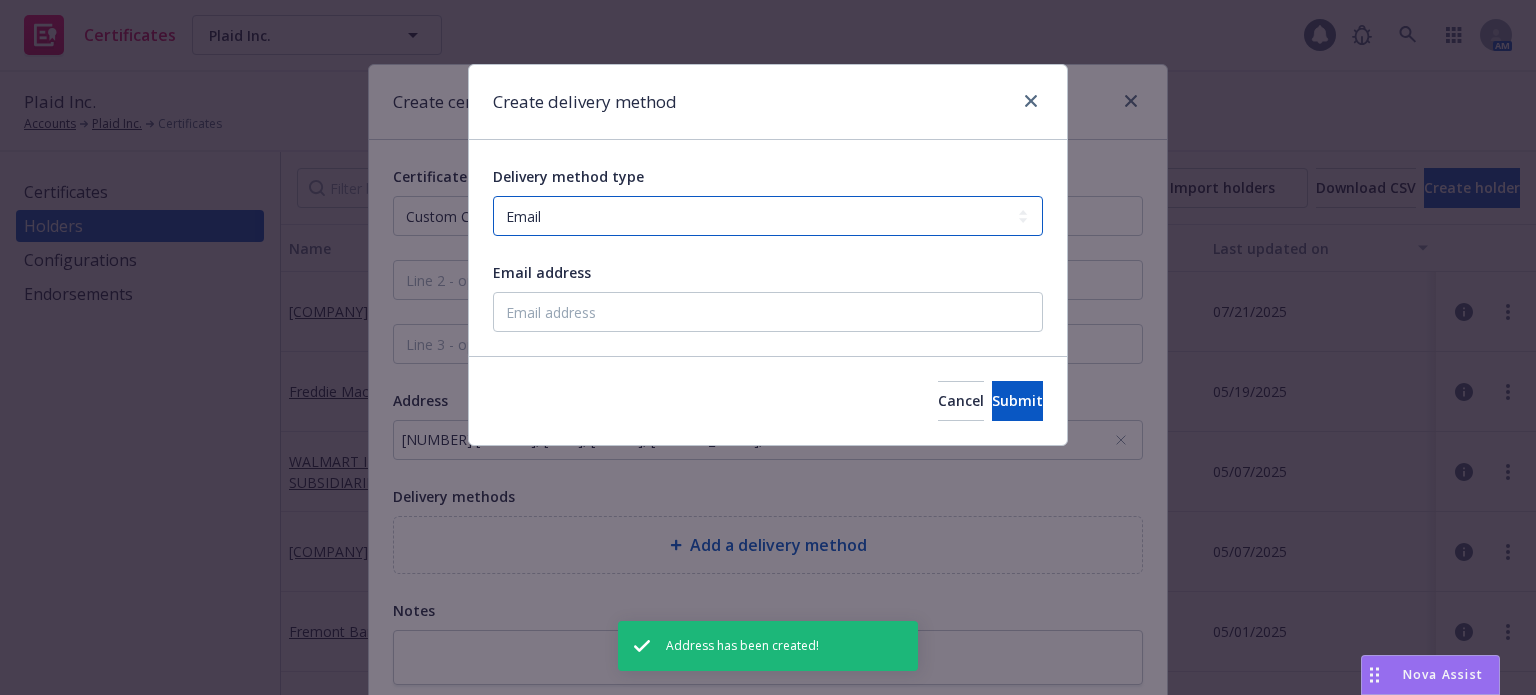 click on "Select delivery method type Email Mail Fax Upload to Compliance Website" at bounding box center (768, 216) 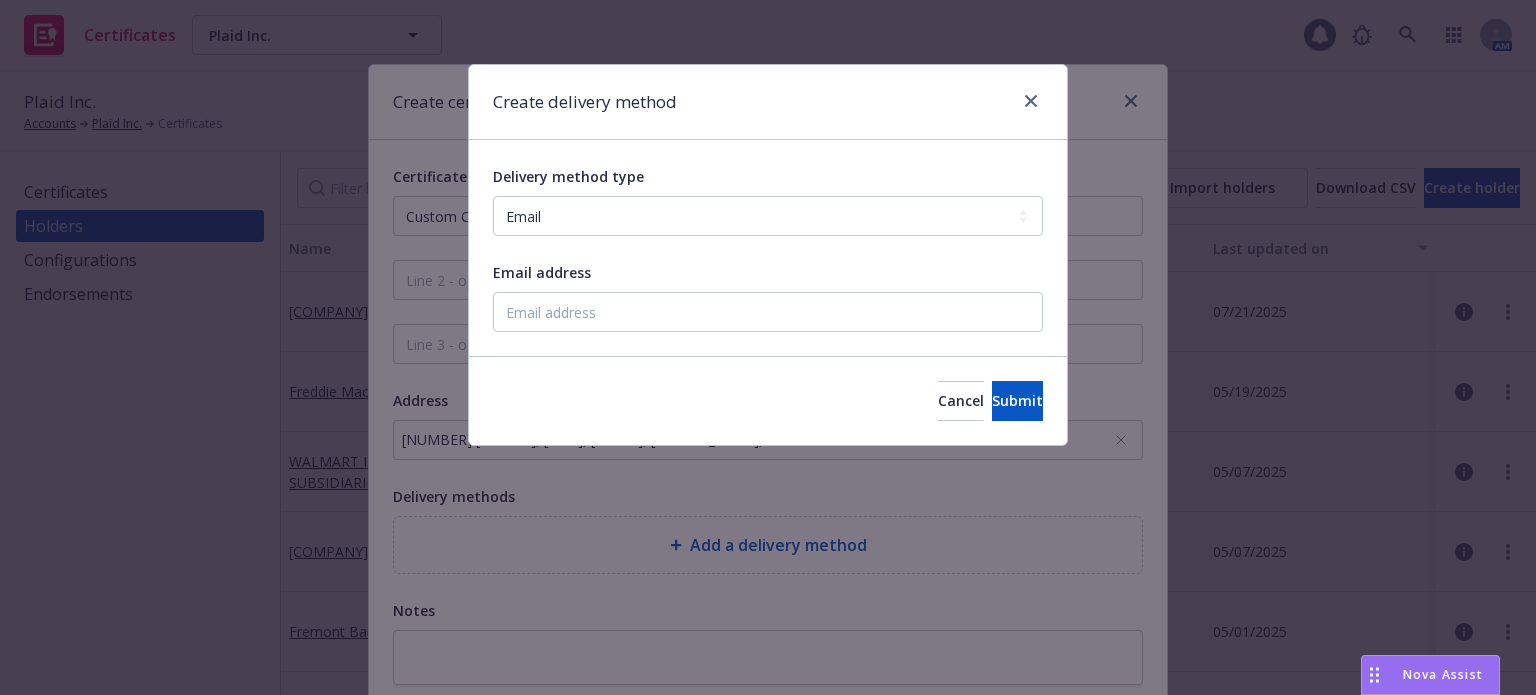 click on "Delivery method type" at bounding box center [568, 176] 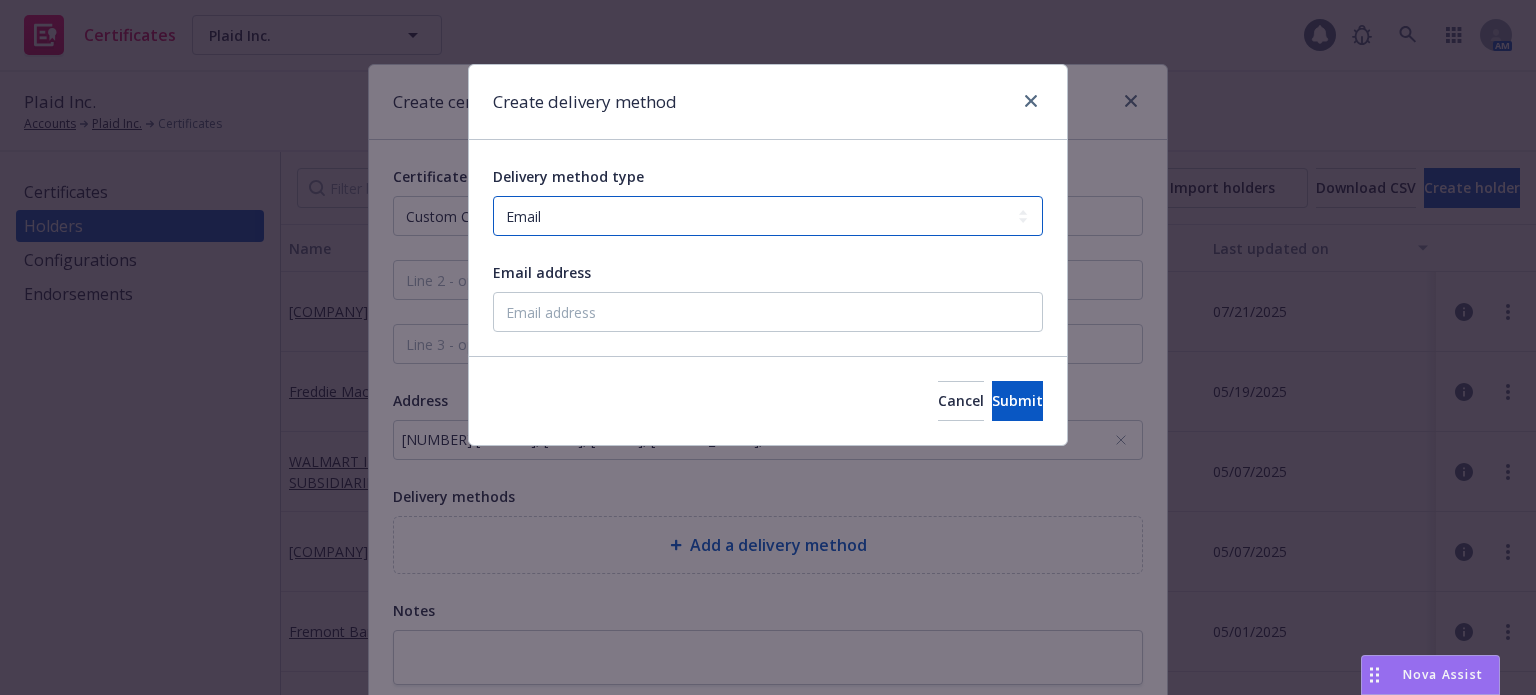 click on "Select delivery method type Email Mail Fax Upload to Compliance Website" at bounding box center (768, 216) 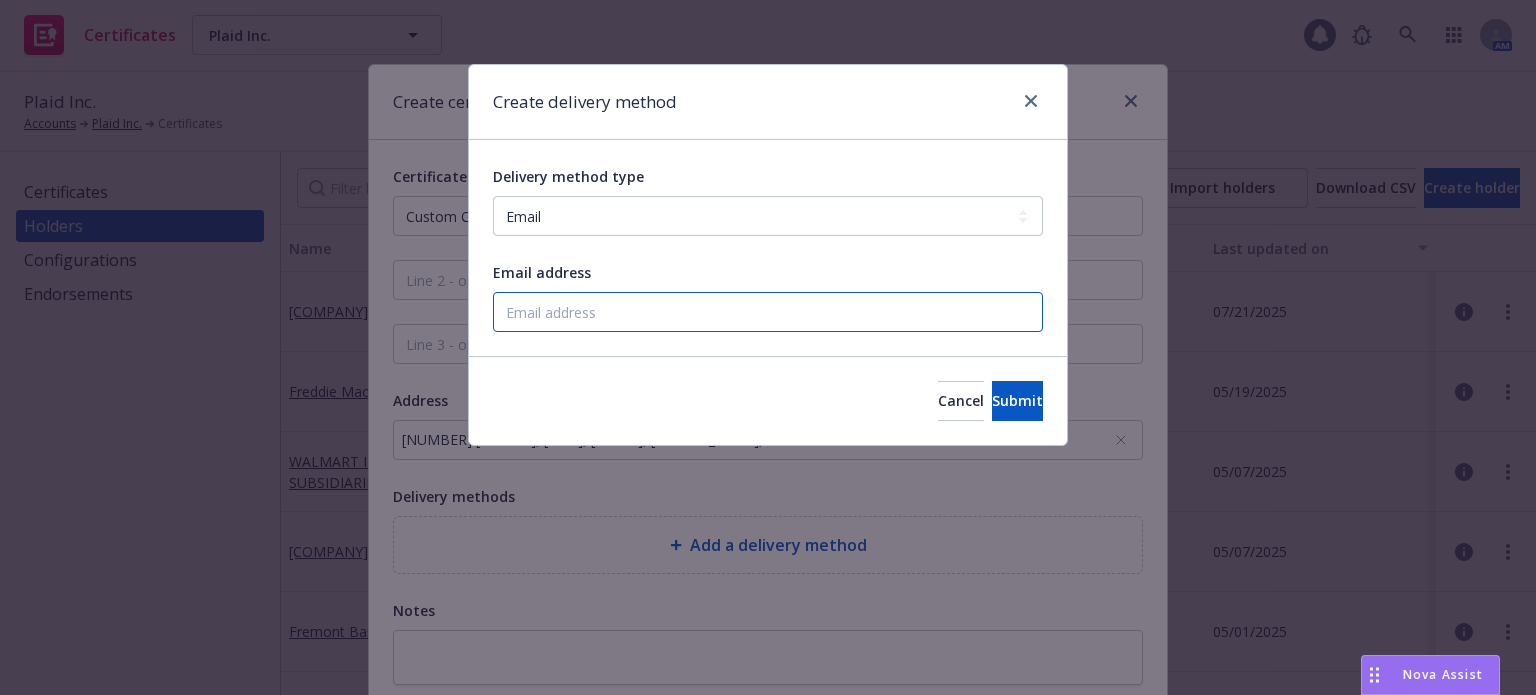 click on "Email address" at bounding box center [768, 312] 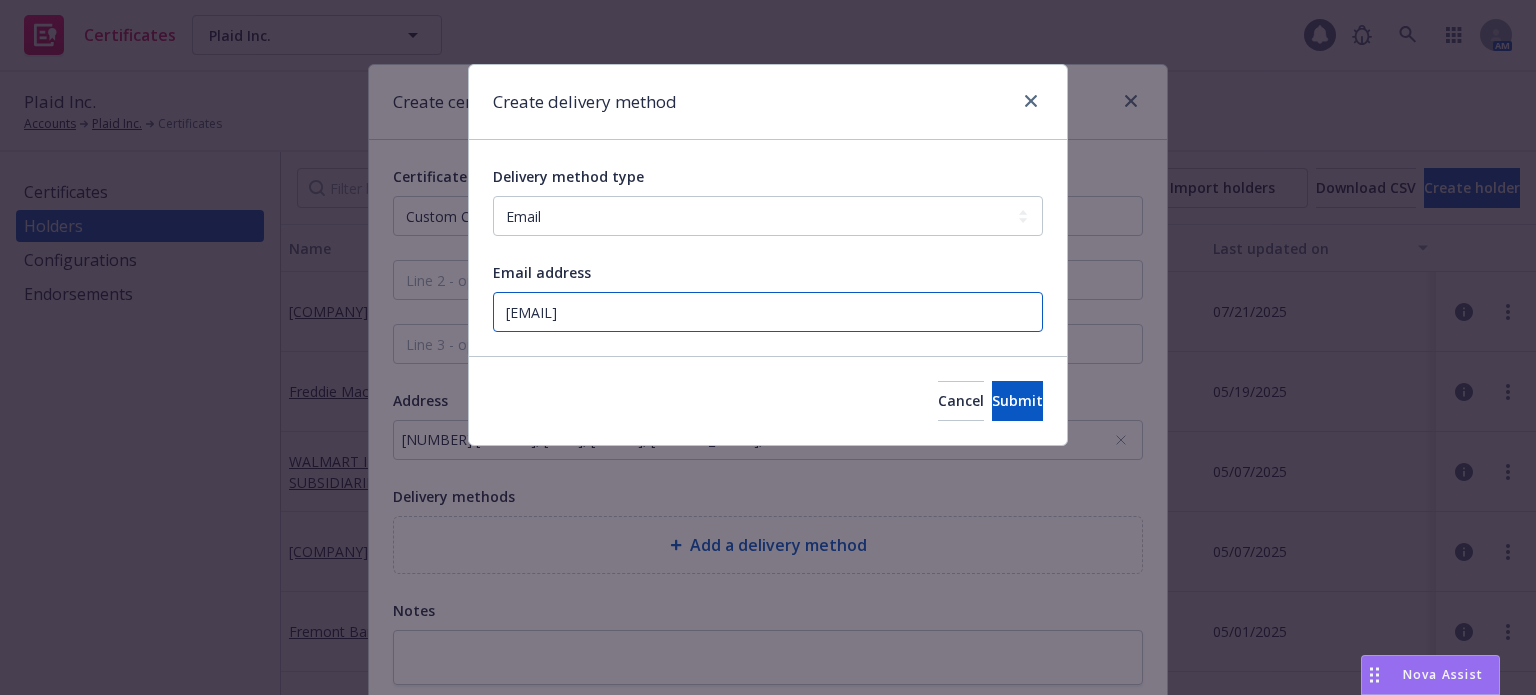 type on "crystal.kuenzler@newfront.com" 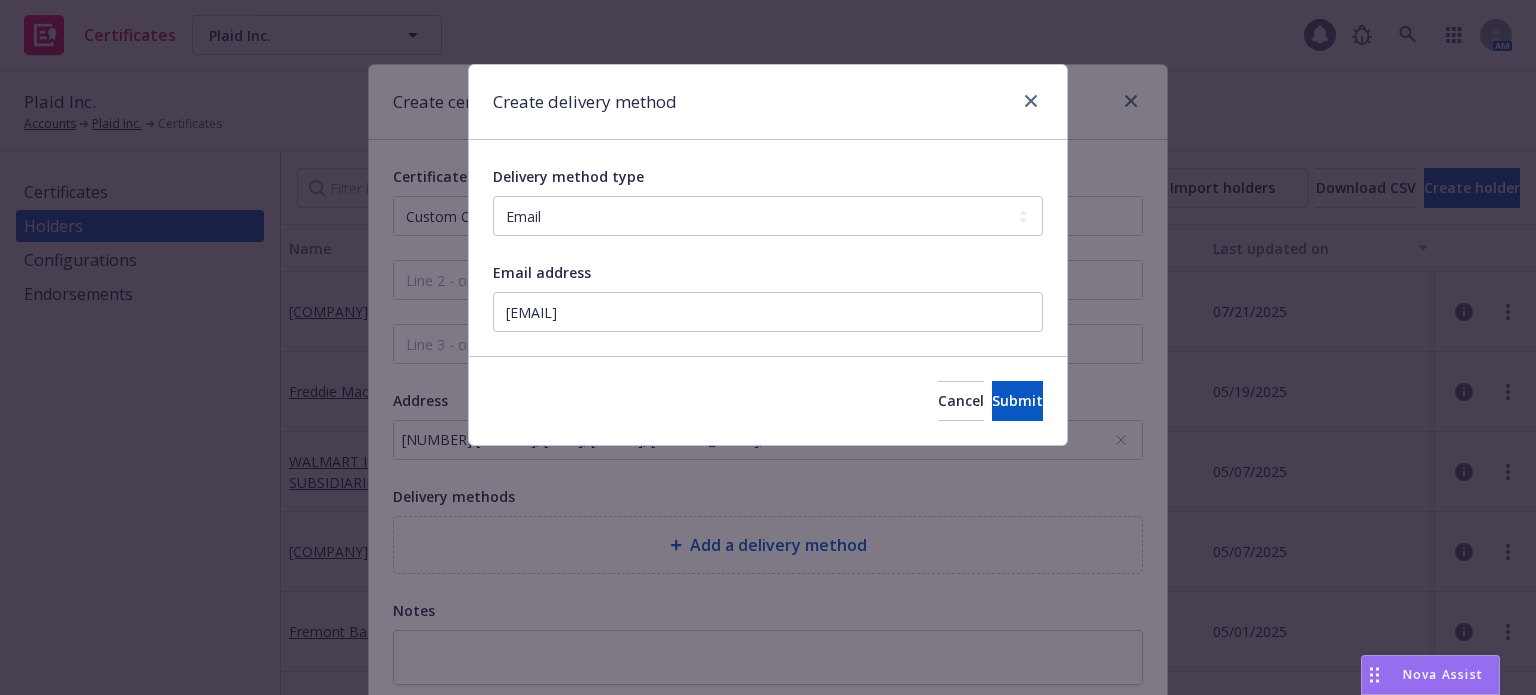 click on "Email address" at bounding box center (768, 272) 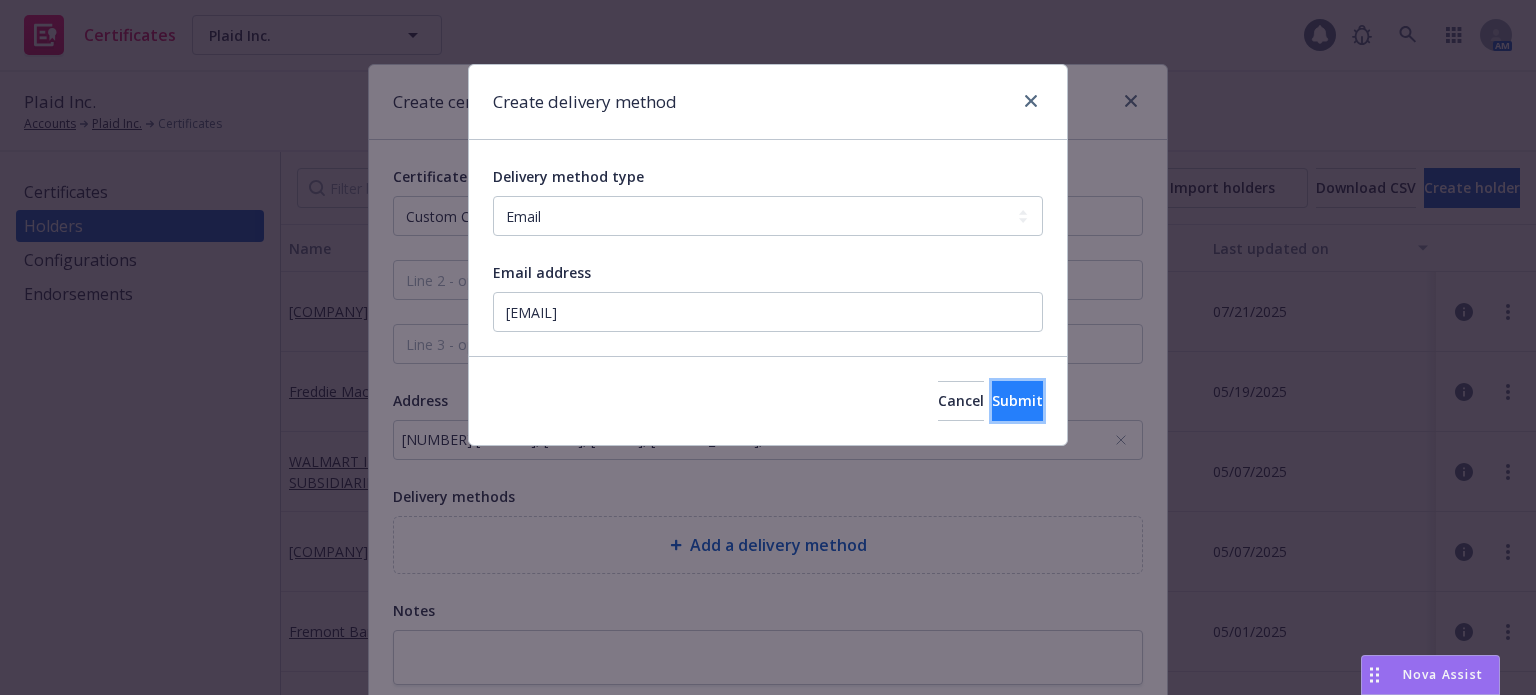 click on "Submit" at bounding box center [1017, 400] 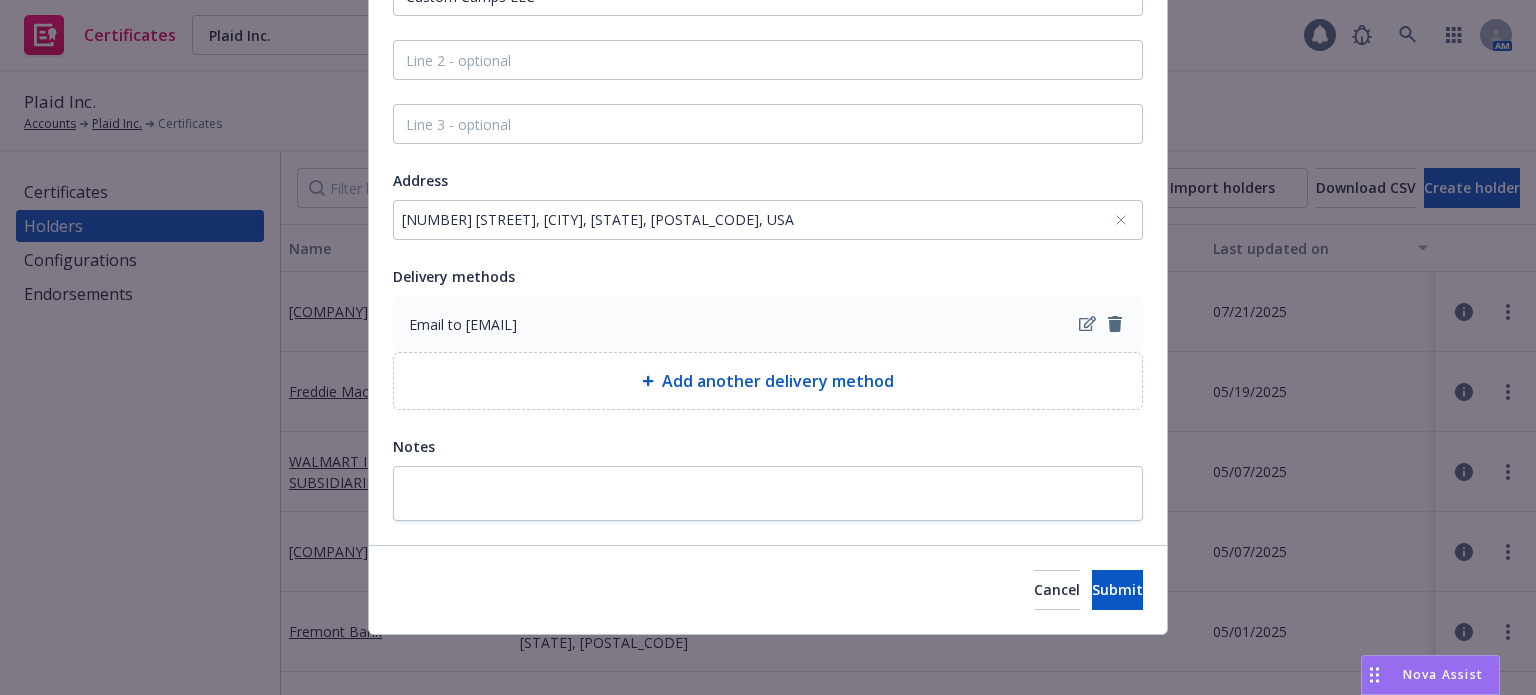 scroll, scrollTop: 222, scrollLeft: 0, axis: vertical 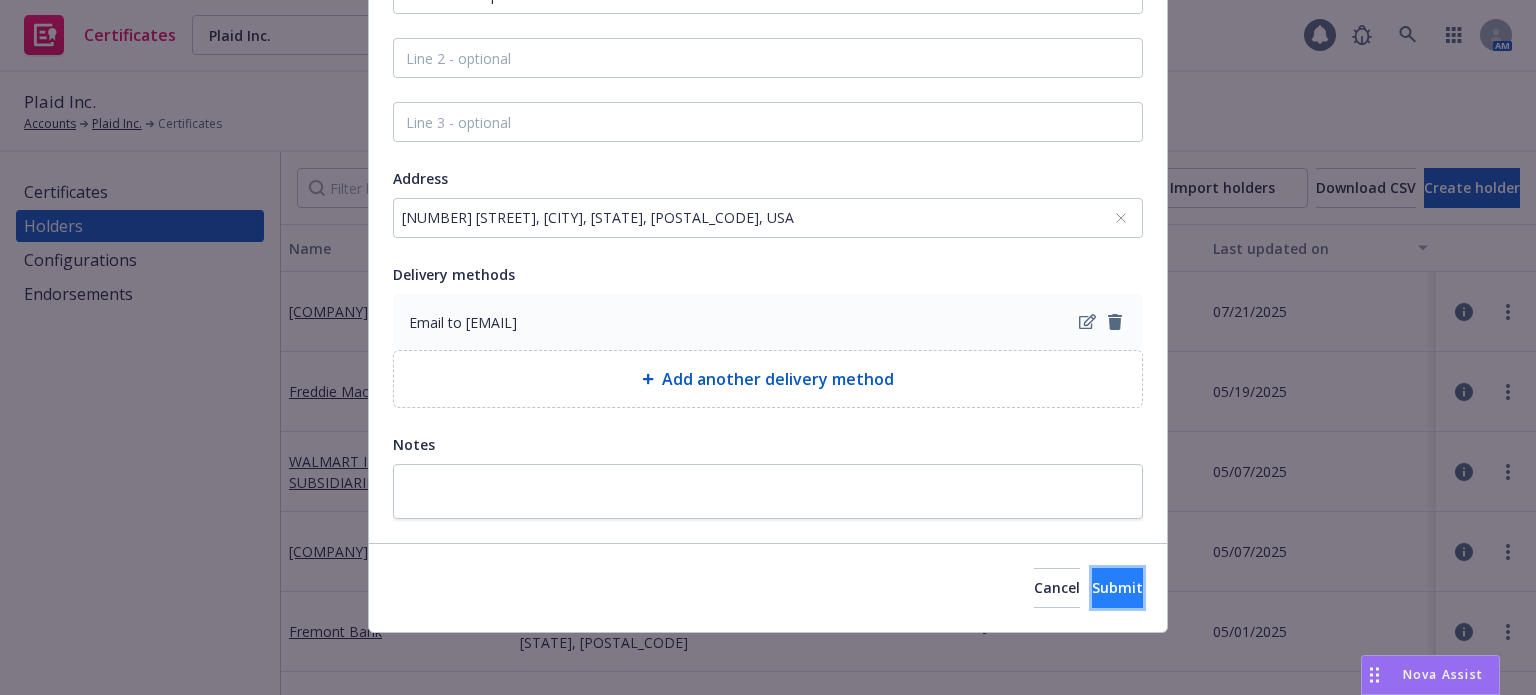 click on "Submit" at bounding box center [1117, 588] 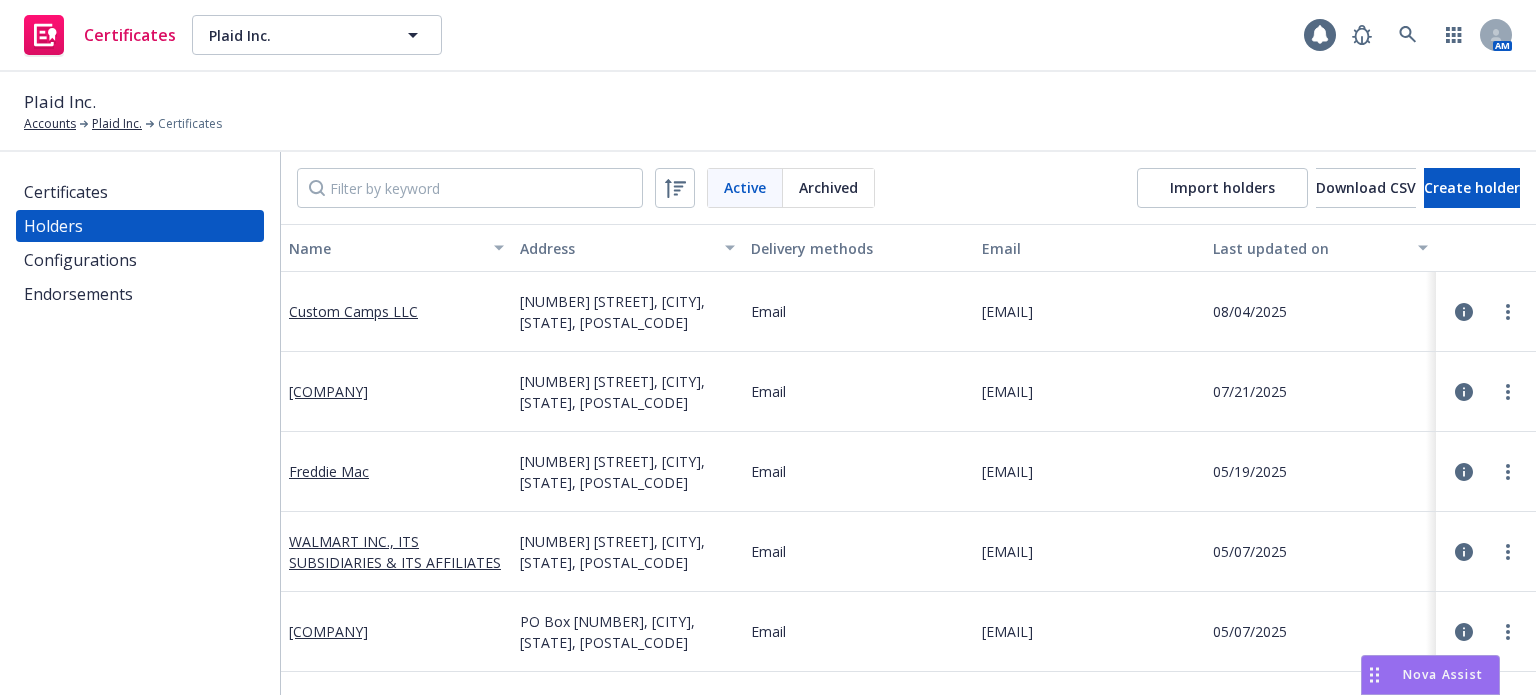 click on "Certificates" at bounding box center [66, 192] 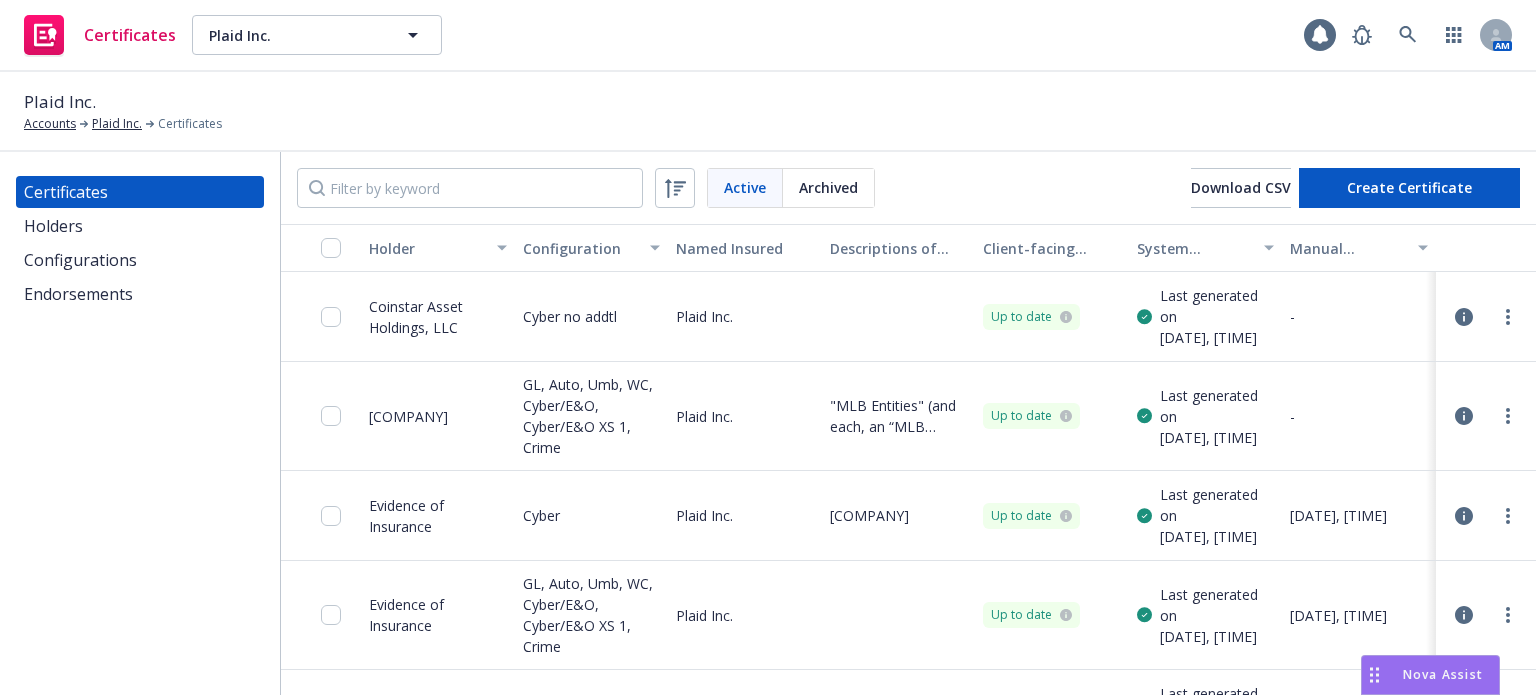 scroll, scrollTop: 1092, scrollLeft: 0, axis: vertical 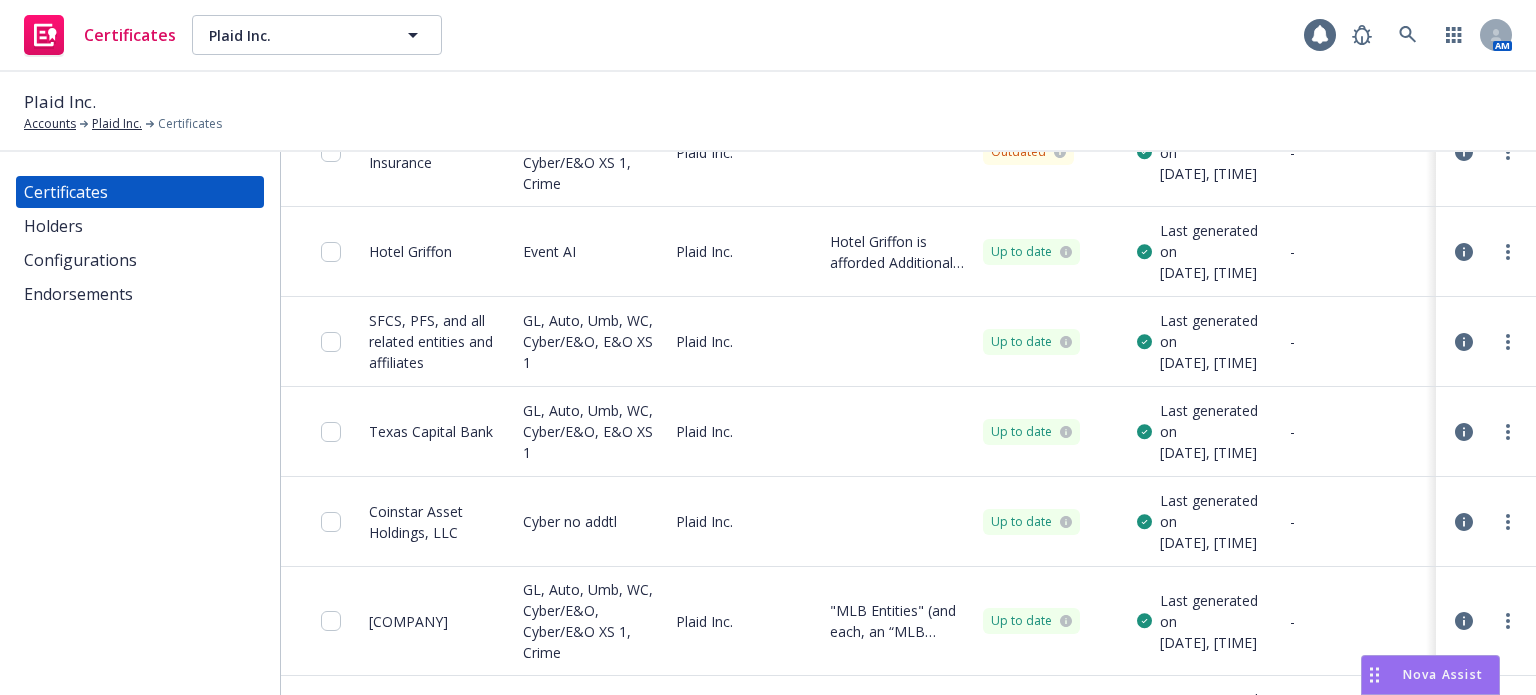 click on "Nova Assist" at bounding box center [1443, 674] 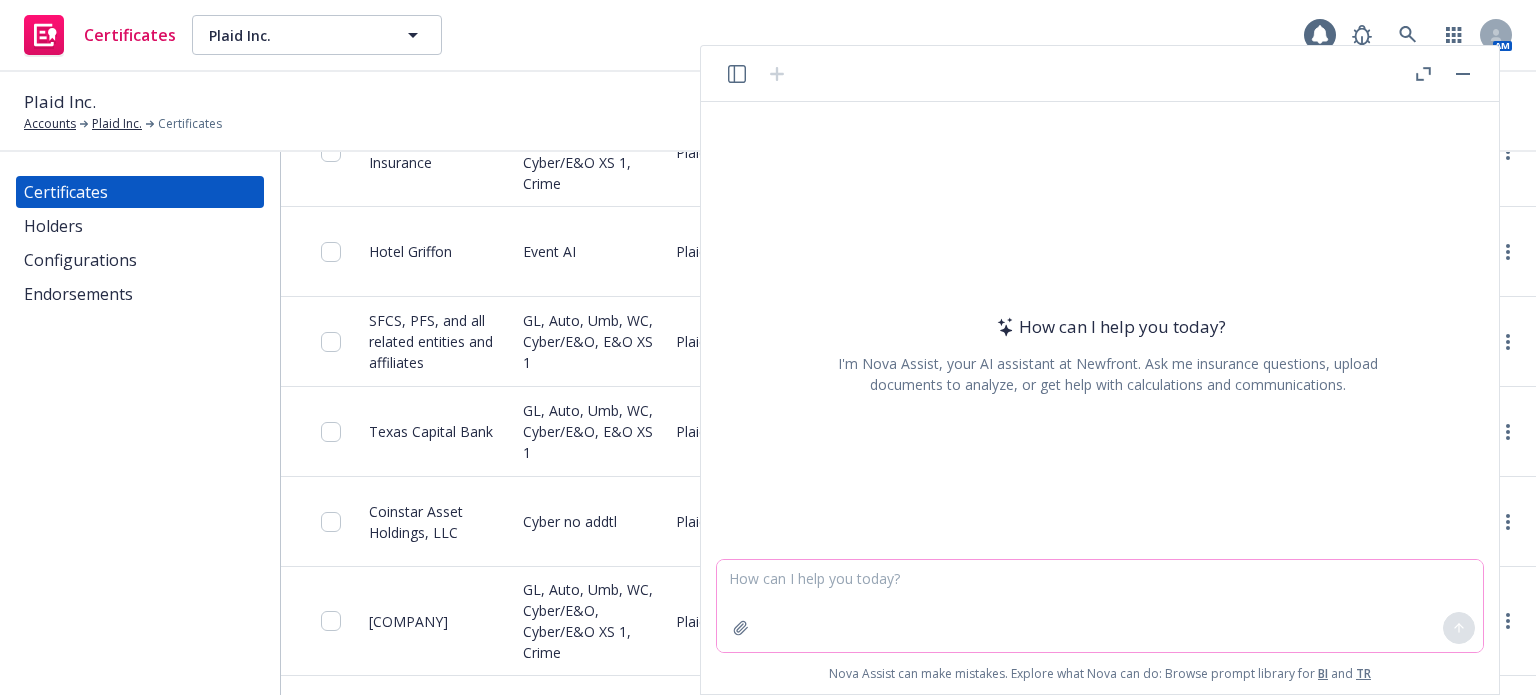 click at bounding box center [1100, 606] 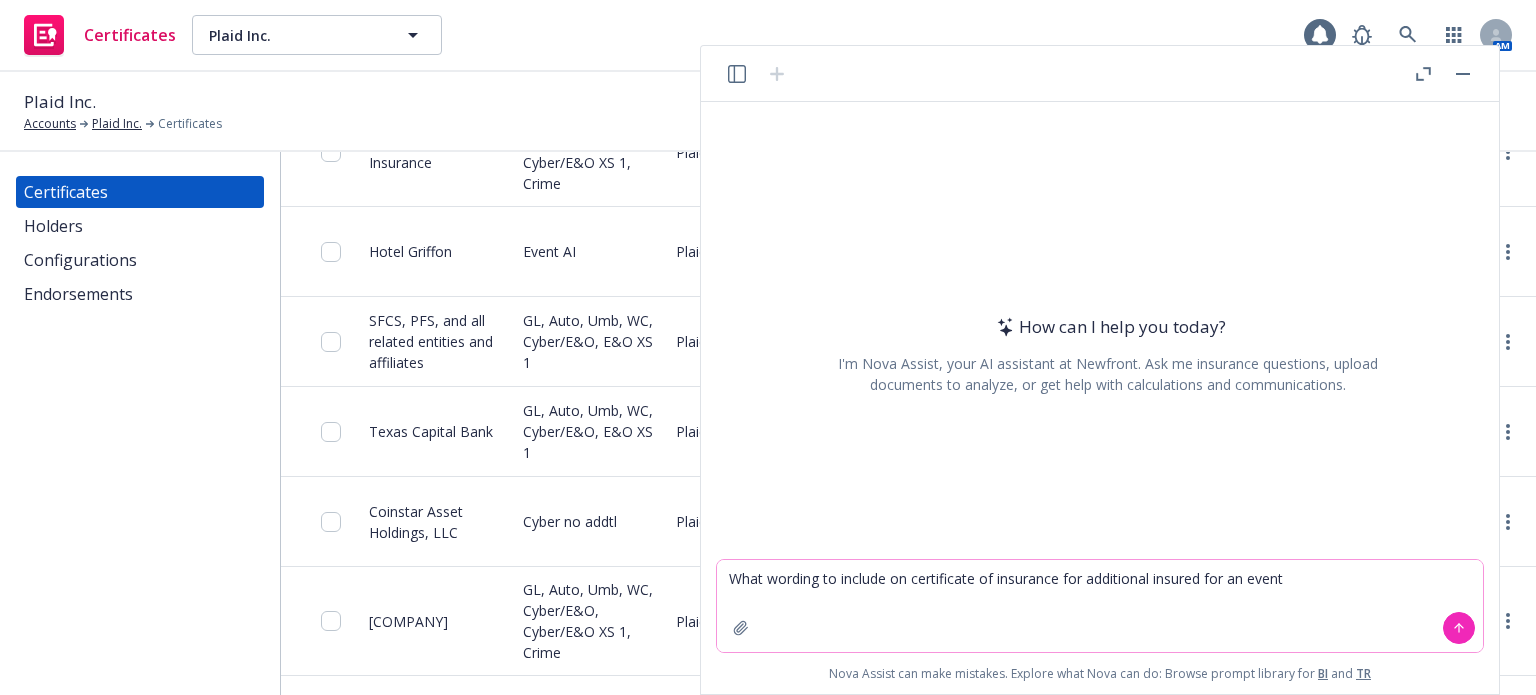 type on "What wording to include on certificate of insurance for additional insured for an event" 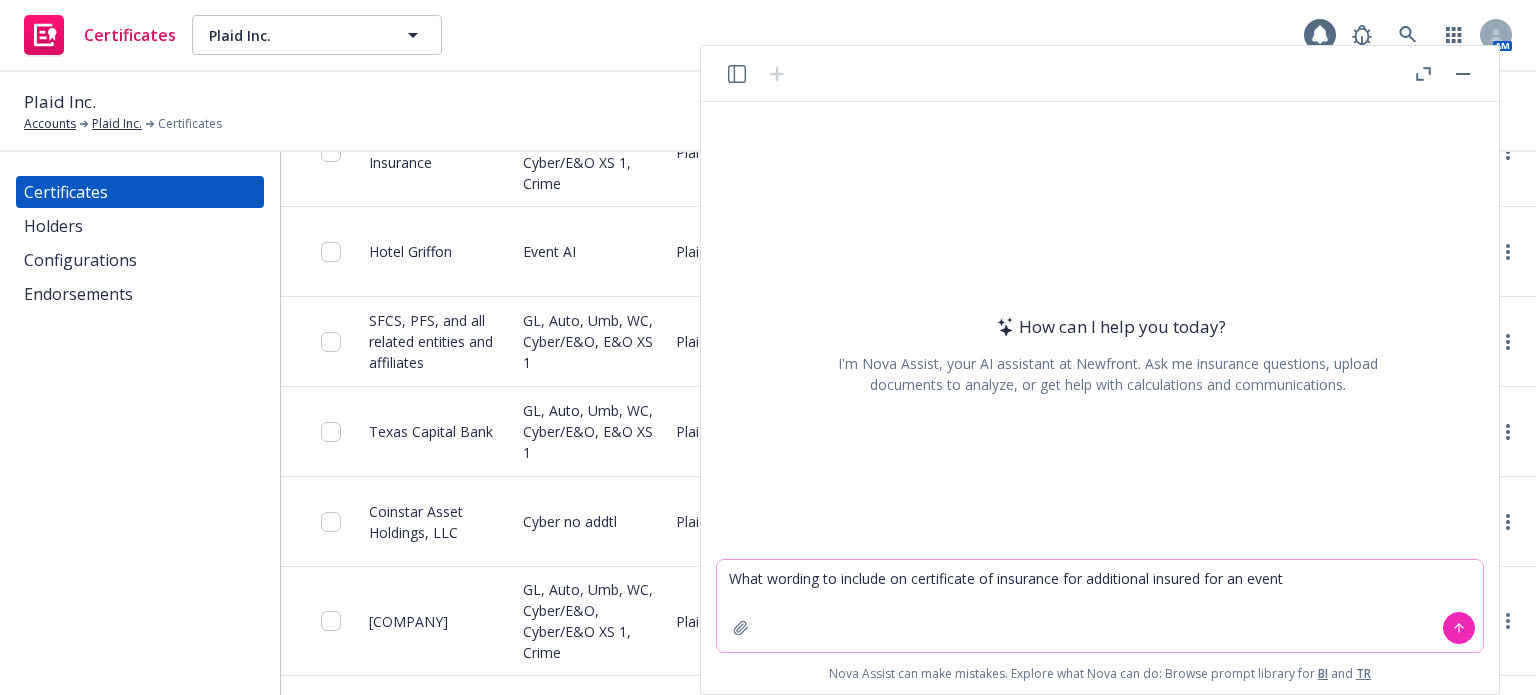 click 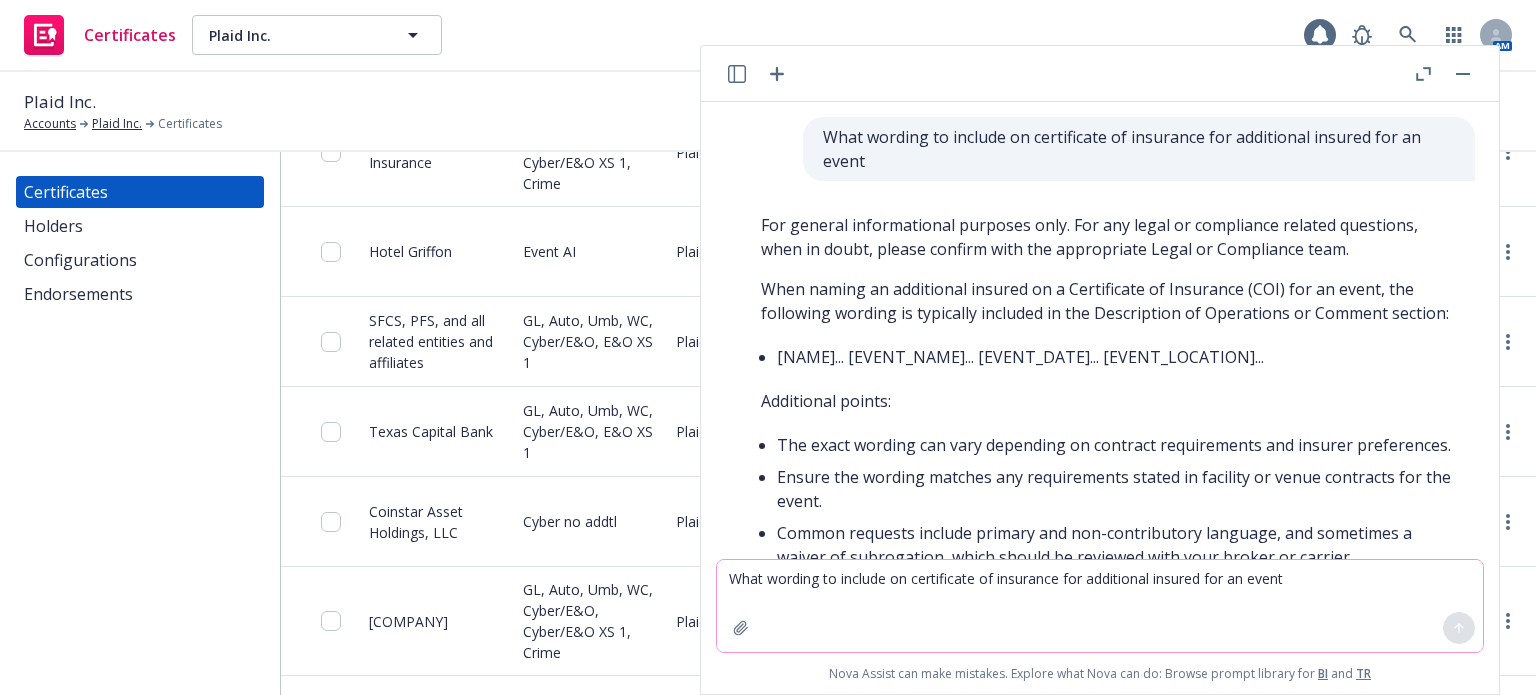 scroll, scrollTop: 0, scrollLeft: 0, axis: both 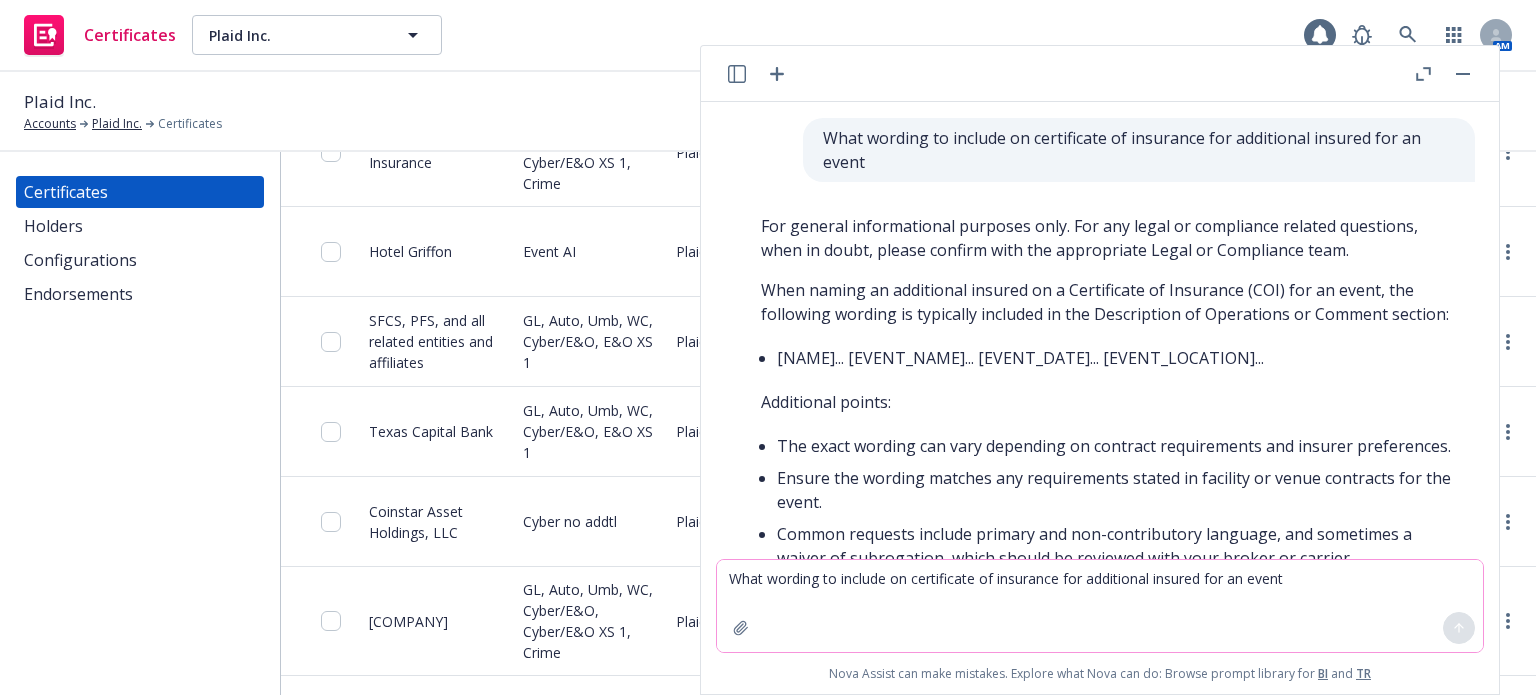 click at bounding box center (1463, 74) 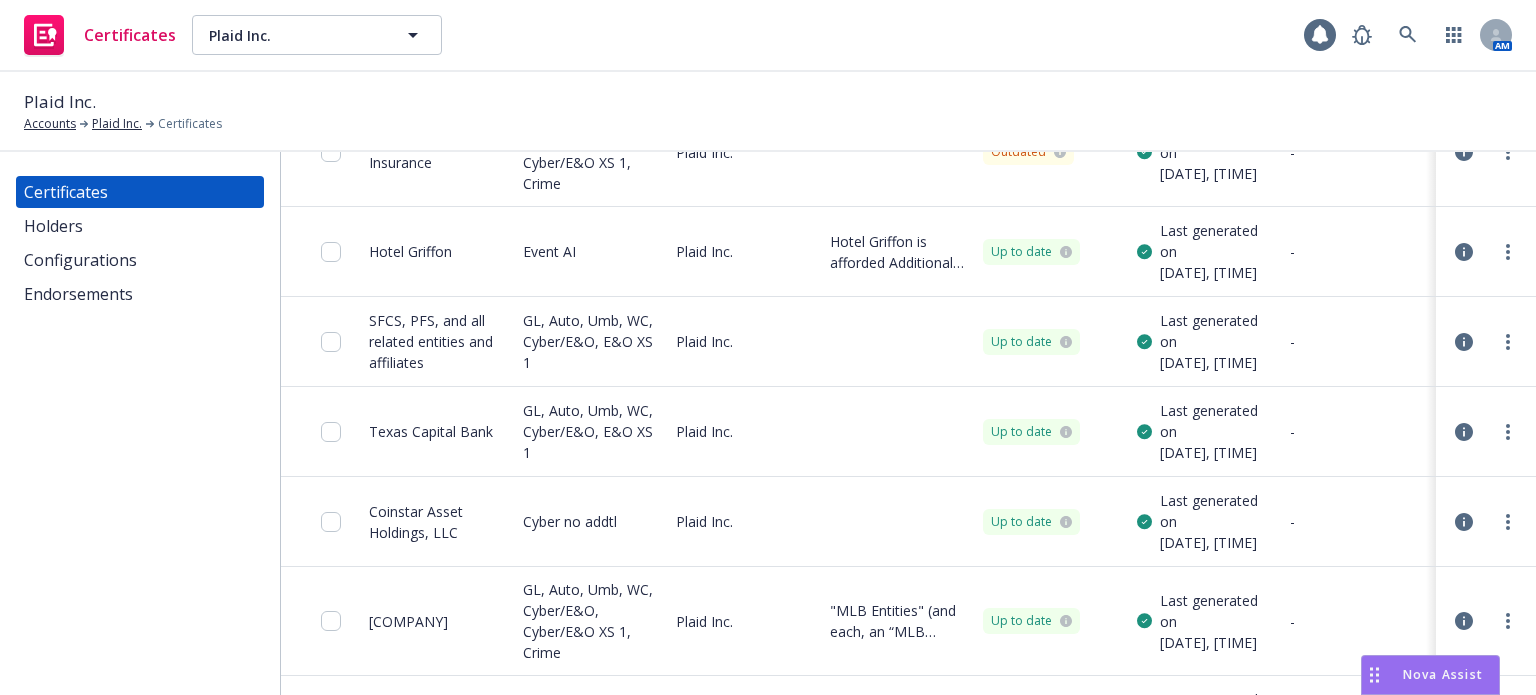 scroll, scrollTop: 334, scrollLeft: 0, axis: vertical 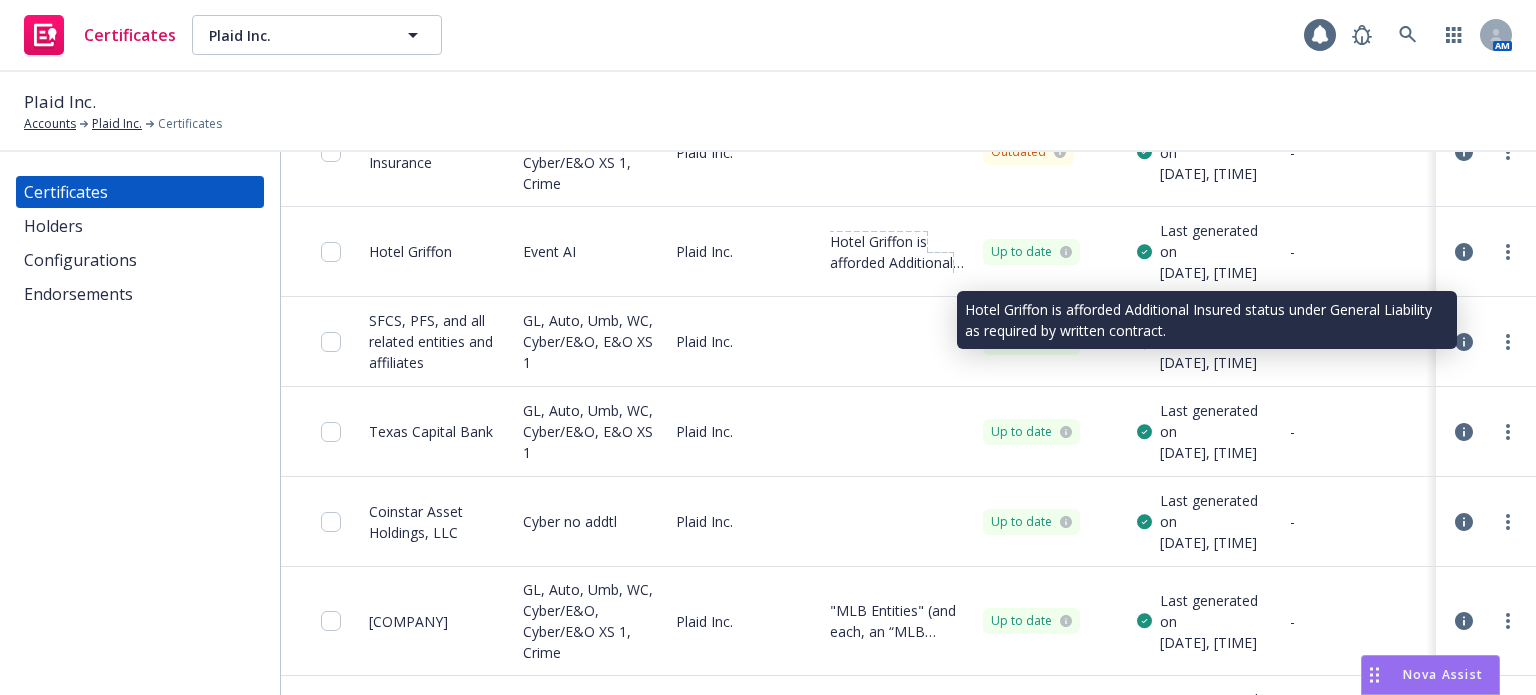 click on "Hotel Griffon is afforded Additional Insured status under General Liability as required by written contract." at bounding box center (896, 294) 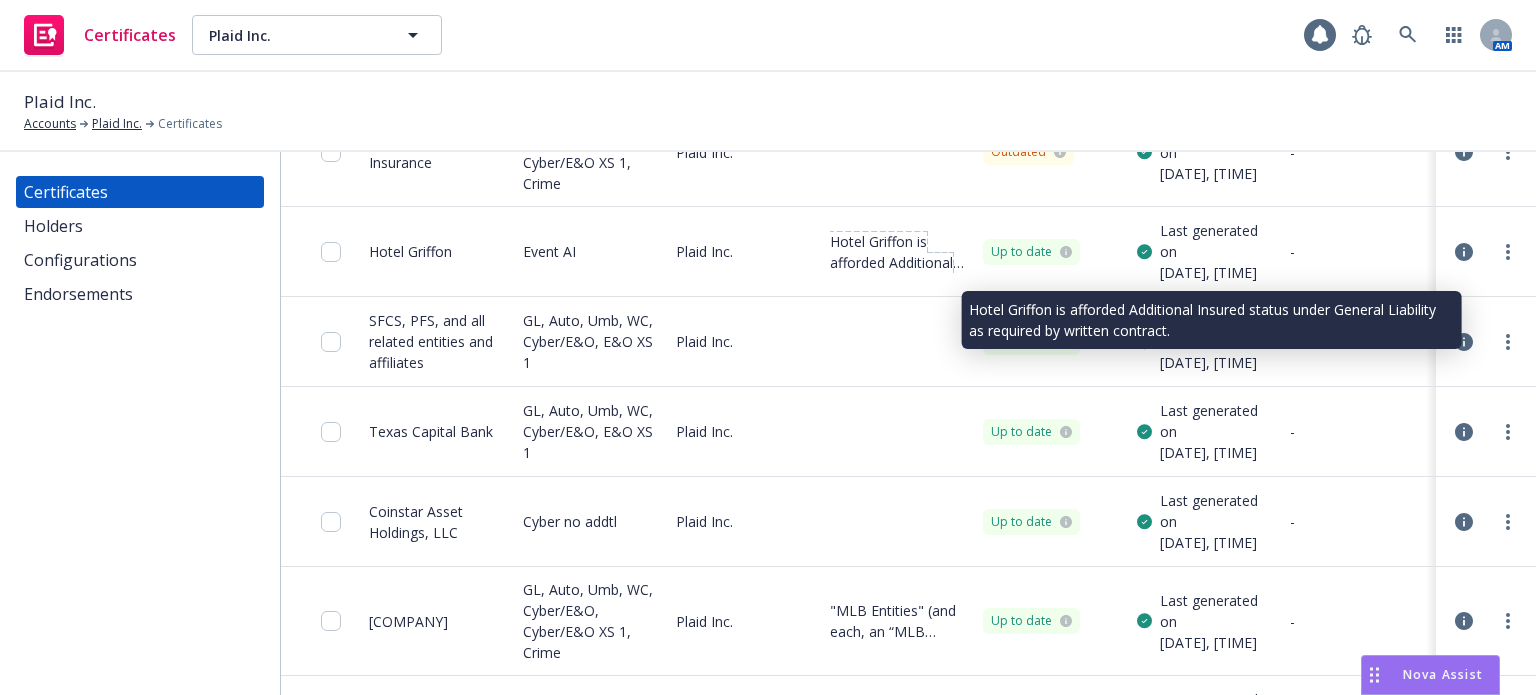 click on "Hotel Griffon is afforded Additional Insured status under General Liability as required by written contract." at bounding box center (896, 294) 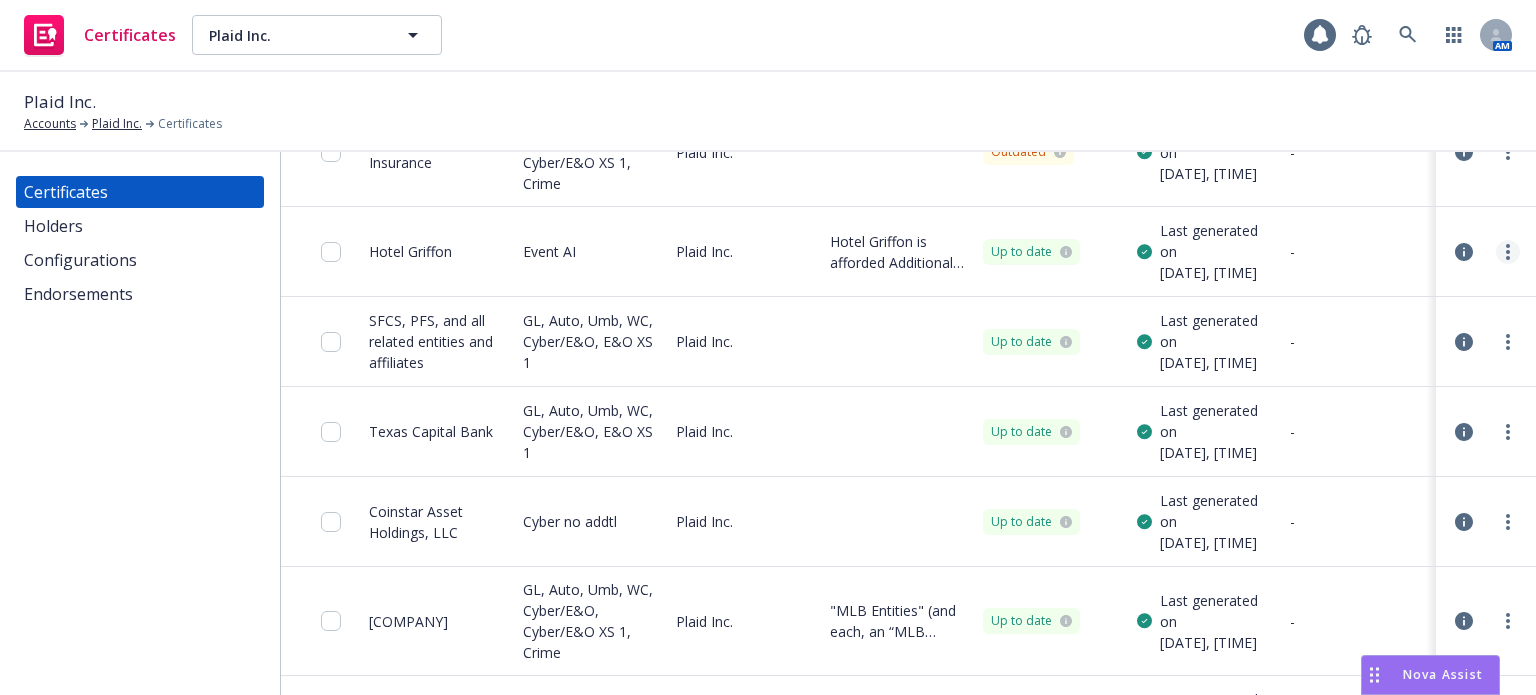 click 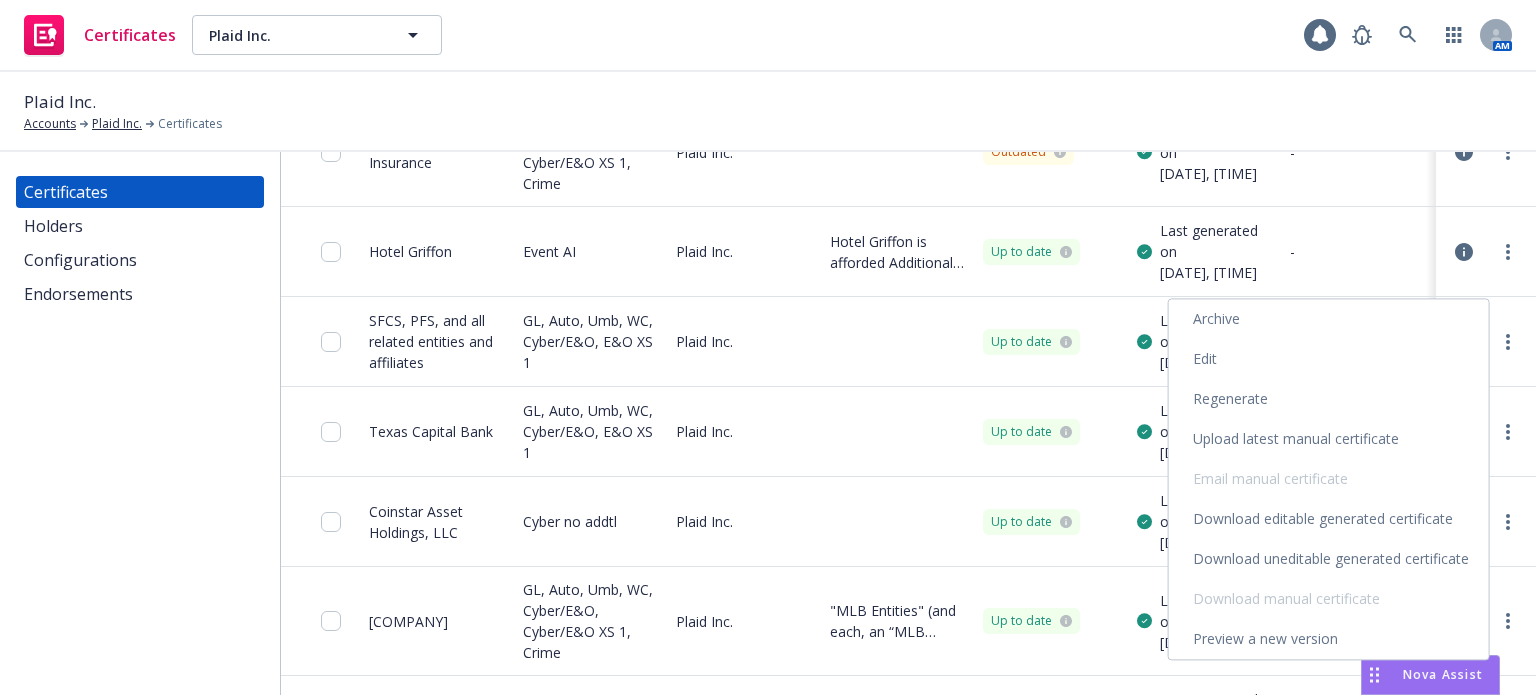 click on "Preview a new version" at bounding box center [1329, 639] 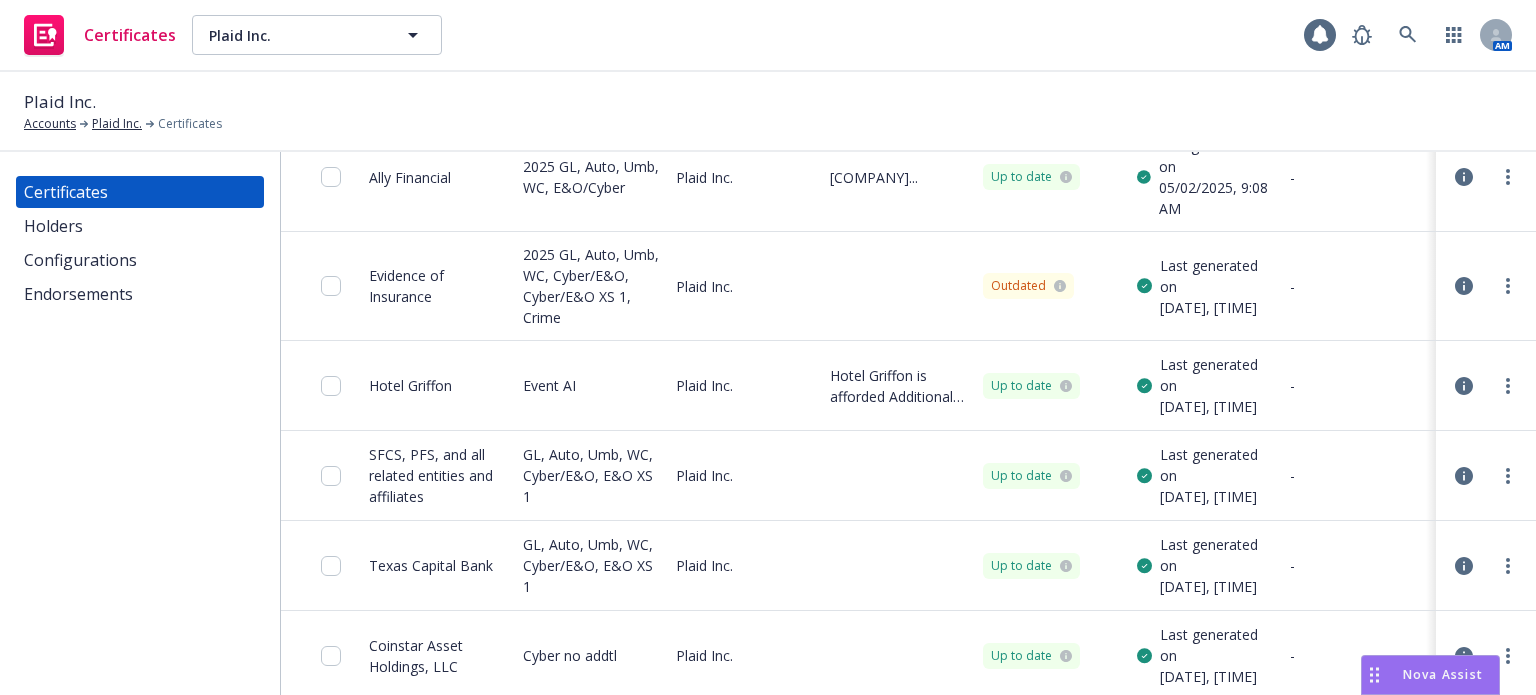 scroll, scrollTop: 0, scrollLeft: 0, axis: both 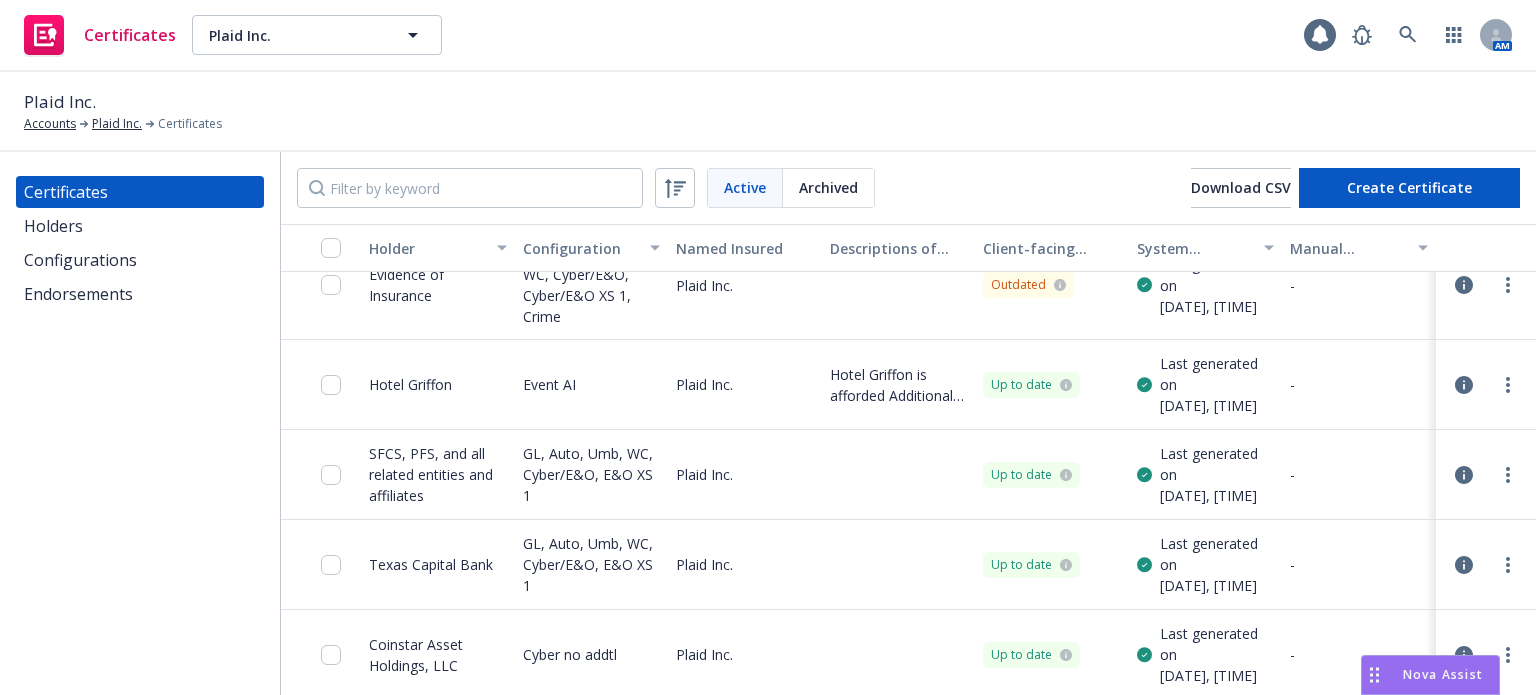 click on "Configurations" at bounding box center (80, 260) 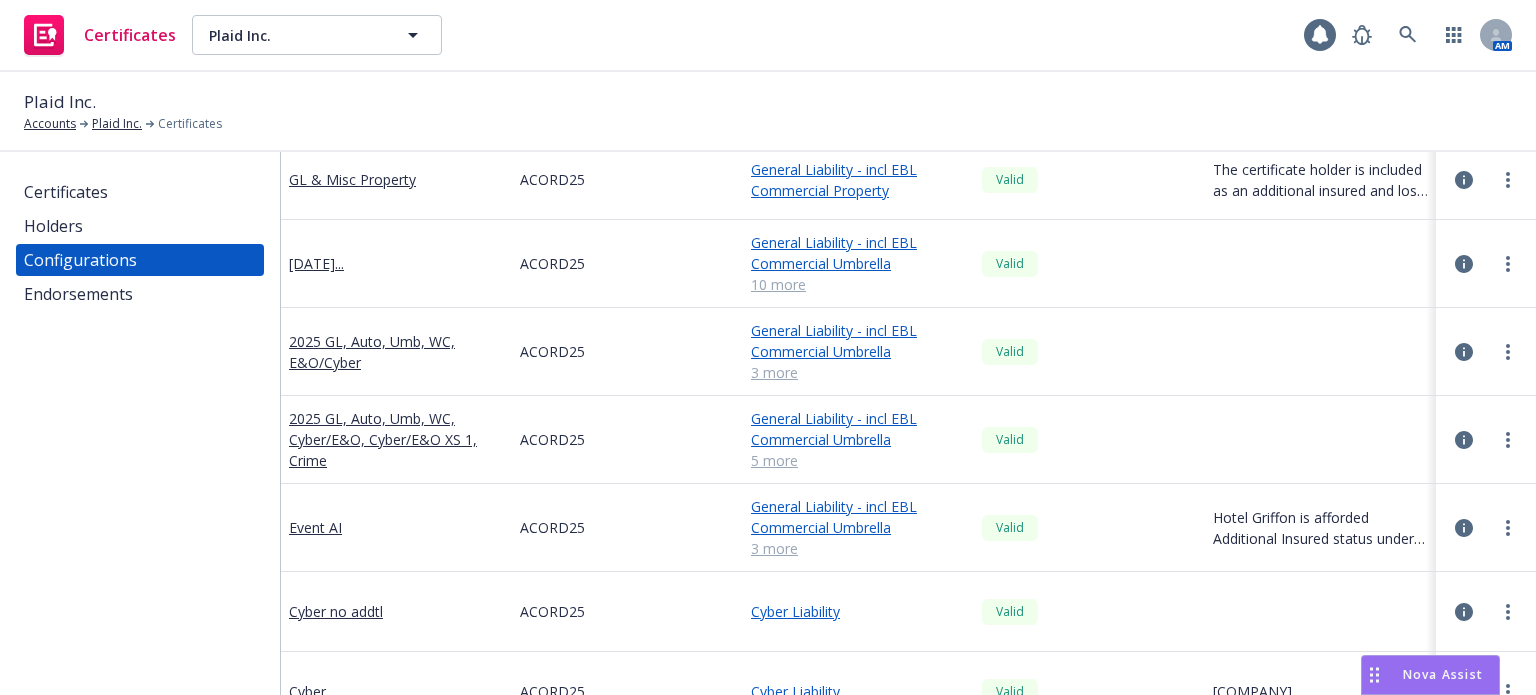 scroll, scrollTop: 200, scrollLeft: 0, axis: vertical 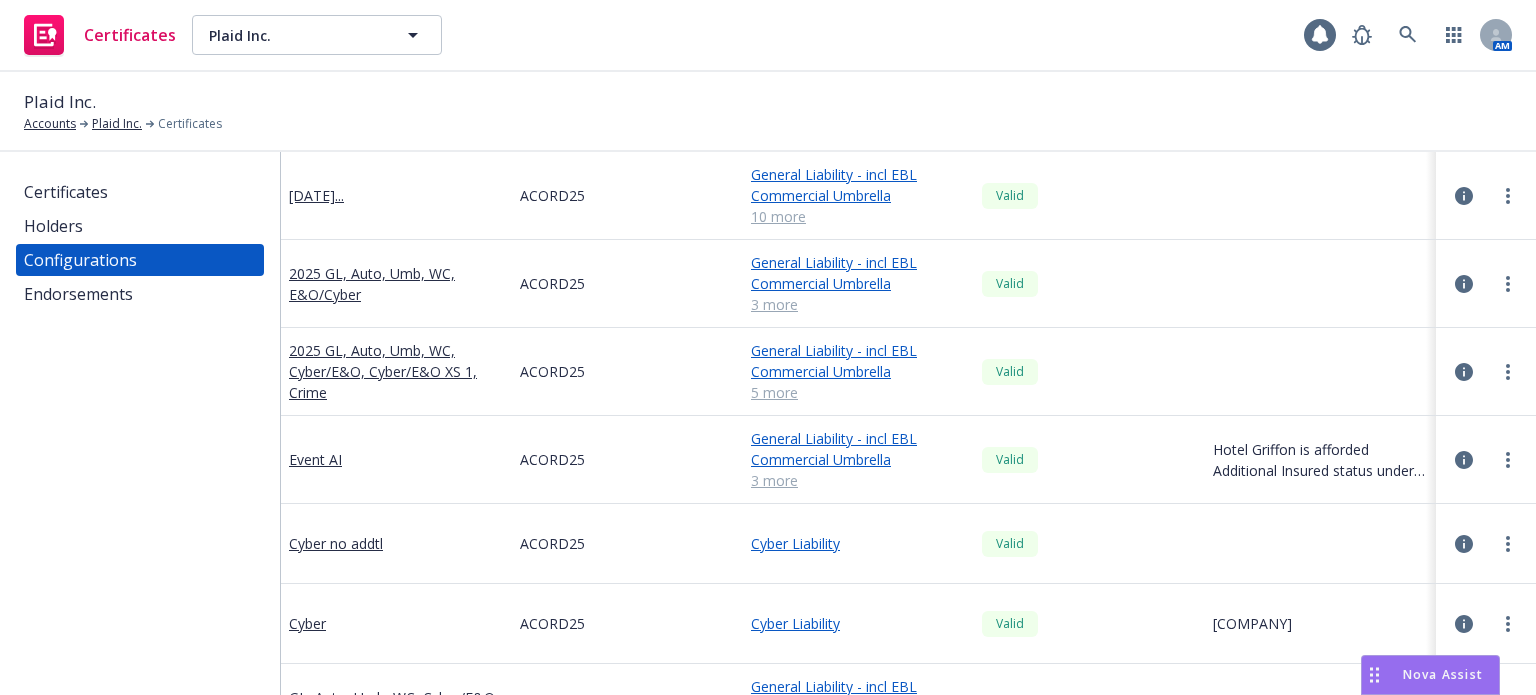 click on "3 more" at bounding box center (858, 480) 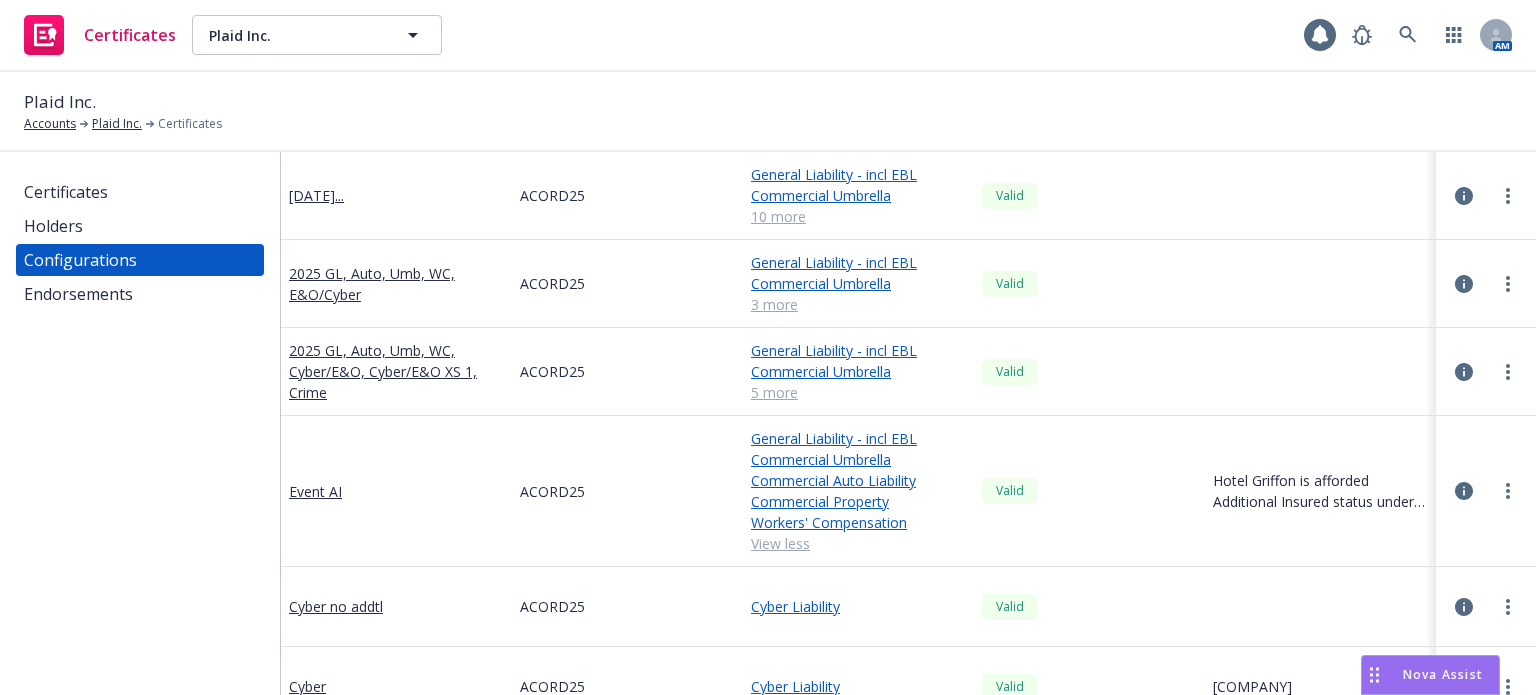 click on "Certificates" at bounding box center [66, 192] 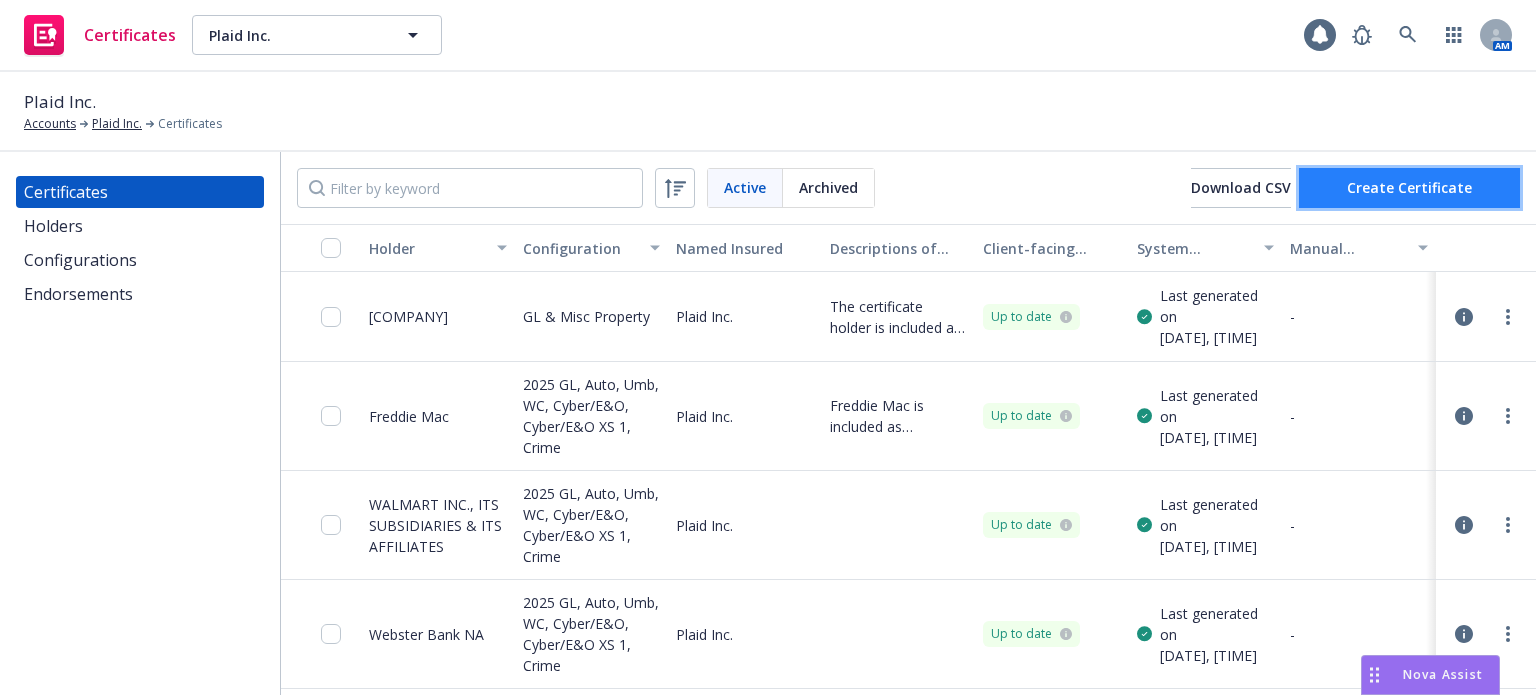 click on "Create Certificate" at bounding box center (1409, 187) 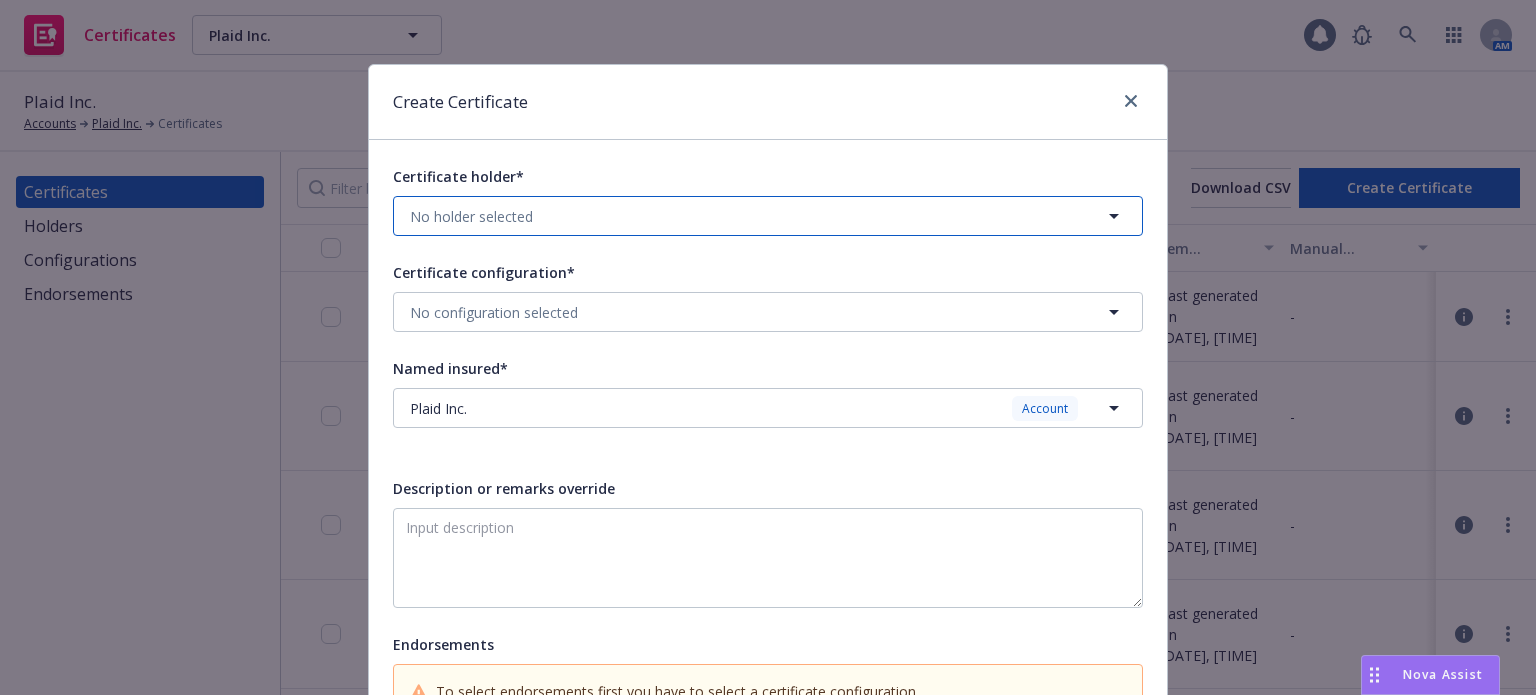 click on "No holder selected" at bounding box center [768, 216] 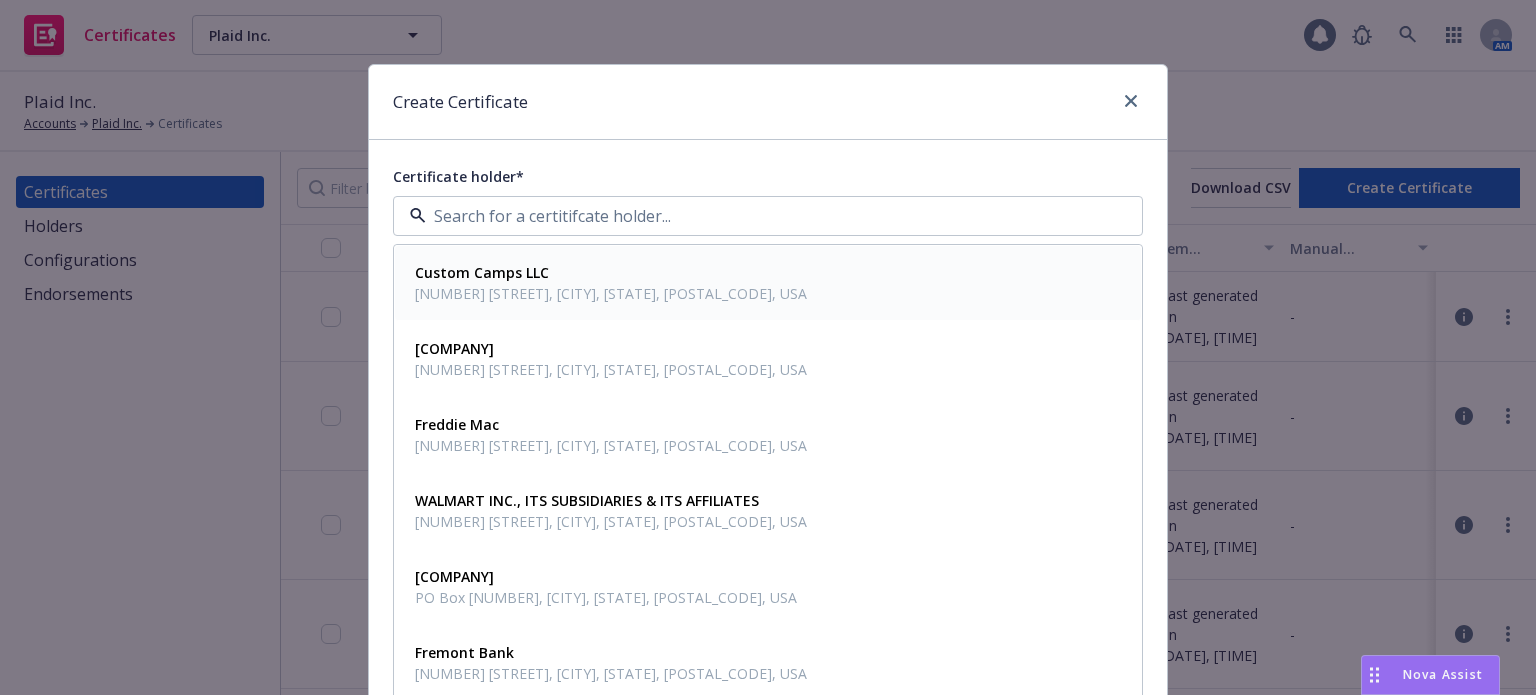 click on "Custom Camps LLC" at bounding box center (482, 272) 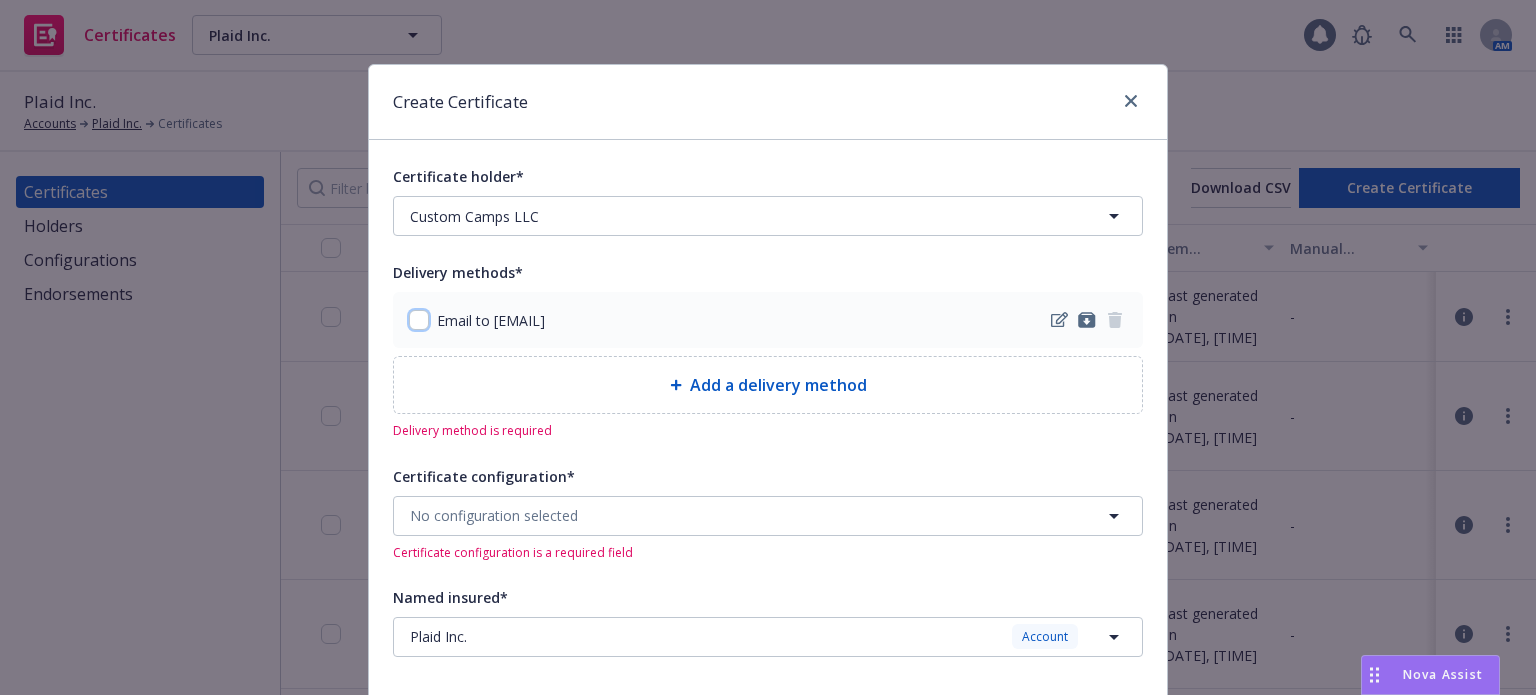 click at bounding box center [419, 320] 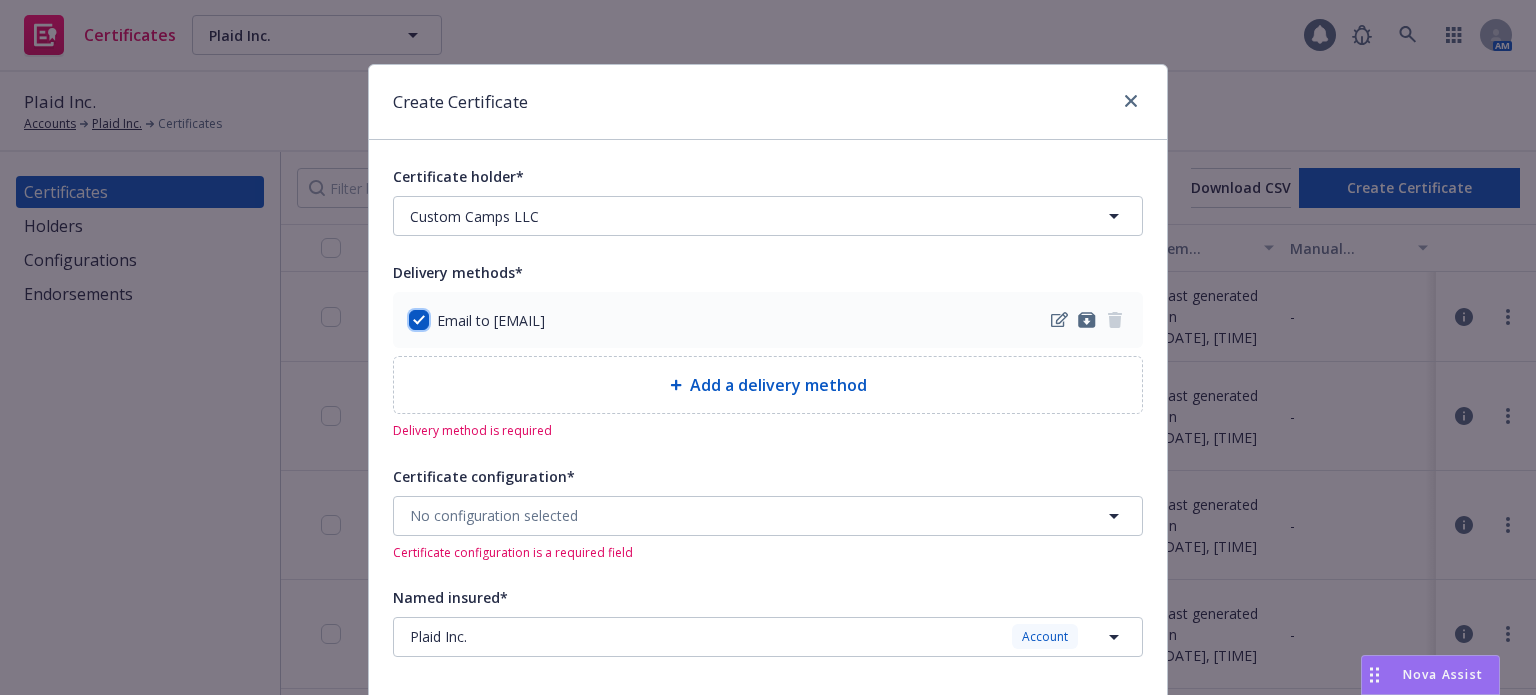 checkbox on "true" 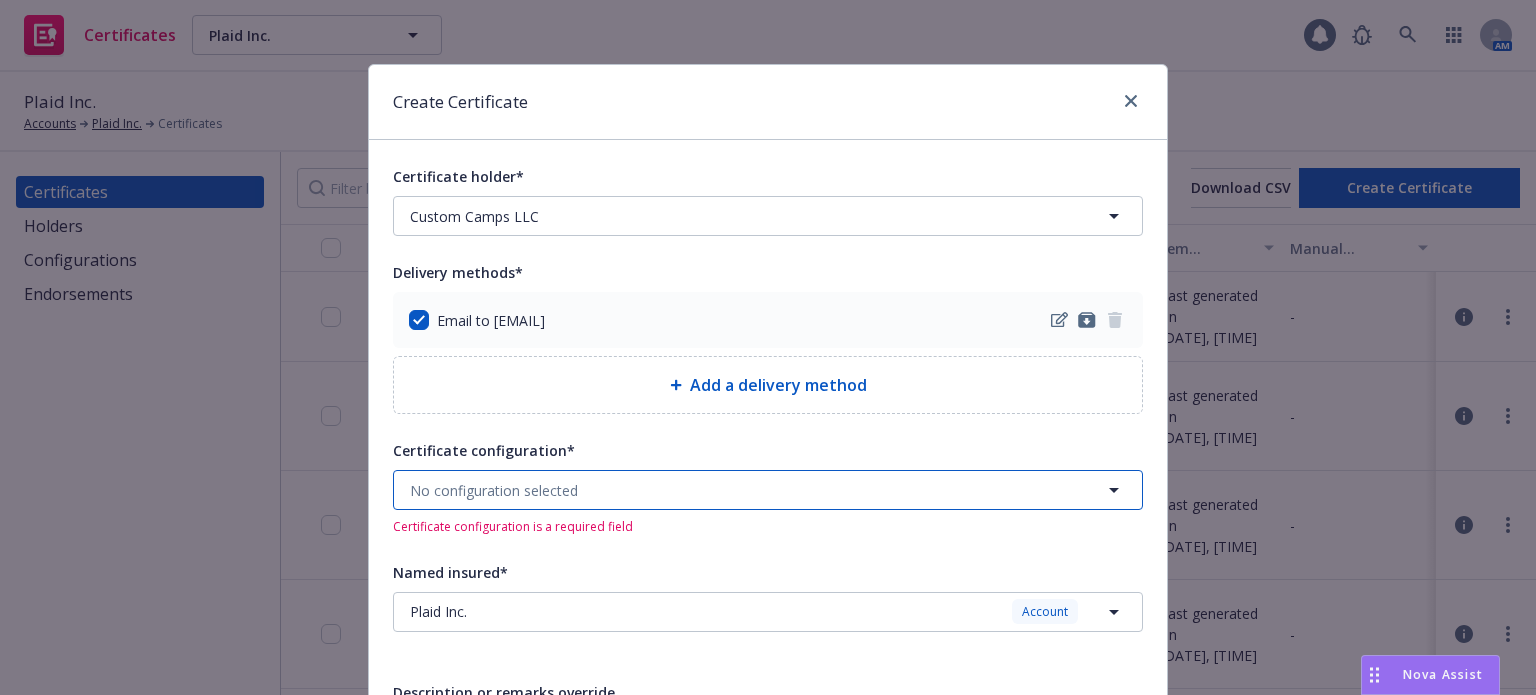 click on "No configuration selected" at bounding box center (494, 490) 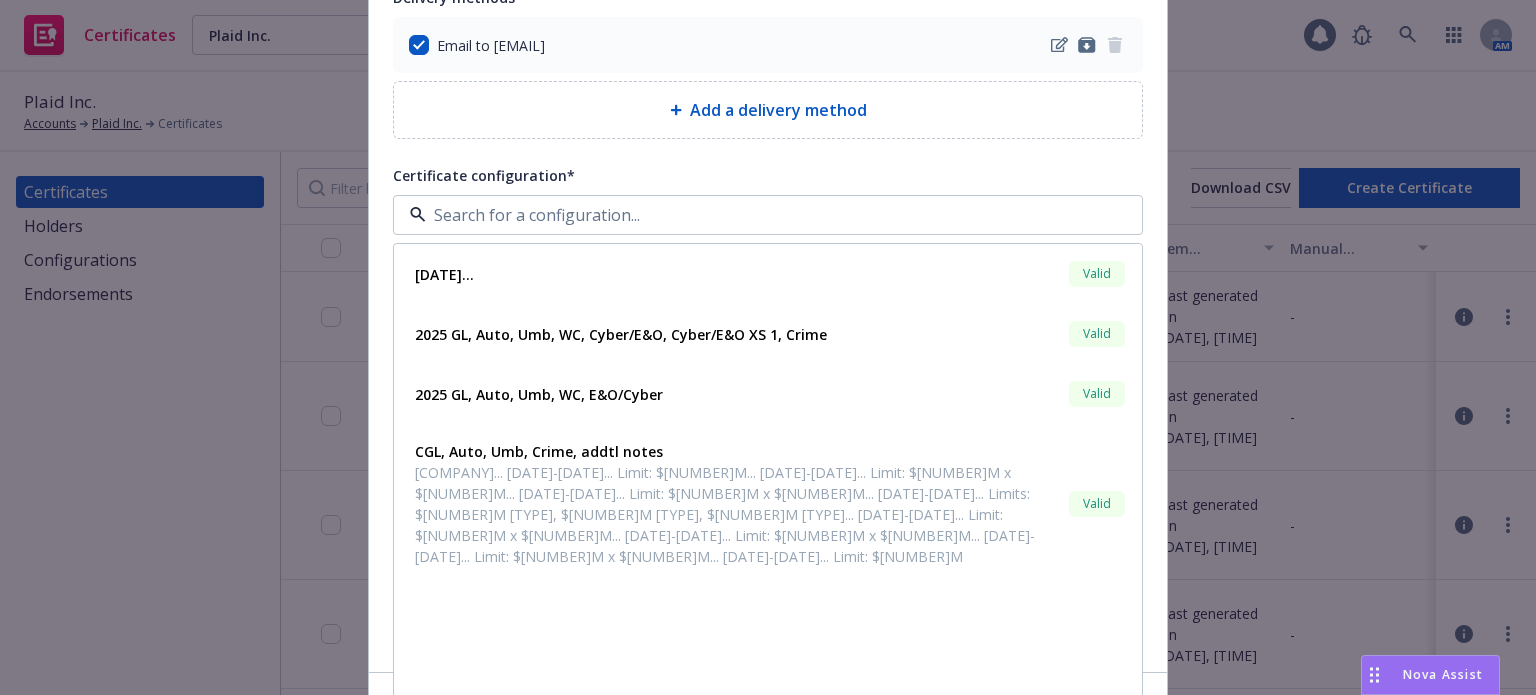 scroll, scrollTop: 300, scrollLeft: 0, axis: vertical 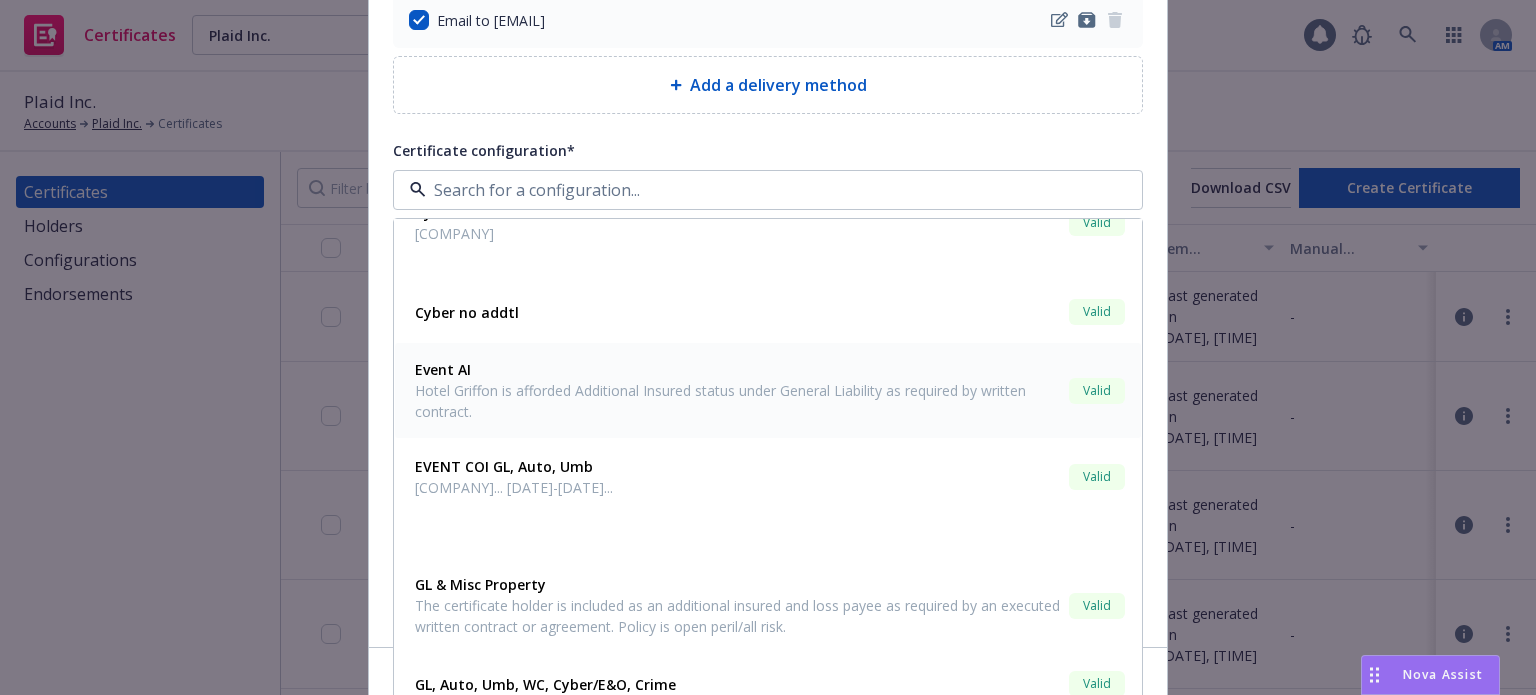 click on "Event AI" at bounding box center (443, 369) 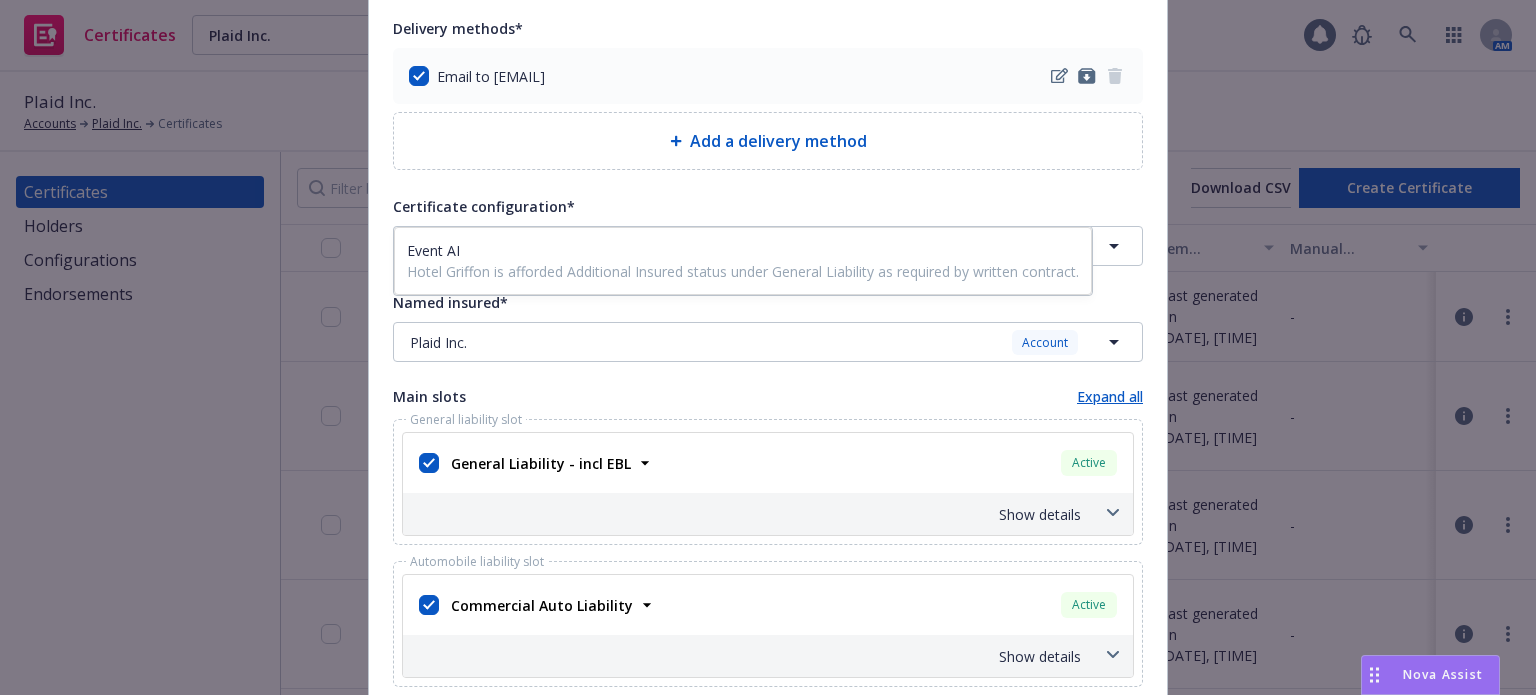 scroll, scrollTop: 300, scrollLeft: 0, axis: vertical 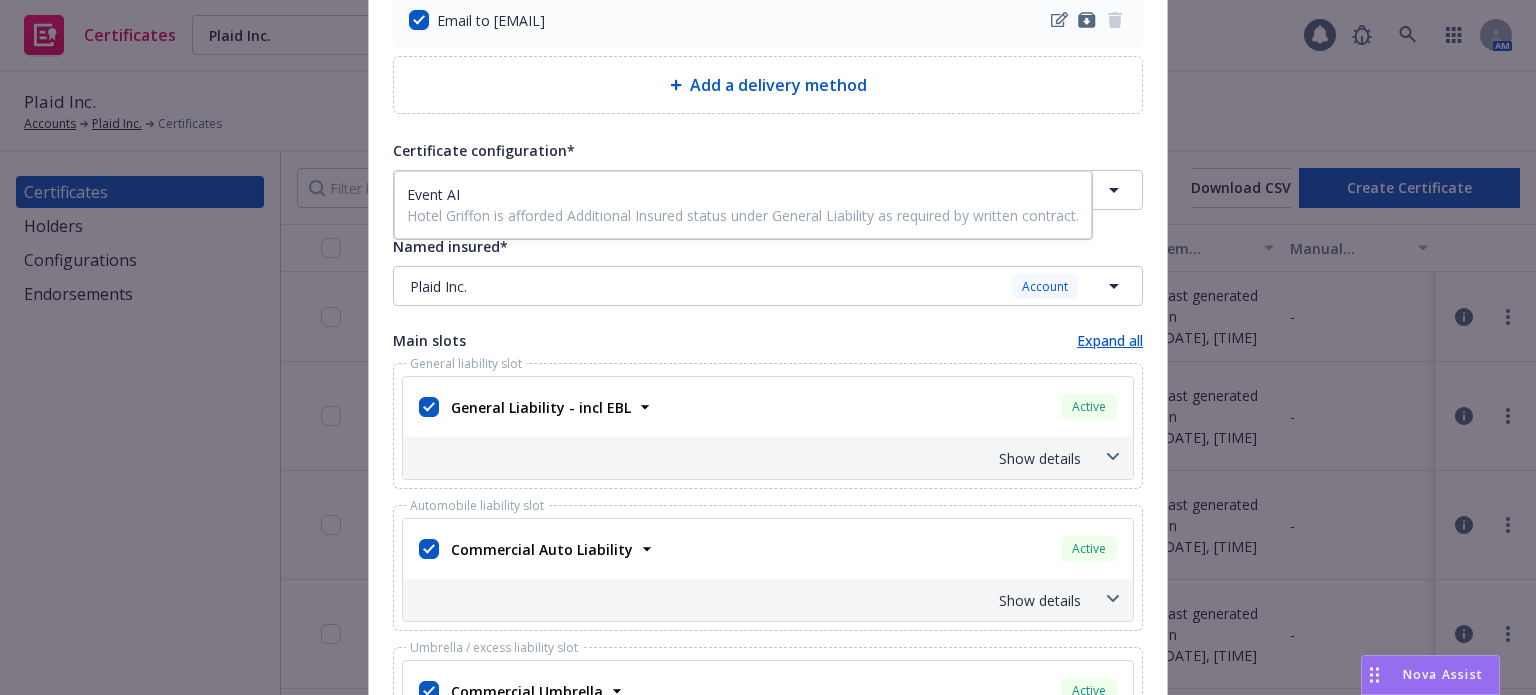 click on "Show details" at bounding box center (768, 458) 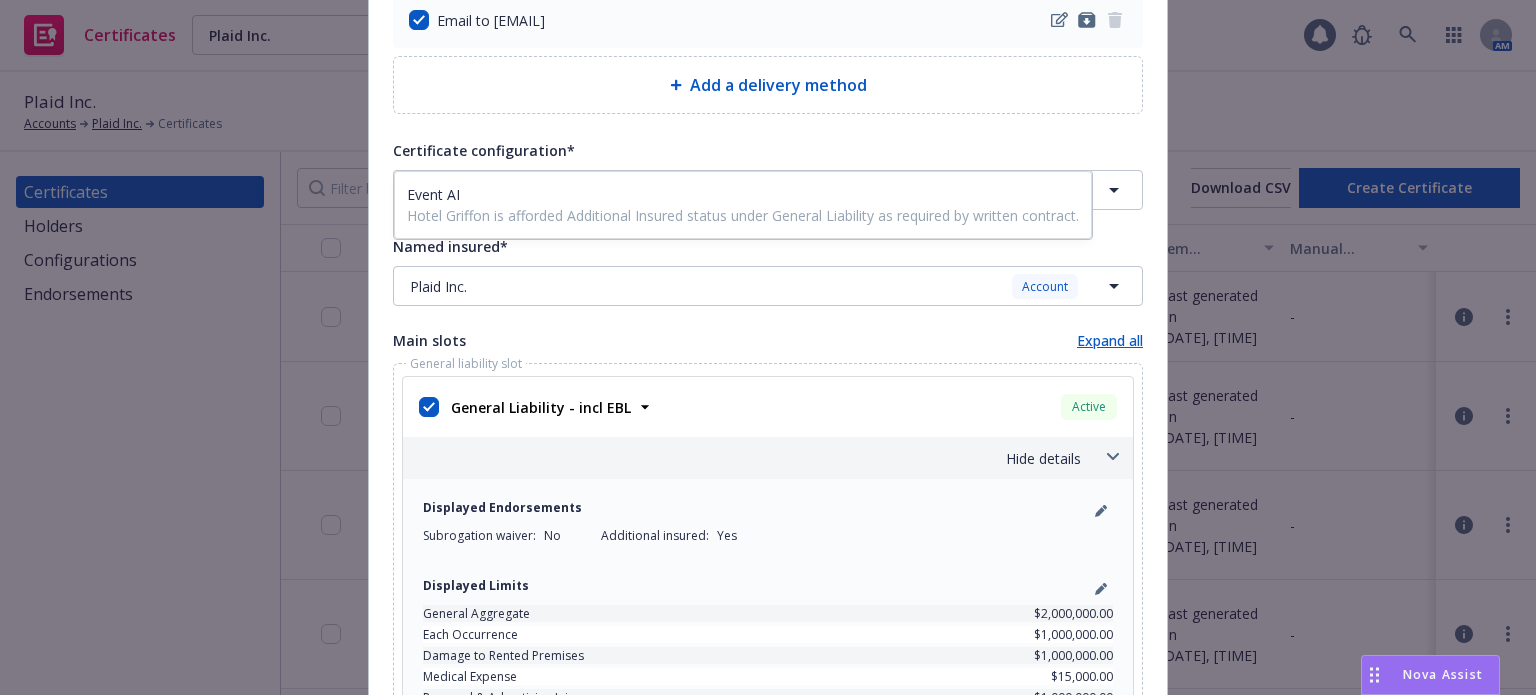 drag, startPoint x: 1108, startPoint y: 451, endPoint x: 1076, endPoint y: 448, distance: 32.140316 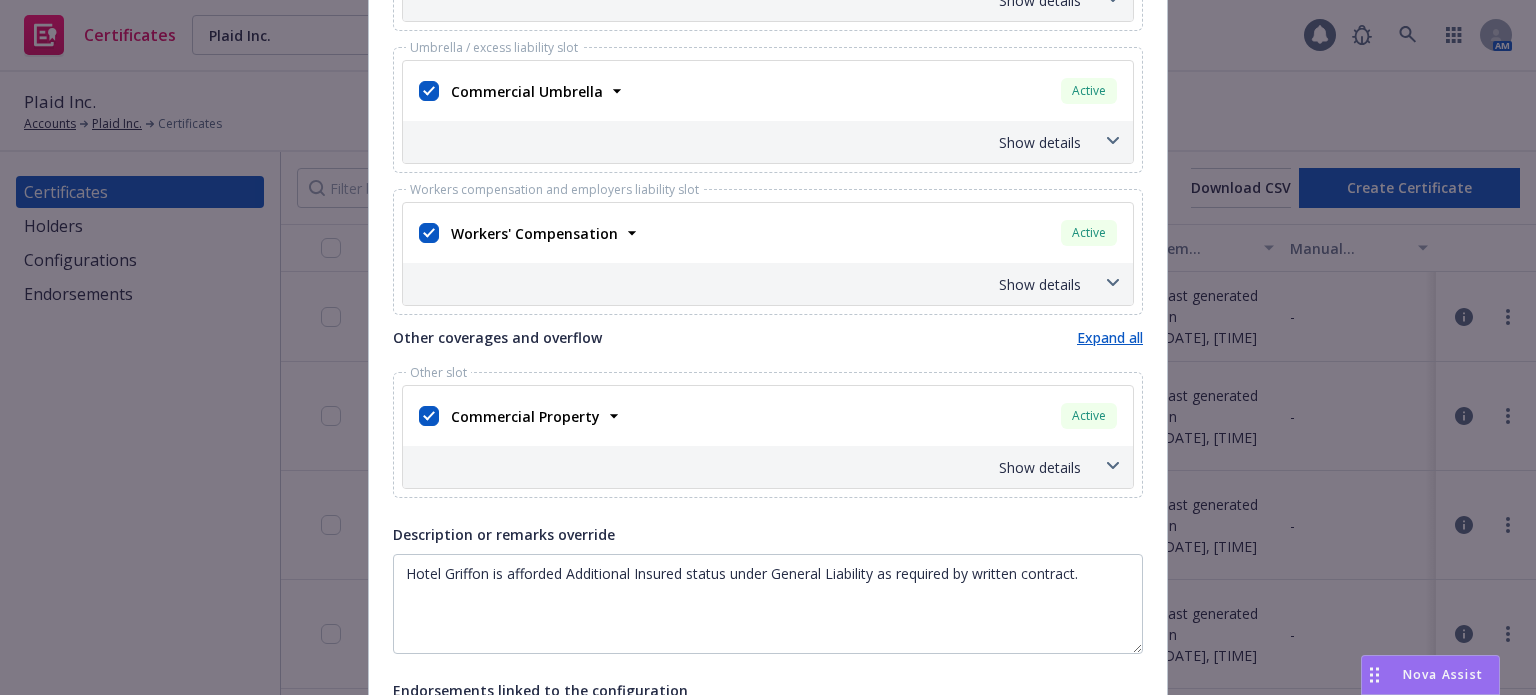 scroll, scrollTop: 1000, scrollLeft: 0, axis: vertical 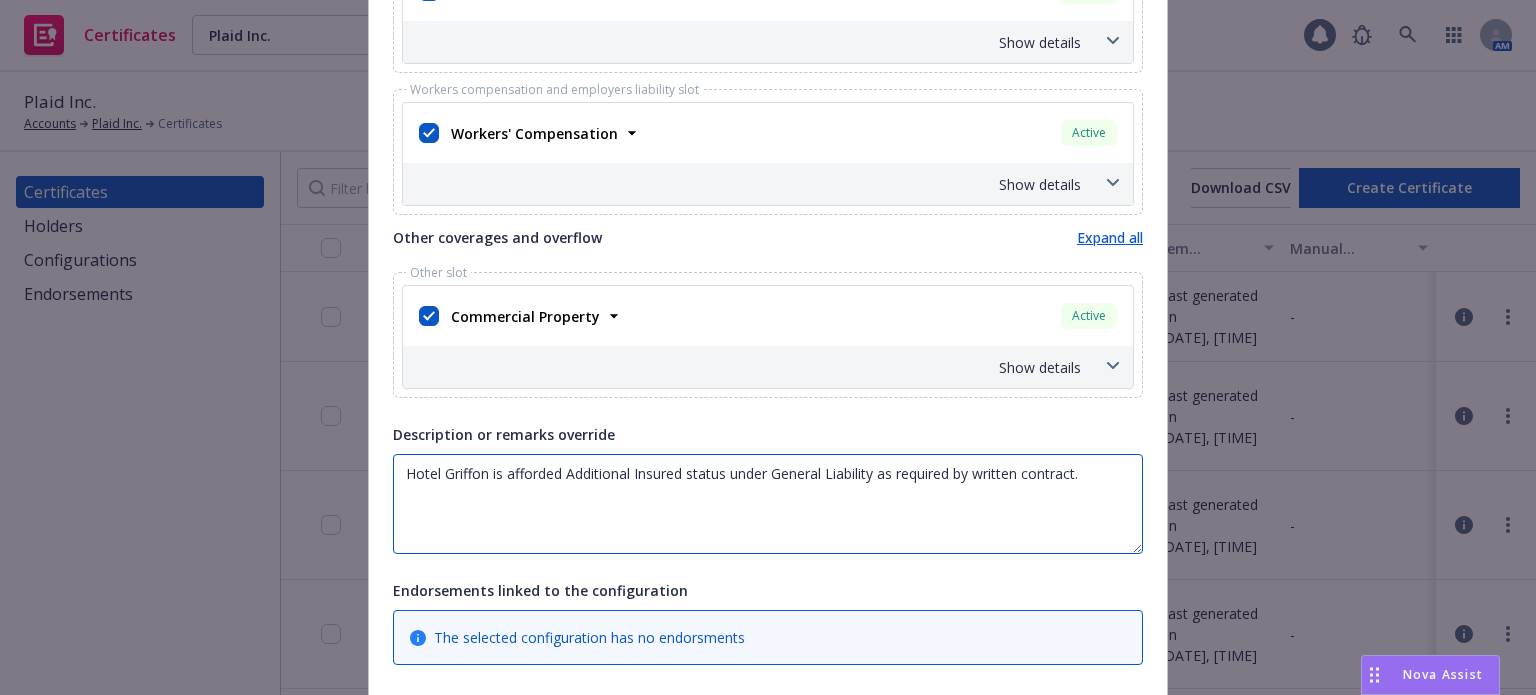 click on "Hotel Griffon is afforded Additional Insured status under General Liability as required by written contract." at bounding box center [768, 504] 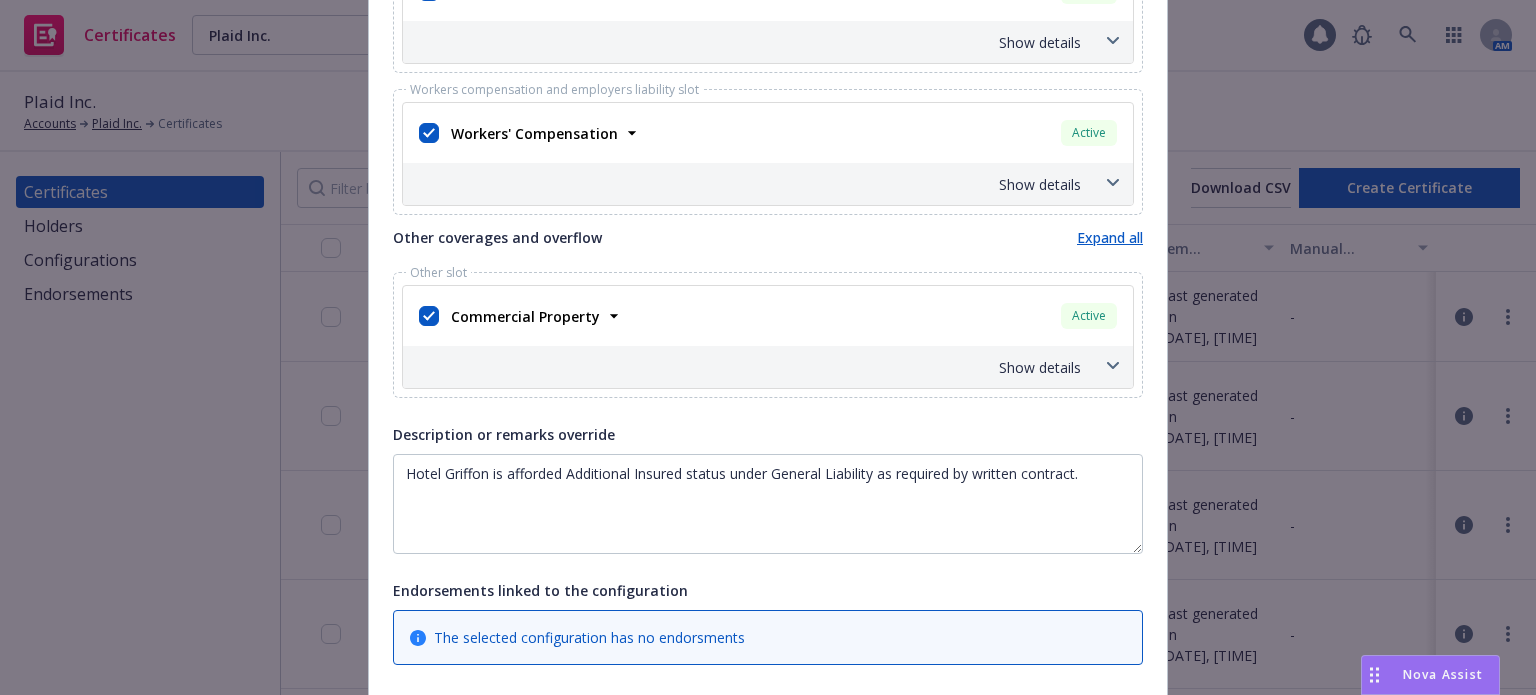click on "Show details" at bounding box center (744, 367) 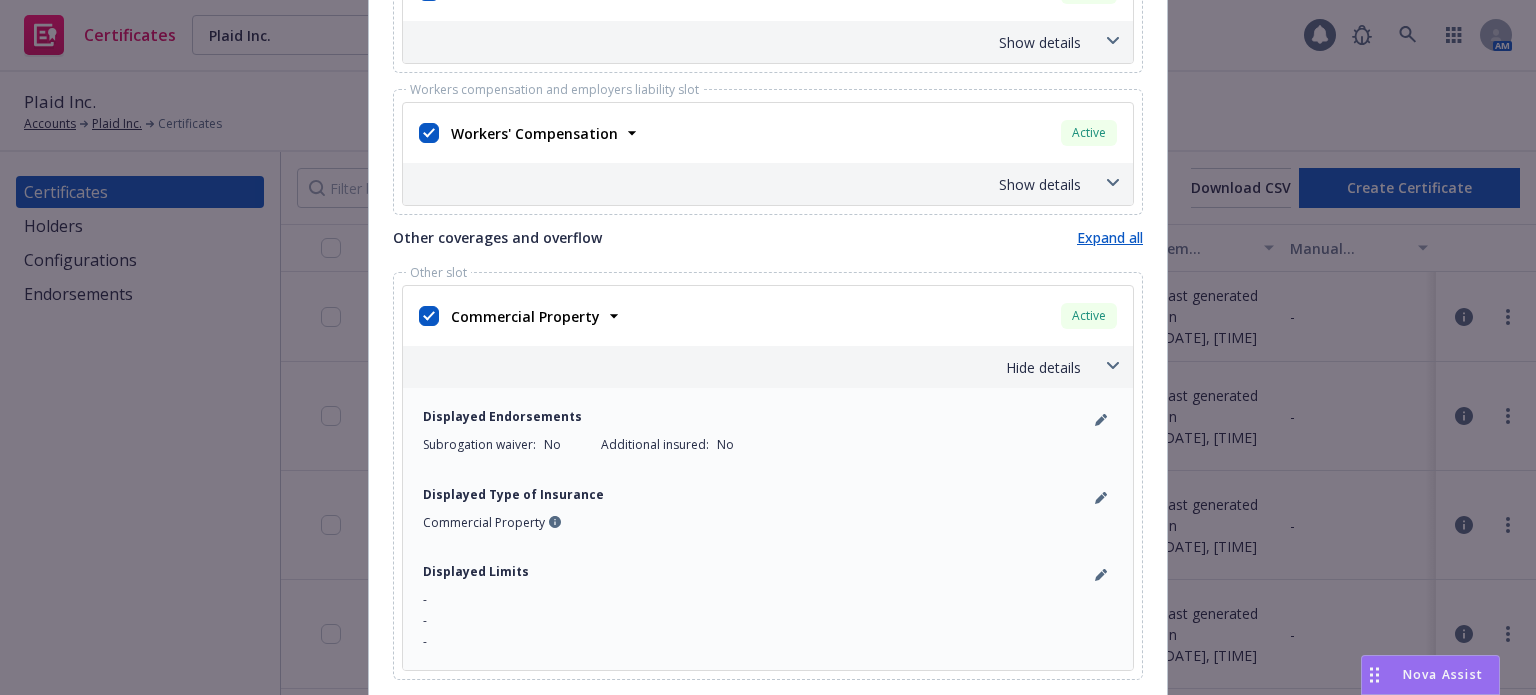 click on "Hide details" at bounding box center (744, 367) 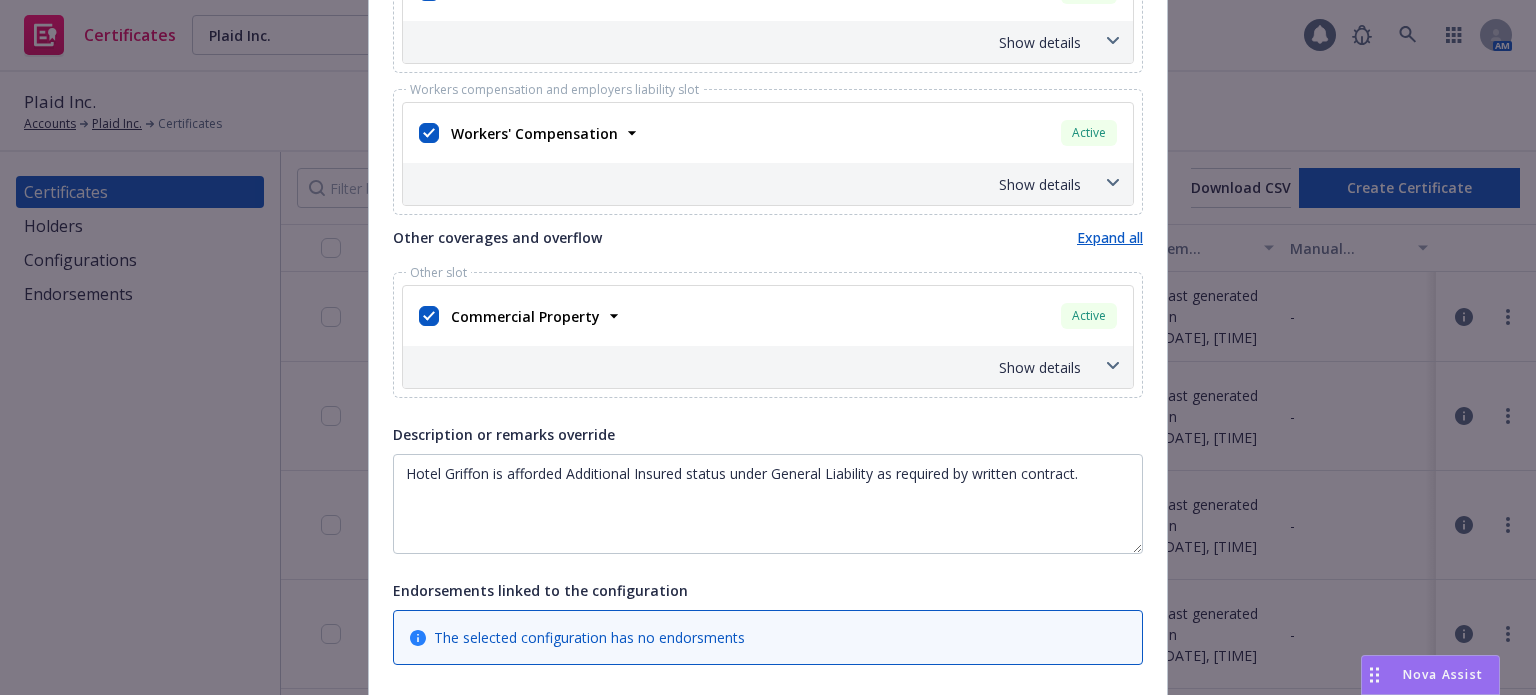 click at bounding box center (1113, 366) 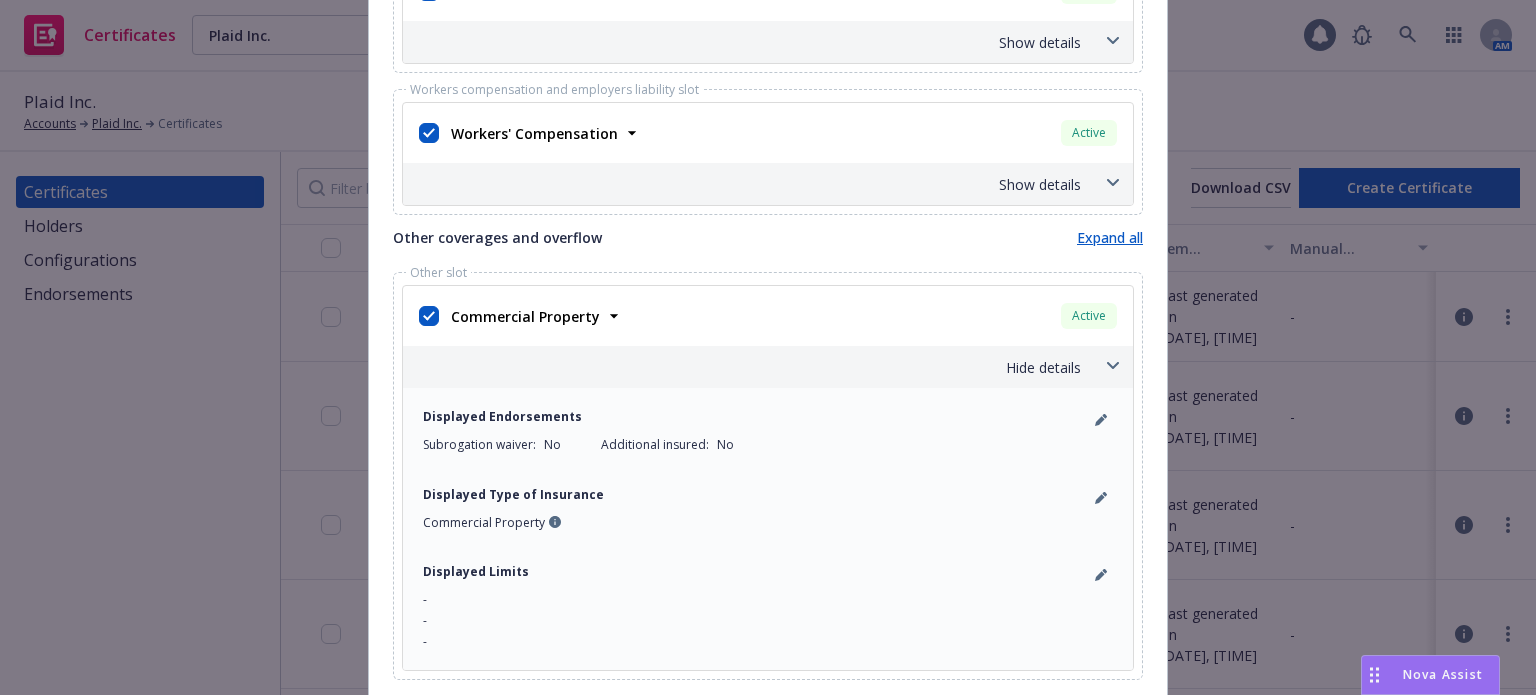 click at bounding box center [1113, 366] 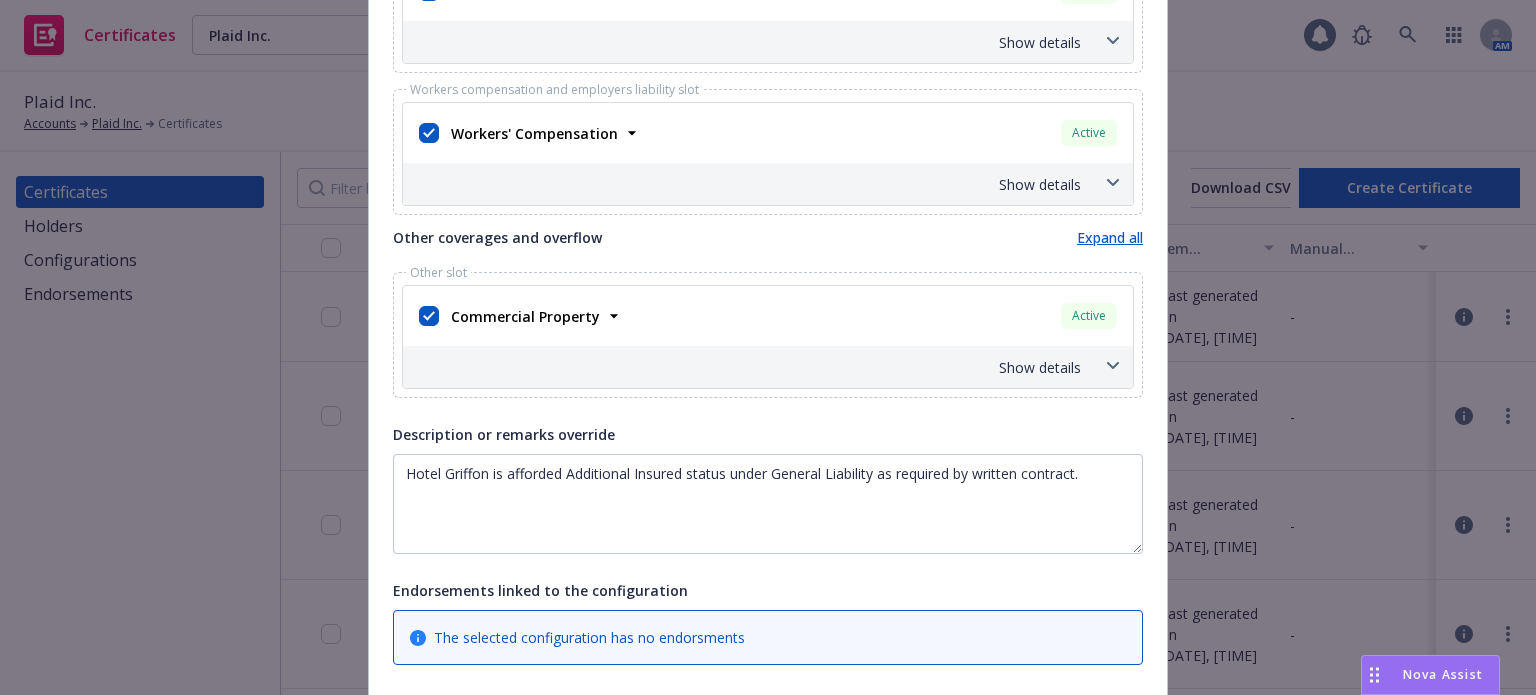 scroll, scrollTop: 1100, scrollLeft: 0, axis: vertical 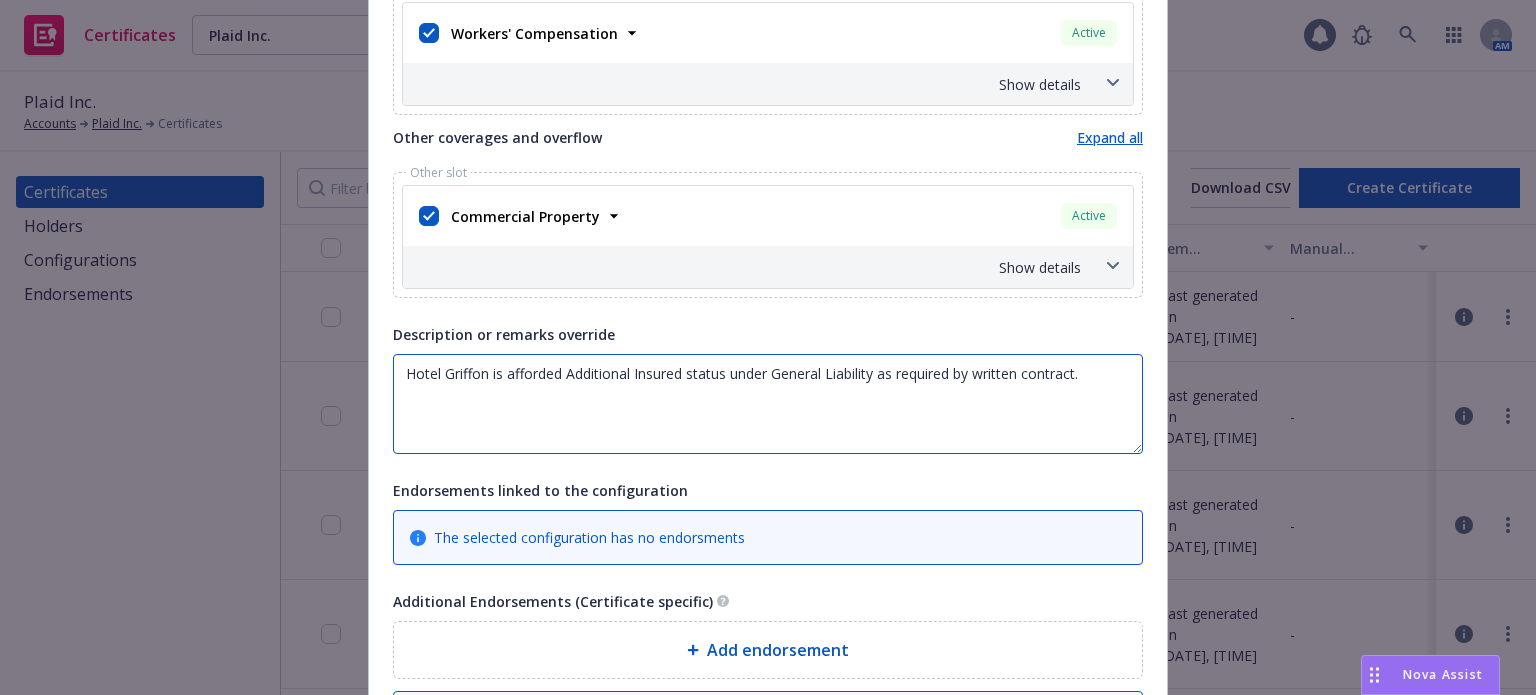 click on "Hotel Griffon is afforded Additional Insured status under General Liability as required by written contract." at bounding box center (768, 404) 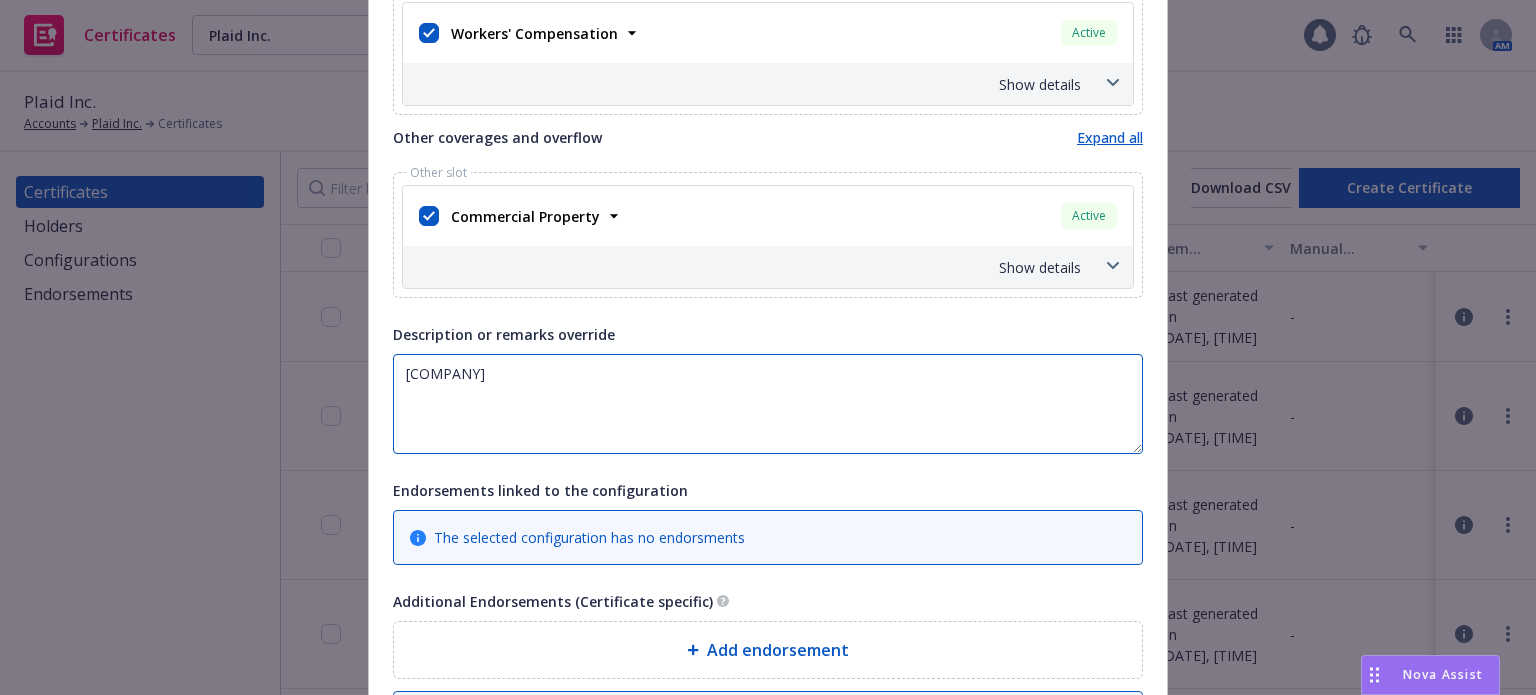 click on "Custom Camps LLC is afforded Additional Insured status under General Liability as required by written contract." at bounding box center (768, 404) 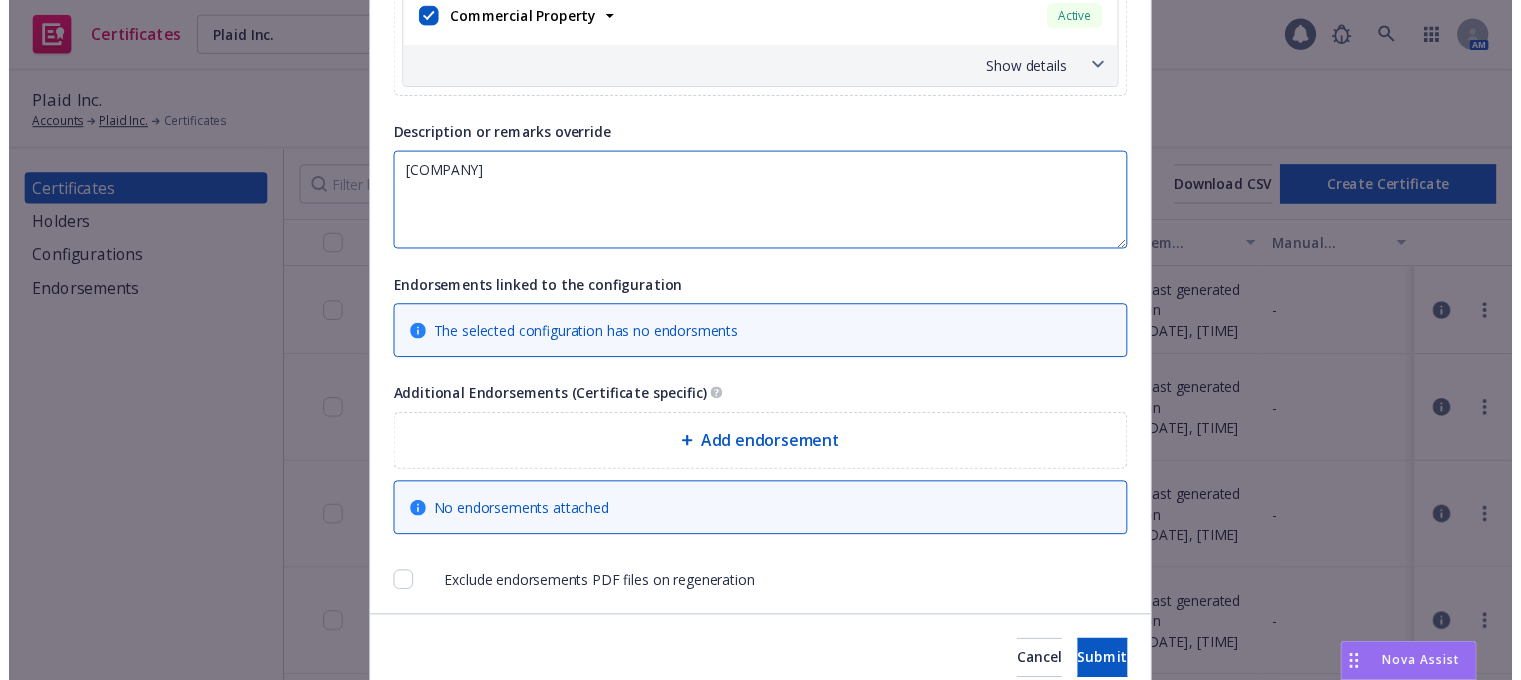 scroll, scrollTop: 1380, scrollLeft: 0, axis: vertical 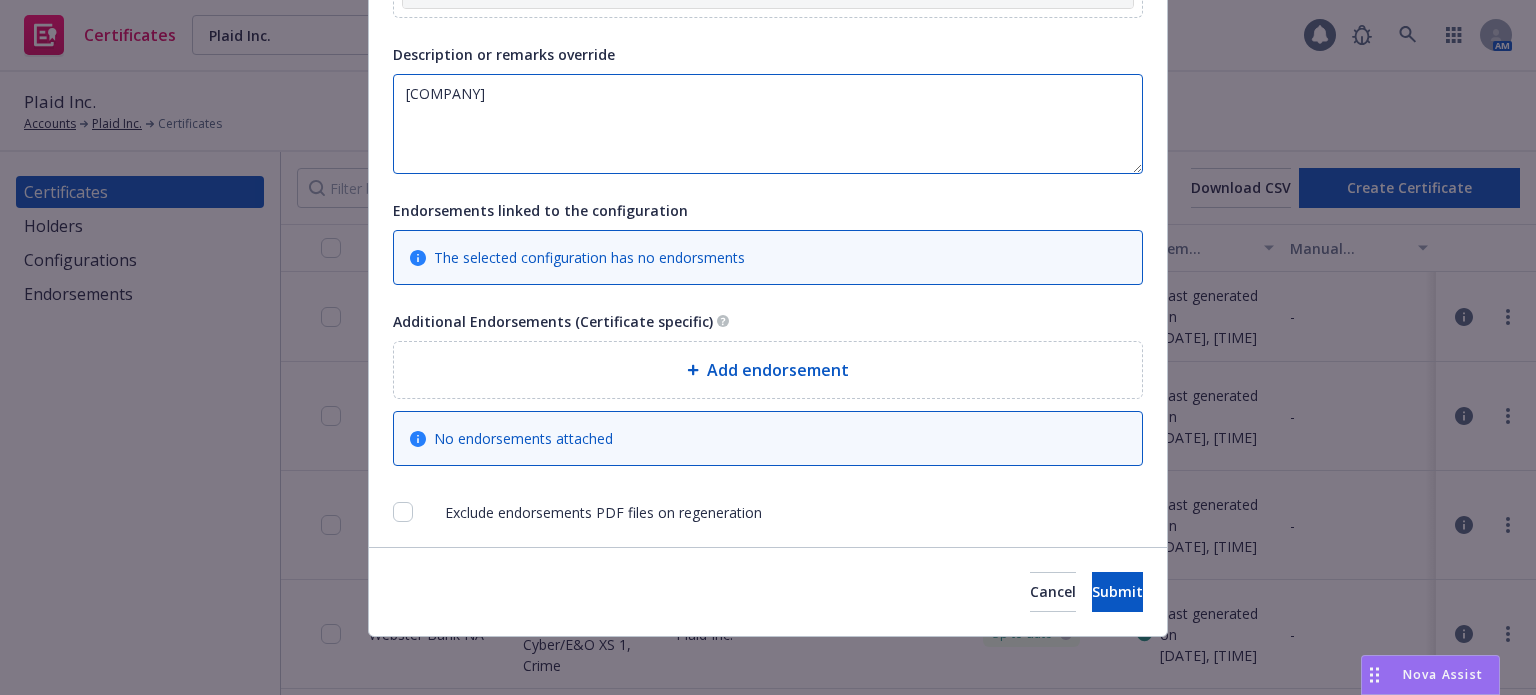 type on "Custom Camps LLC is afforded Additional Insured status under General Liability as required by written contract." 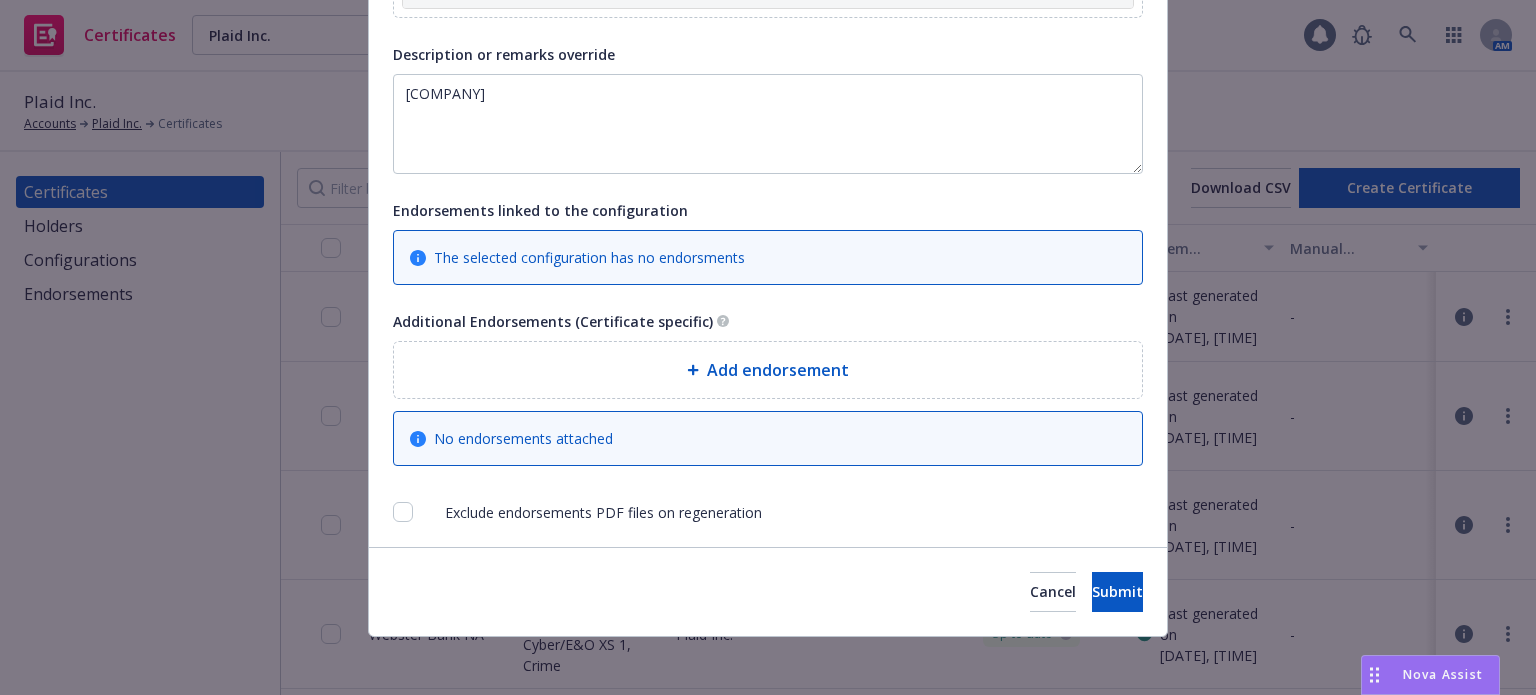 click on "Add endorsement" at bounding box center (768, 370) 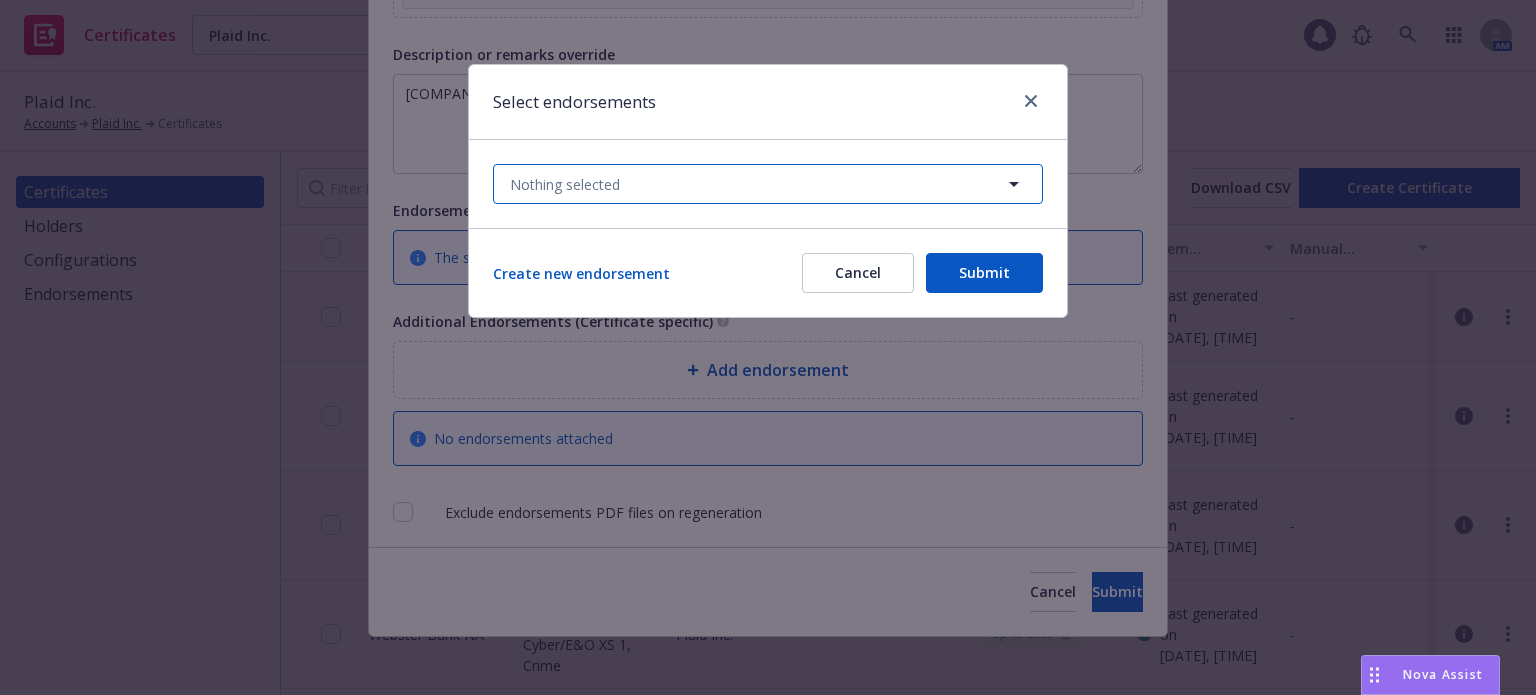 click on "Nothing selected" at bounding box center (768, 184) 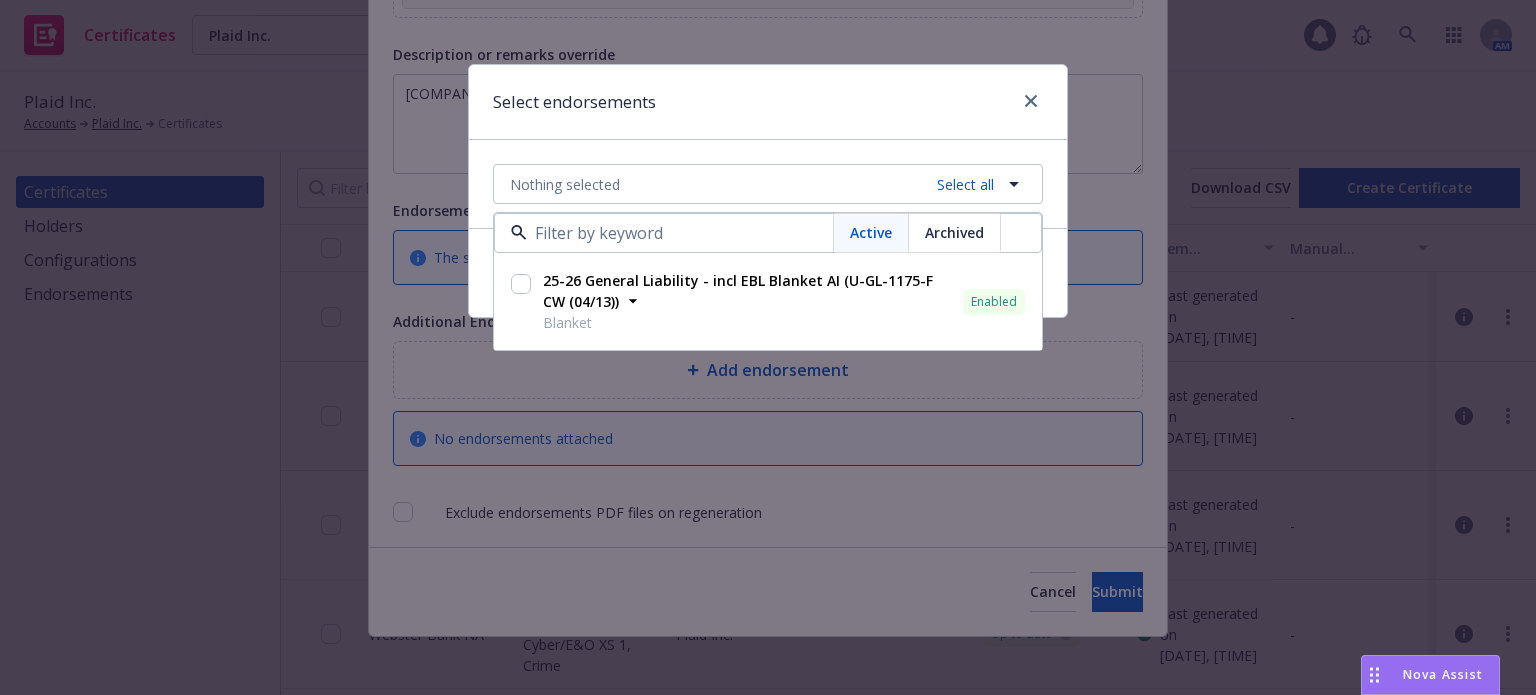 click at bounding box center (521, 284) 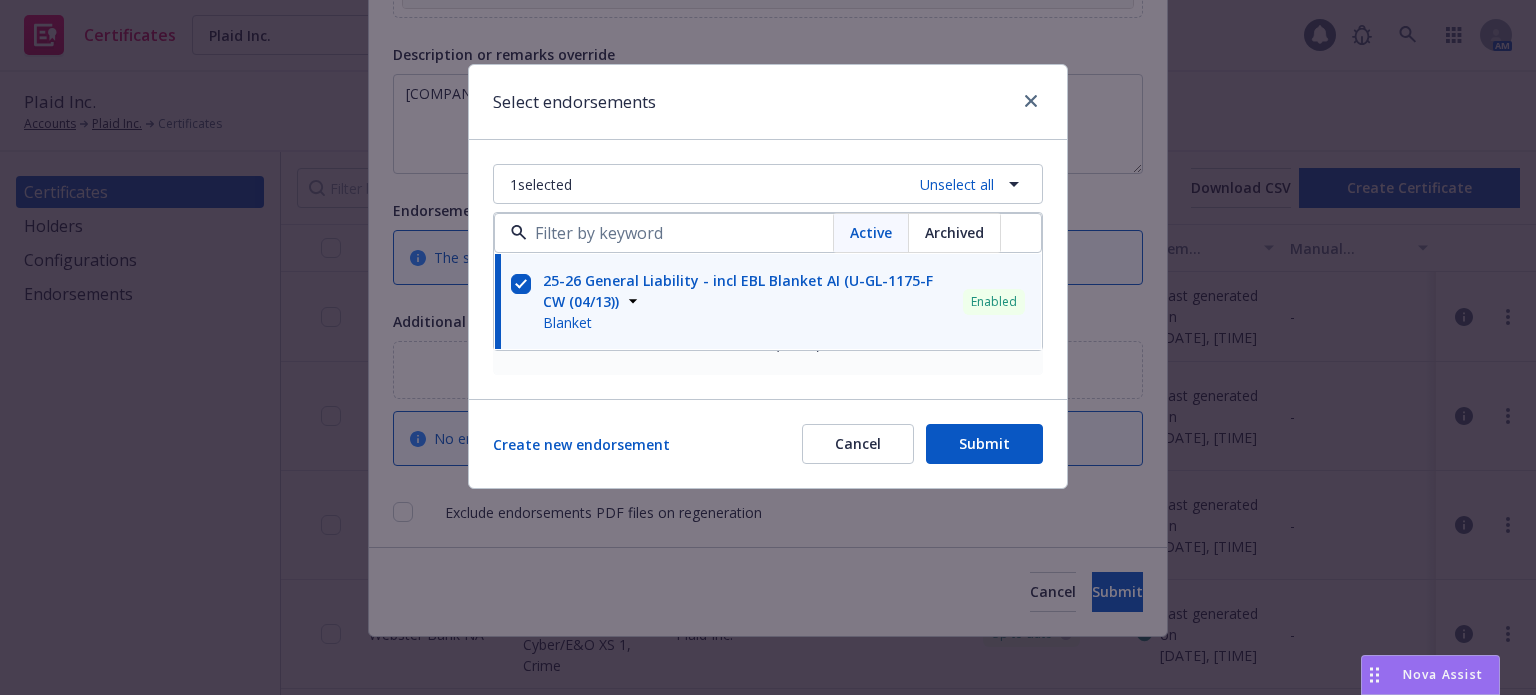 click on "Submit" at bounding box center [984, 444] 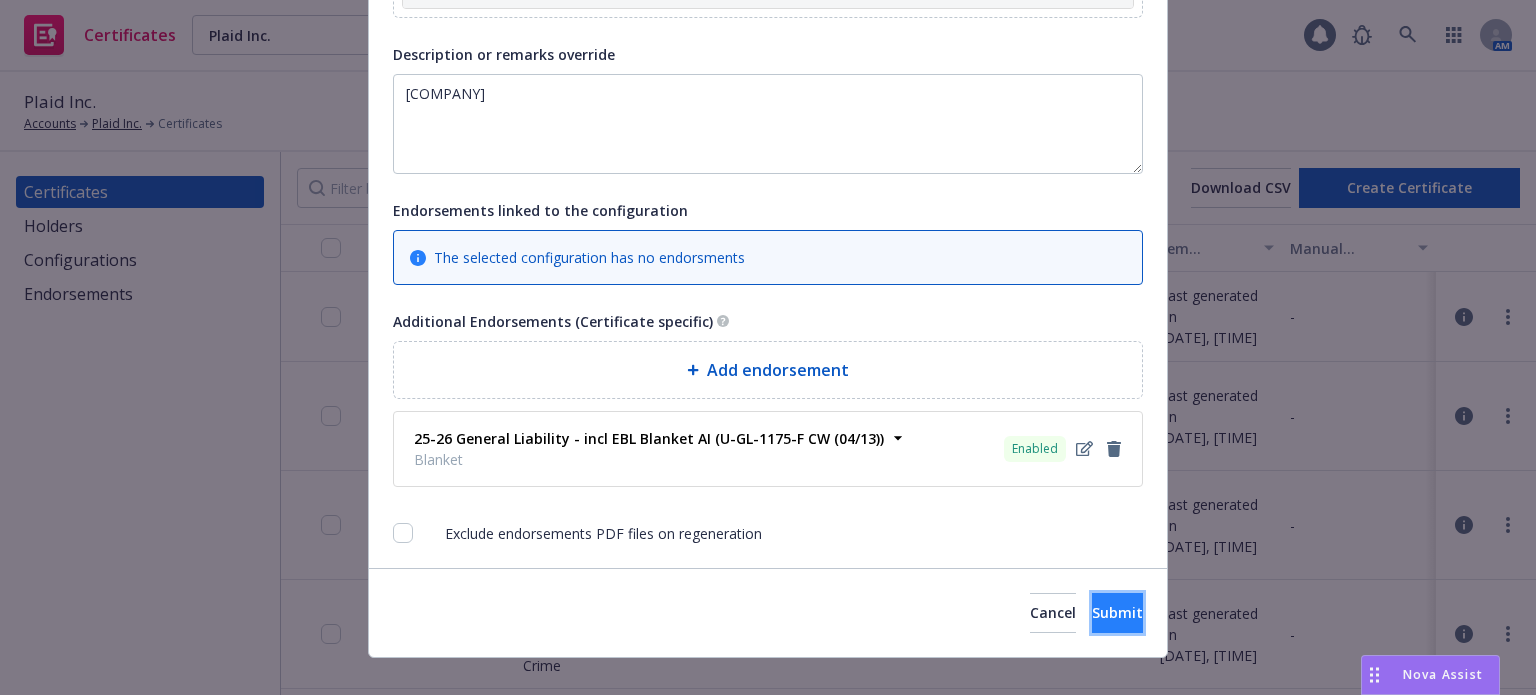 click on "Submit" at bounding box center [1117, 613] 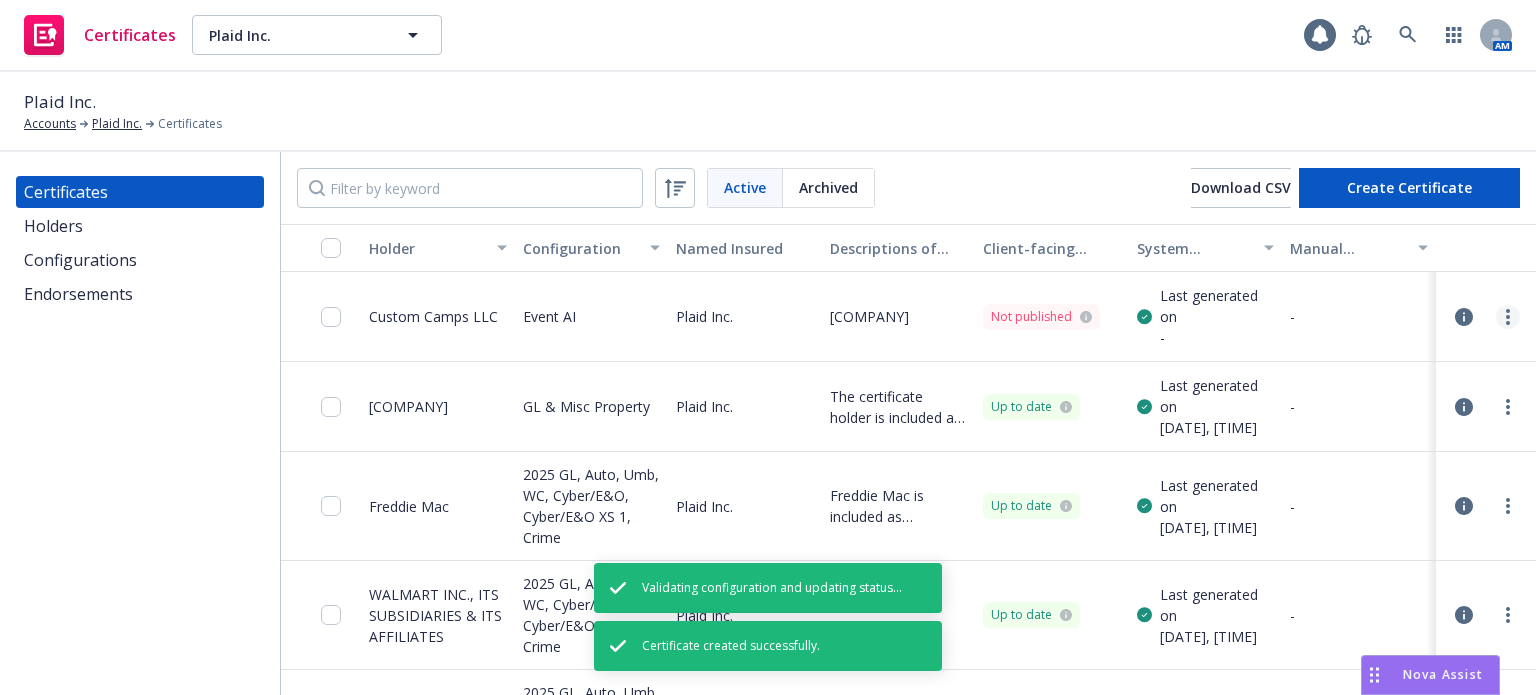 click at bounding box center (1508, 317) 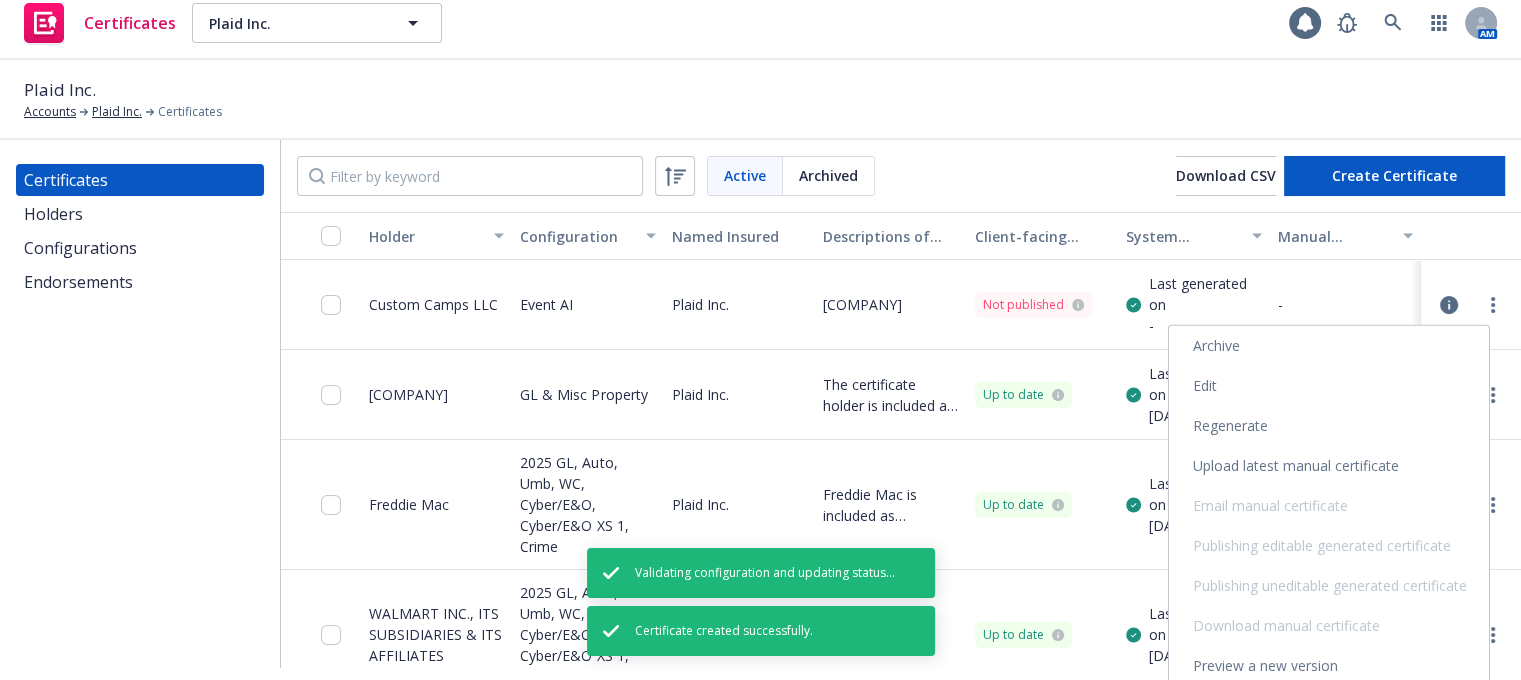 scroll, scrollTop: 18, scrollLeft: 0, axis: vertical 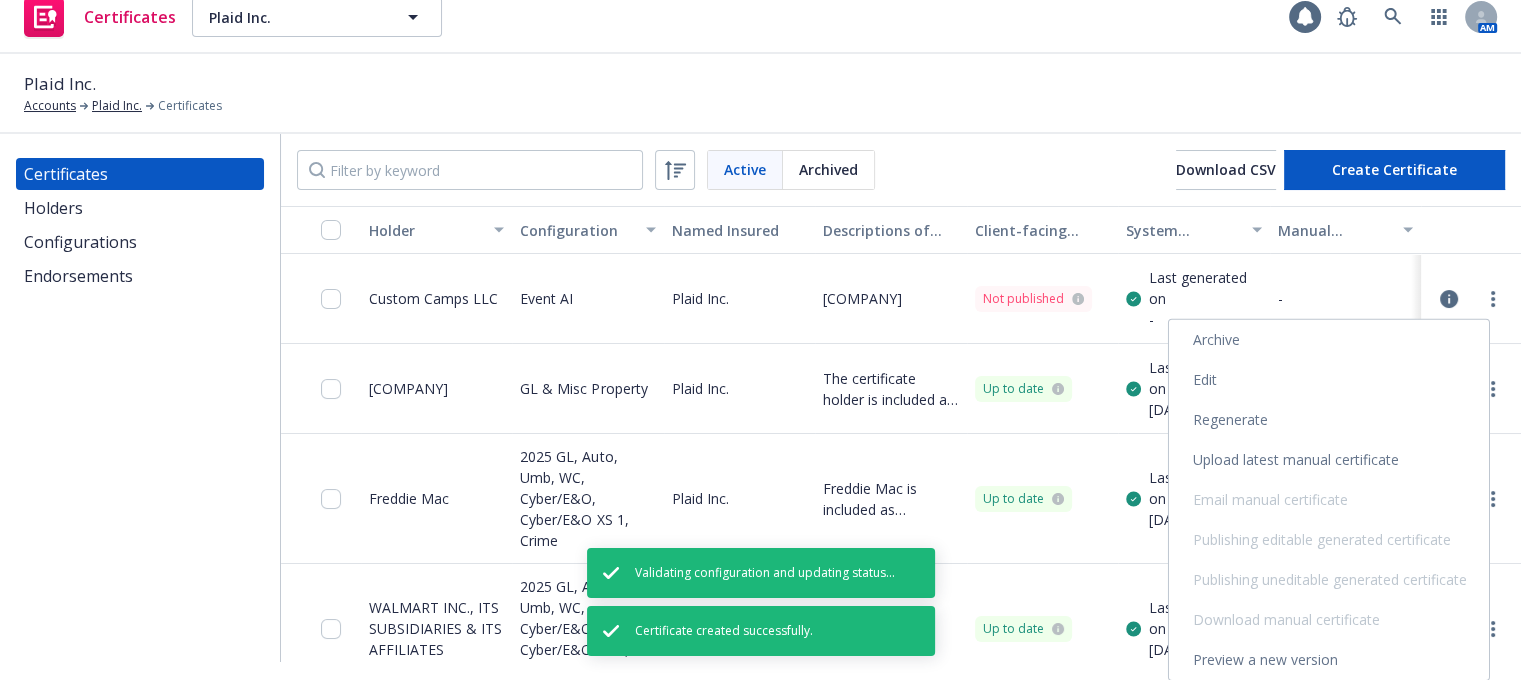 click on "Preview a new version" at bounding box center (1329, 660) 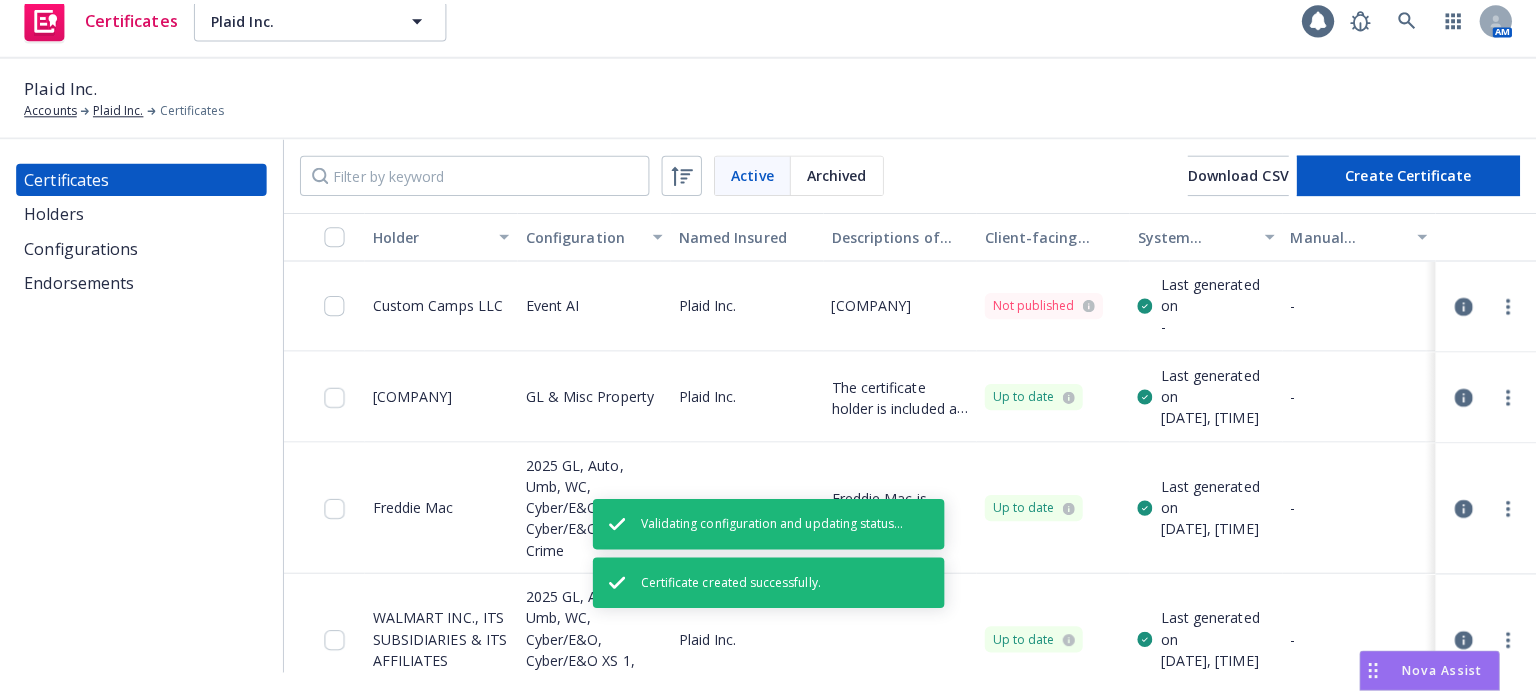 scroll, scrollTop: 0, scrollLeft: 0, axis: both 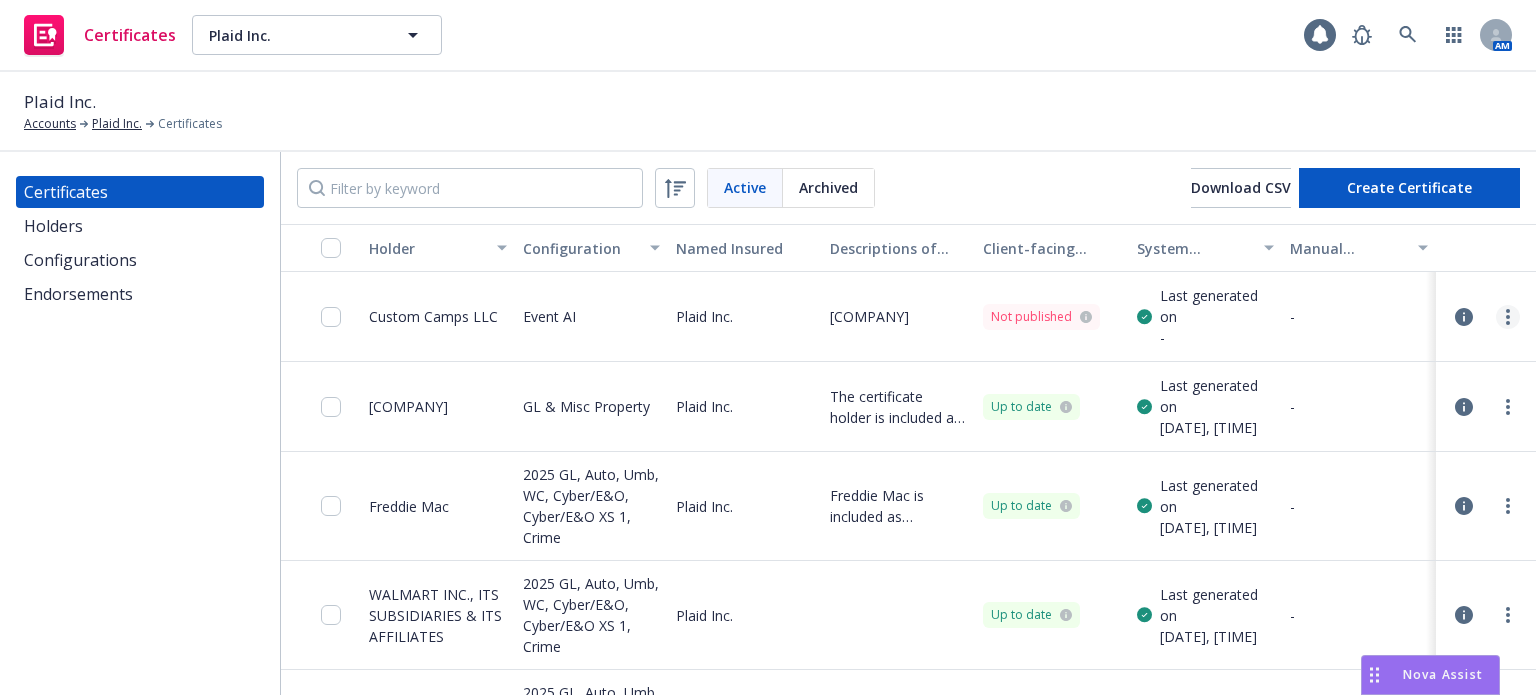 click 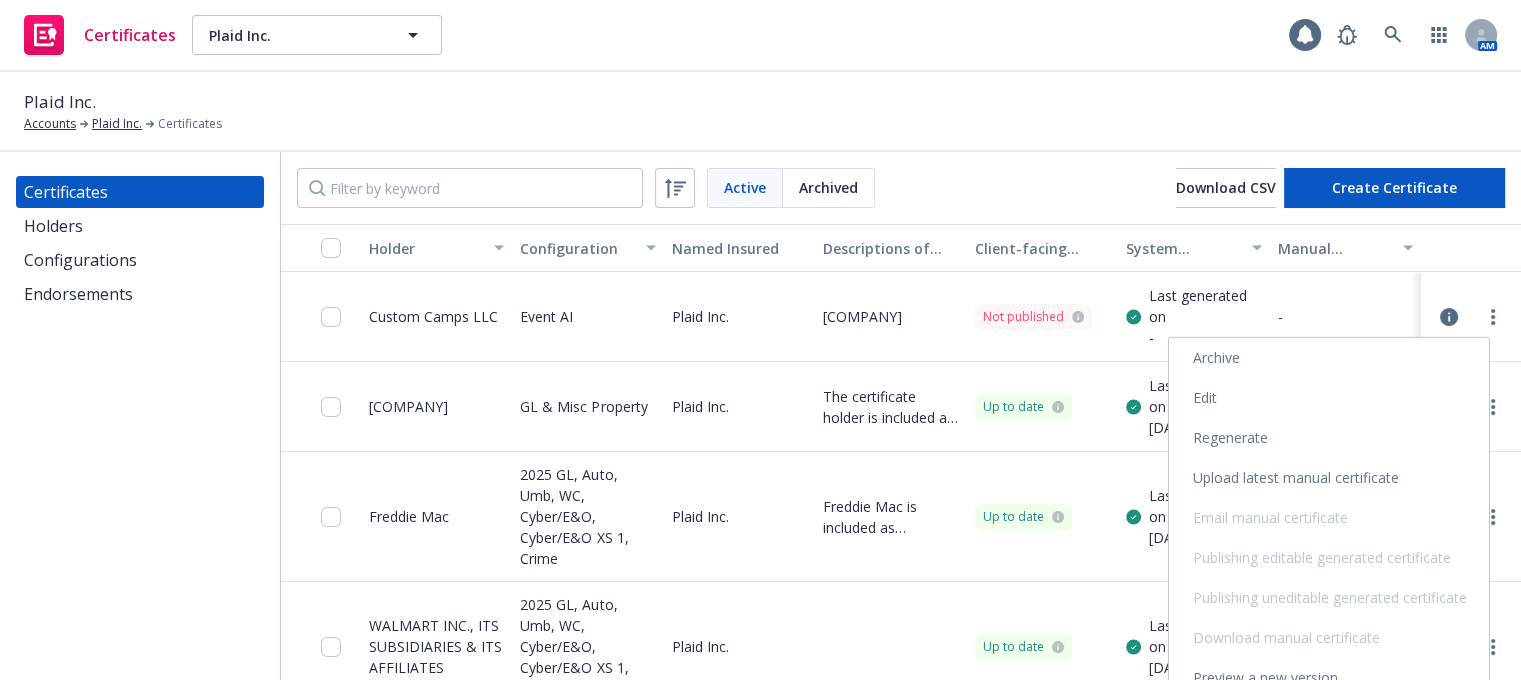 click on "Edit" at bounding box center [1329, 398] 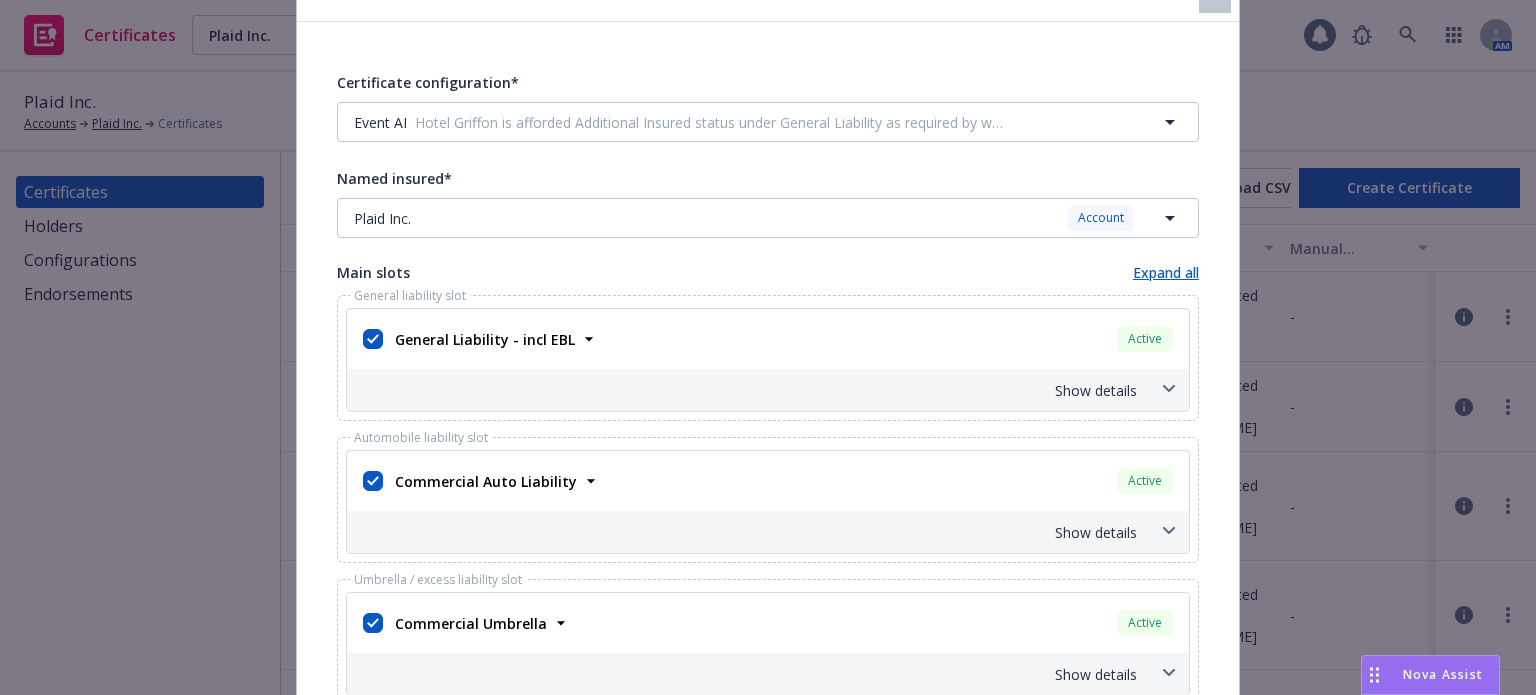 scroll, scrollTop: 0, scrollLeft: 0, axis: both 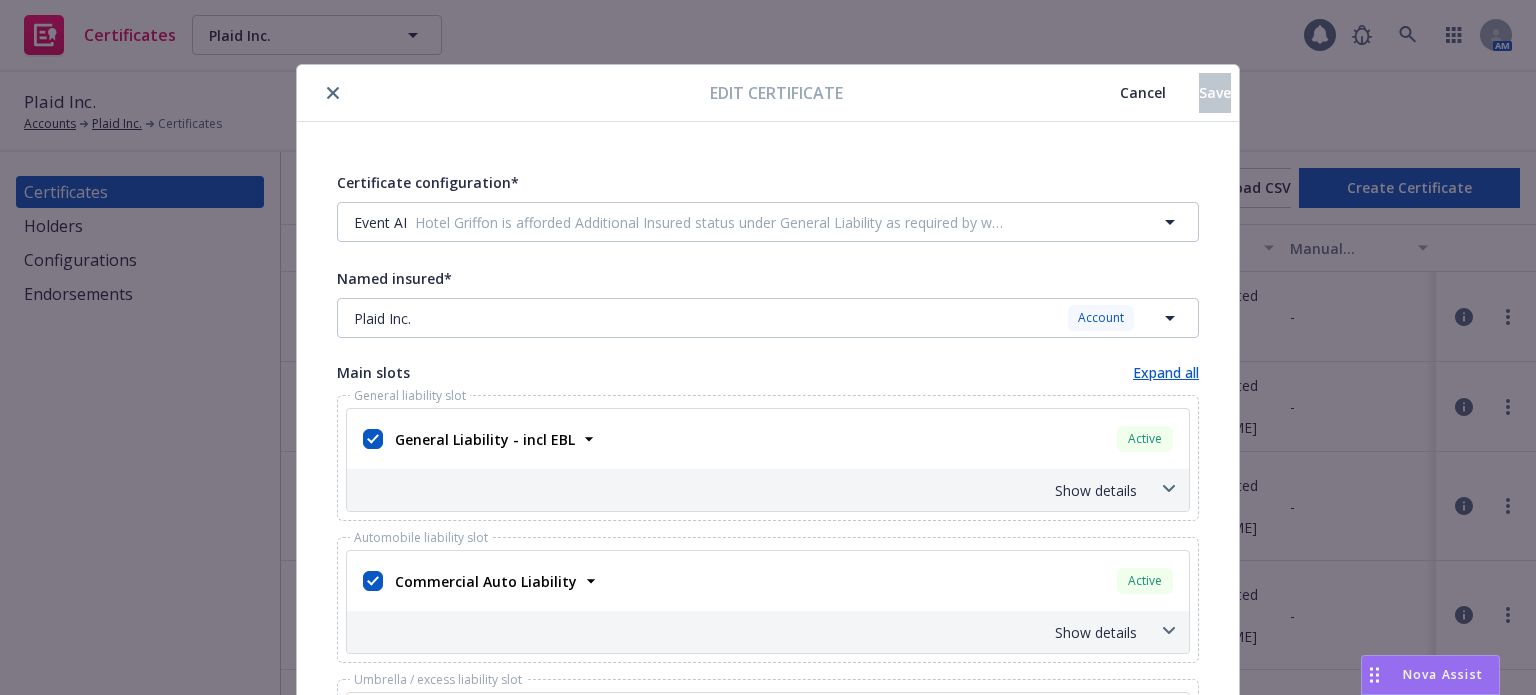 click at bounding box center (333, 93) 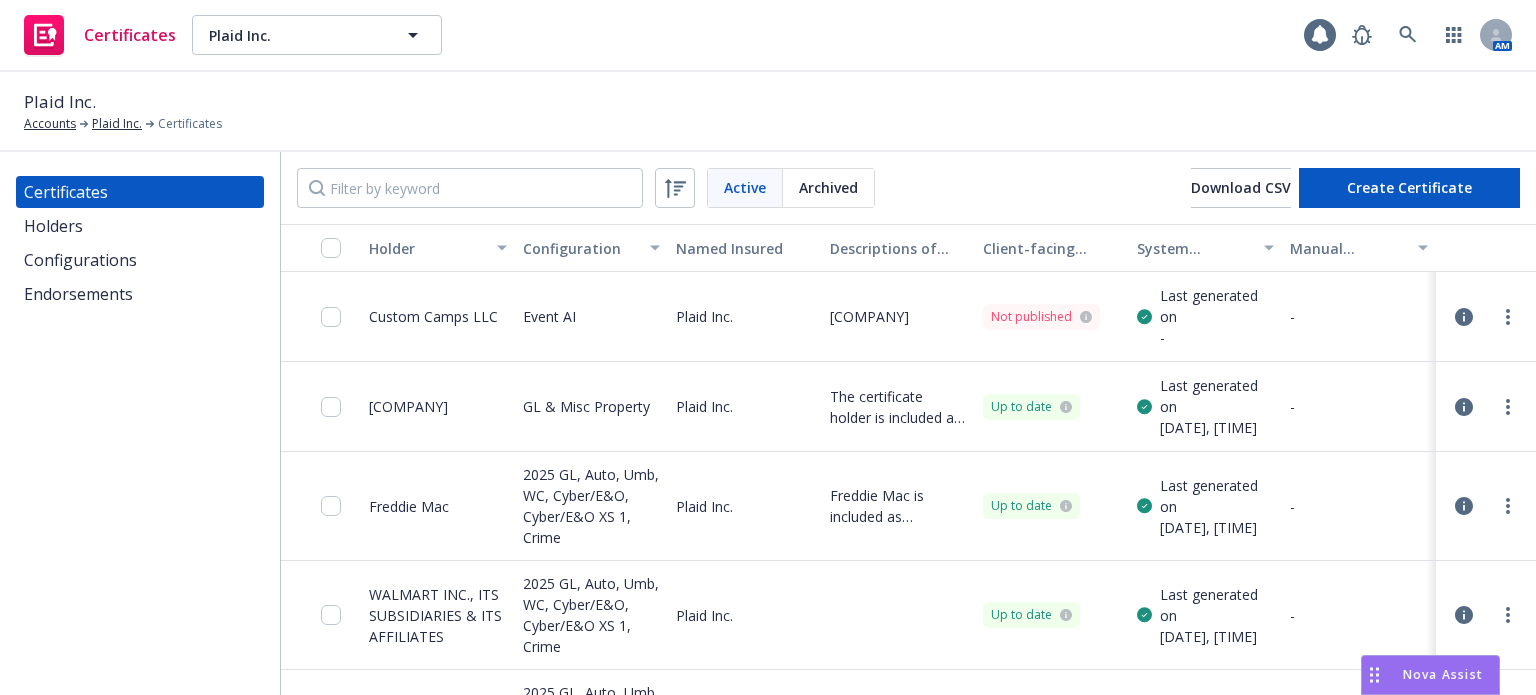 click on "Endorsements" at bounding box center [78, 294] 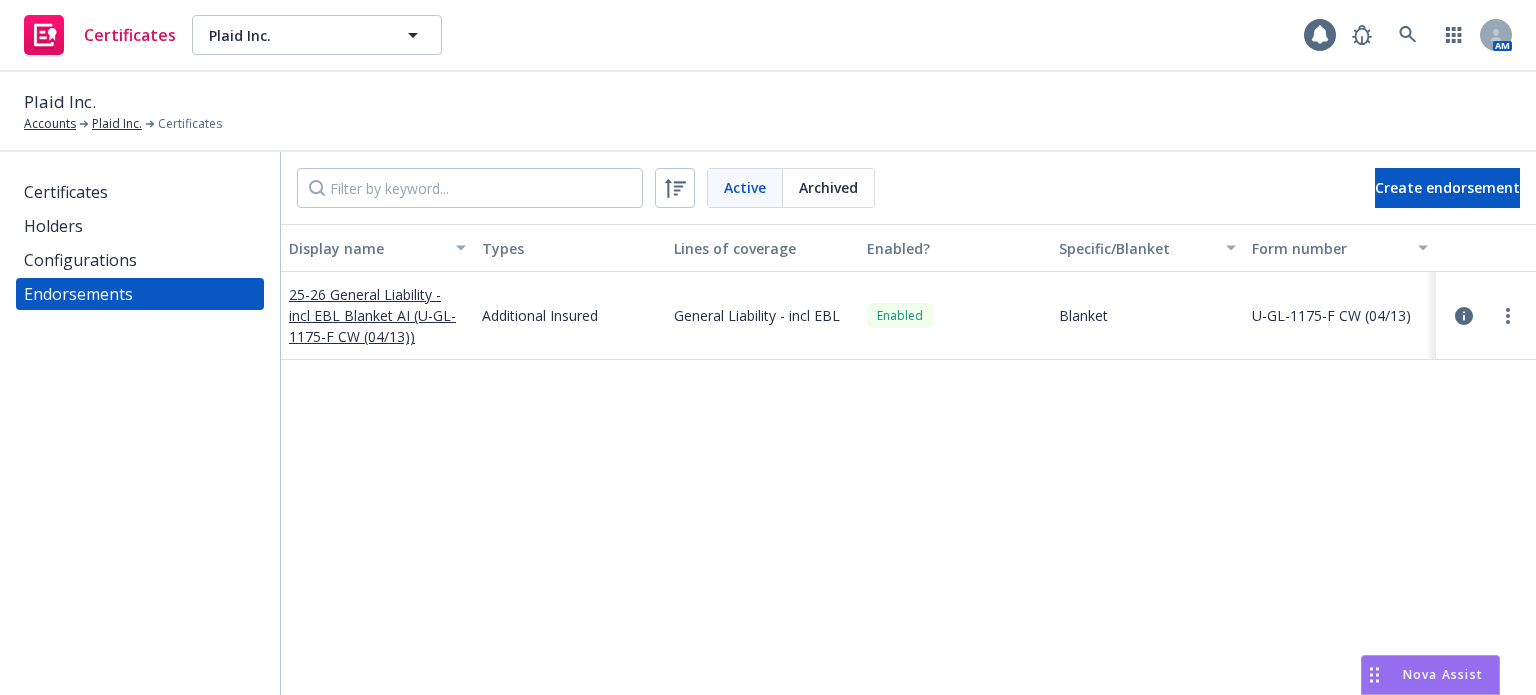 click on "Configurations" at bounding box center (80, 260) 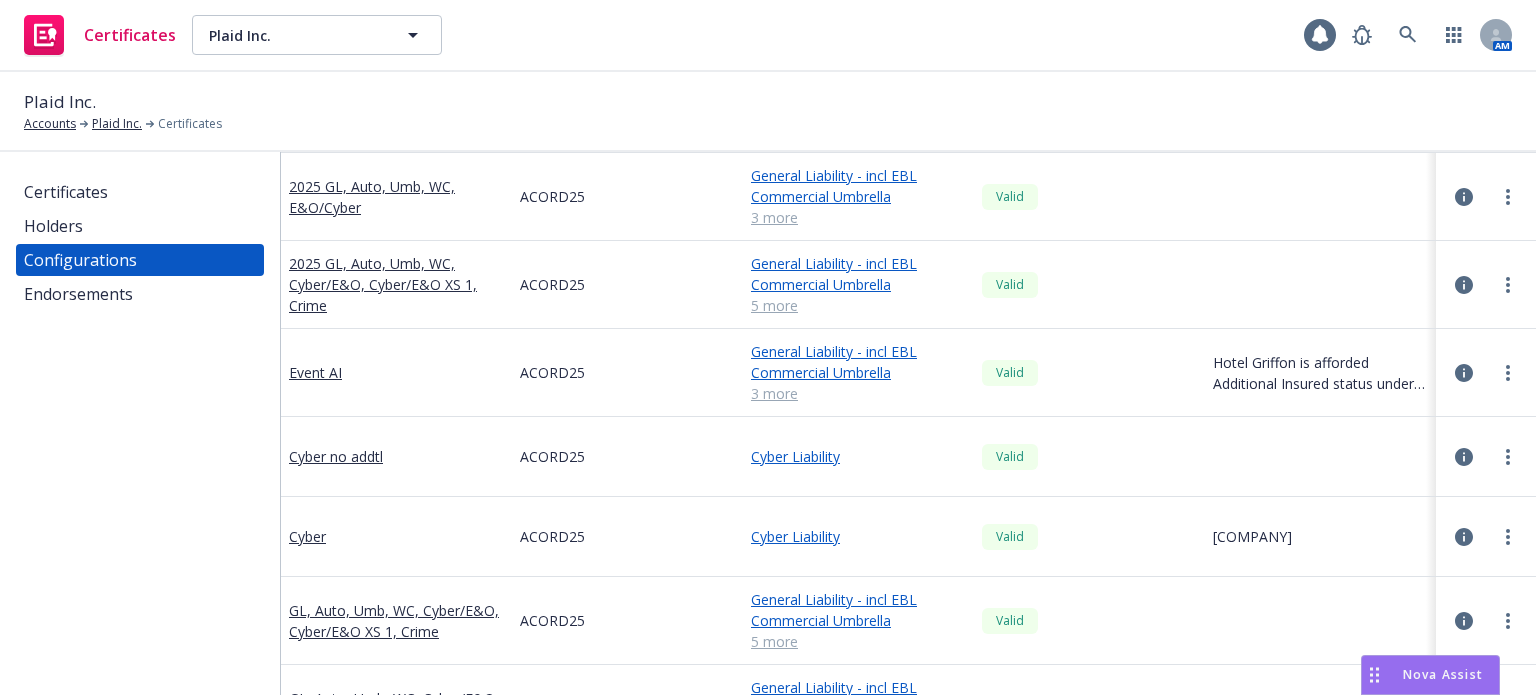 scroll, scrollTop: 300, scrollLeft: 0, axis: vertical 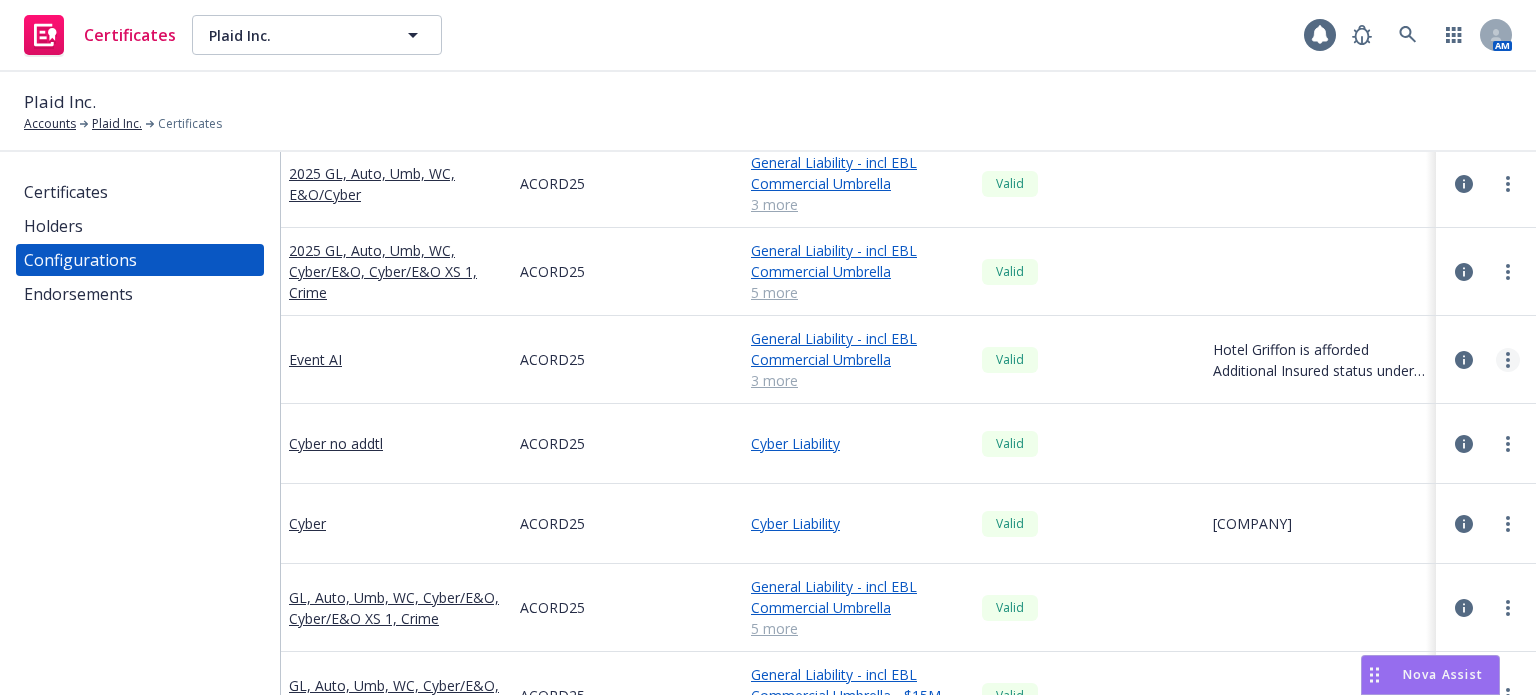 click at bounding box center [1508, 360] 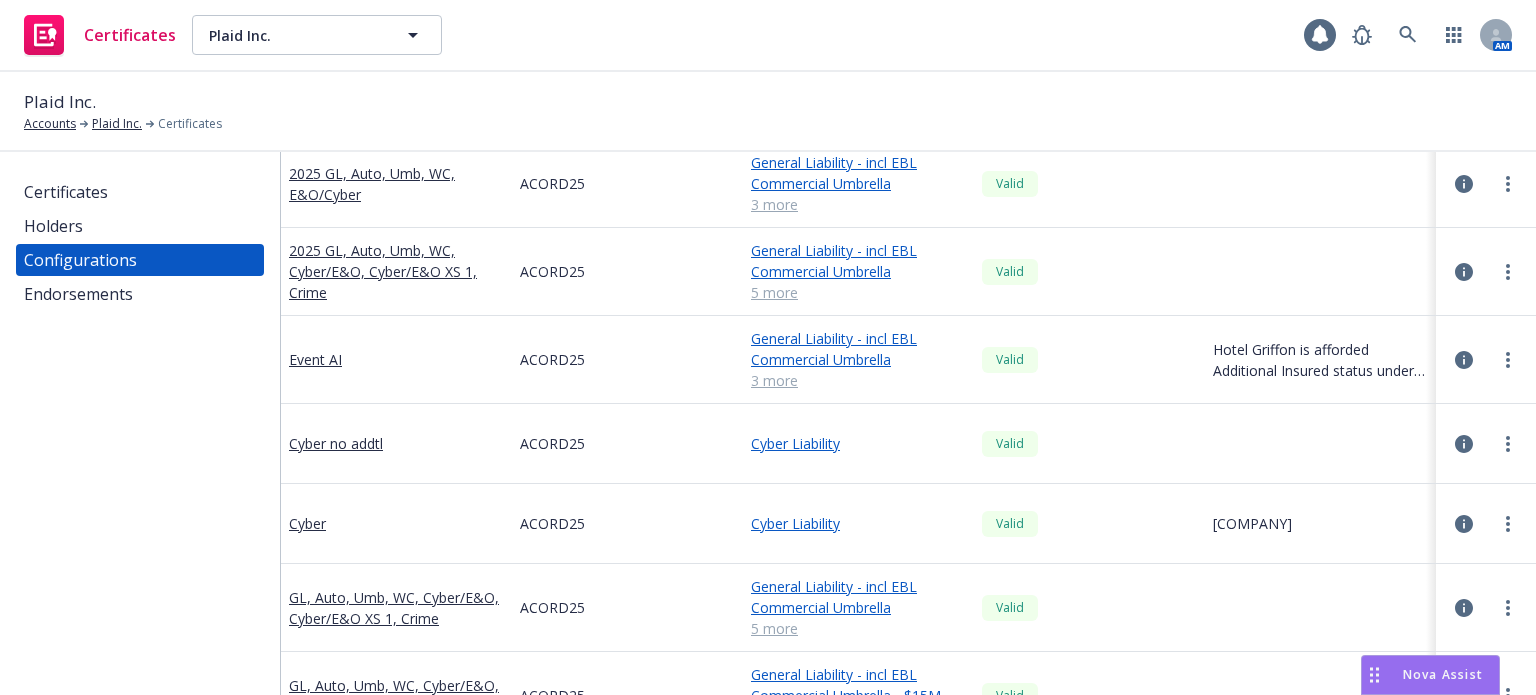 click on "Edit" at bounding box center [1394, 400] 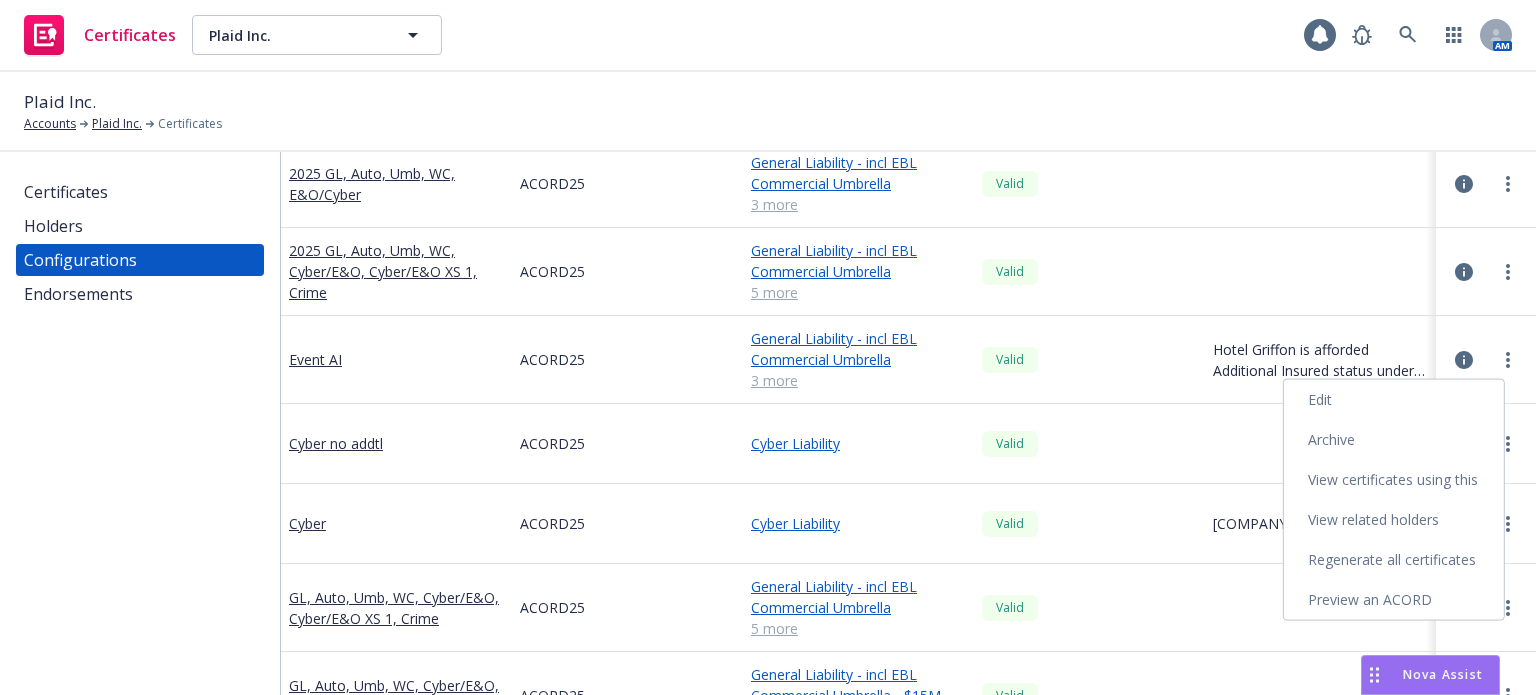 select on "Acord_25" 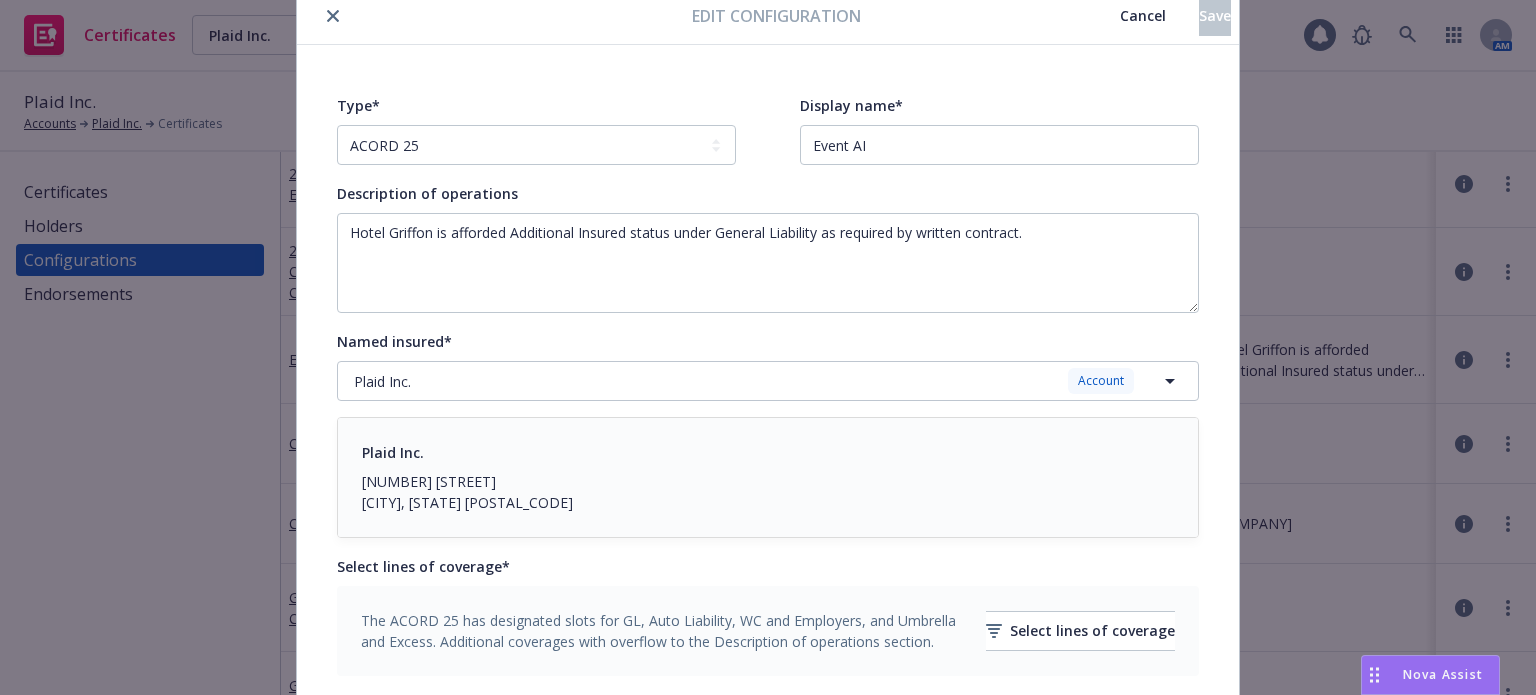 scroll, scrollTop: 60, scrollLeft: 0, axis: vertical 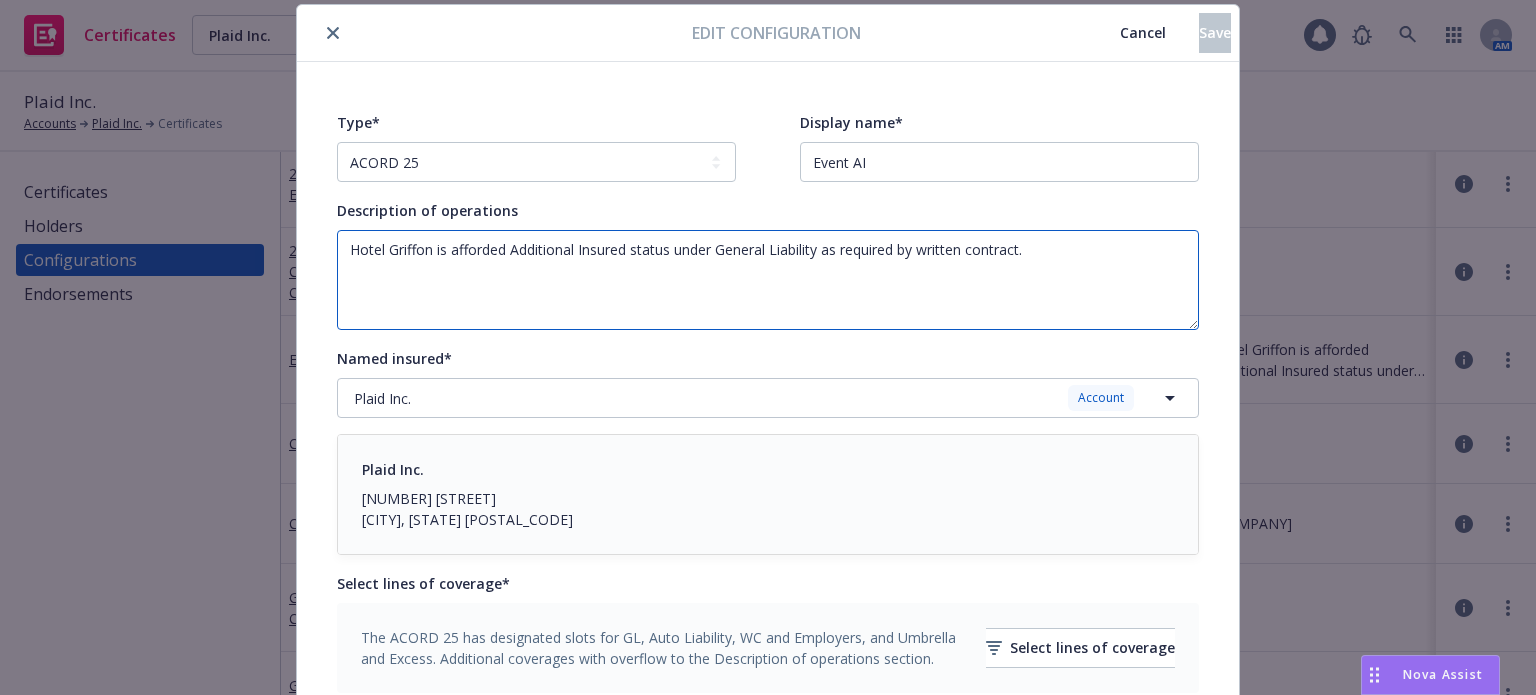 drag, startPoint x: 408, startPoint y: 256, endPoint x: 419, endPoint y: 252, distance: 11.7046995 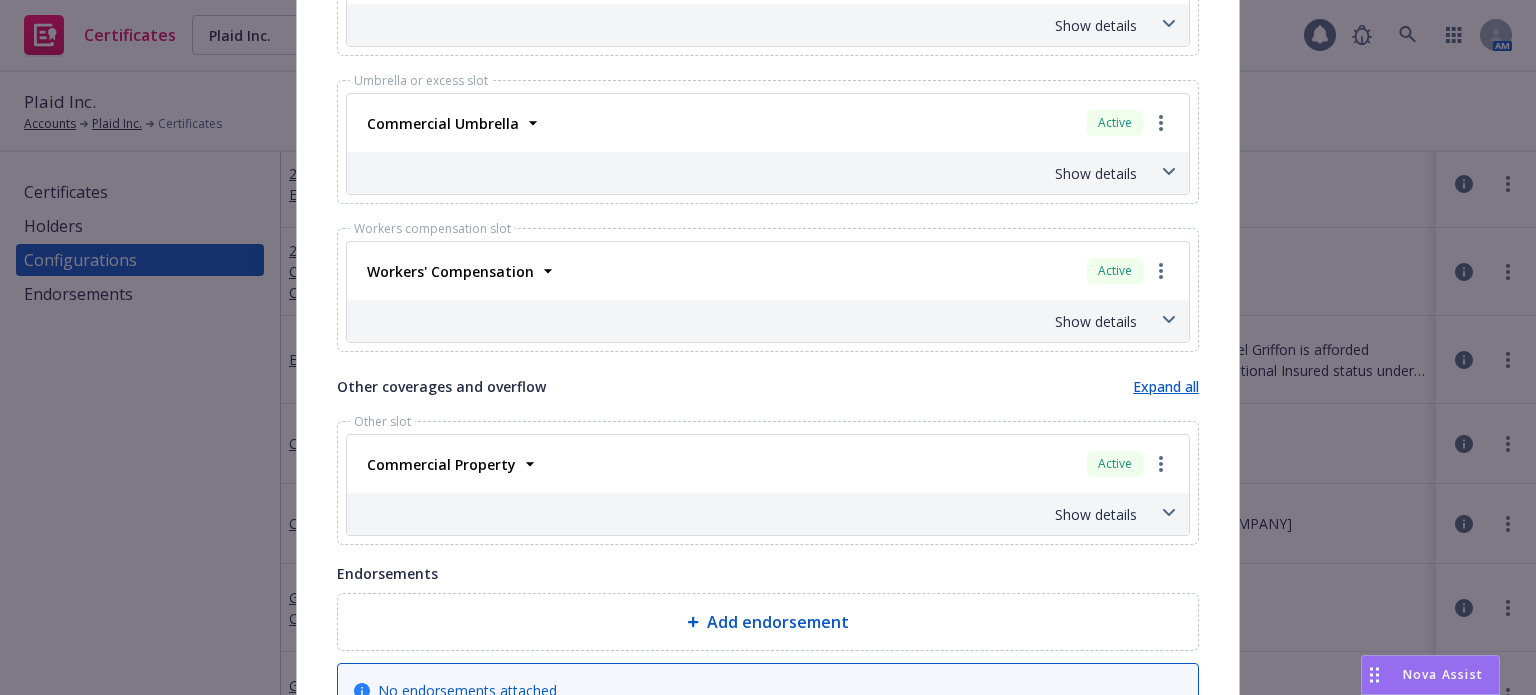 scroll, scrollTop: 1060, scrollLeft: 0, axis: vertical 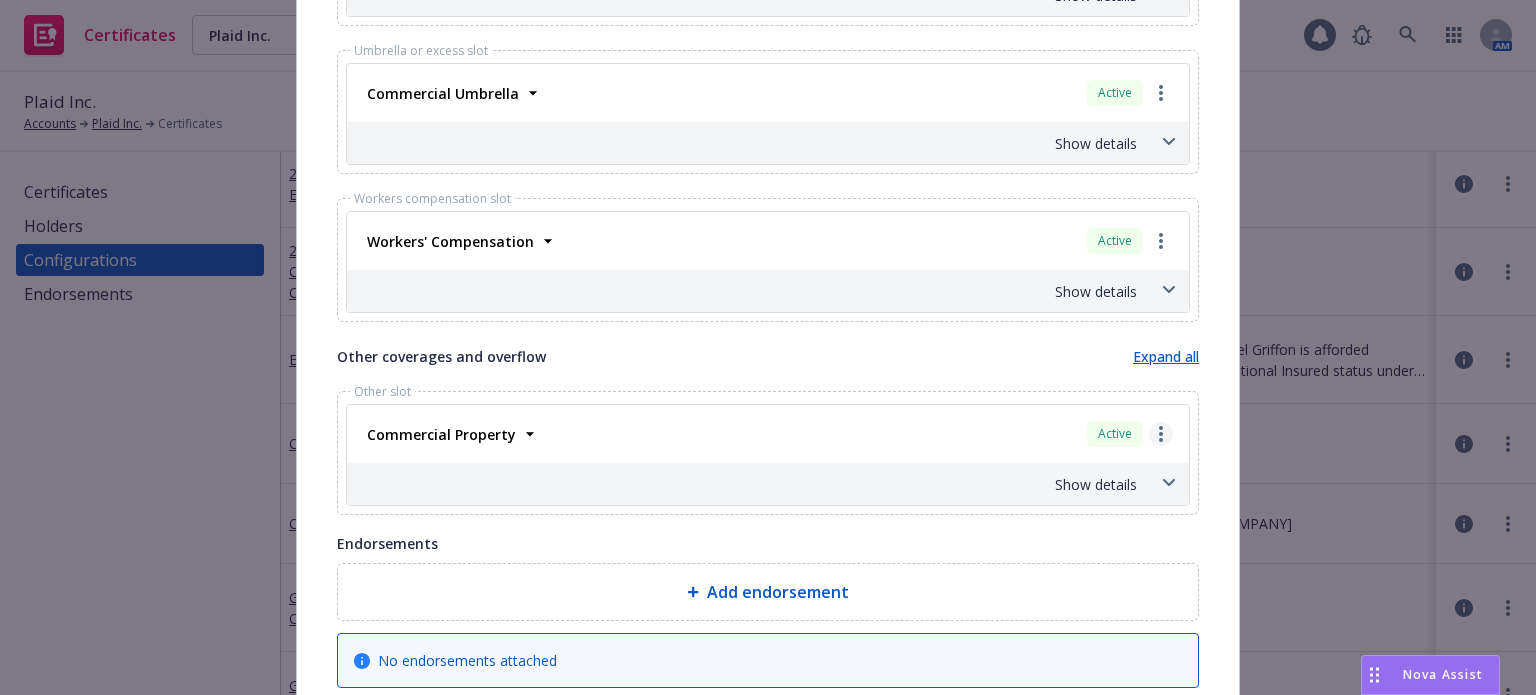type on "XXX is afforded Additional Insured status under General Liability as required by written contract." 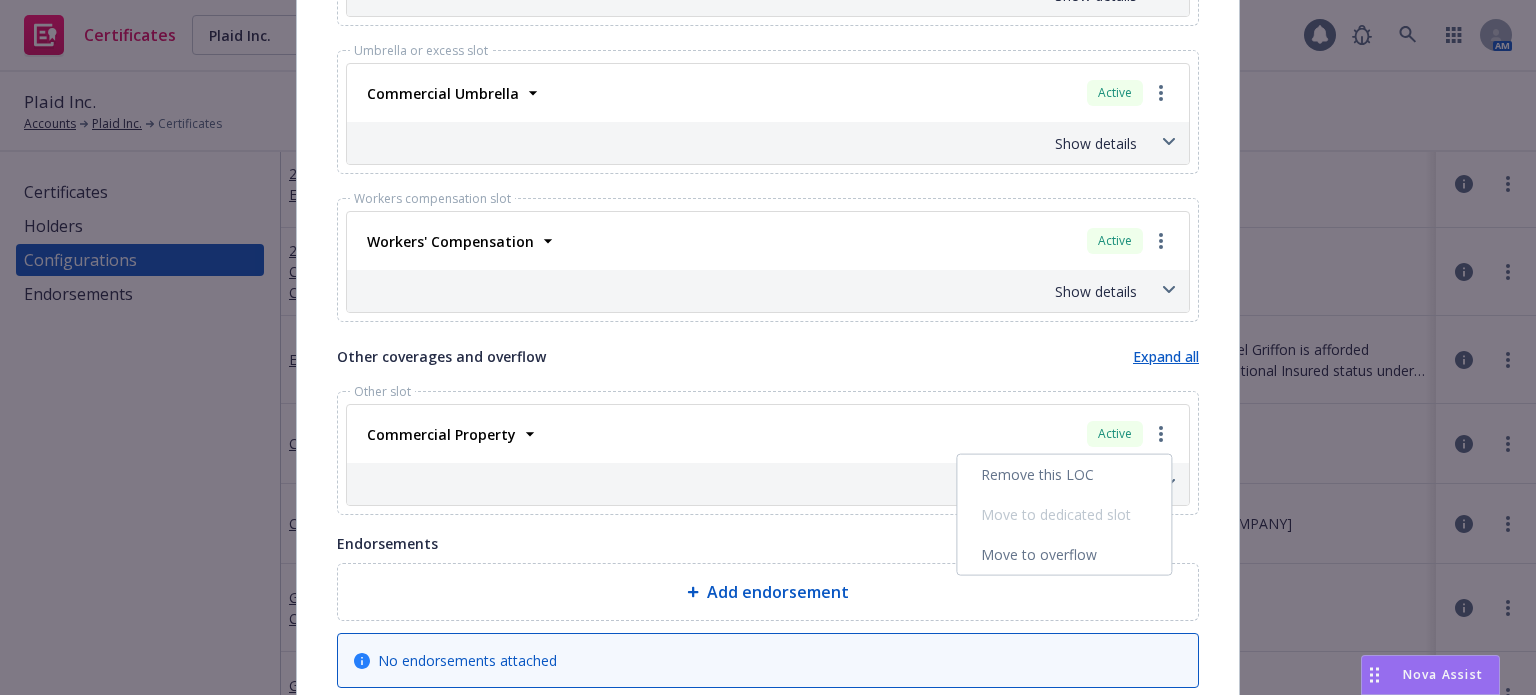 click on "Remove this LOC" at bounding box center [1064, 475] 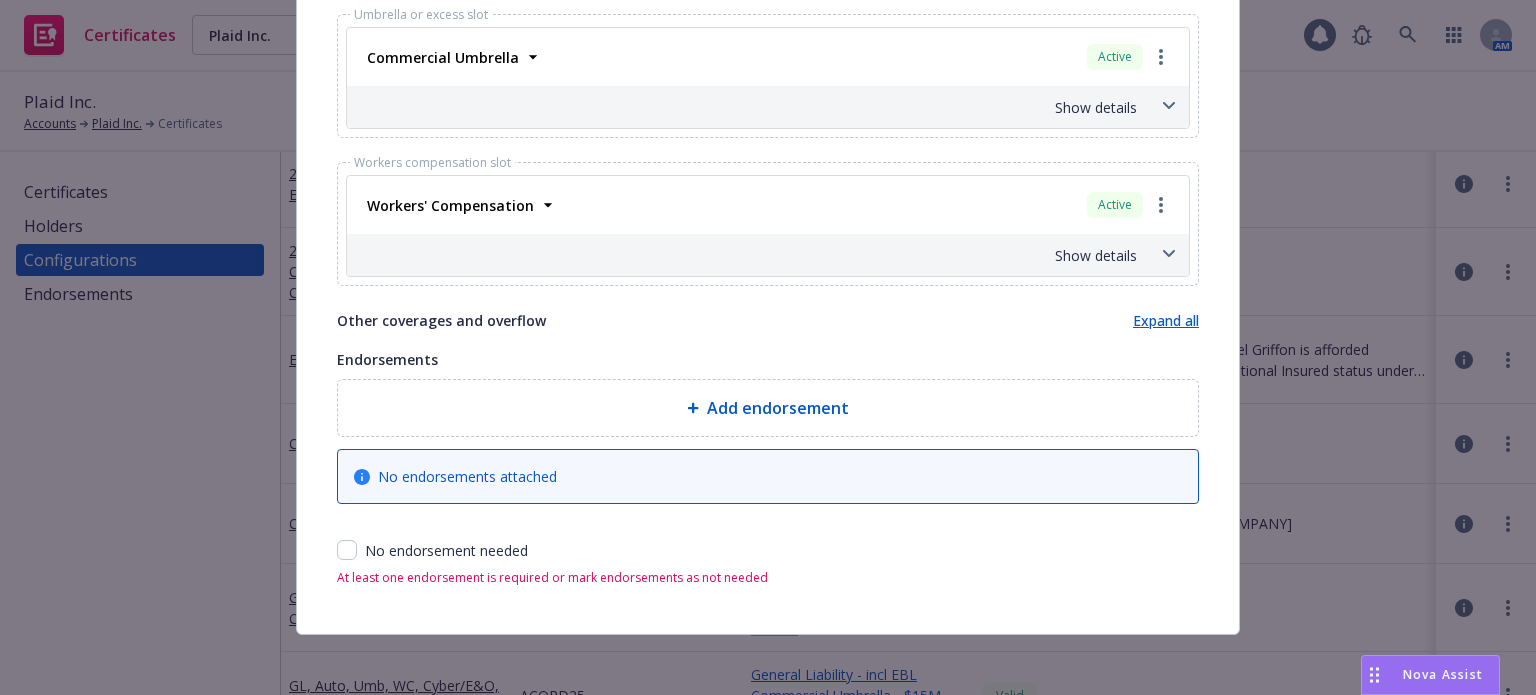 scroll, scrollTop: 1116, scrollLeft: 0, axis: vertical 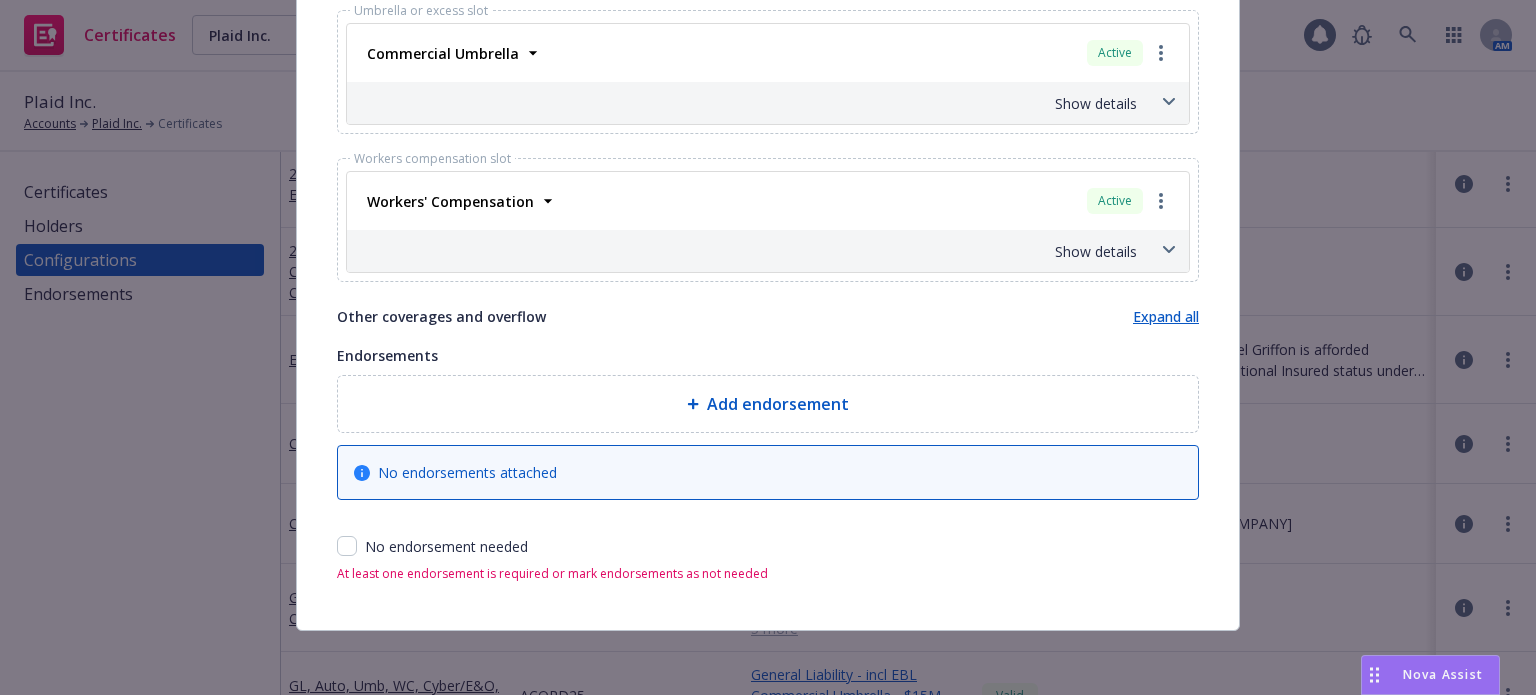 click on "Add endorsement" at bounding box center (768, 404) 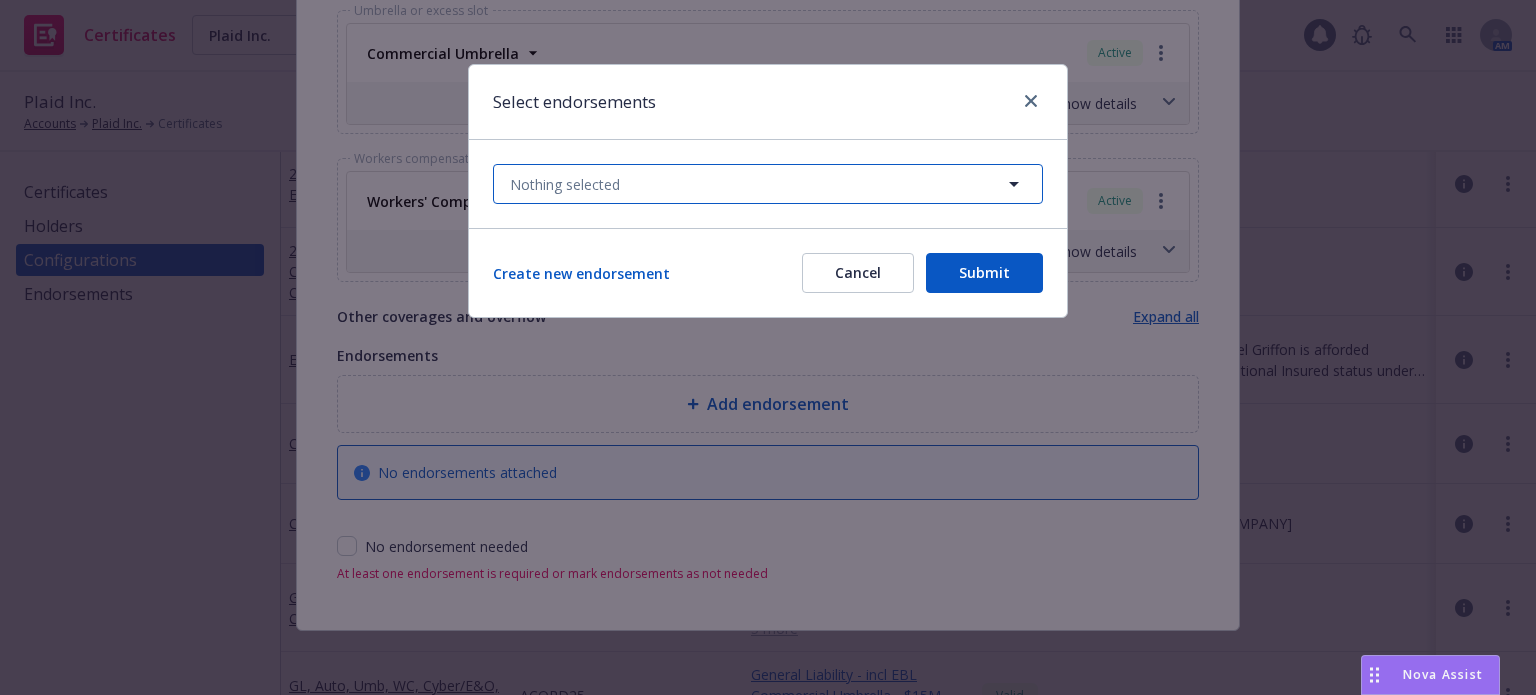 click on "Nothing selected" at bounding box center [768, 184] 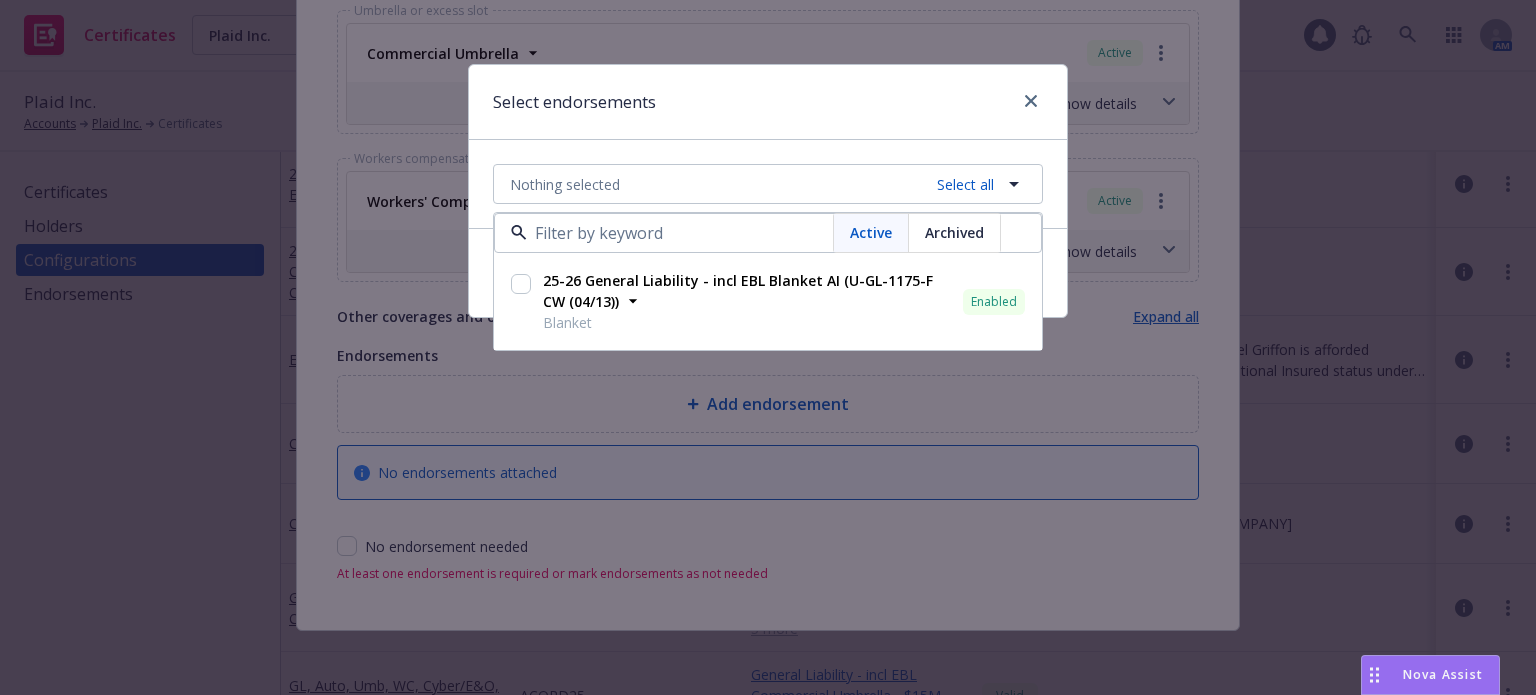 click at bounding box center [521, 284] 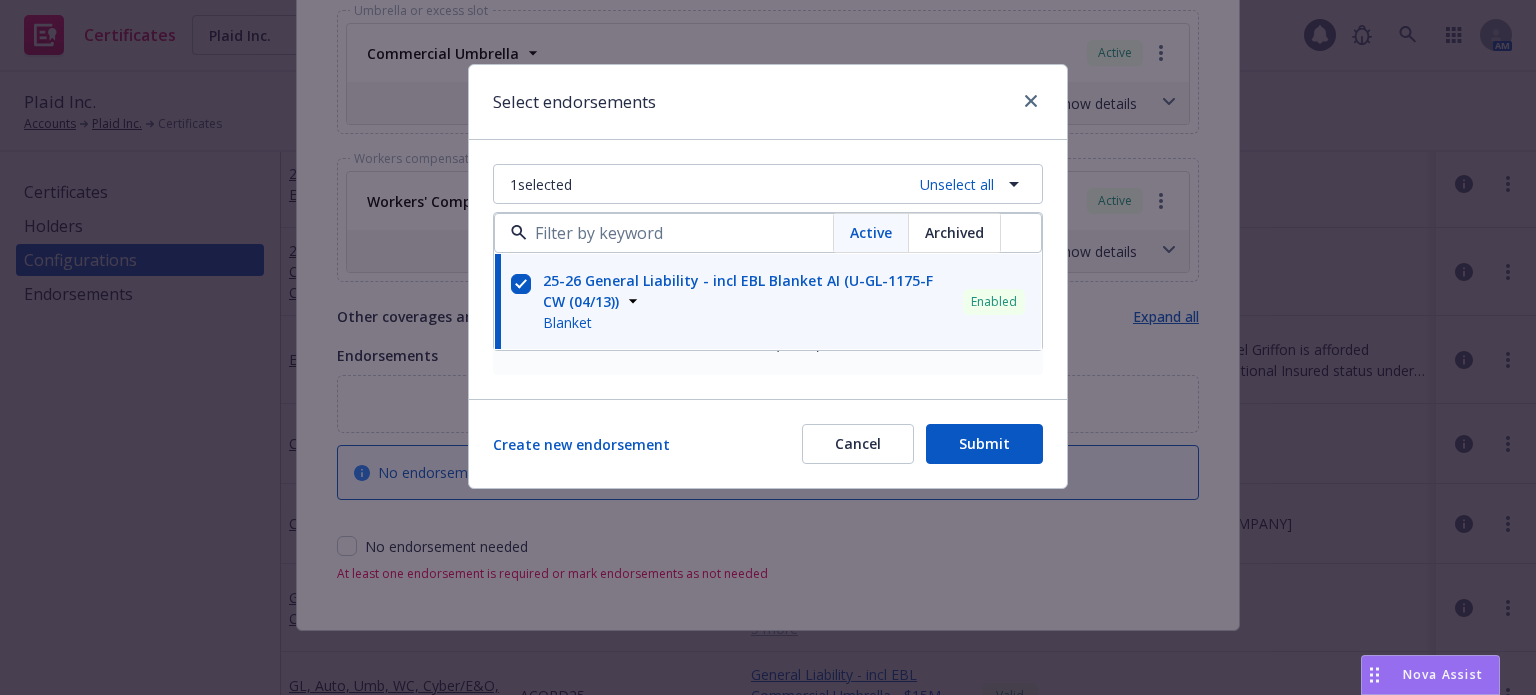 click on "Select endorsements 1  selected Unselect all Active Archived 25-26 General Liability - incl EBL Blanket AI (U-GL-1175-F CW (04/13)) Blanket Enabled Lines of coverage General Liability - incl EBL Form number U-GL-1175-F CW (04/13) 25-26 General Liability - incl EBL Blanket AI (U-GL-1175-F CW (04/13)) Blanket Enabled Lines of coverage General Liability - incl EBL Form number U-GL-1175-F CW (04/13) Create new endorsement Cancel Submit" at bounding box center (768, 276) 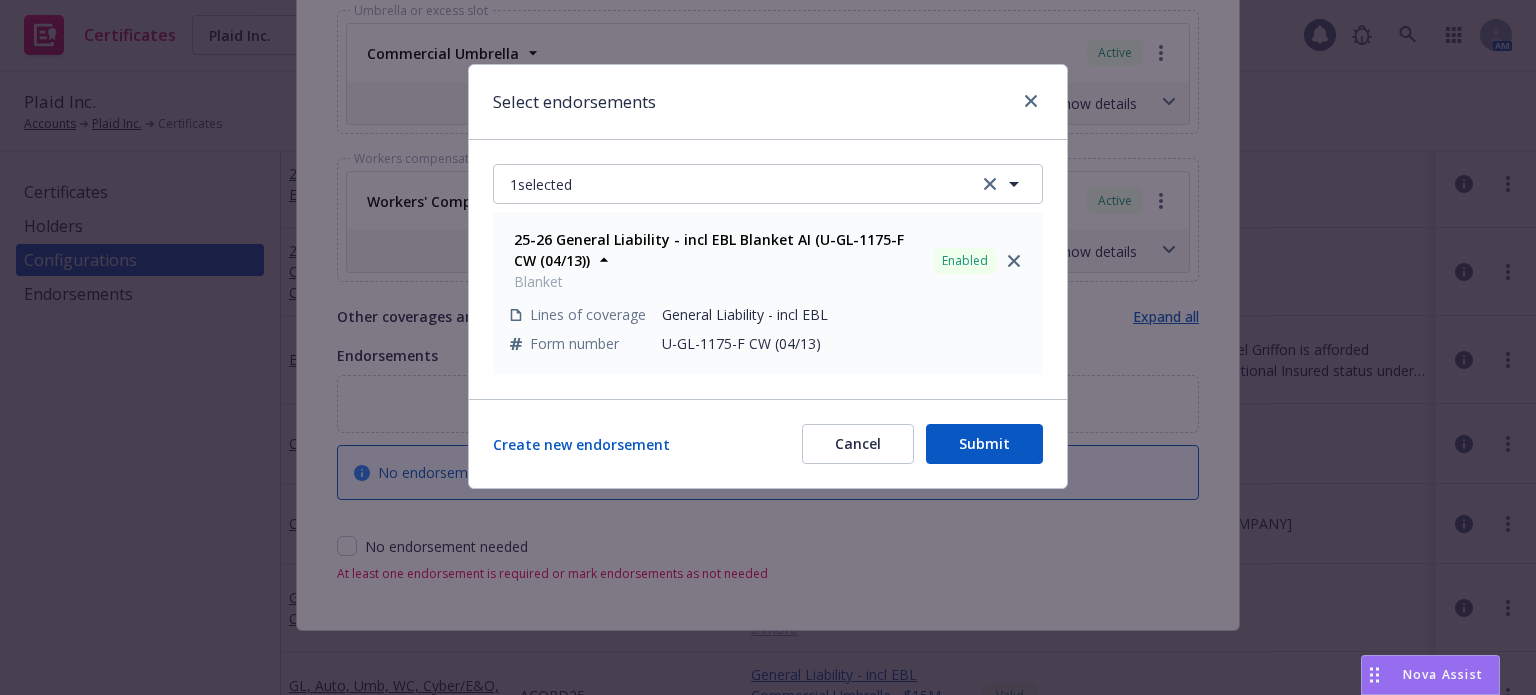 click on "Submit" at bounding box center [984, 444] 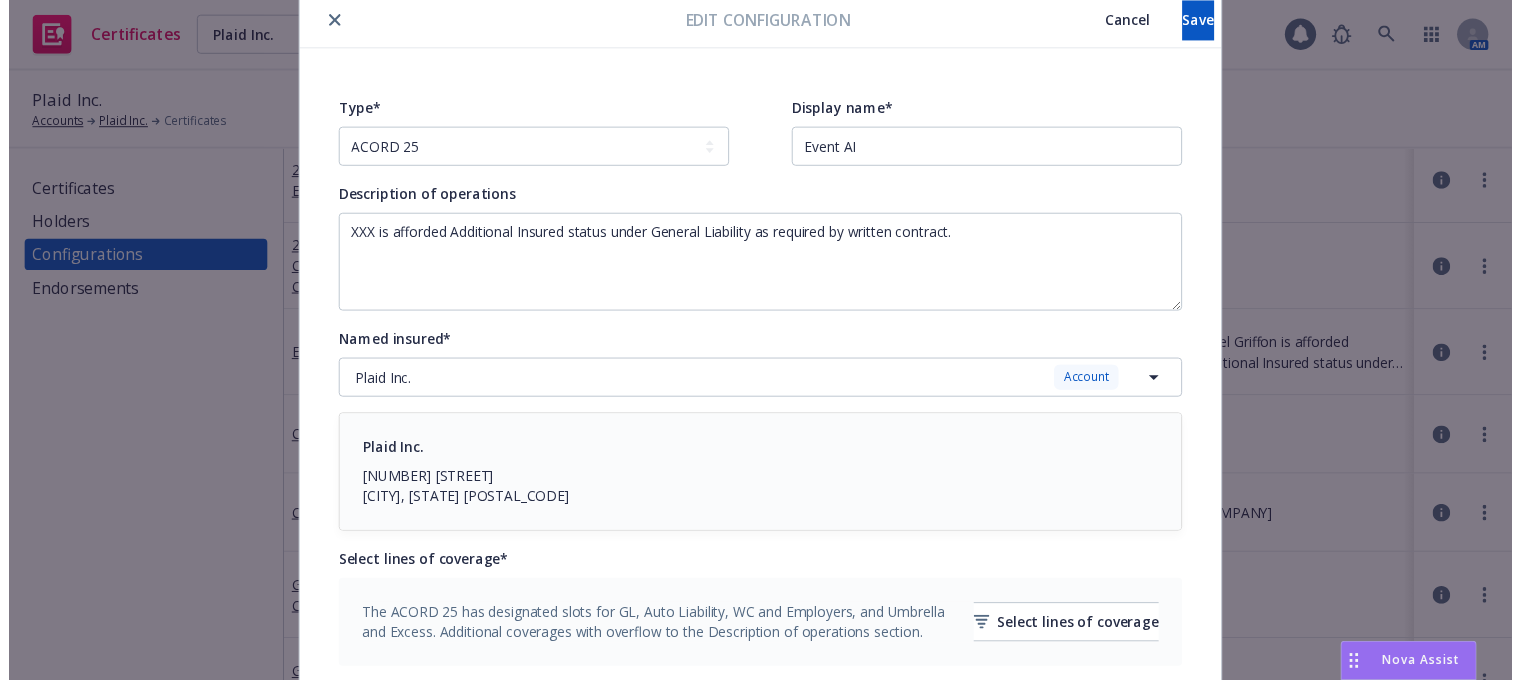 scroll, scrollTop: 0, scrollLeft: 0, axis: both 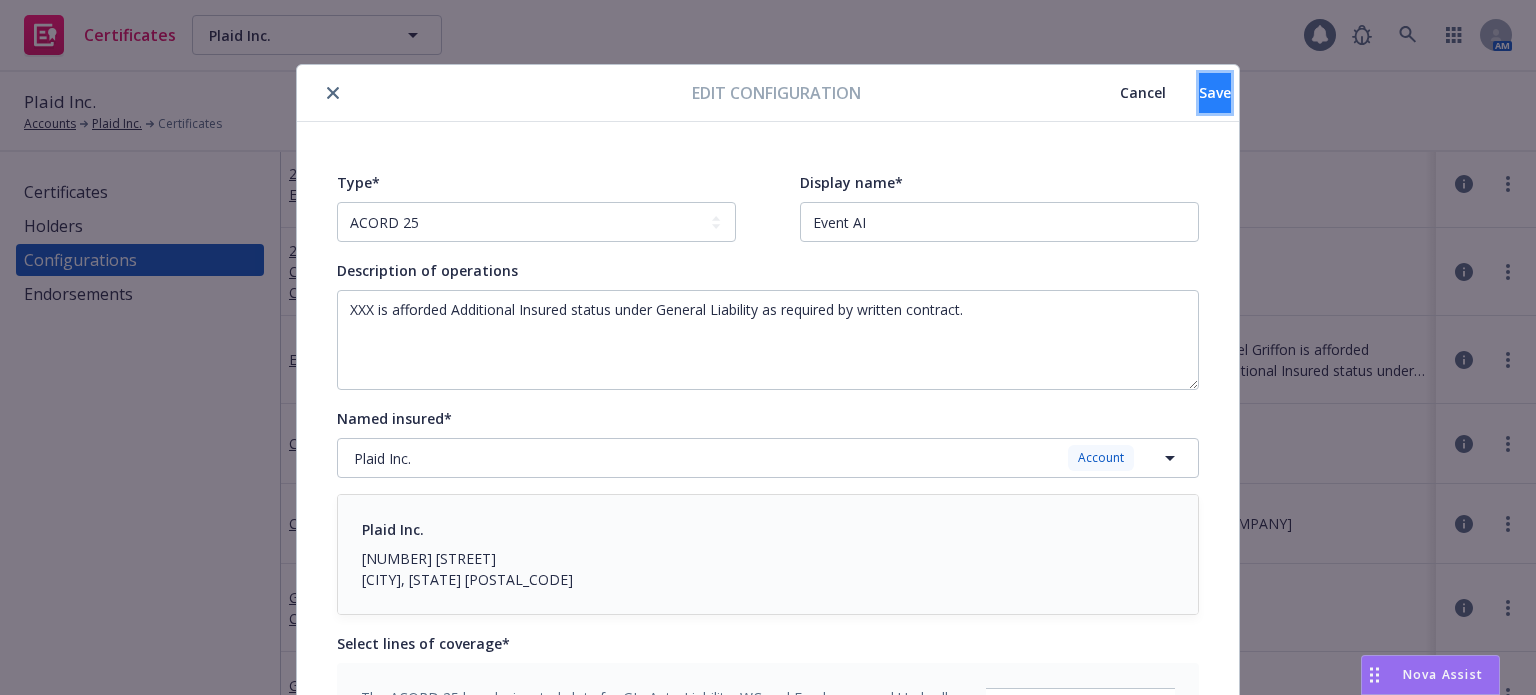 click on "Save" at bounding box center (1215, 93) 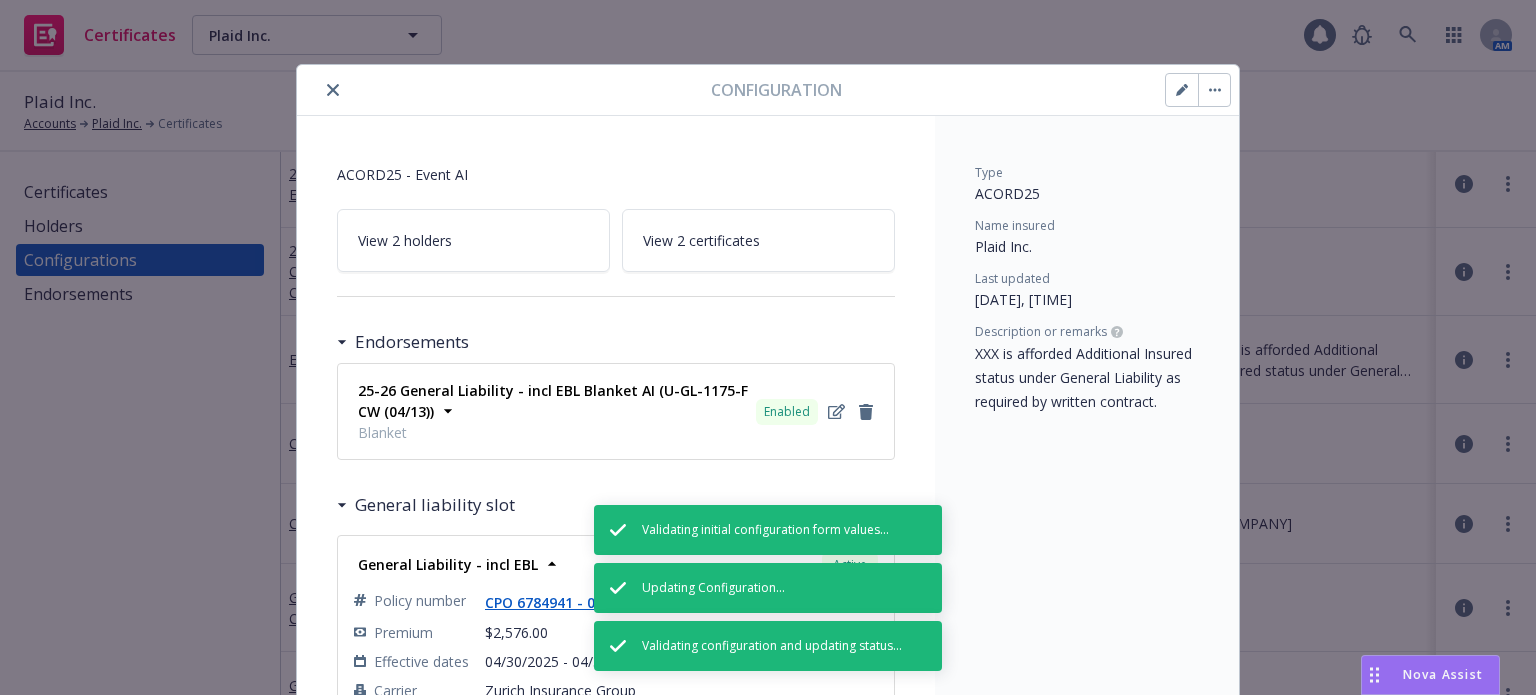 click 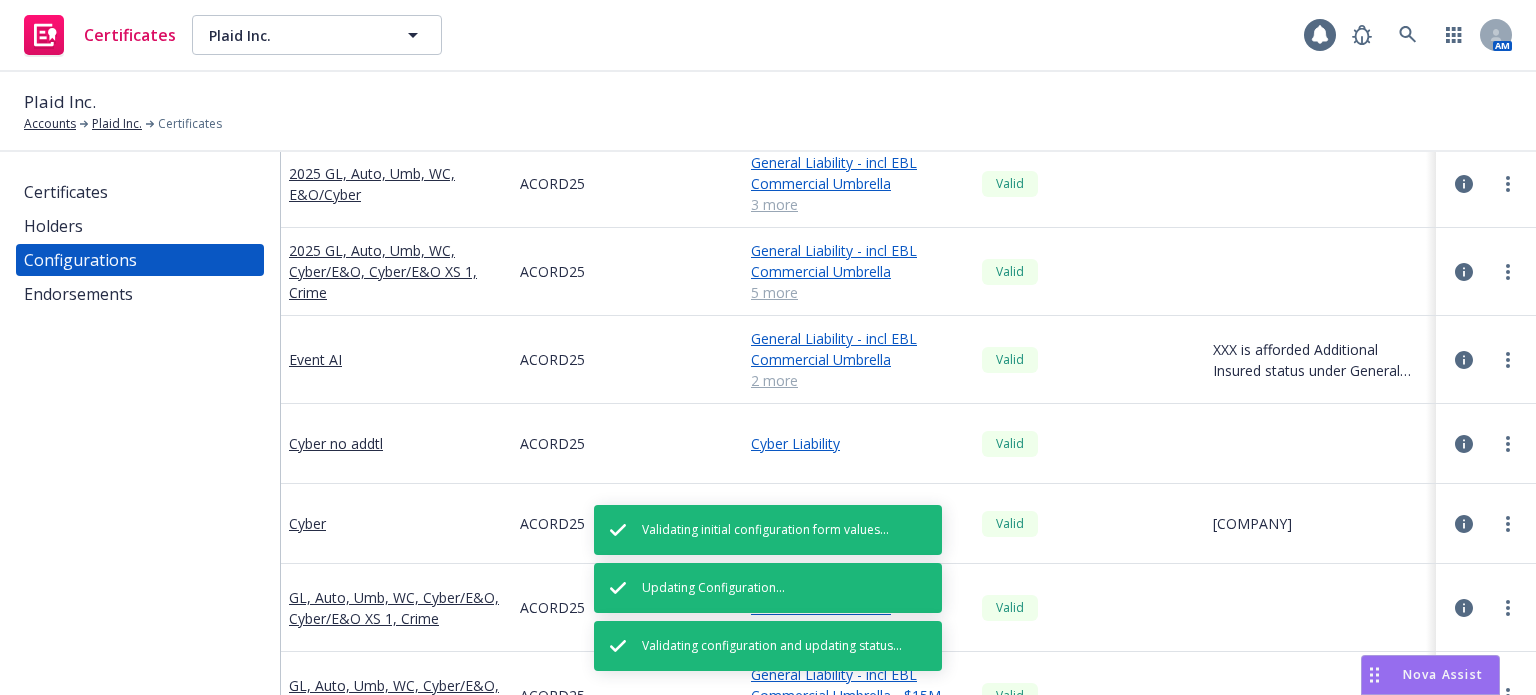 click on "Certificates" at bounding box center [66, 192] 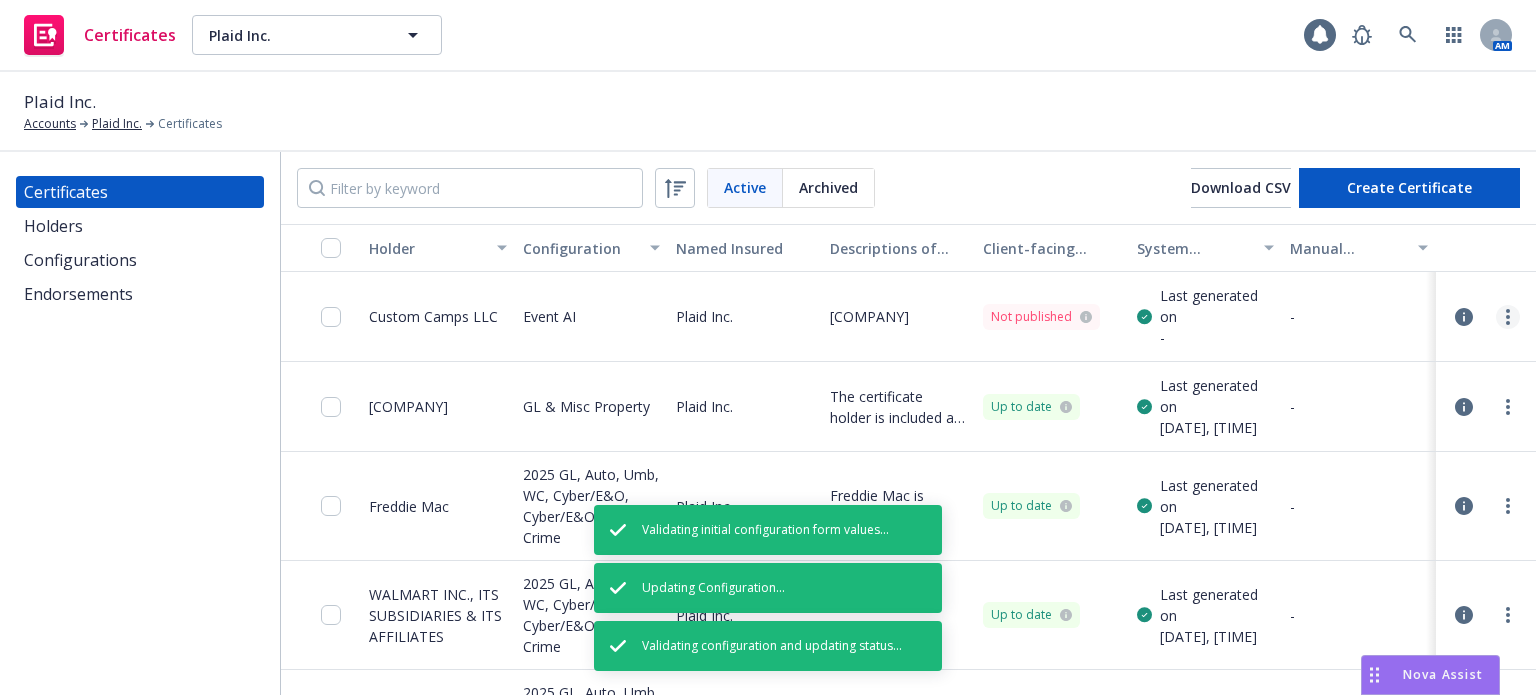click 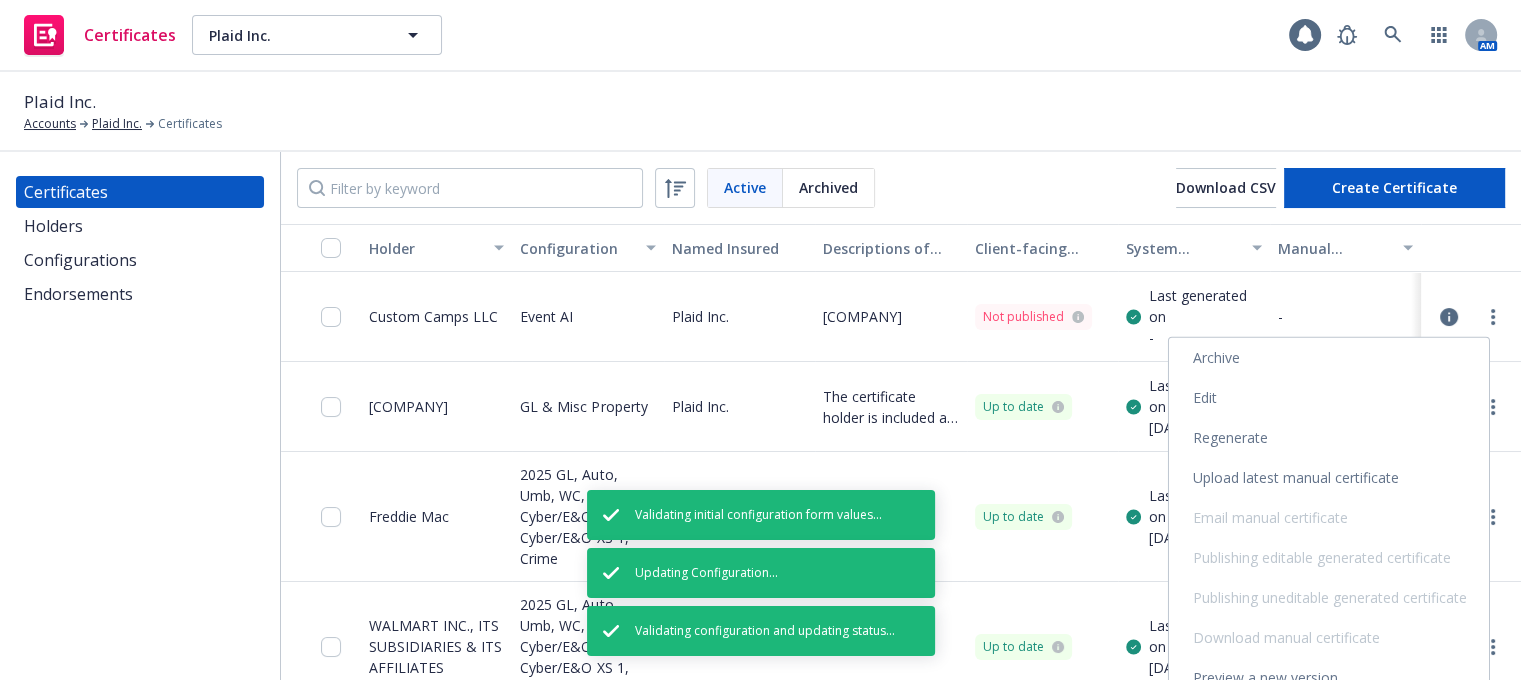 click on "Regenerate" at bounding box center (1329, 438) 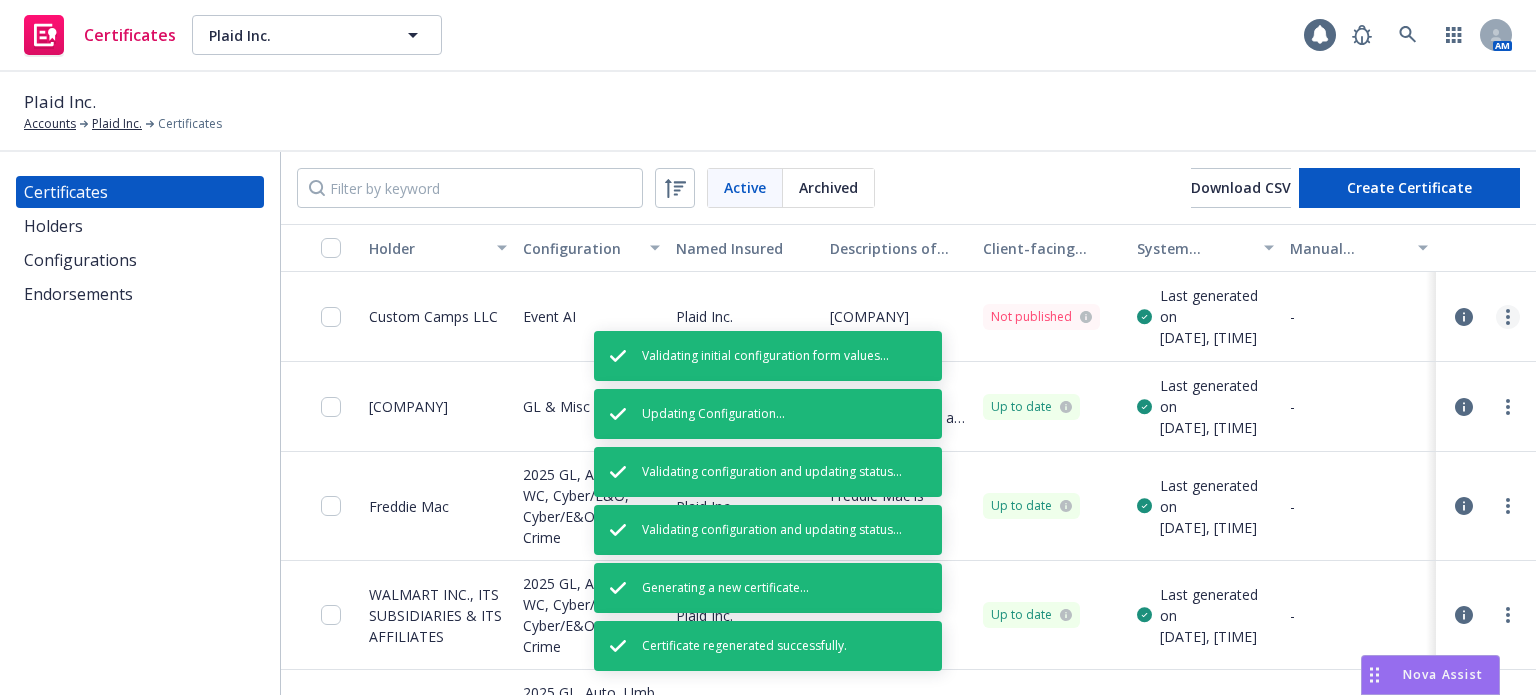 click 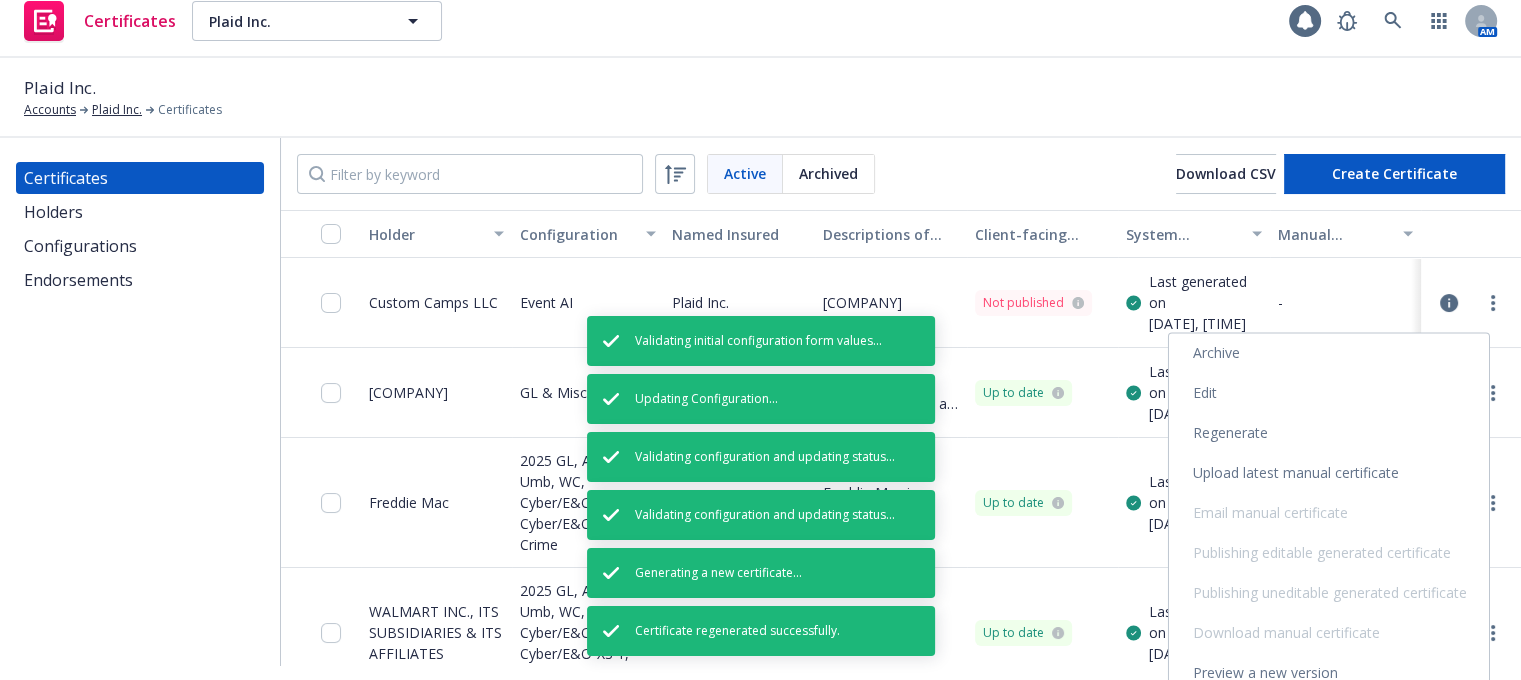 scroll, scrollTop: 28, scrollLeft: 0, axis: vertical 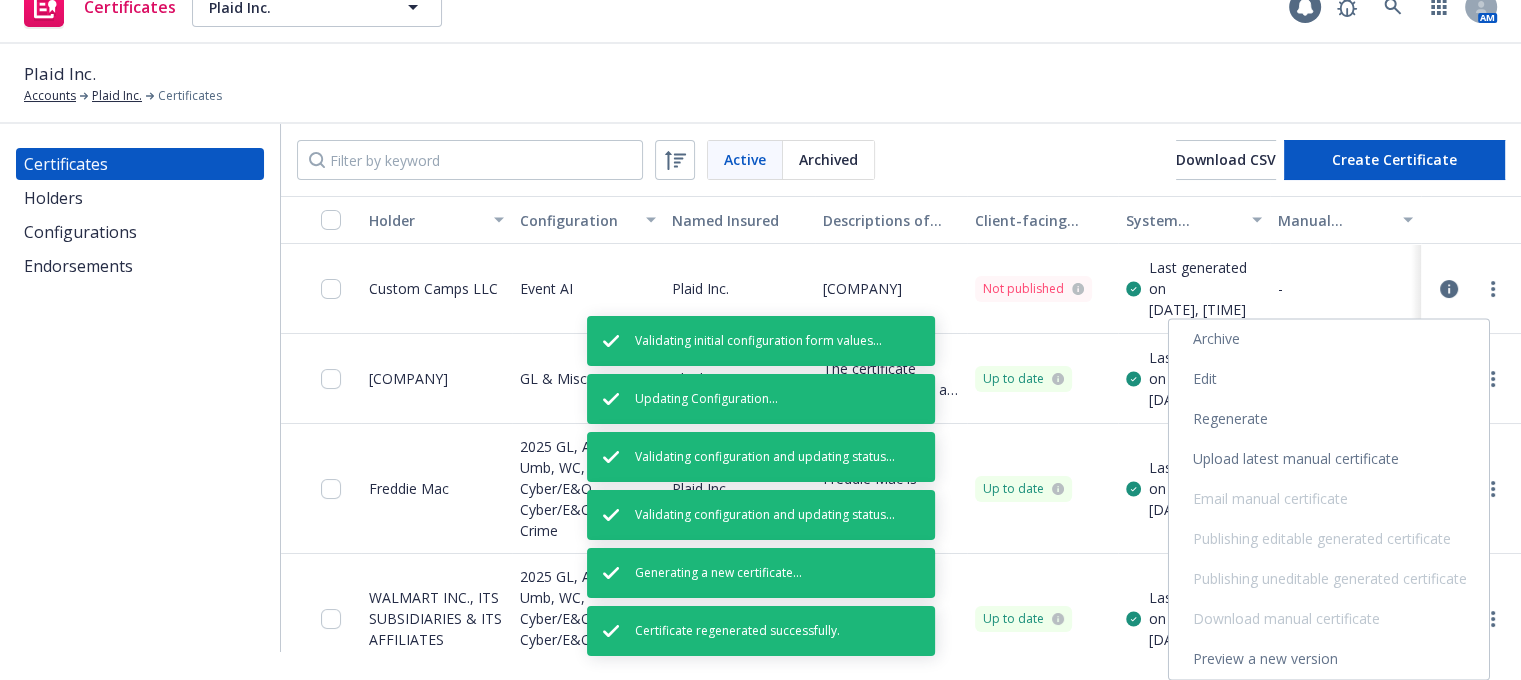 click on "Preview a new version" at bounding box center [1329, 659] 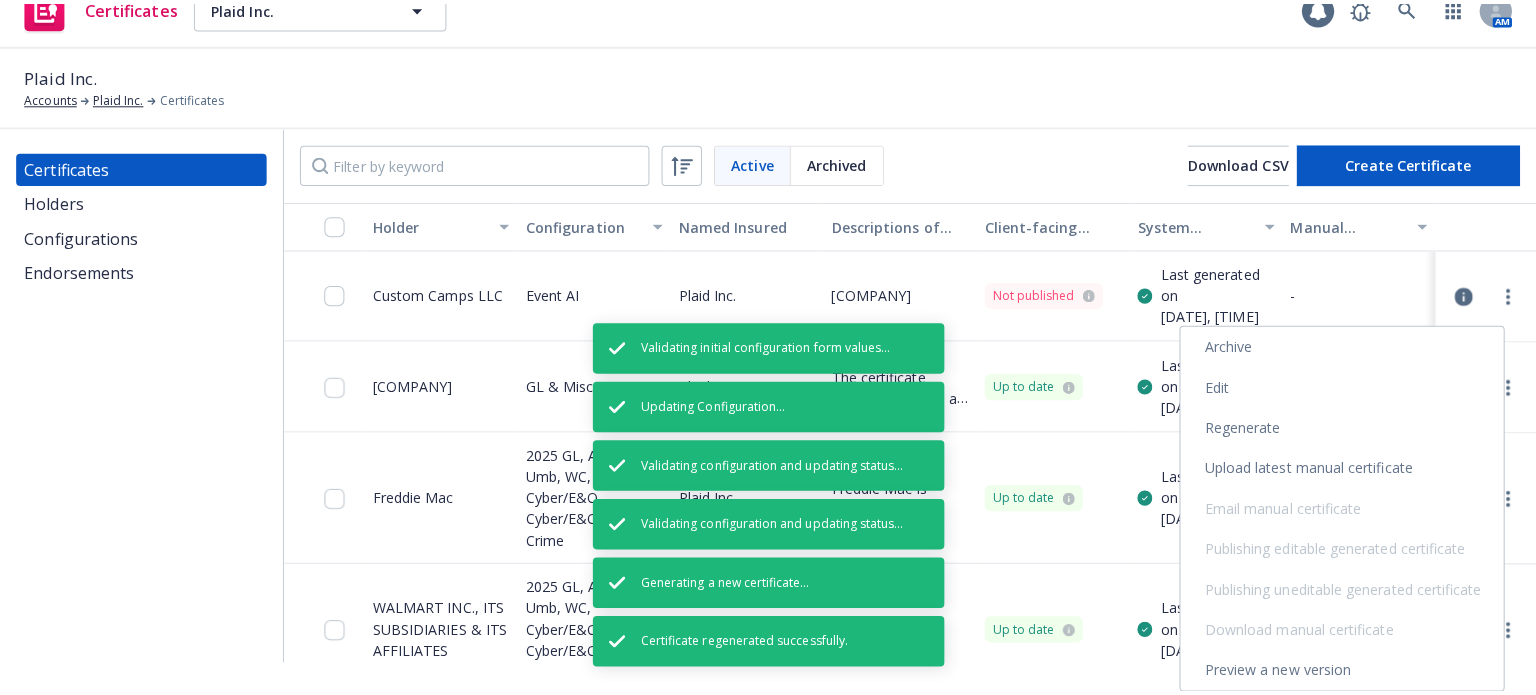 scroll, scrollTop: 0, scrollLeft: 0, axis: both 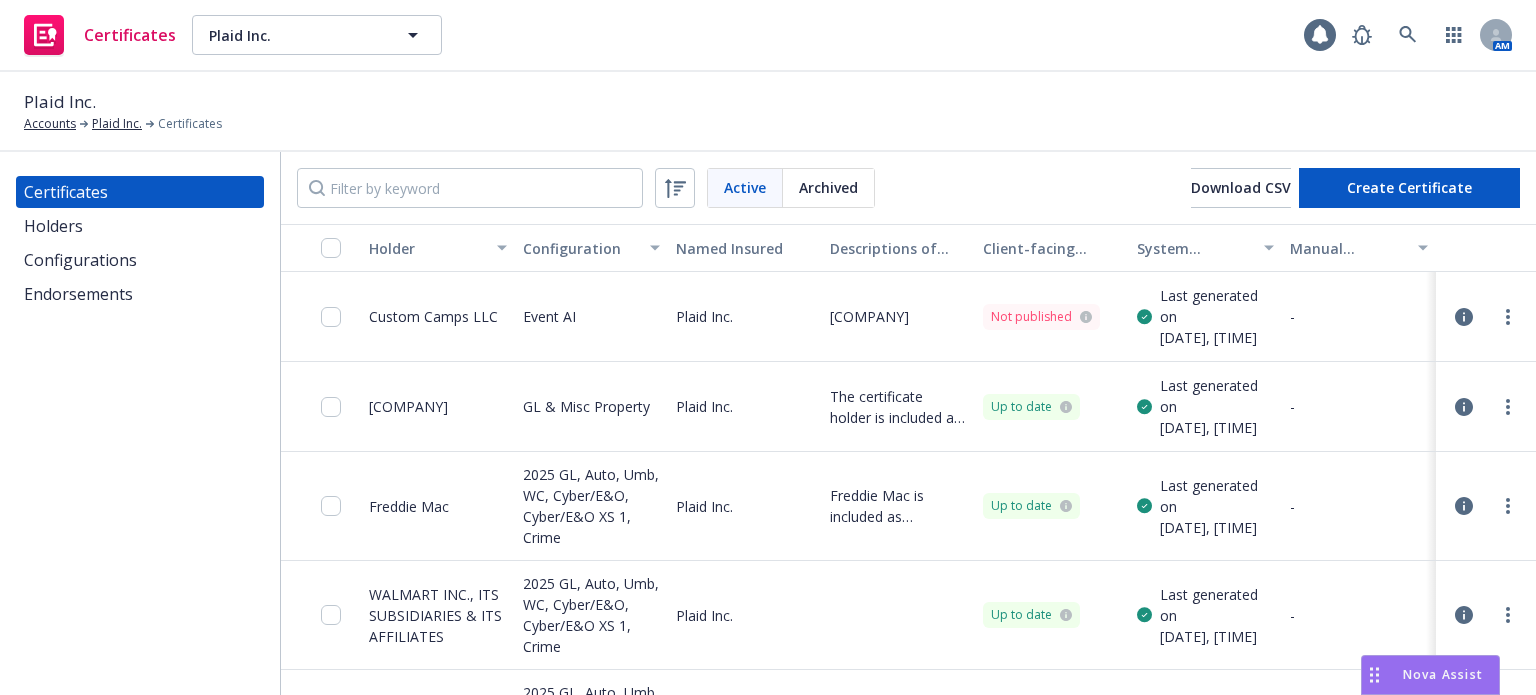 click 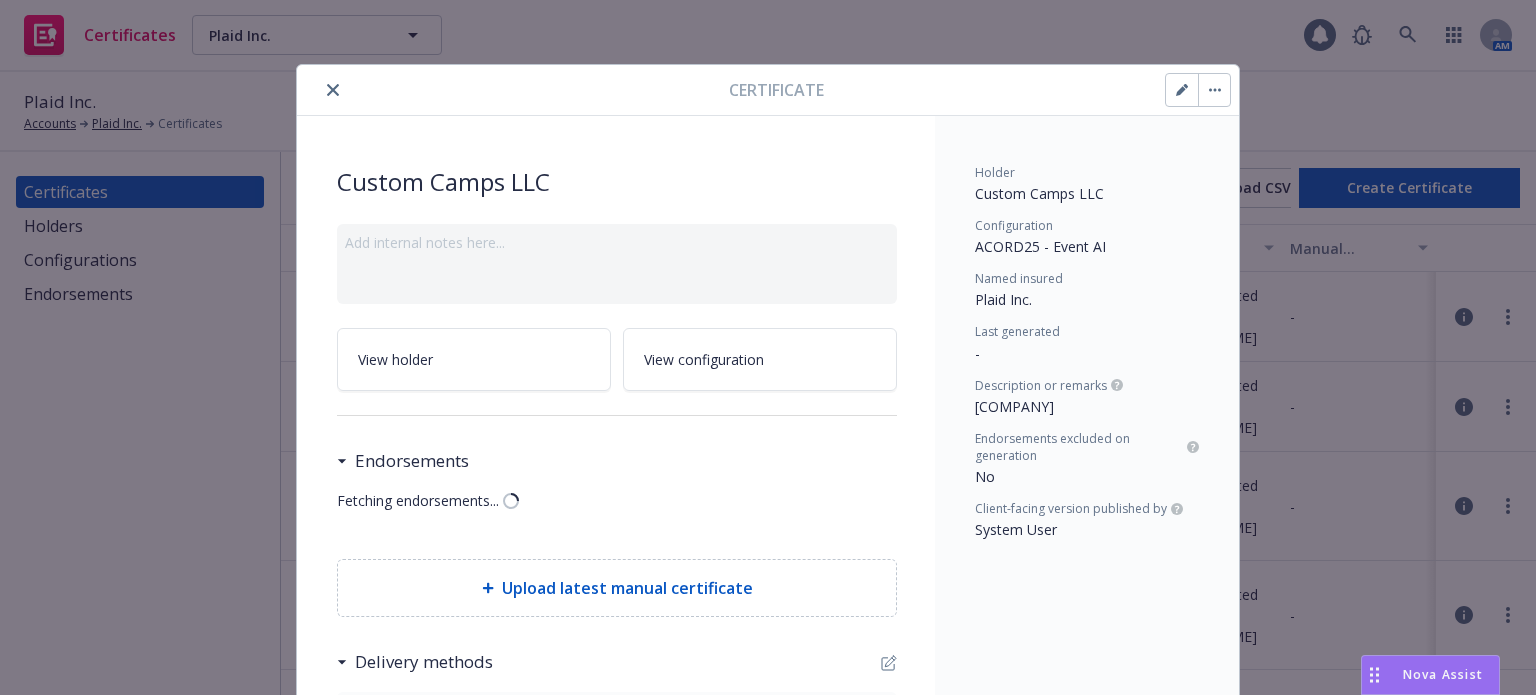 scroll, scrollTop: 60, scrollLeft: 0, axis: vertical 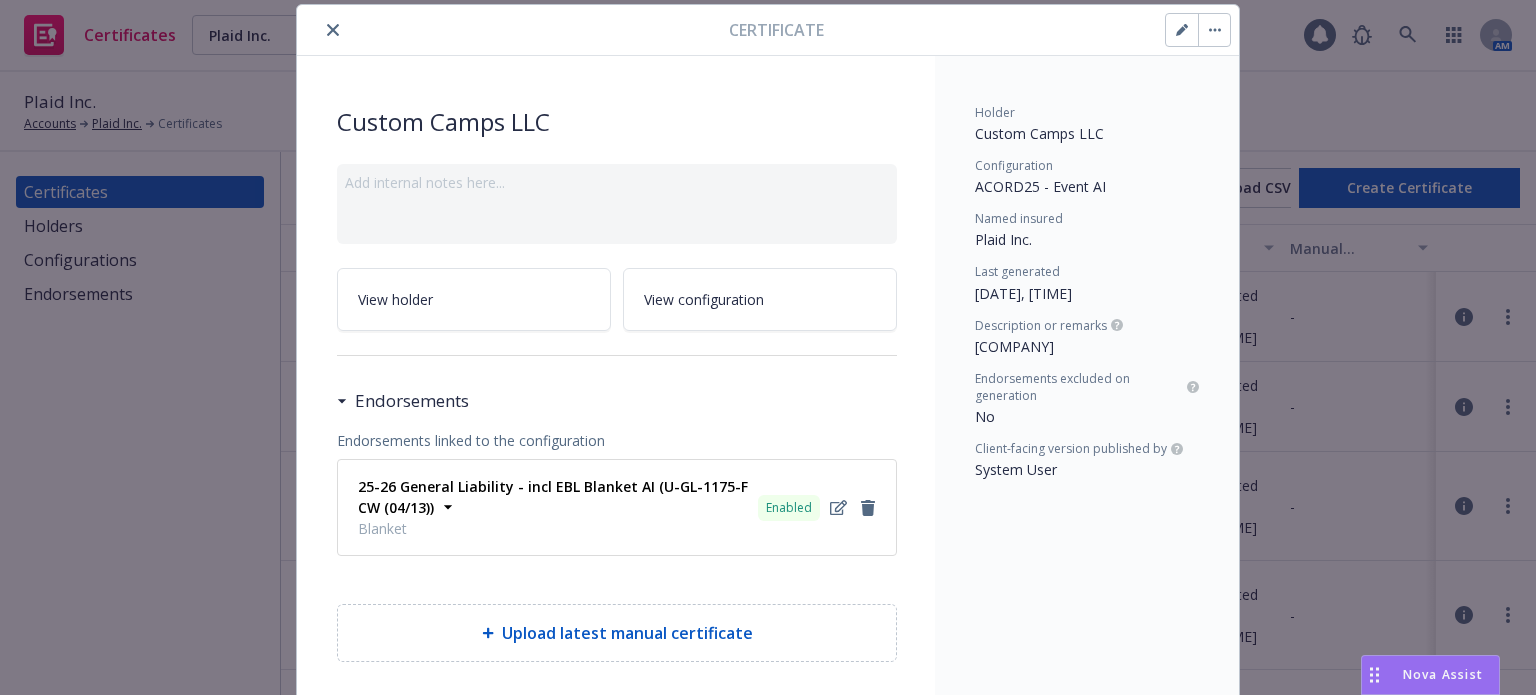 click 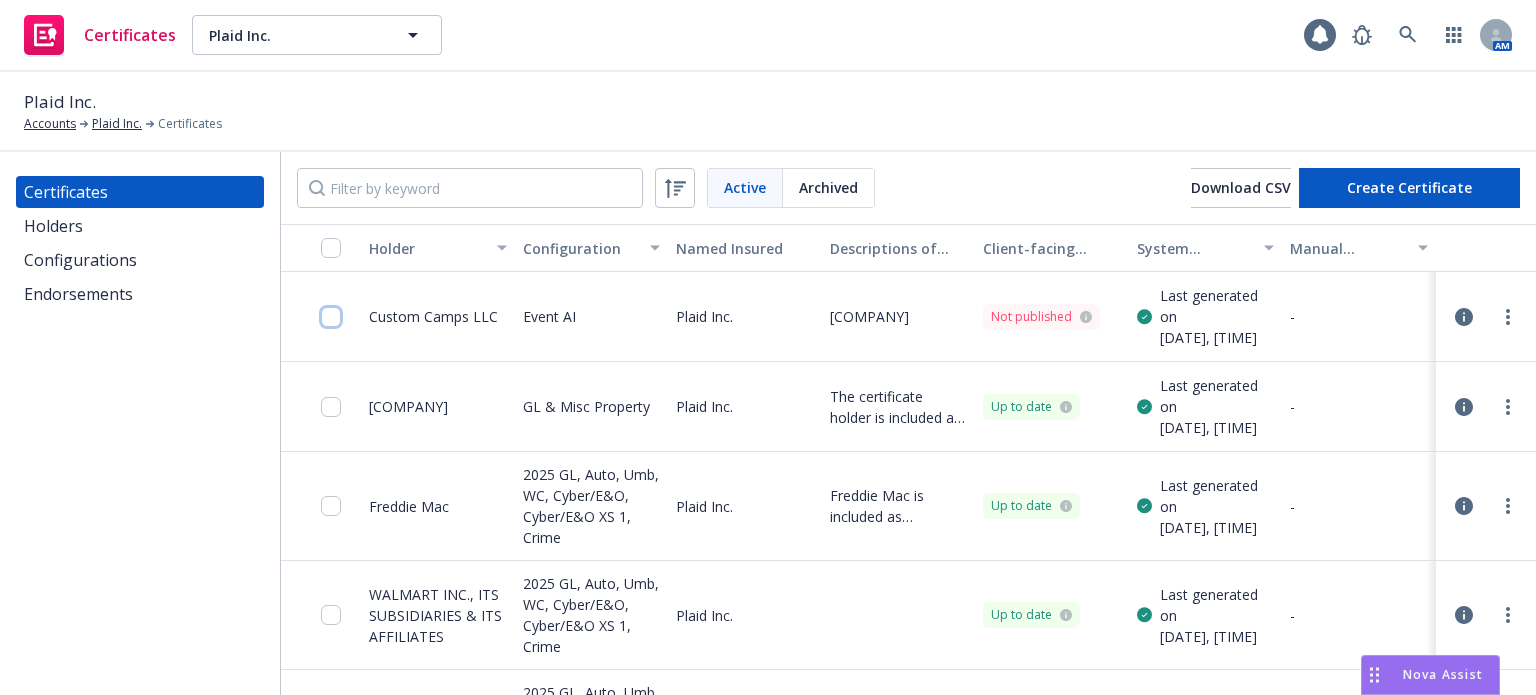 click at bounding box center (331, 317) 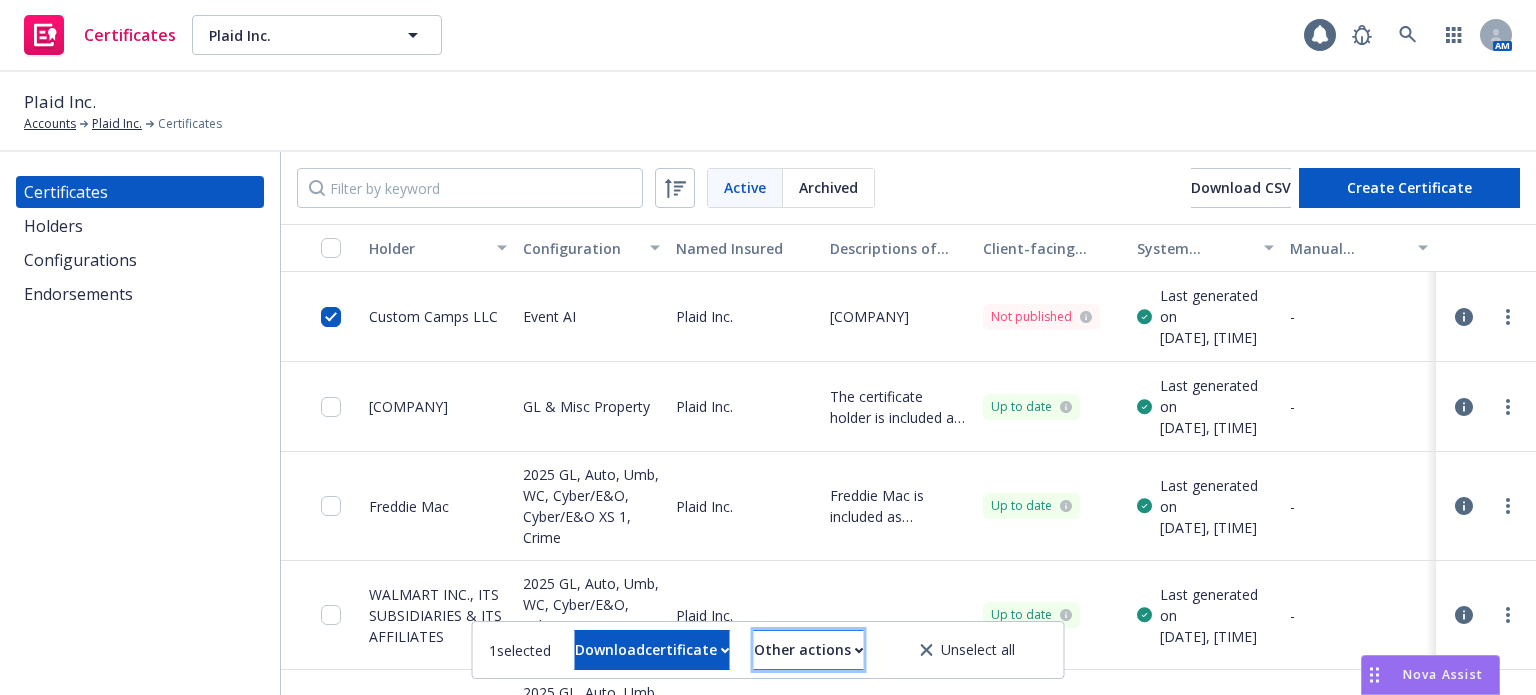 click 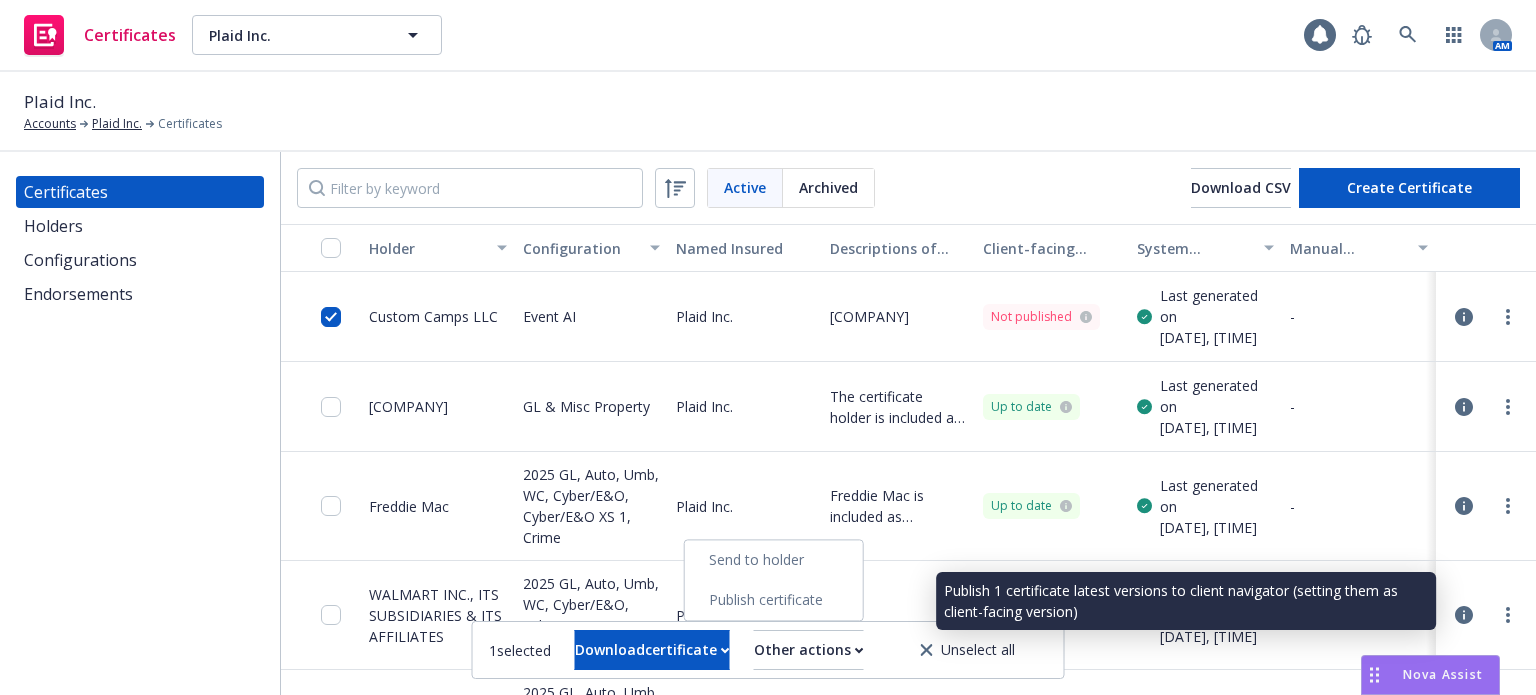 click on "Publish certificate" at bounding box center (774, 600) 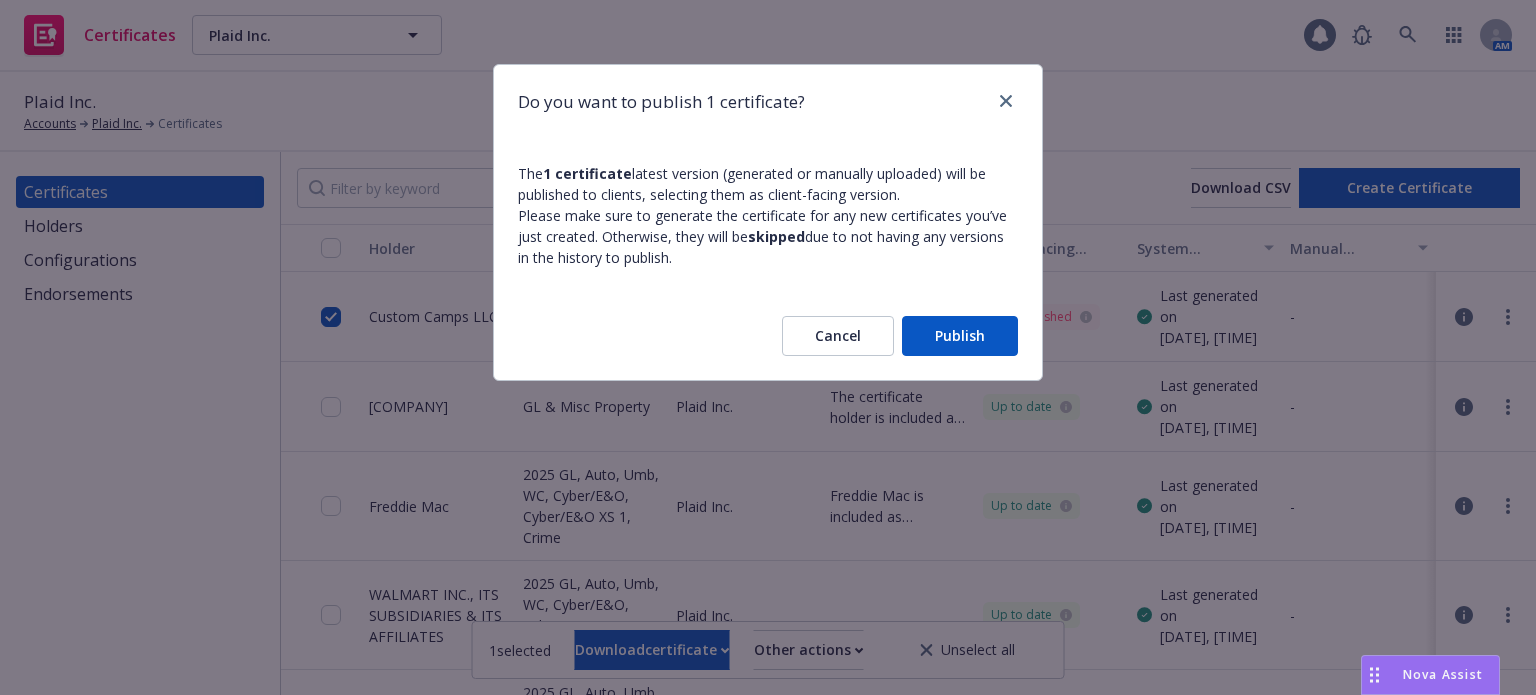 click on "Publish" at bounding box center [960, 336] 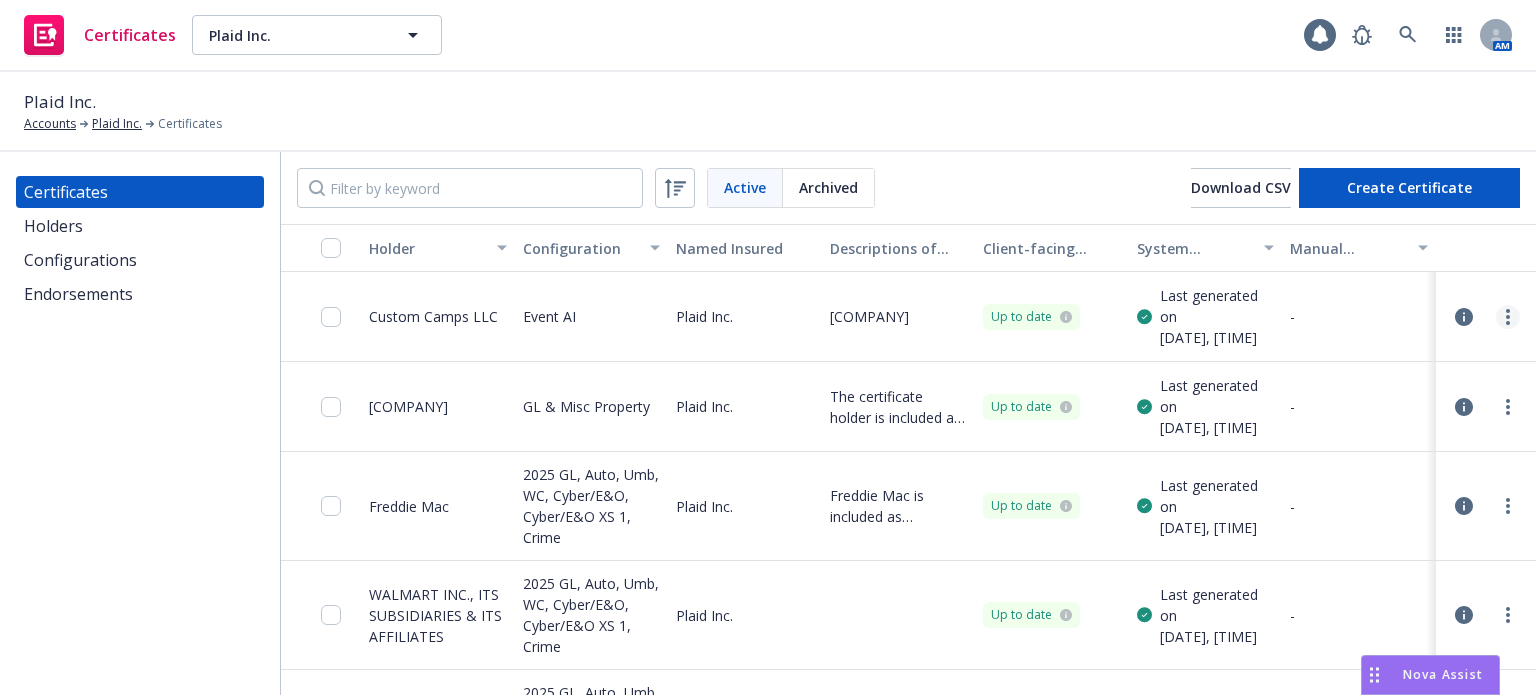 click 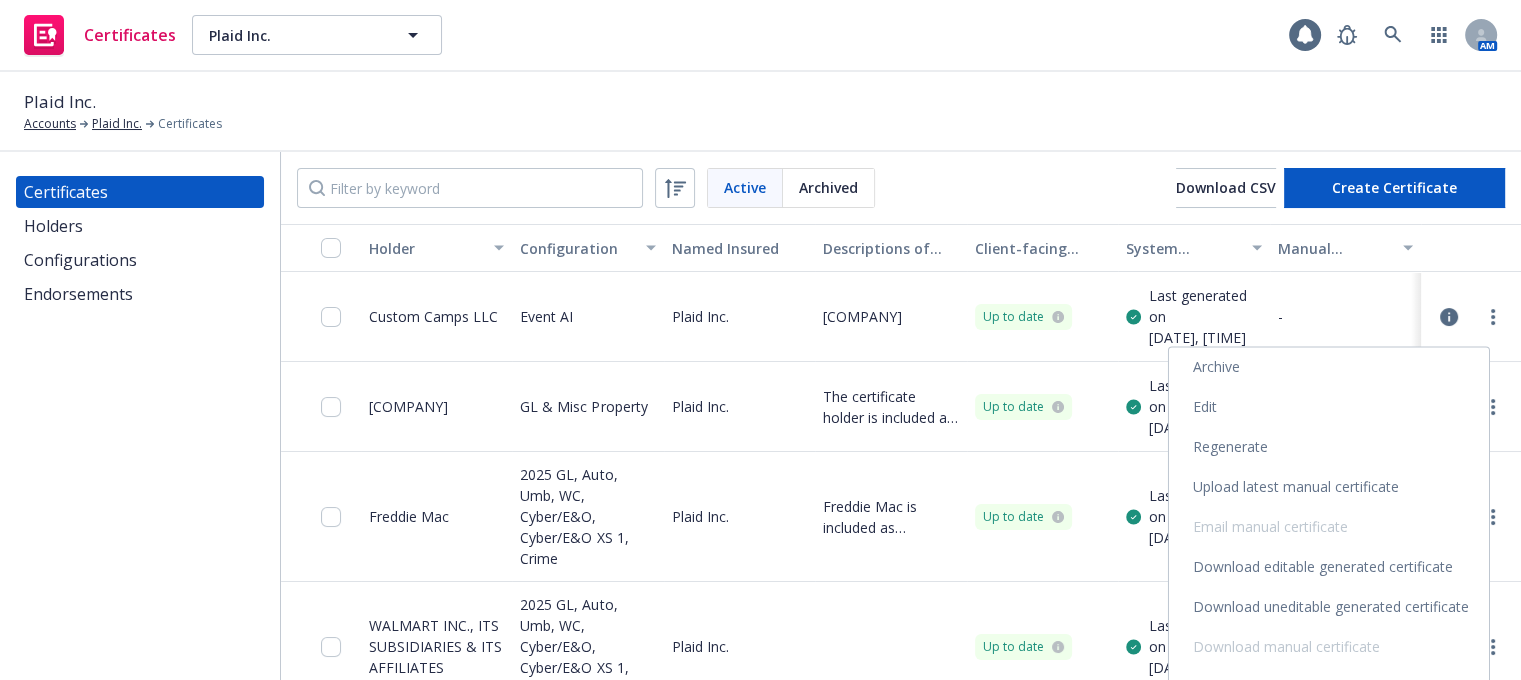 click on "Download uneditable generated certificate" at bounding box center (1329, 607) 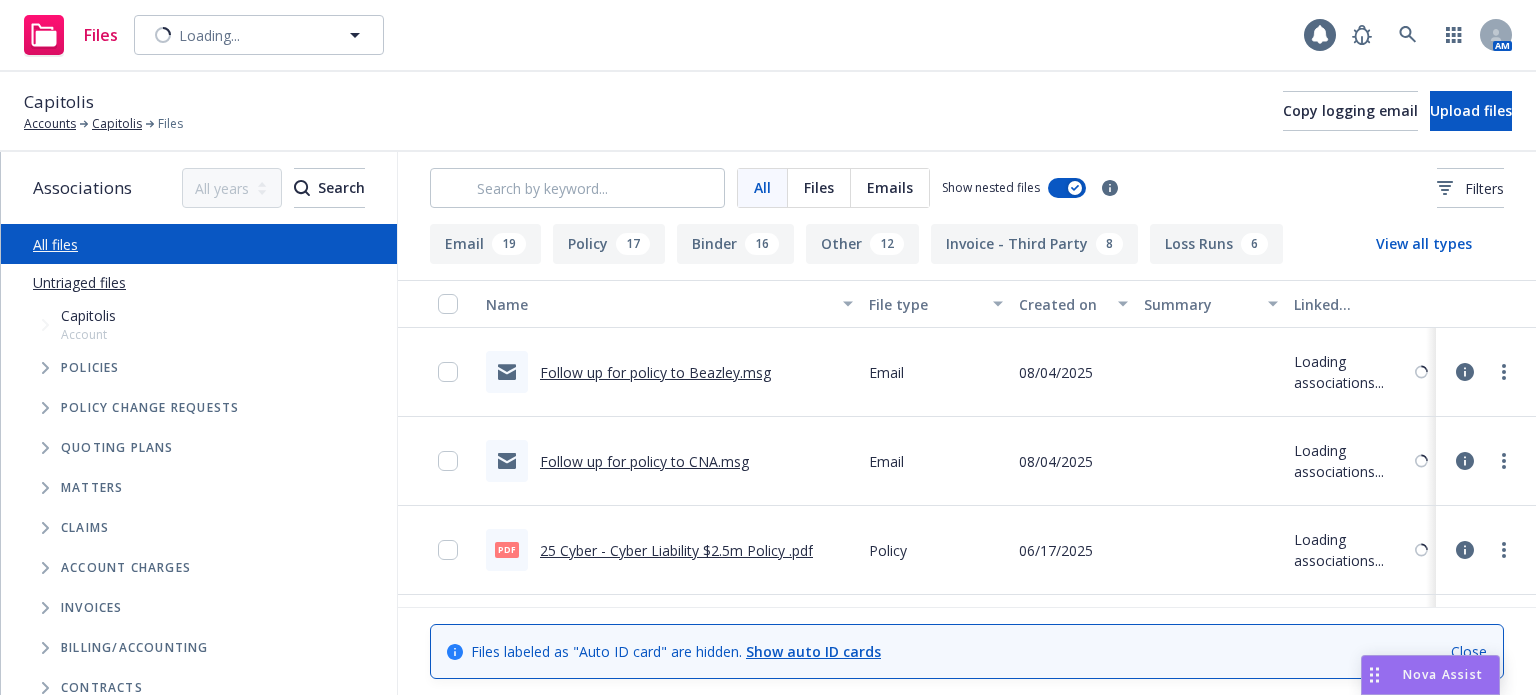 scroll, scrollTop: 0, scrollLeft: 0, axis: both 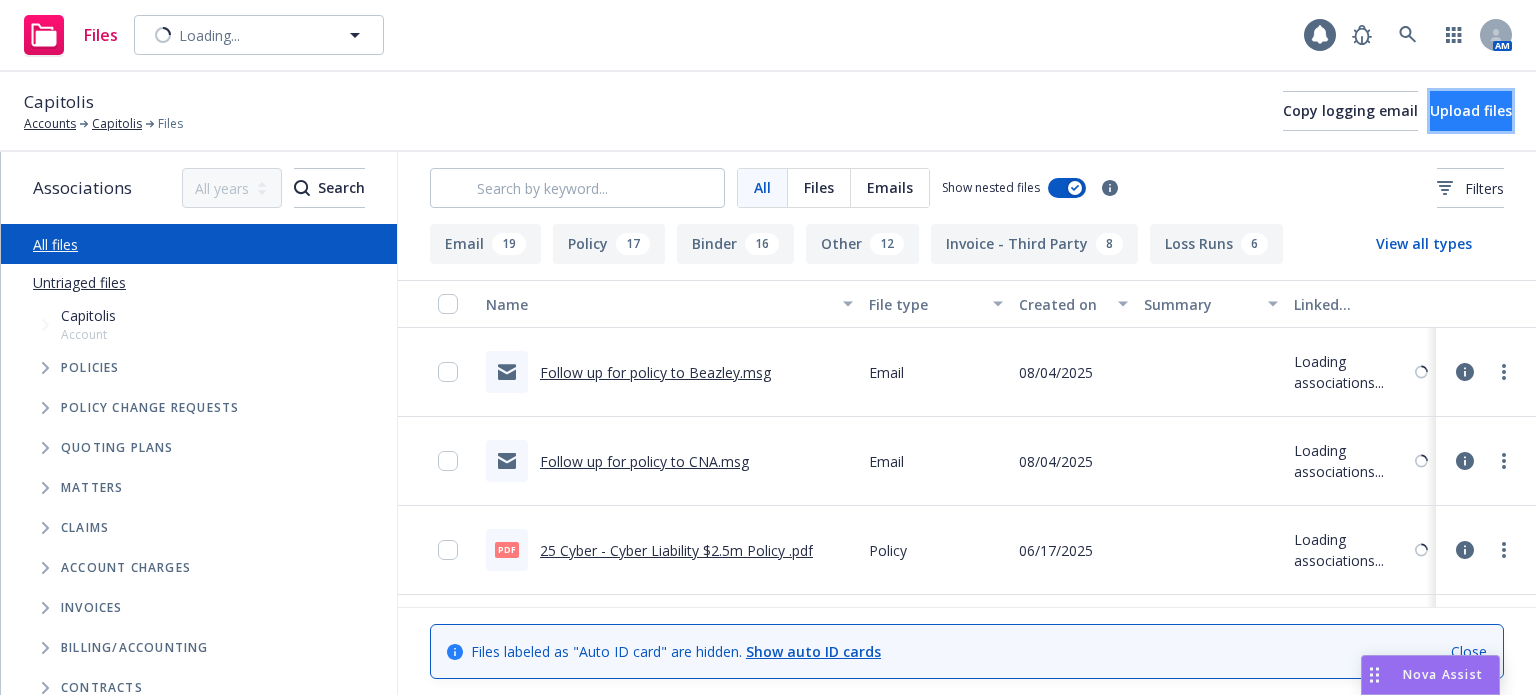 click on "Upload files" at bounding box center [1471, 110] 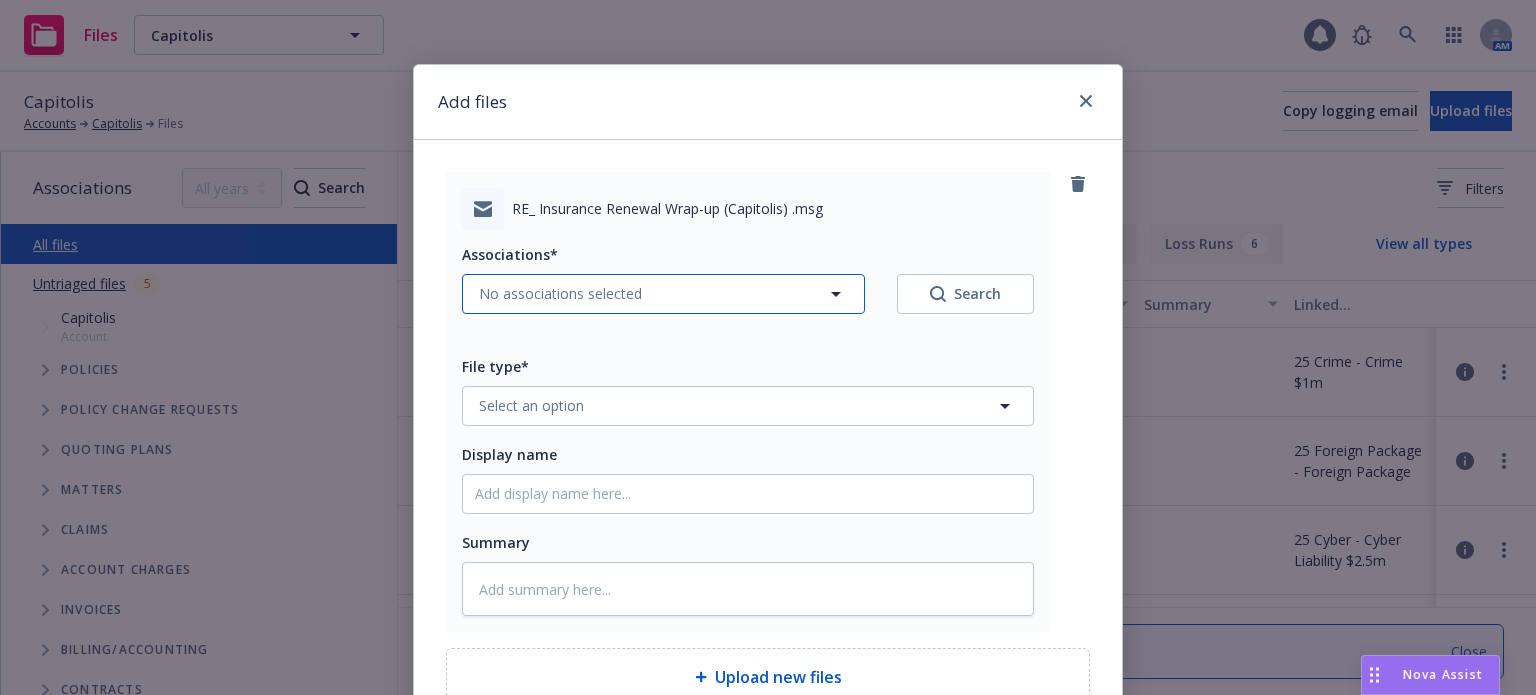 click on "No associations selected" at bounding box center [560, 293] 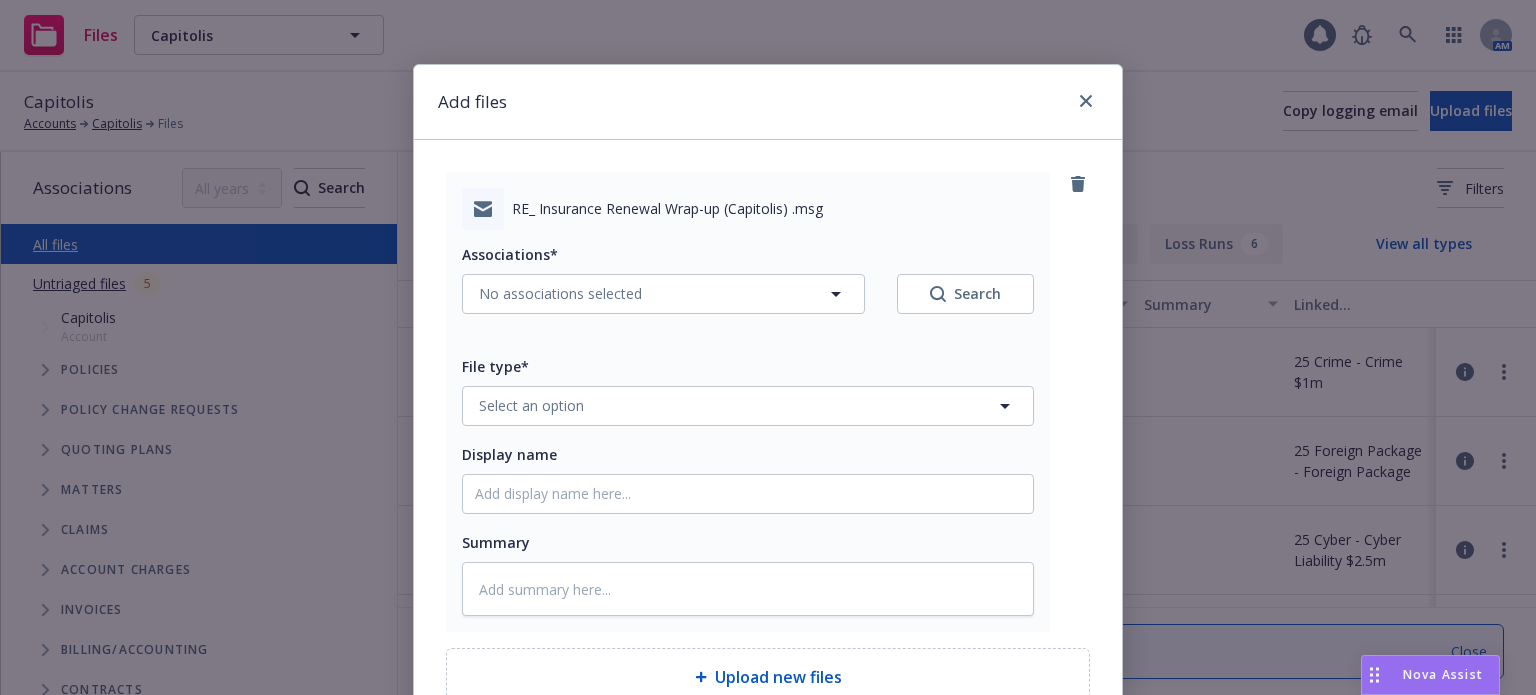type on "x" 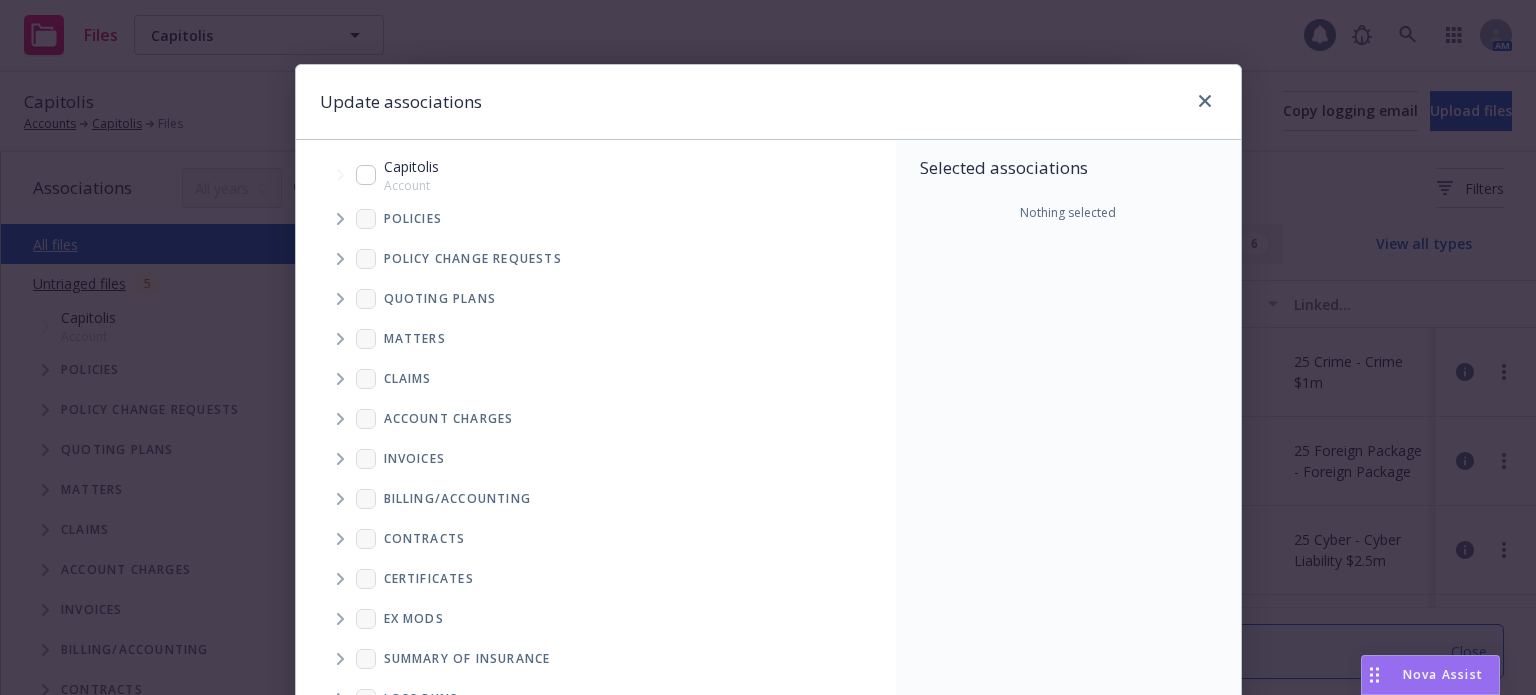 click 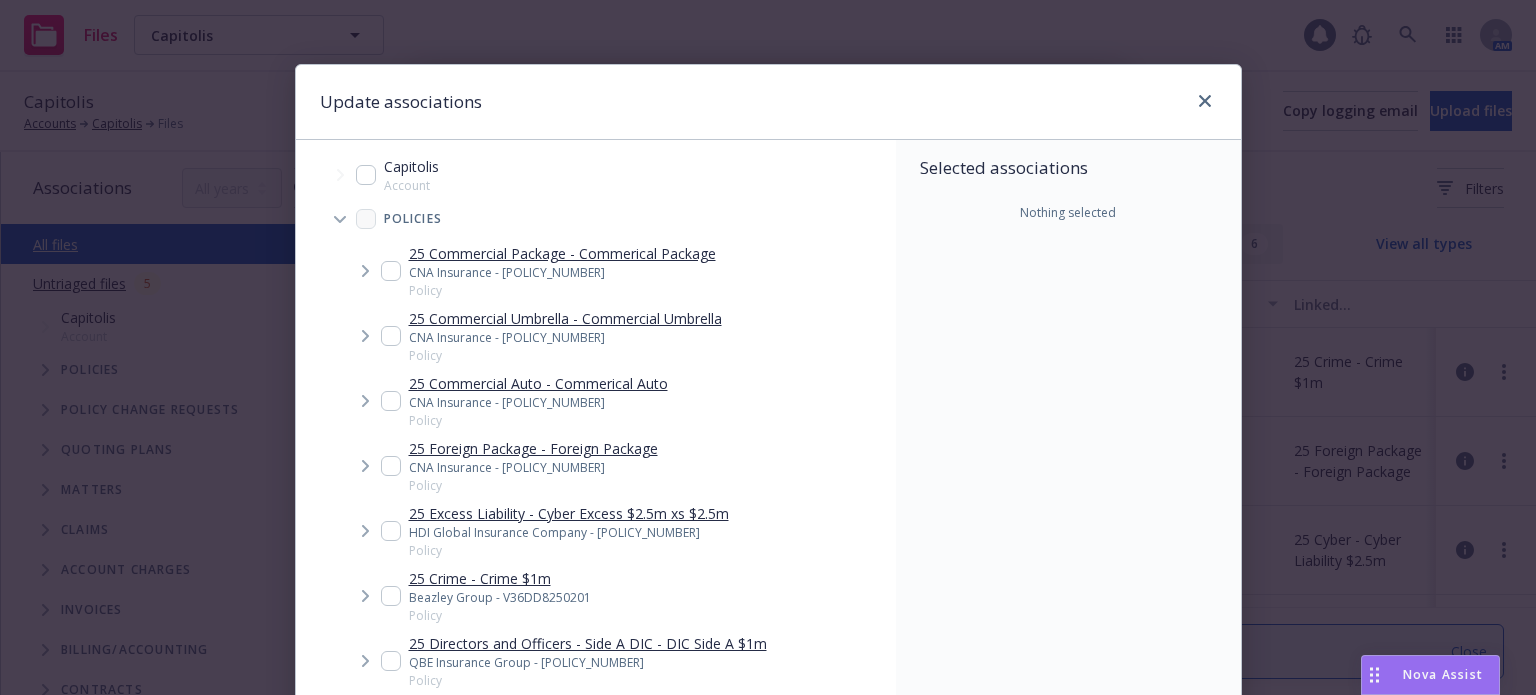 click at bounding box center (391, 271) 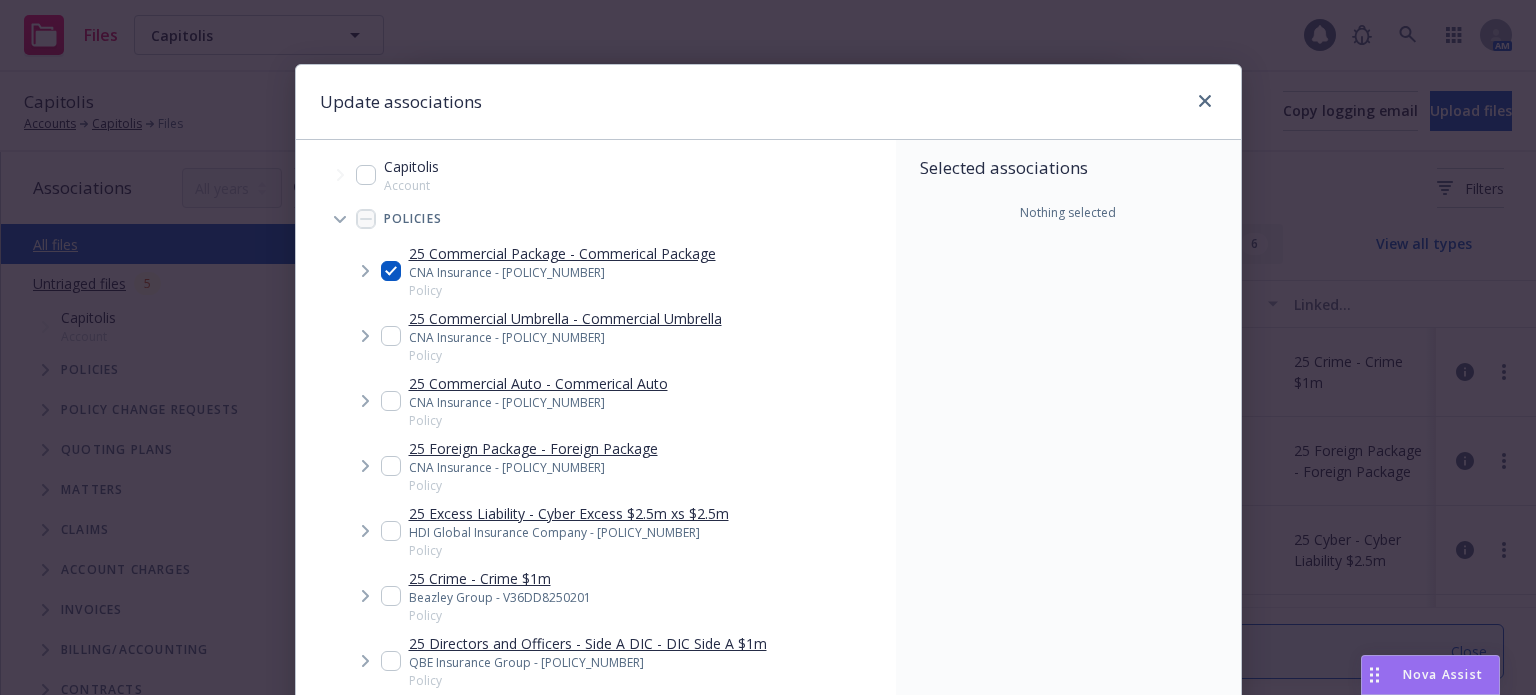 checkbox on "true" 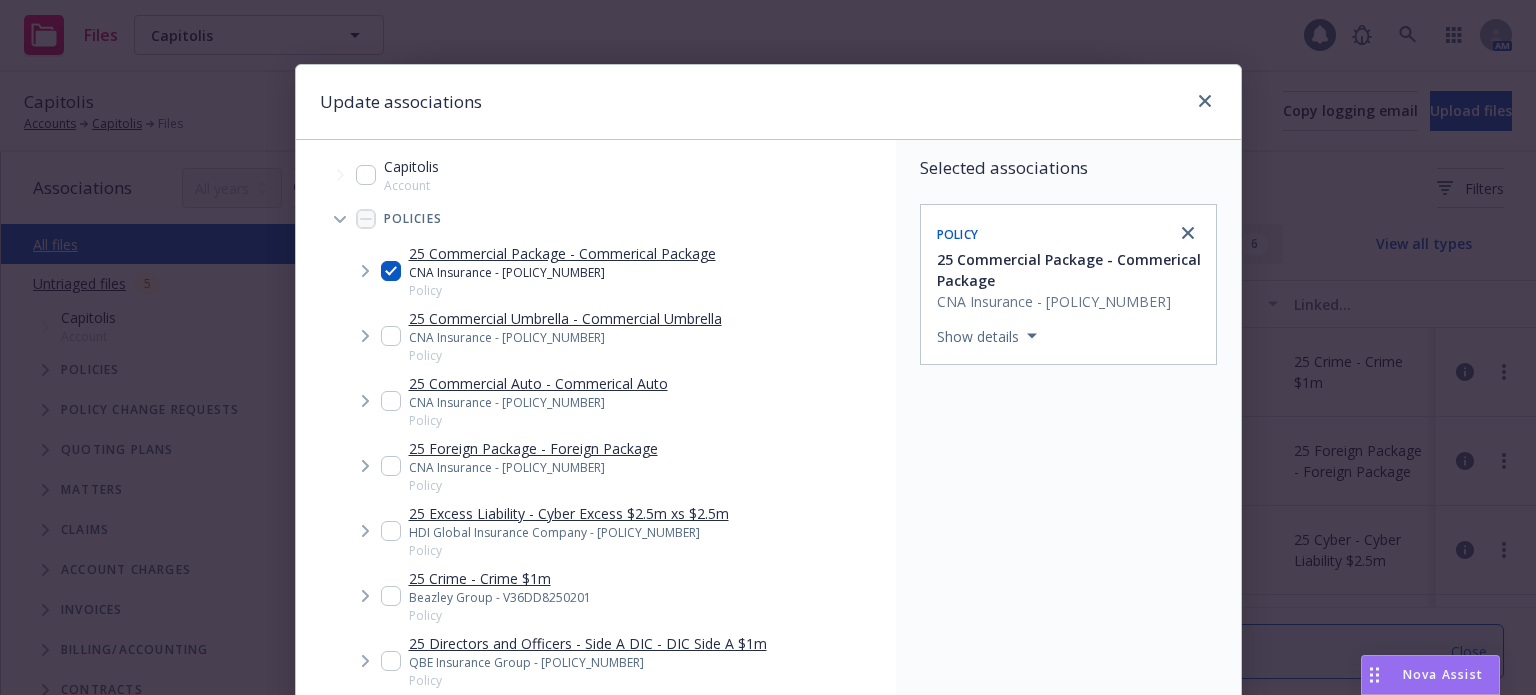 click at bounding box center [391, 336] 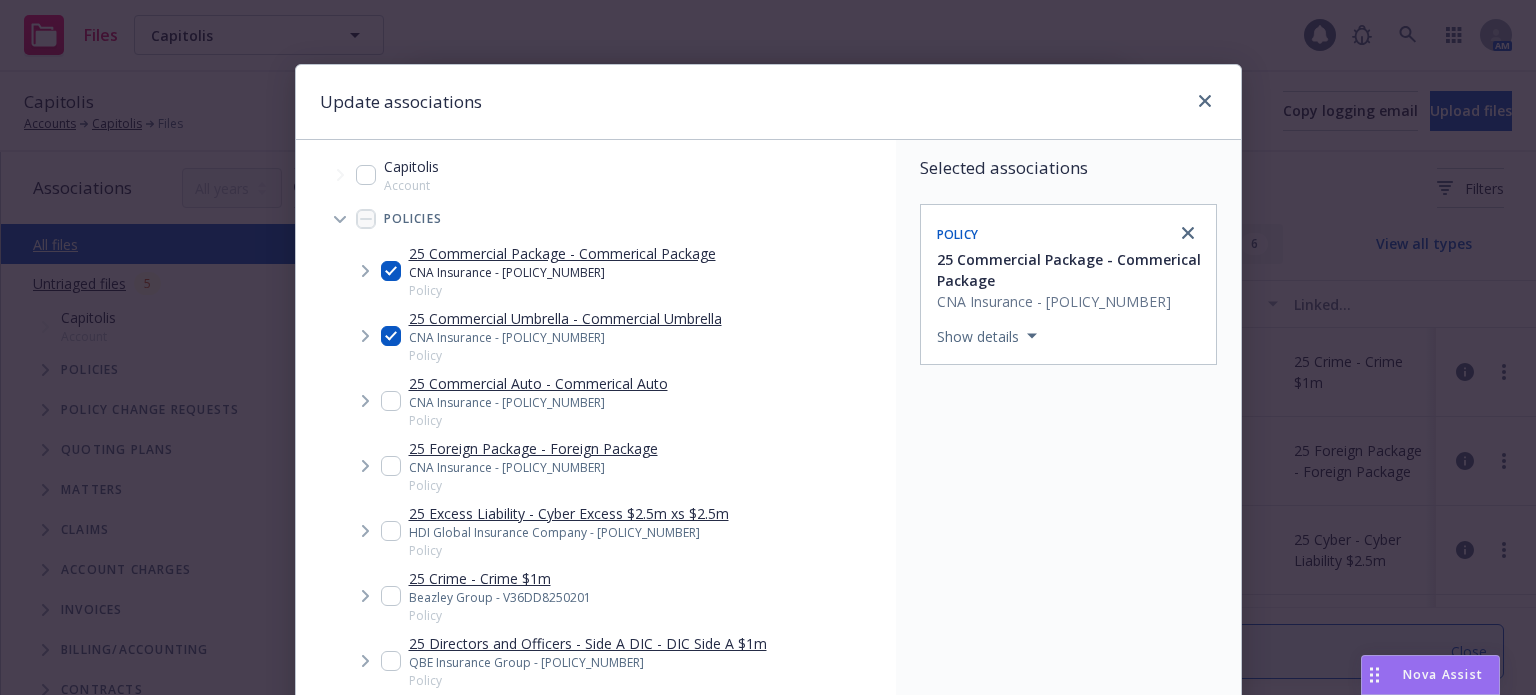 checkbox on "true" 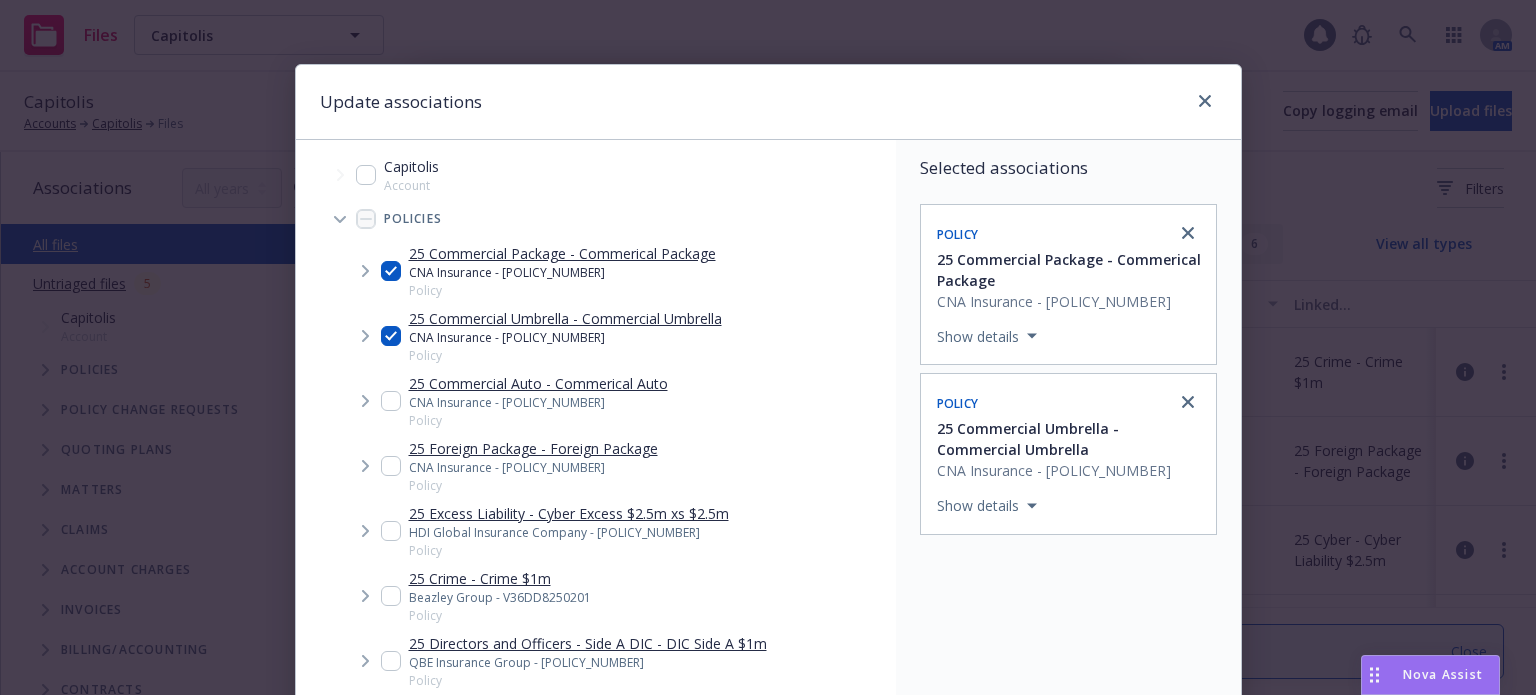 click at bounding box center (391, 401) 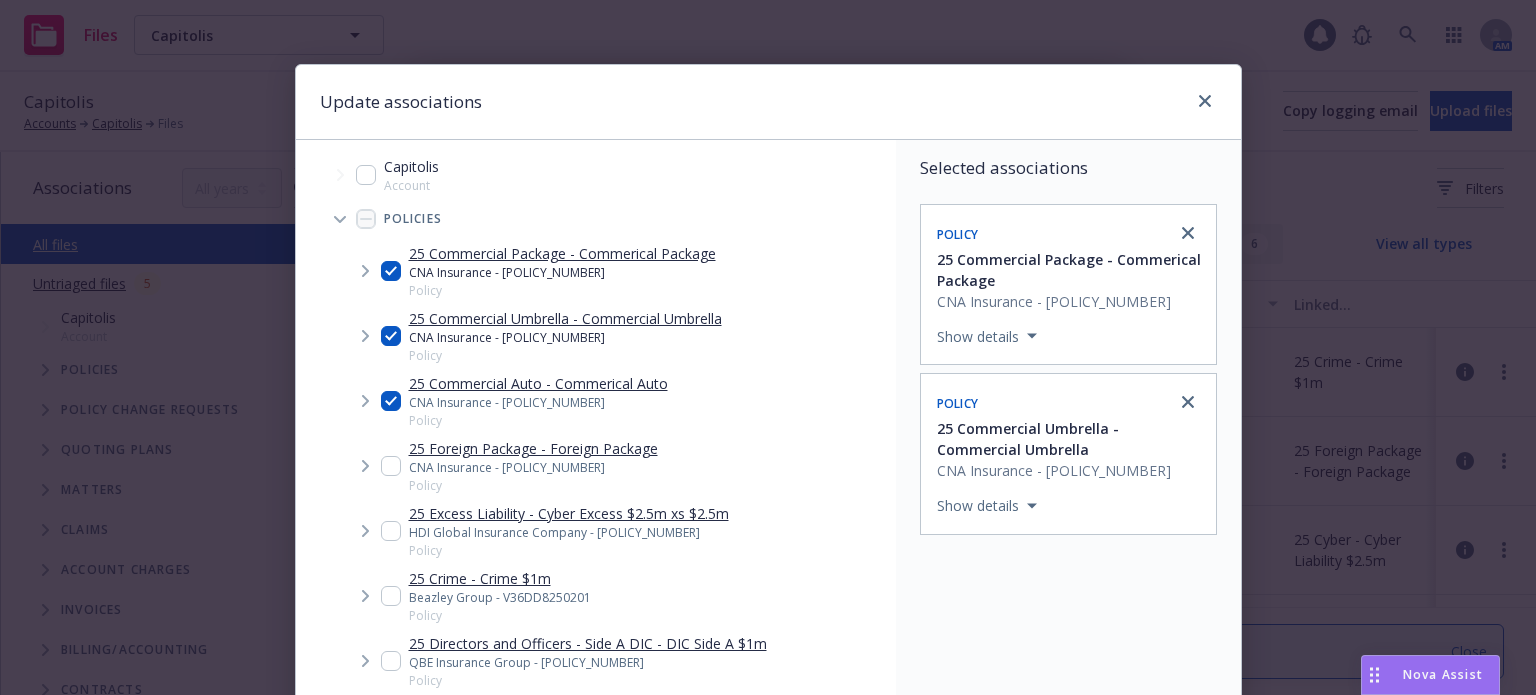 checkbox on "true" 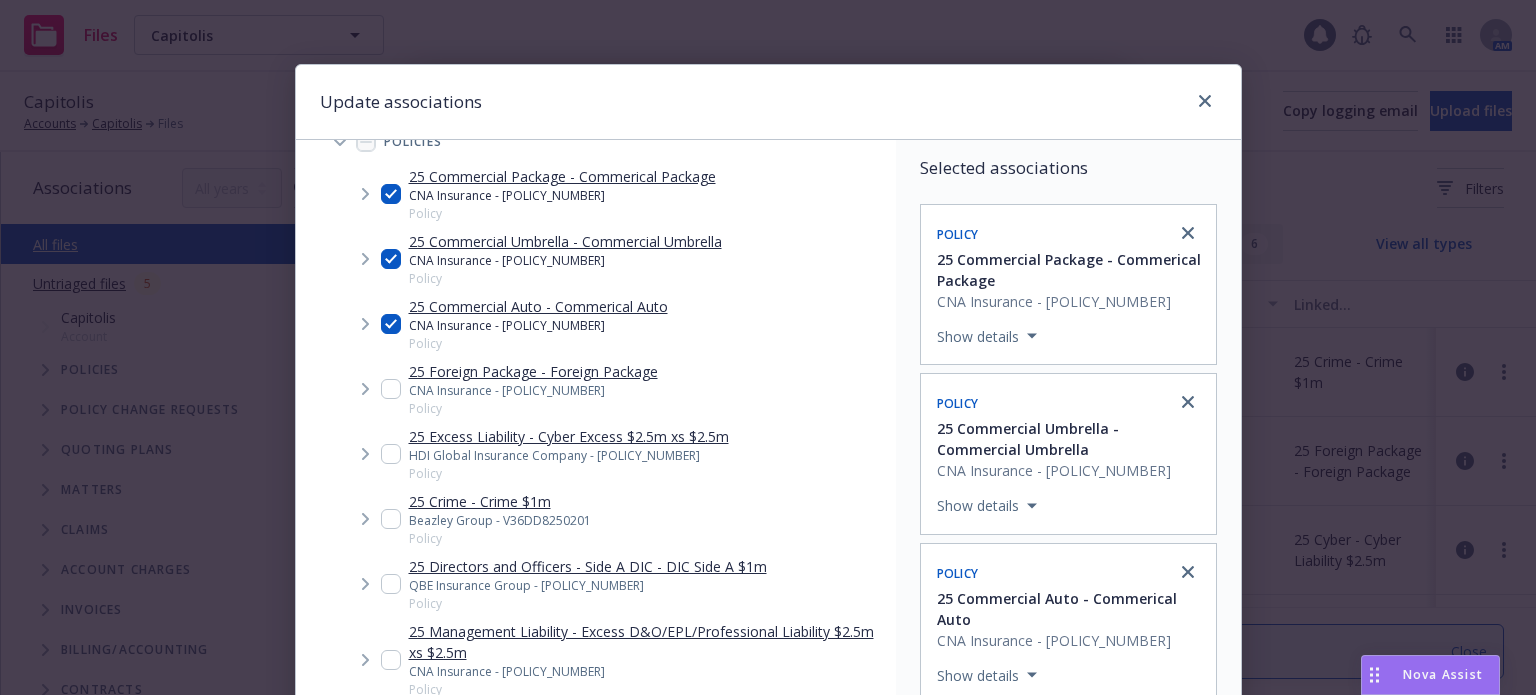 scroll, scrollTop: 100, scrollLeft: 0, axis: vertical 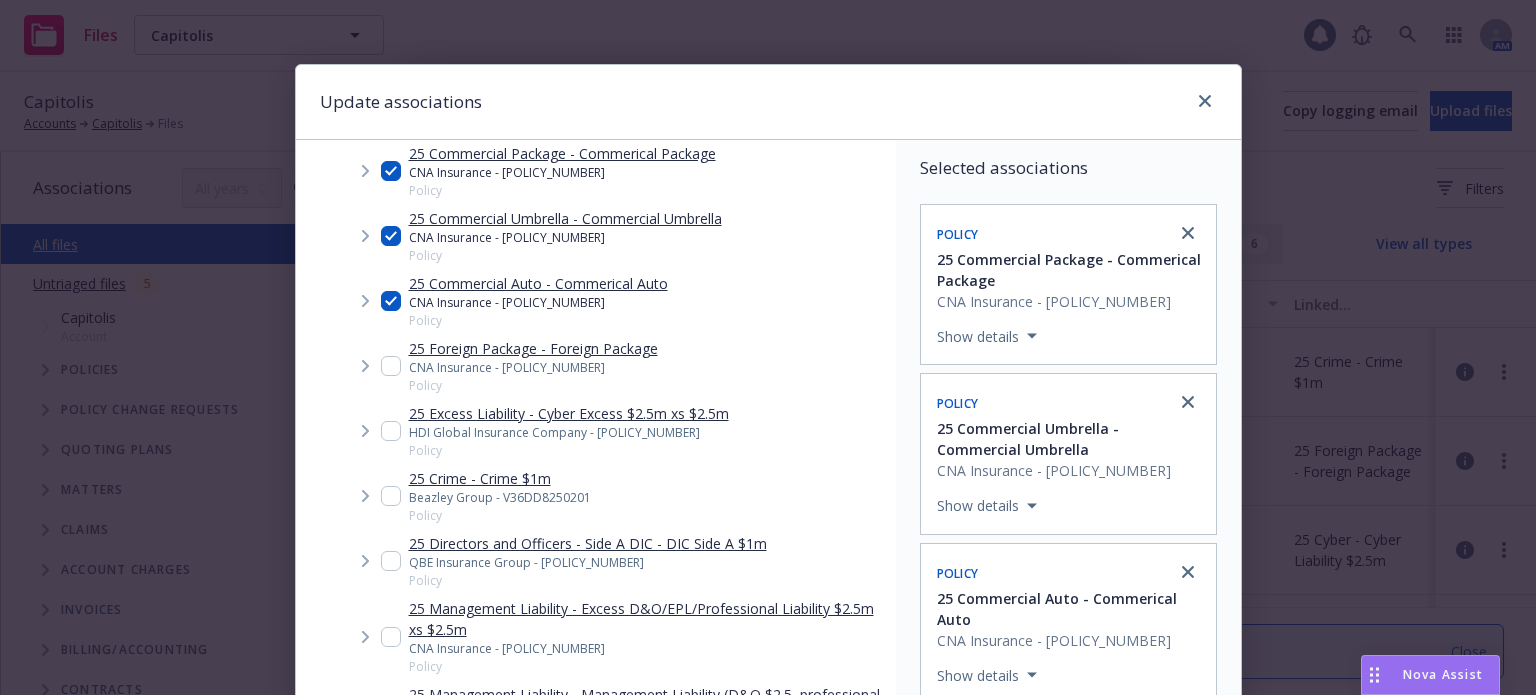 drag, startPoint x: 384, startPoint y: 430, endPoint x: 388, endPoint y: 456, distance: 26.305893 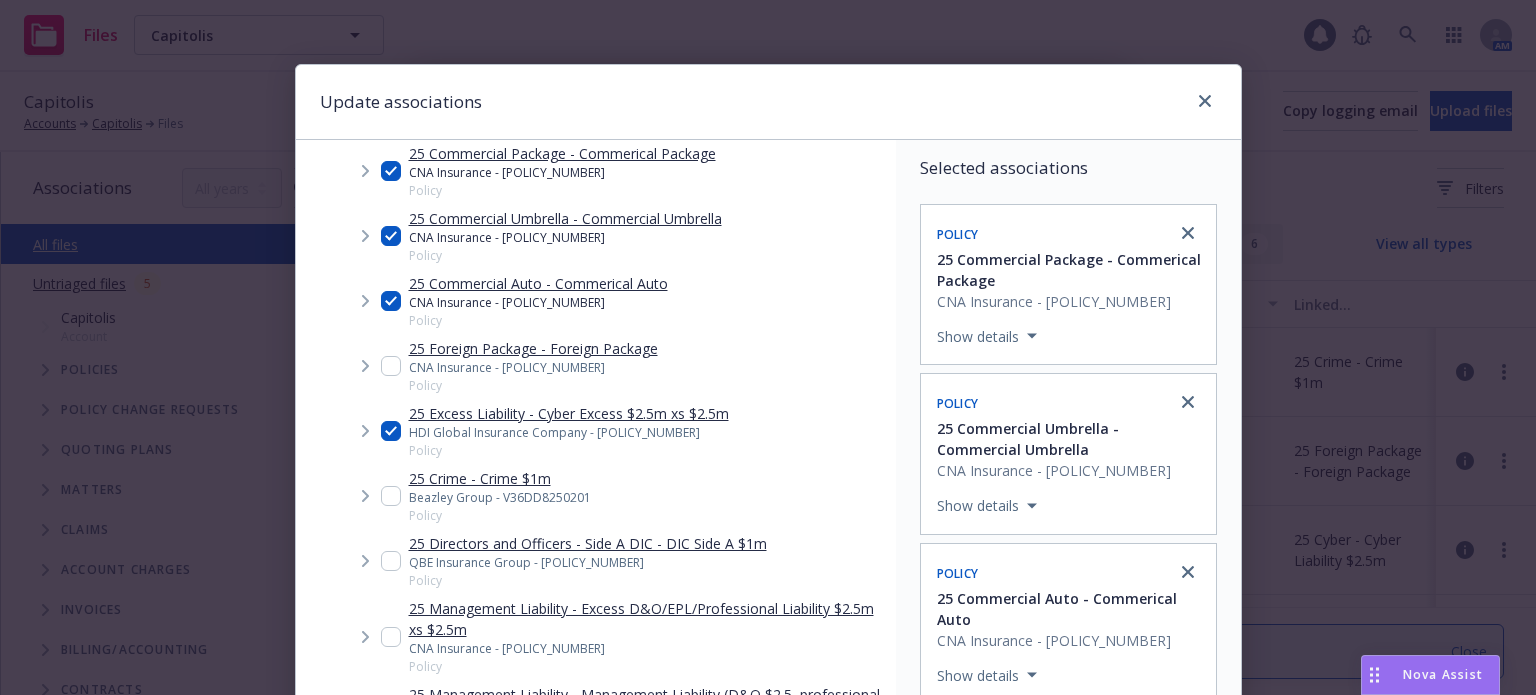 checkbox on "true" 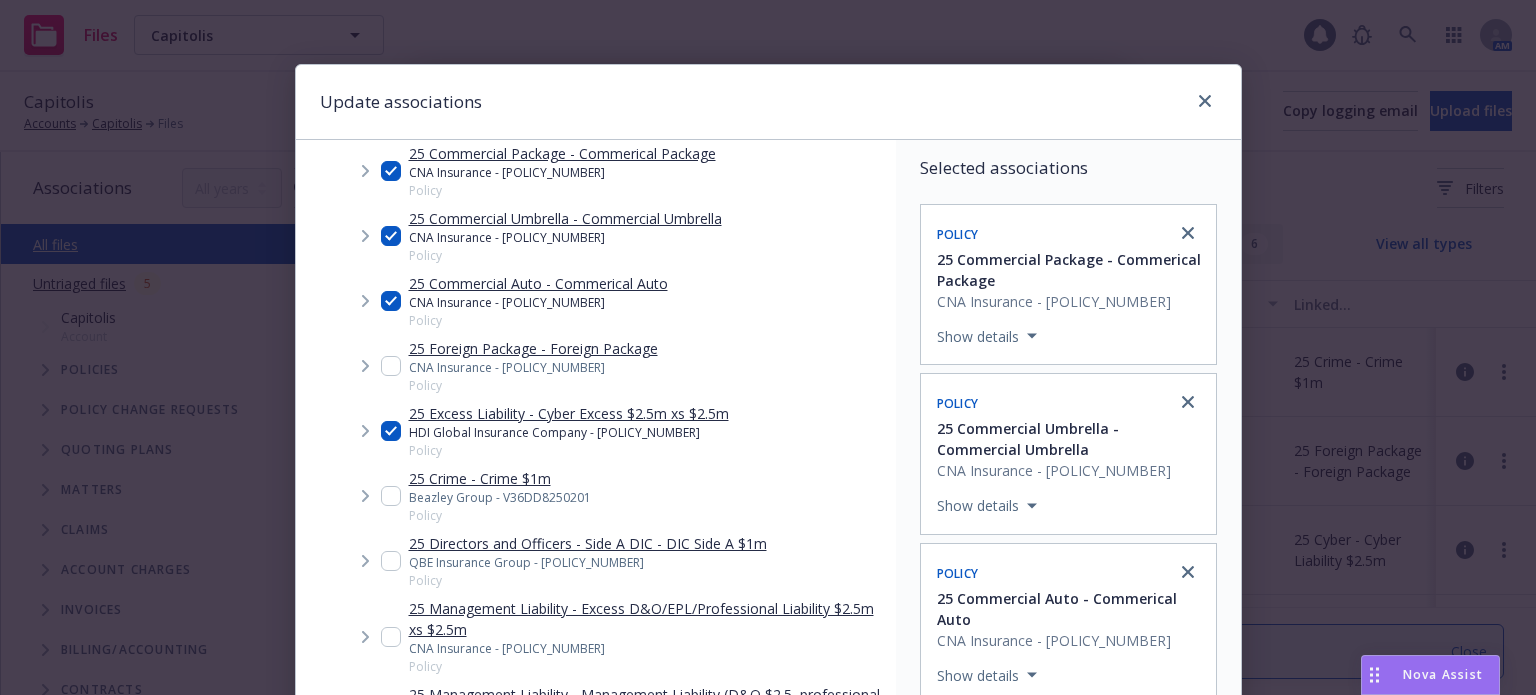 scroll, scrollTop: 200, scrollLeft: 0, axis: vertical 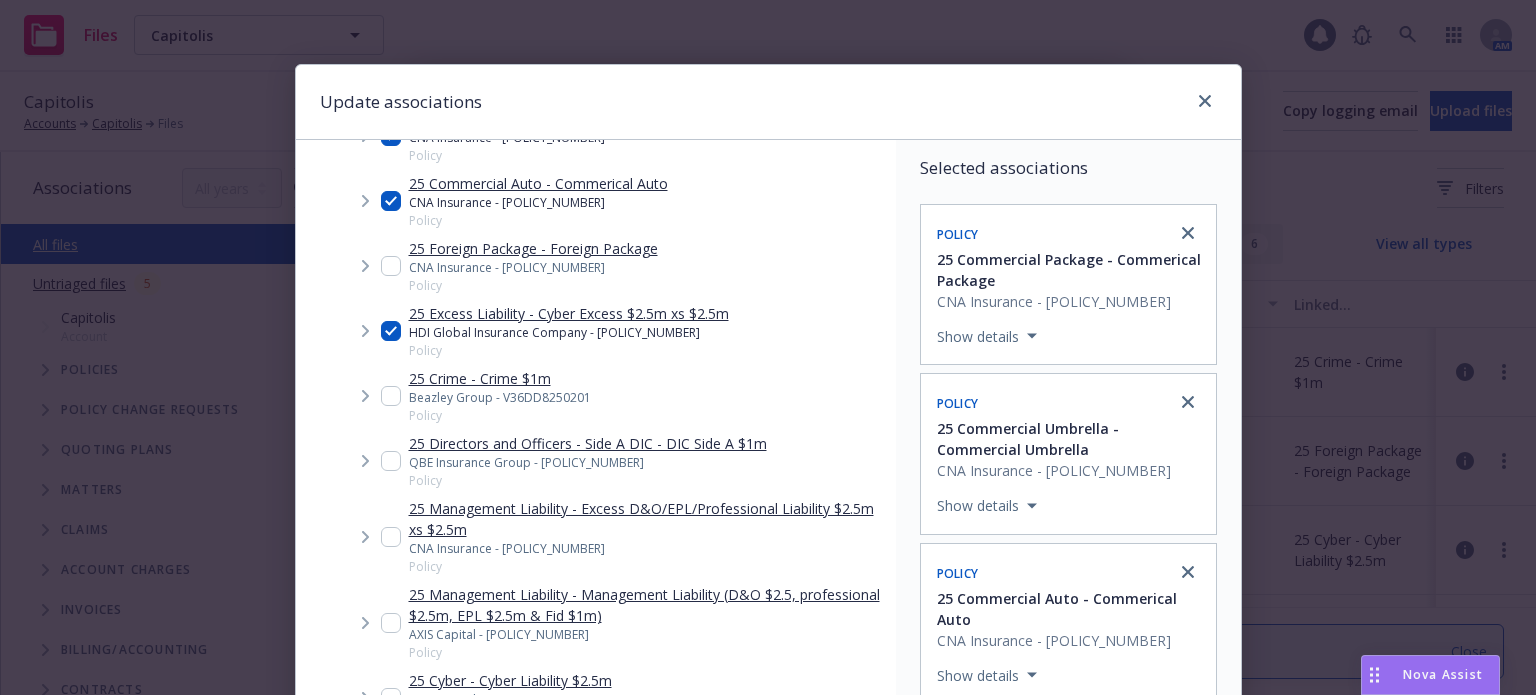 click at bounding box center (391, 461) 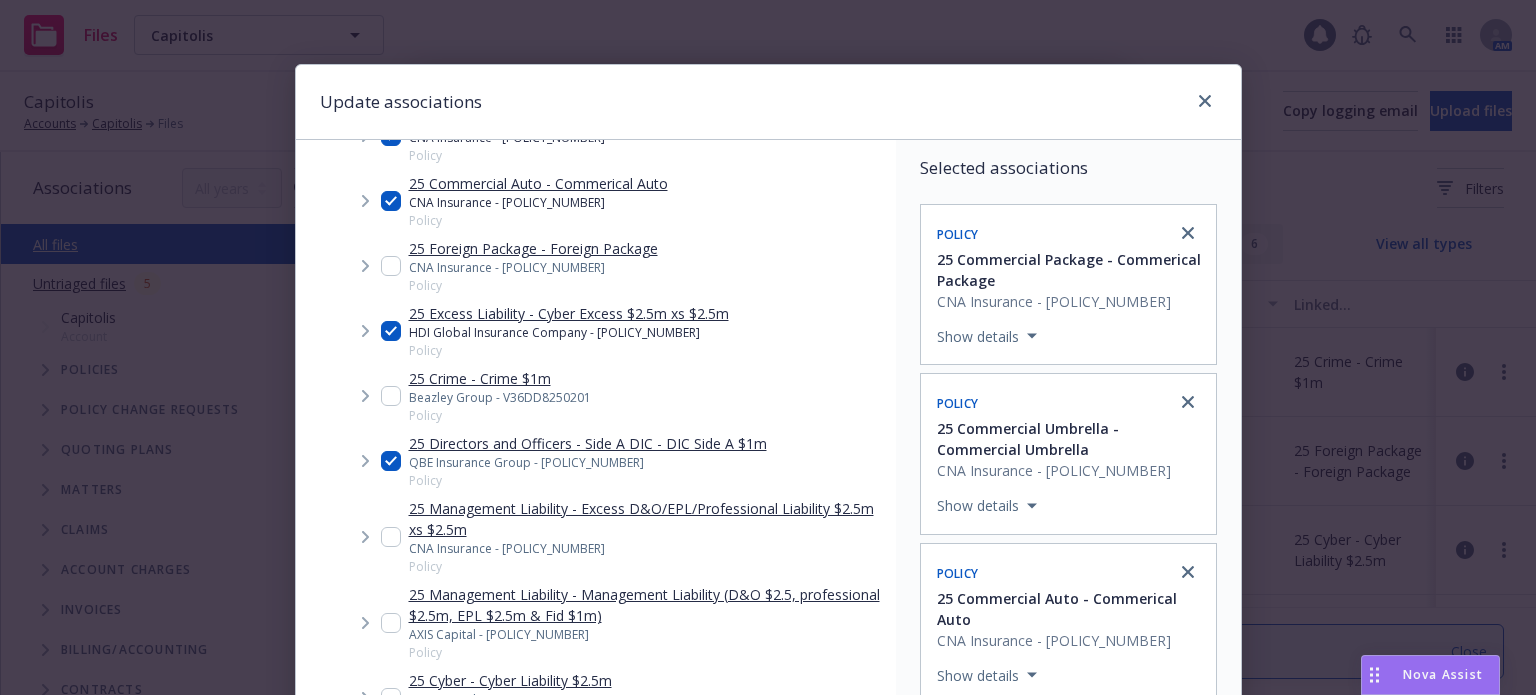 checkbox on "true" 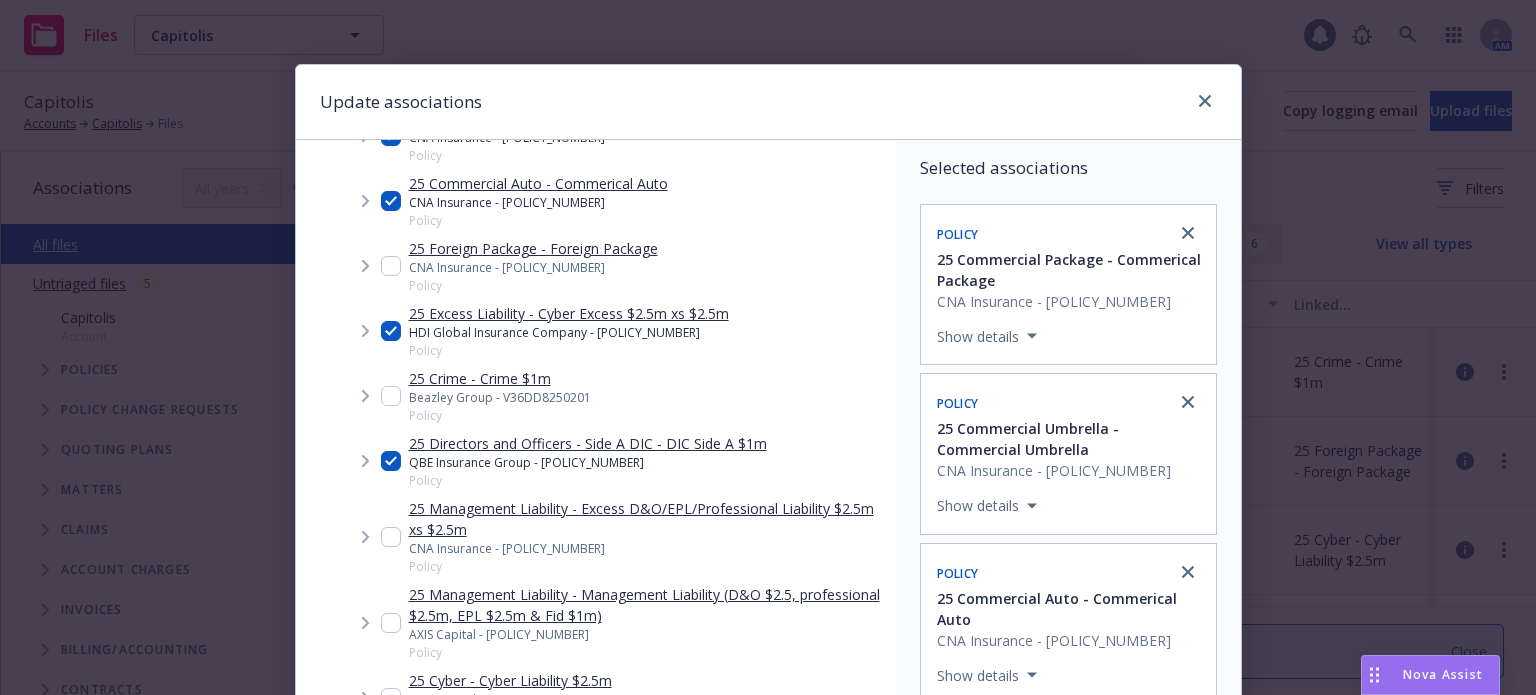 click at bounding box center (391, 537) 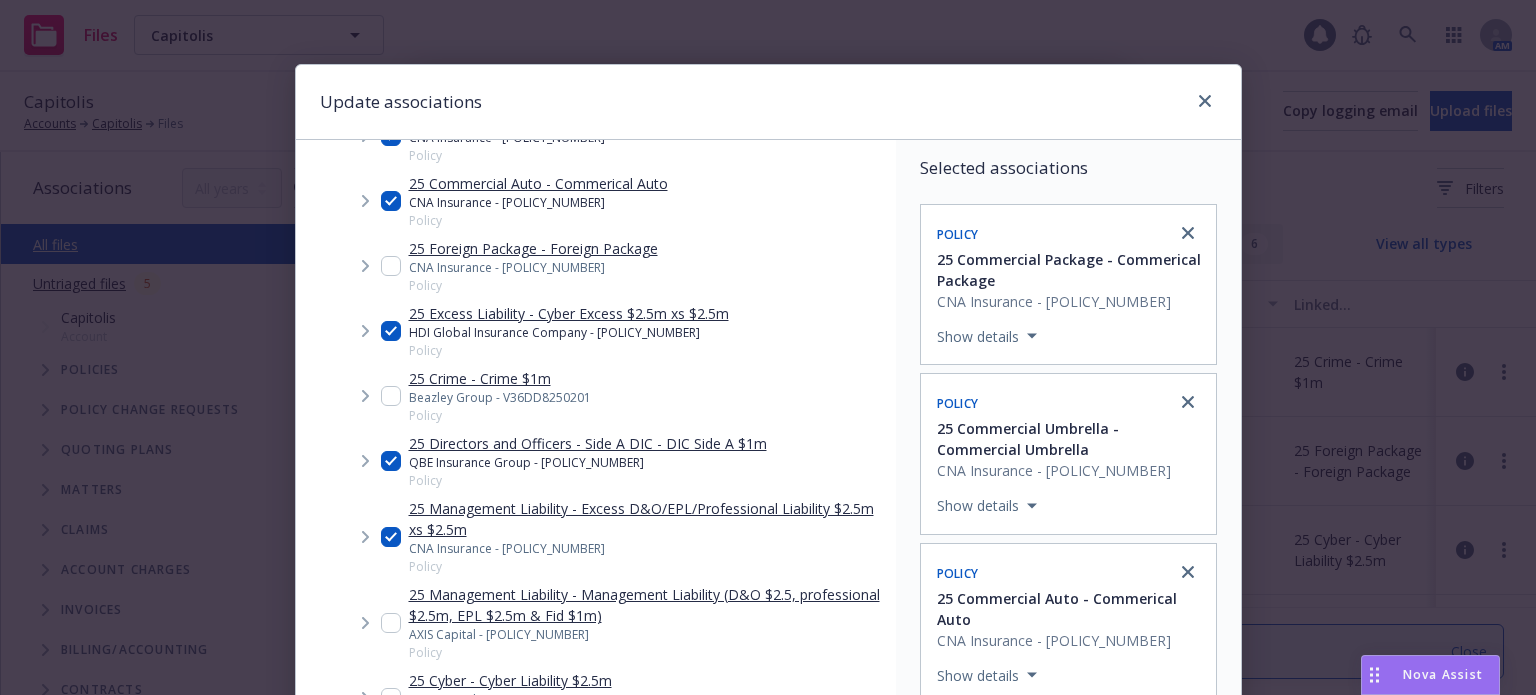 checkbox on "true" 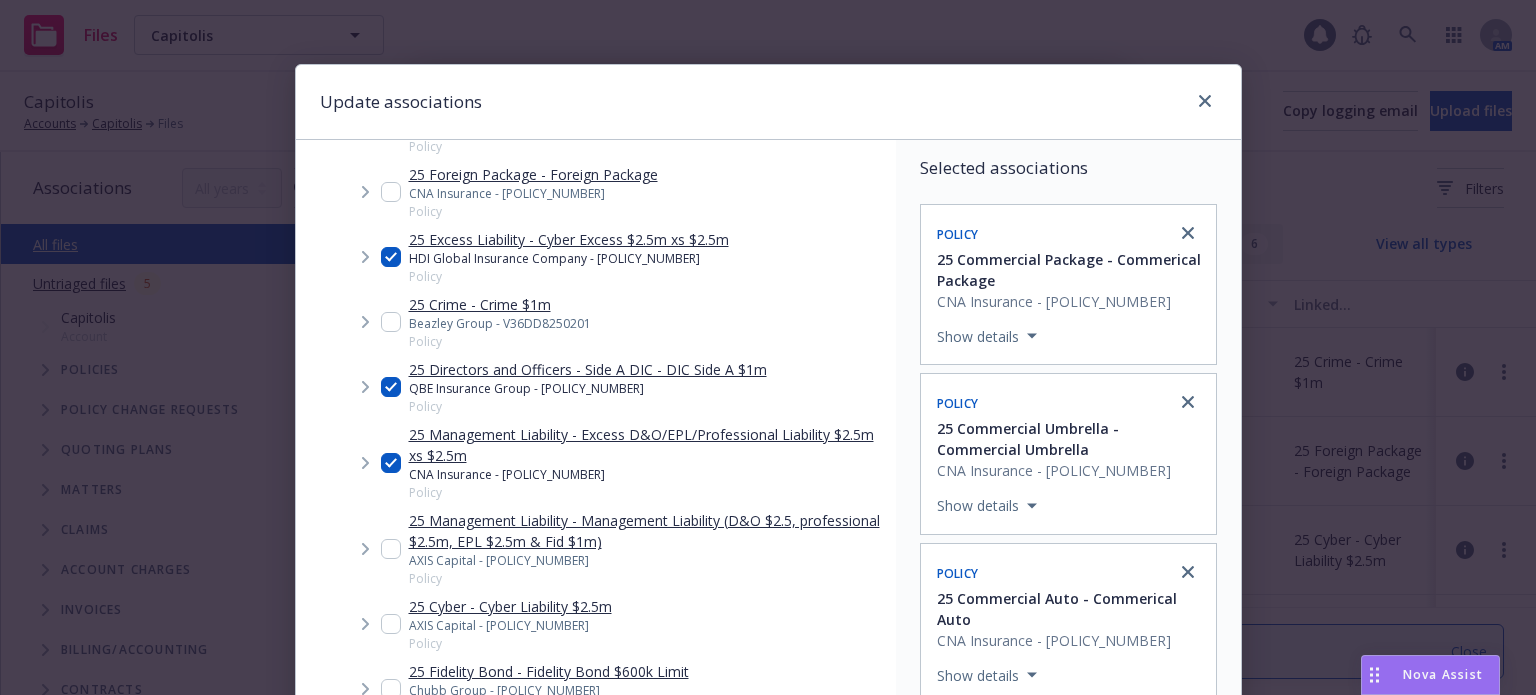 scroll, scrollTop: 400, scrollLeft: 0, axis: vertical 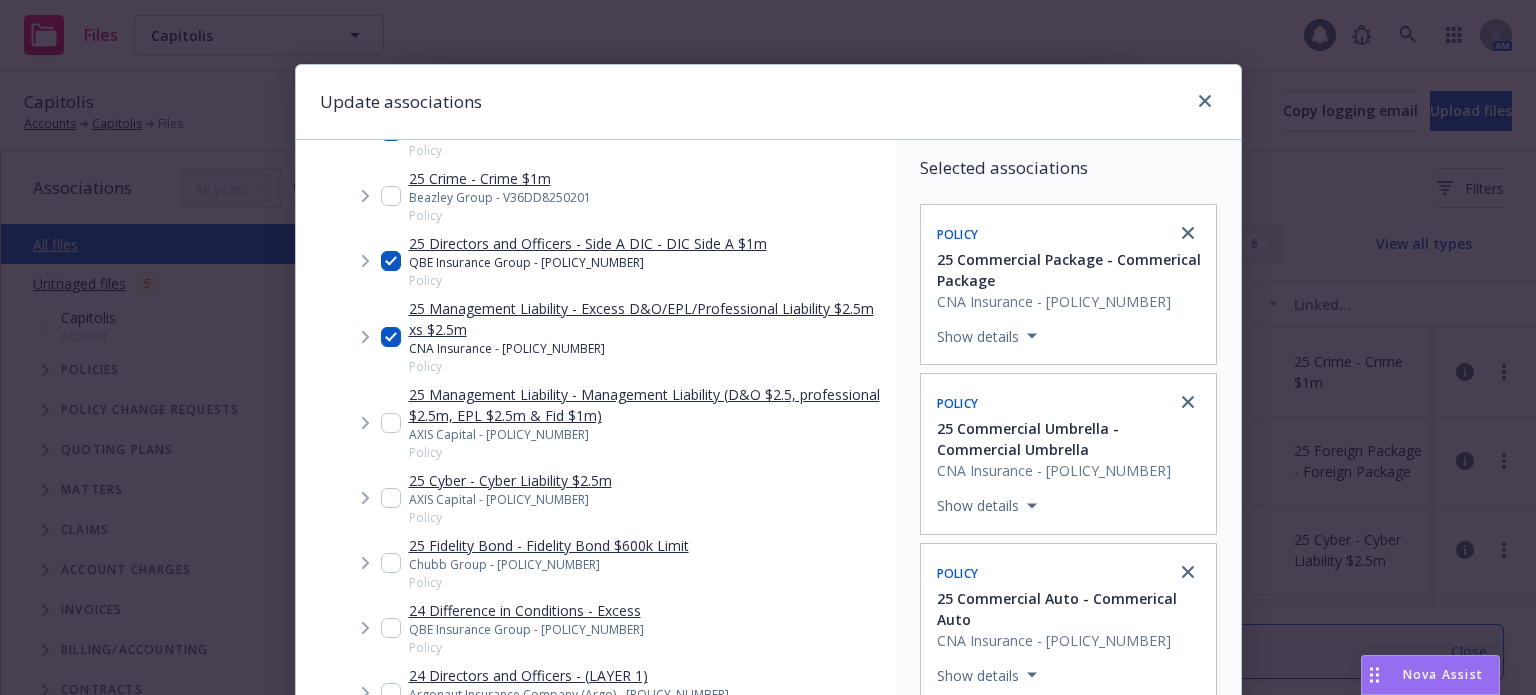 drag, startPoint x: 385, startPoint y: 423, endPoint x: 387, endPoint y: 471, distance: 48.04165 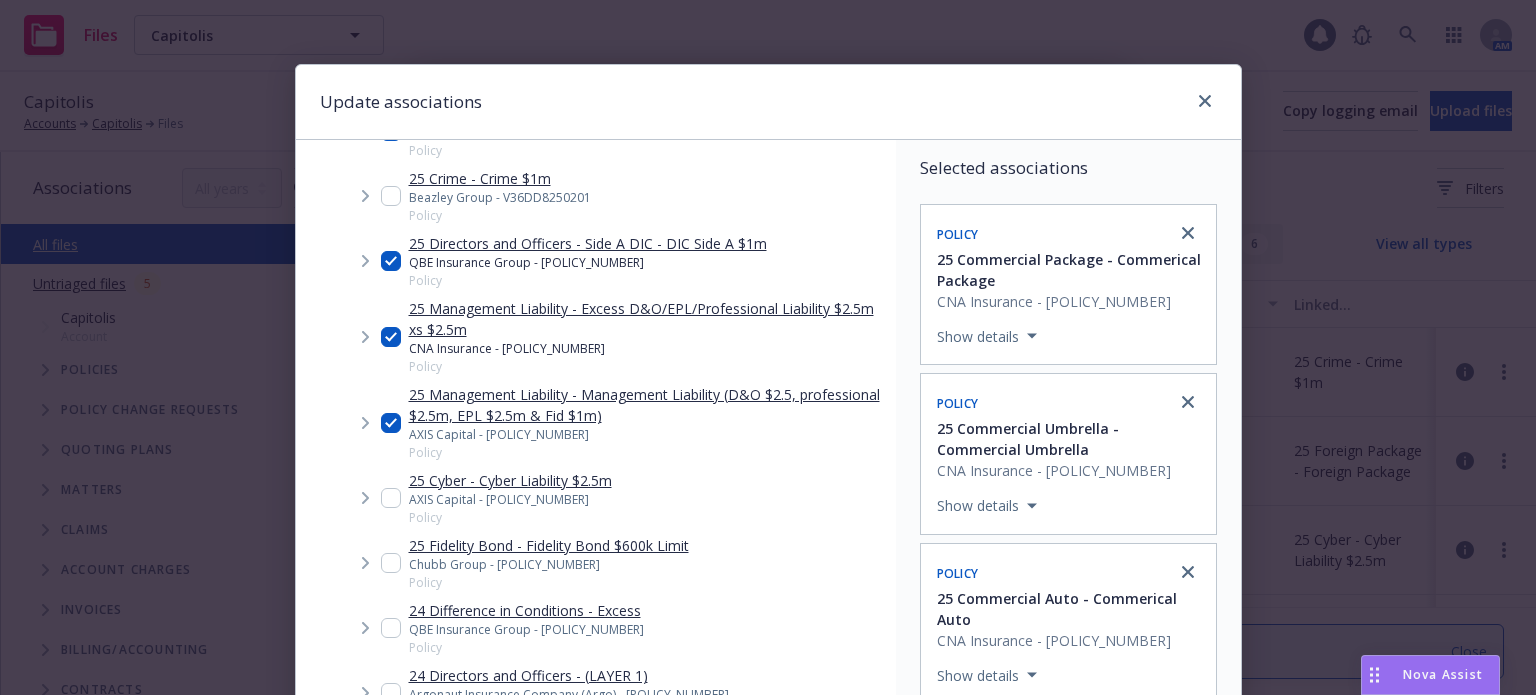 checkbox on "true" 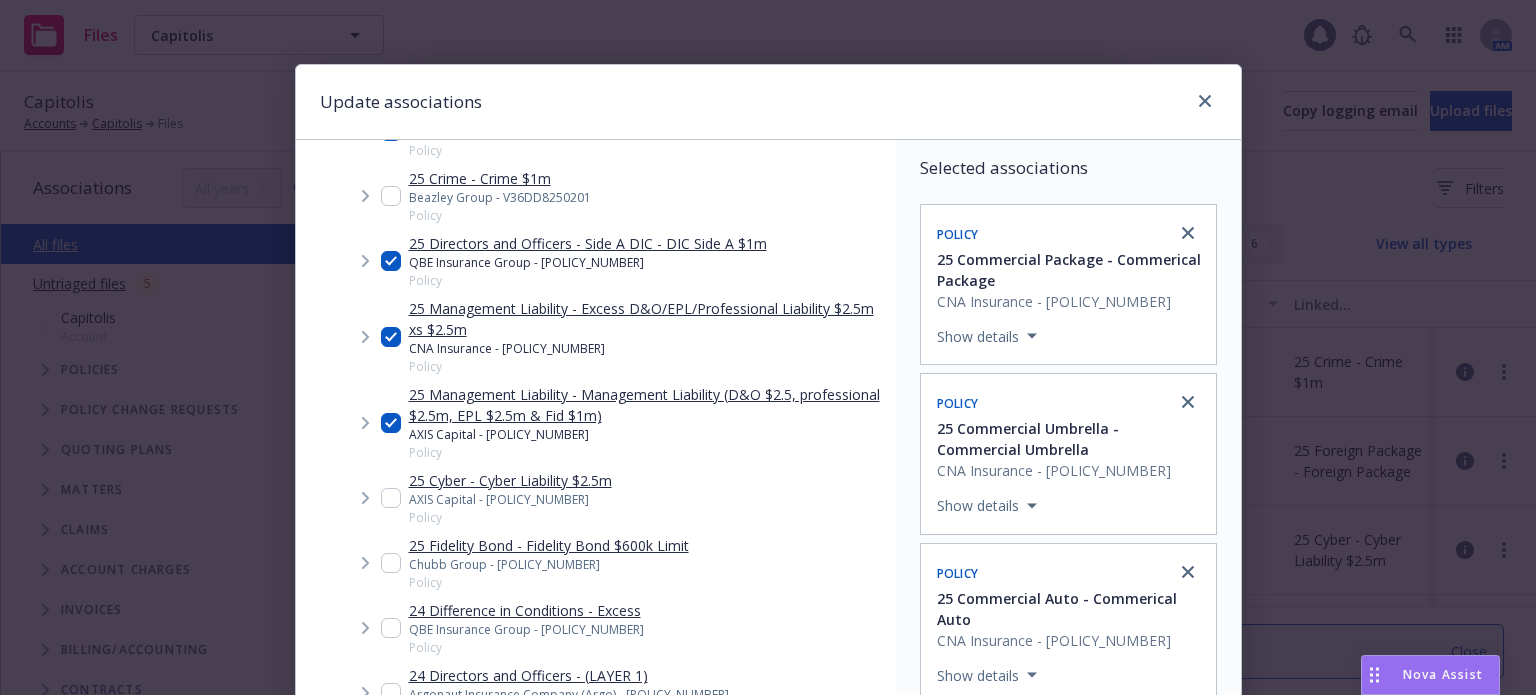 click at bounding box center (391, 498) 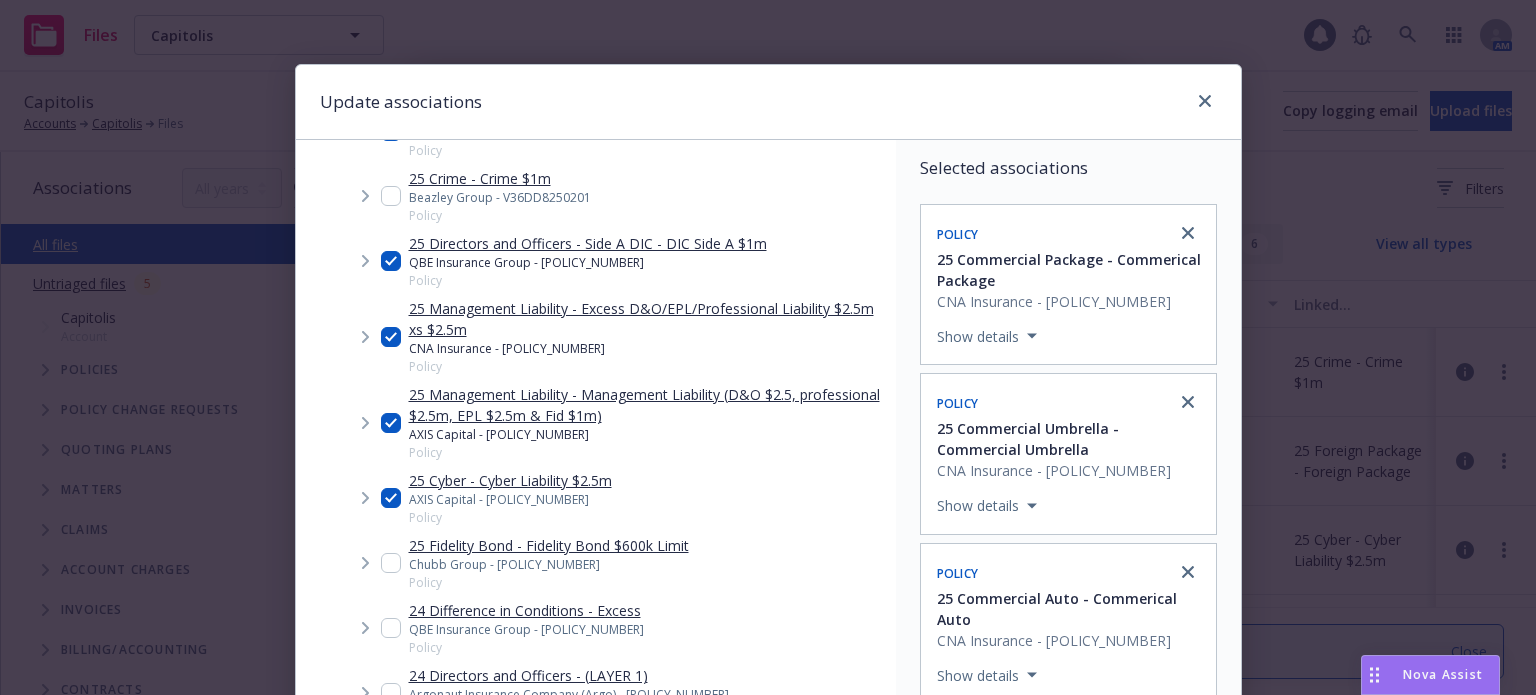 checkbox on "true" 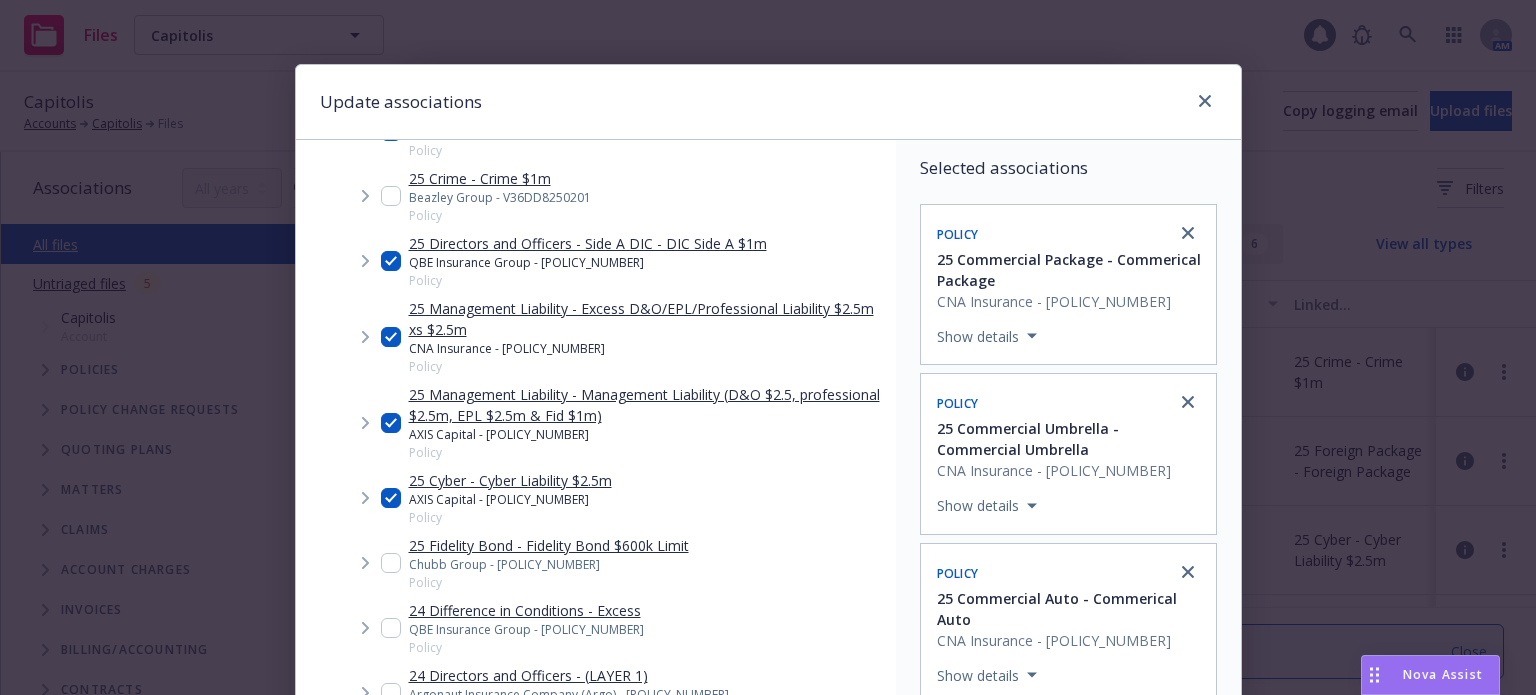 scroll, scrollTop: 500, scrollLeft: 0, axis: vertical 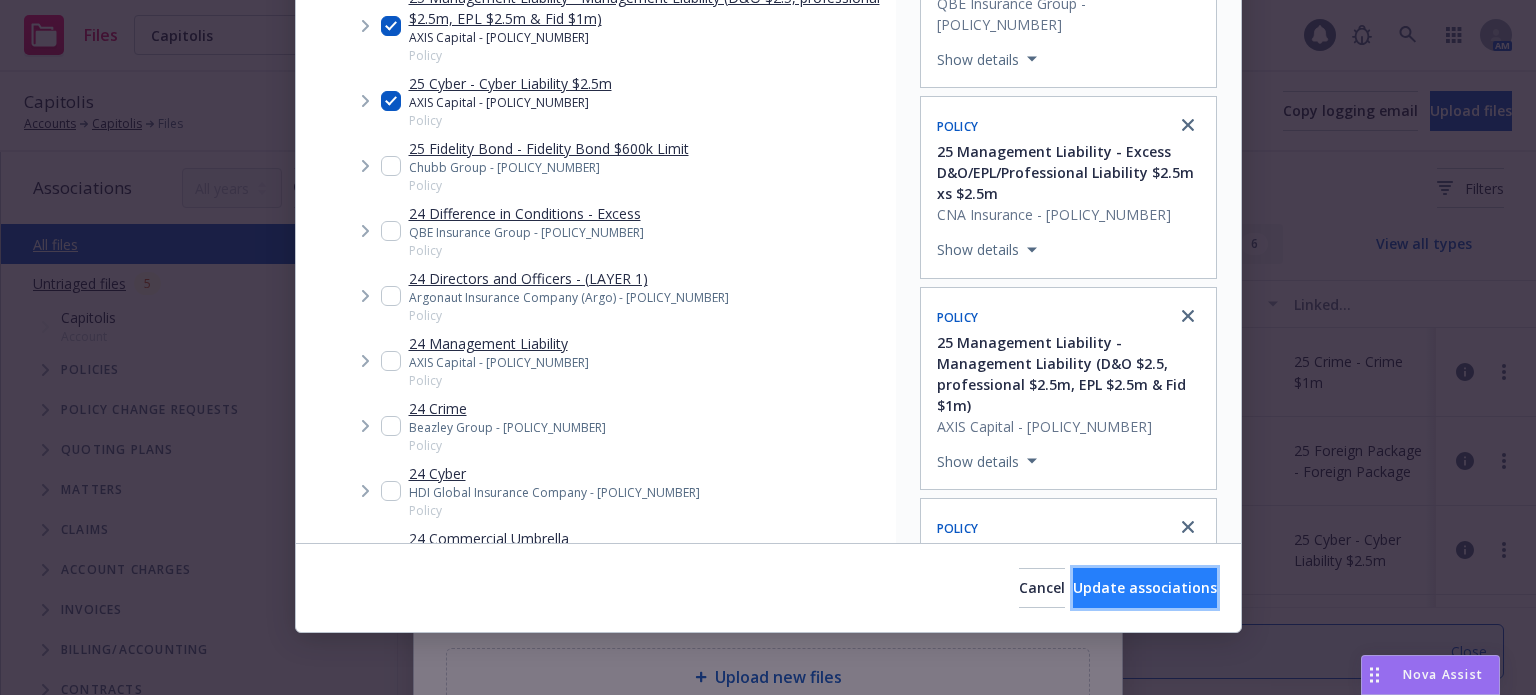 click on "Update associations" at bounding box center (1145, 587) 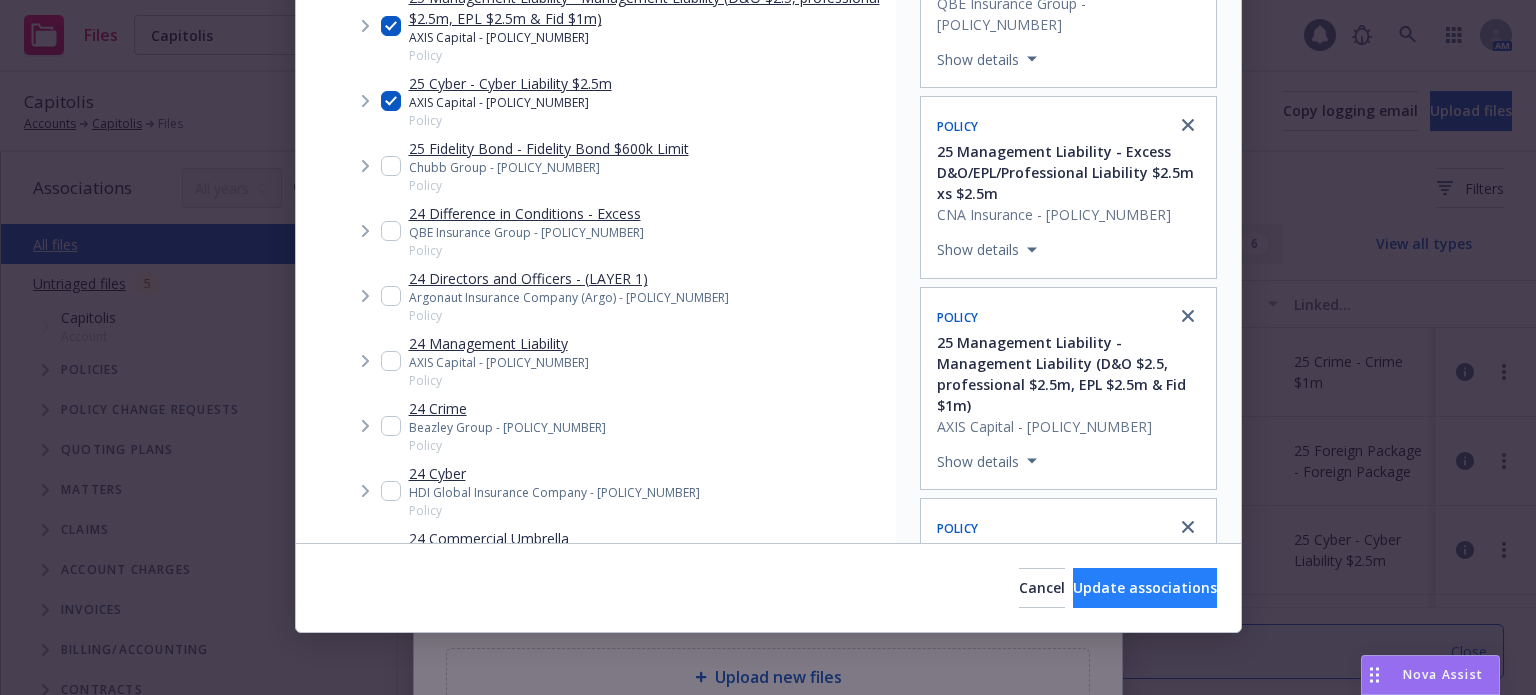 type on "x" 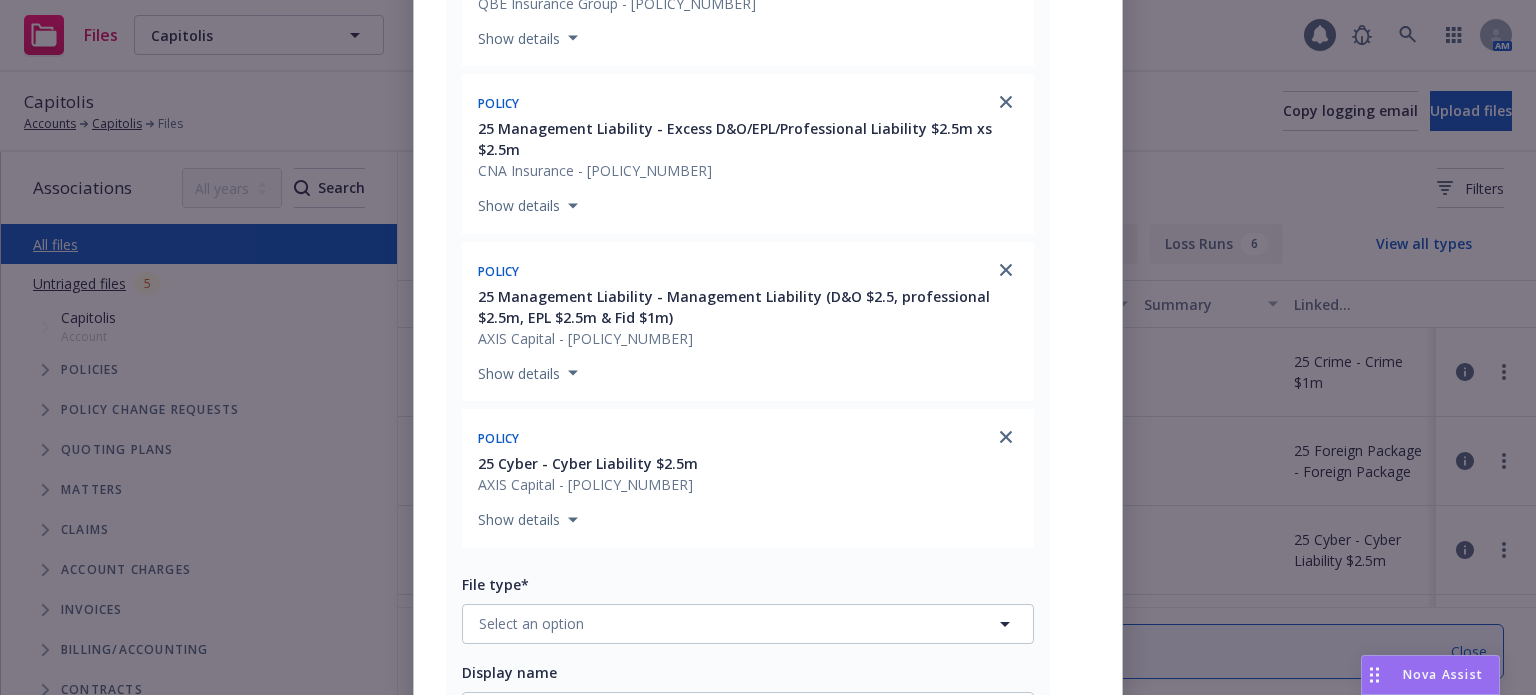 scroll, scrollTop: 1000, scrollLeft: 0, axis: vertical 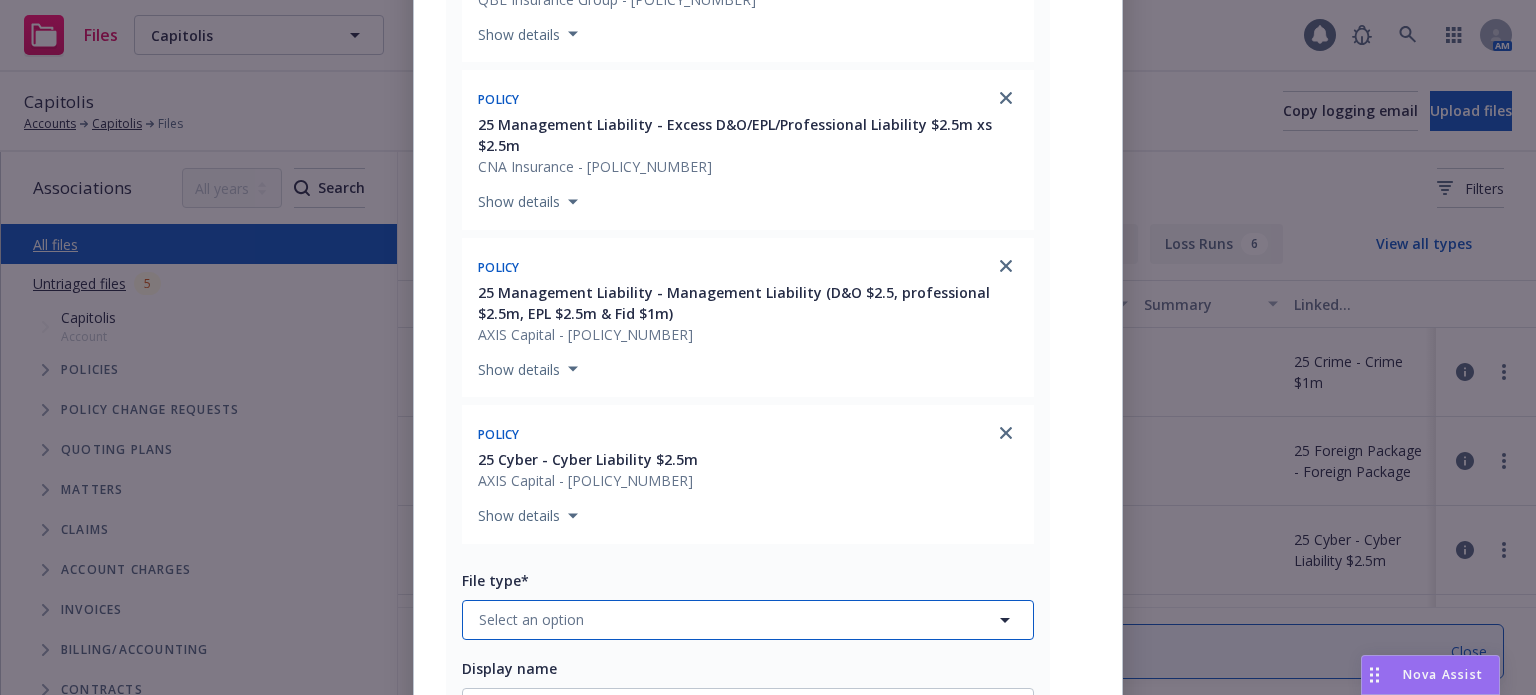 click on "Select an option" at bounding box center [748, 620] 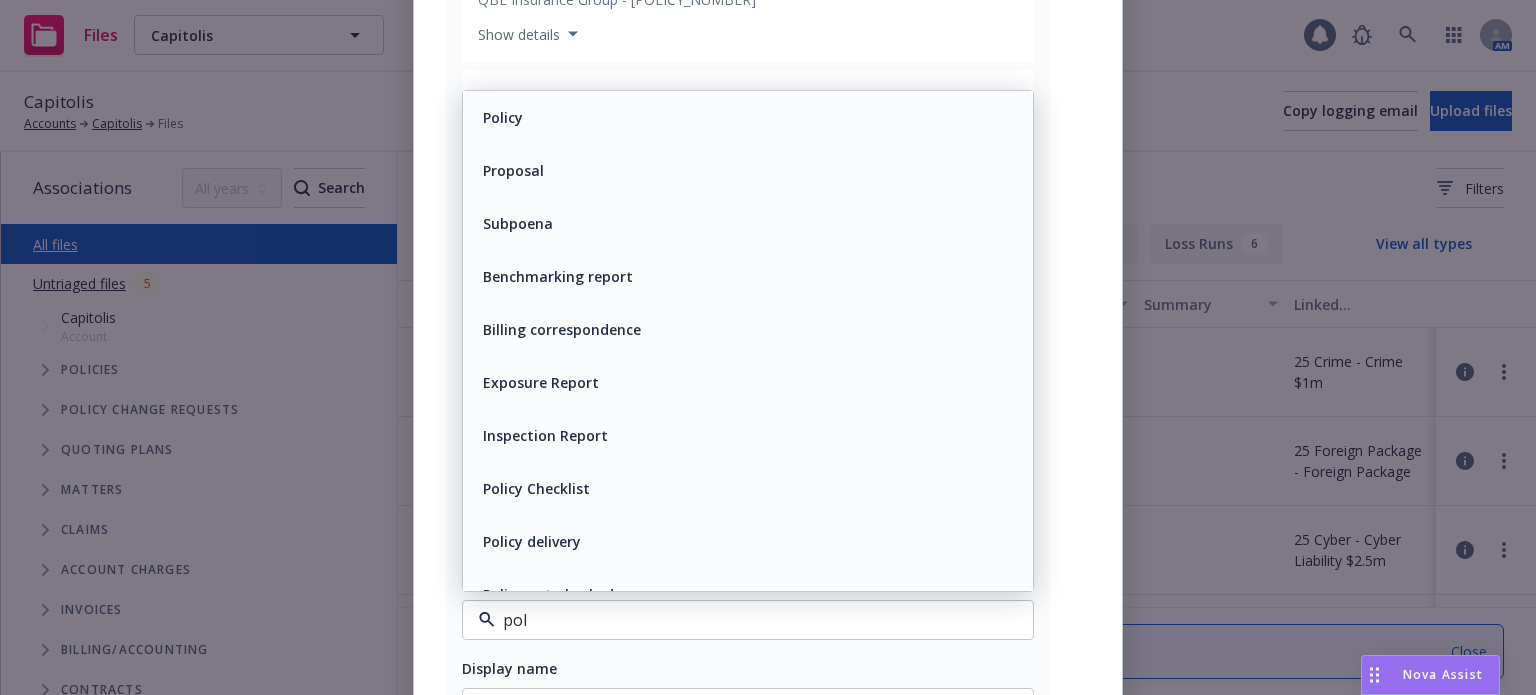type on "poli" 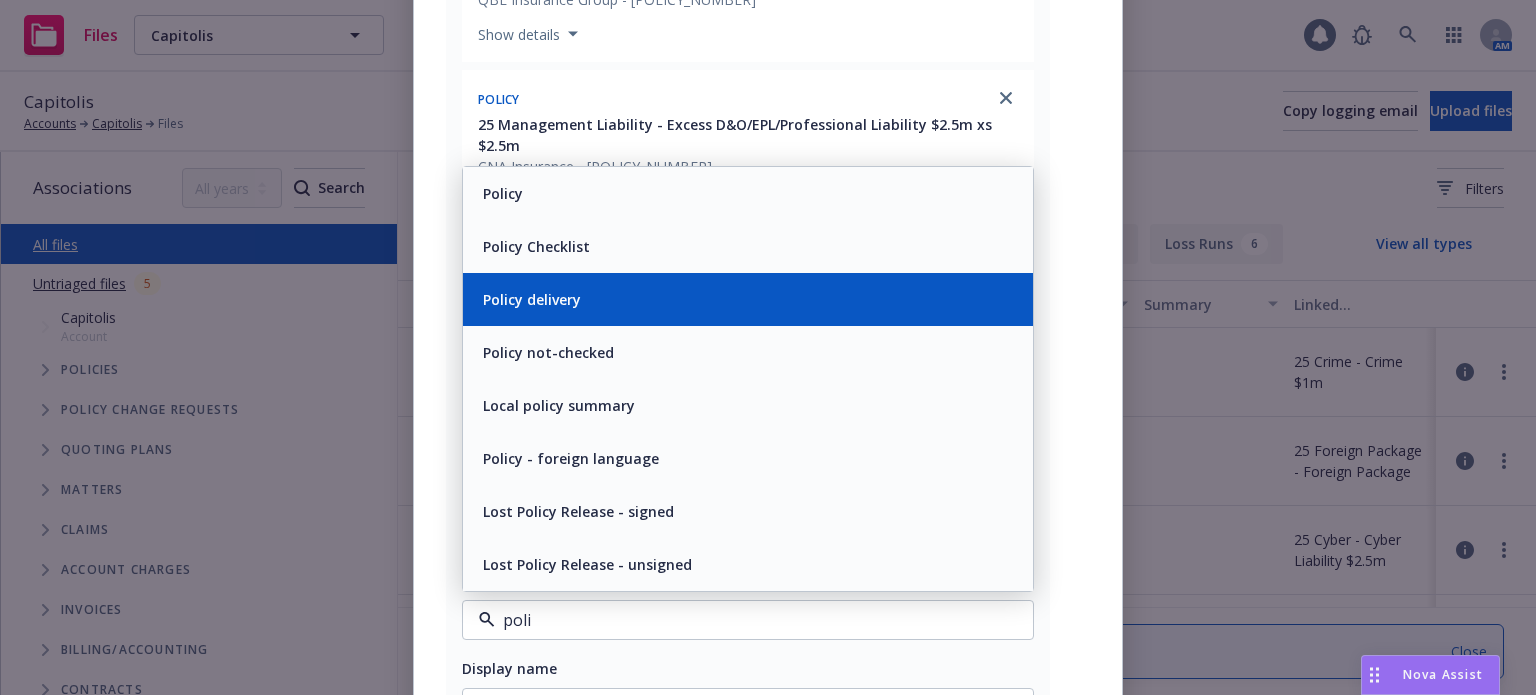 click on "Policy delivery" at bounding box center [748, 299] 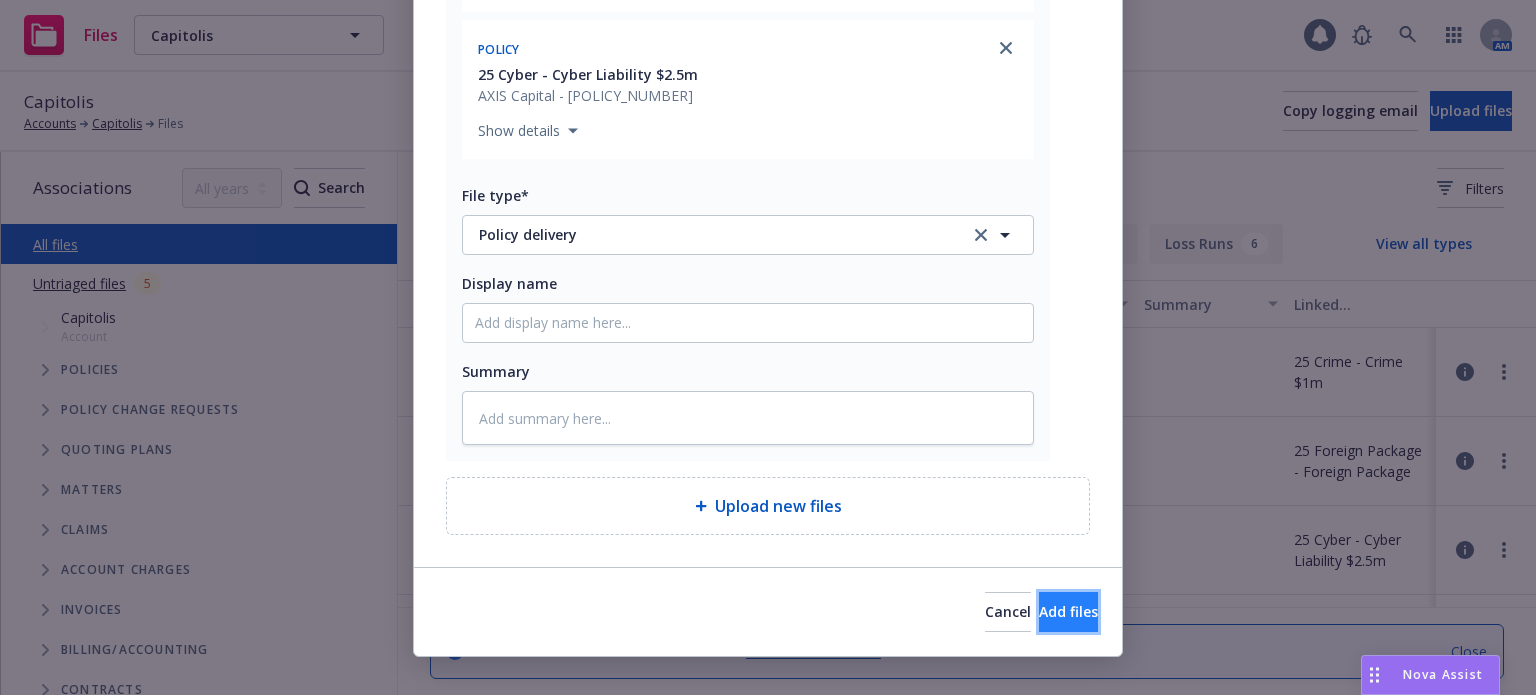 click on "Add files" at bounding box center [1068, 612] 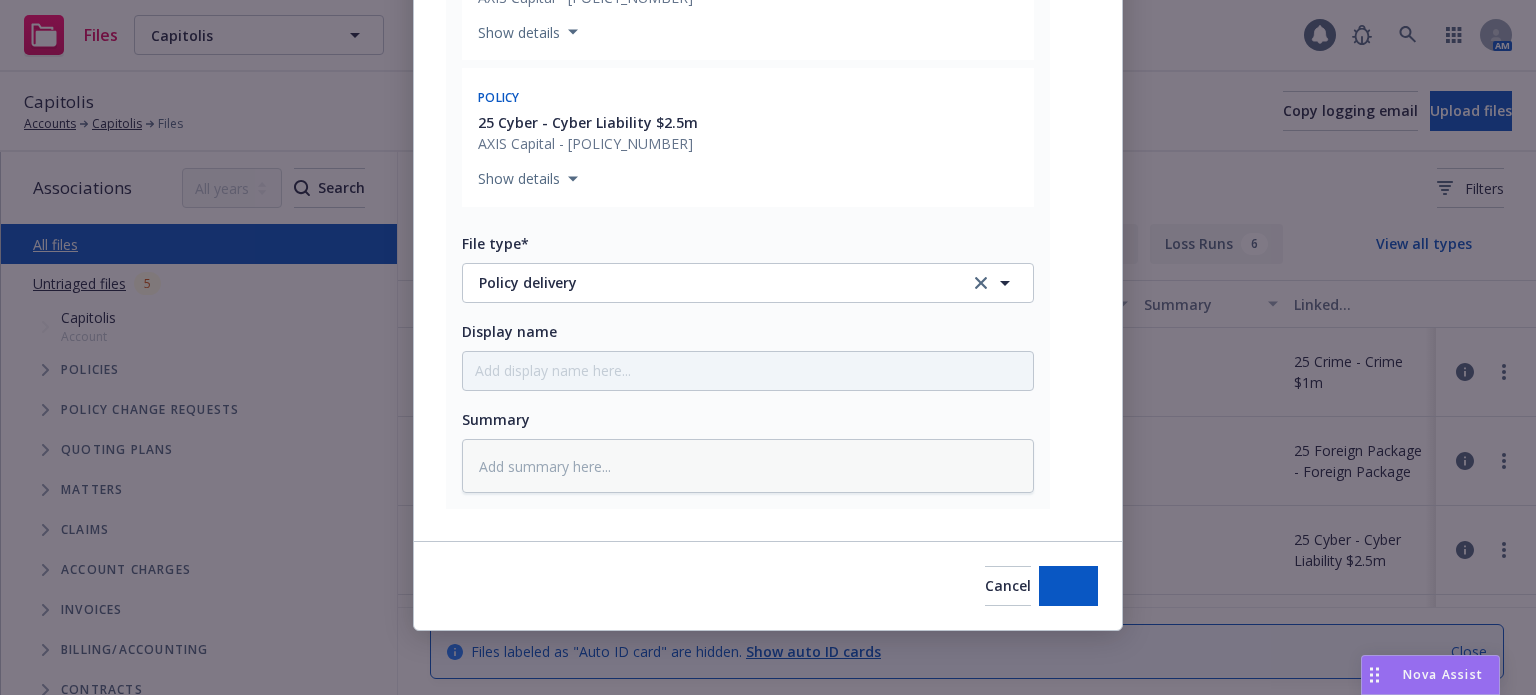 scroll, scrollTop: 1312, scrollLeft: 0, axis: vertical 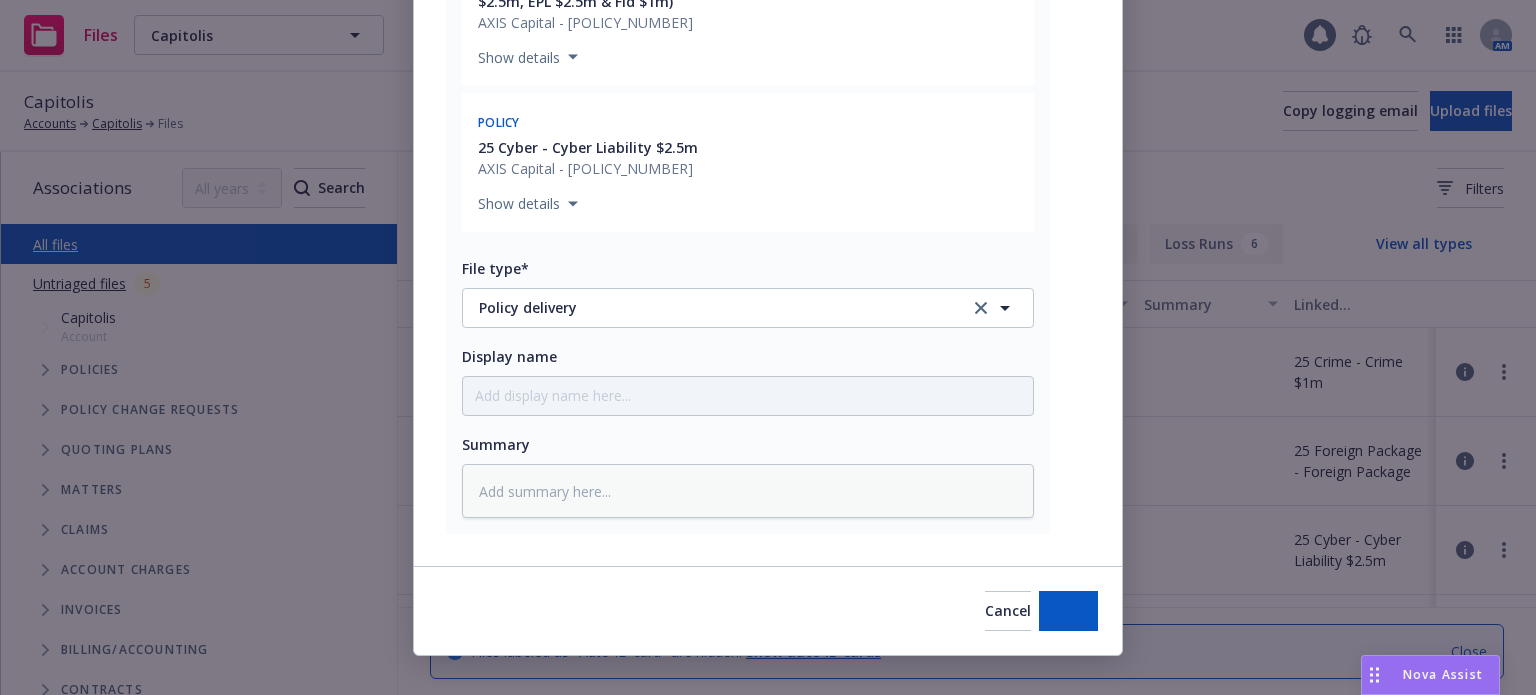 type on "x" 